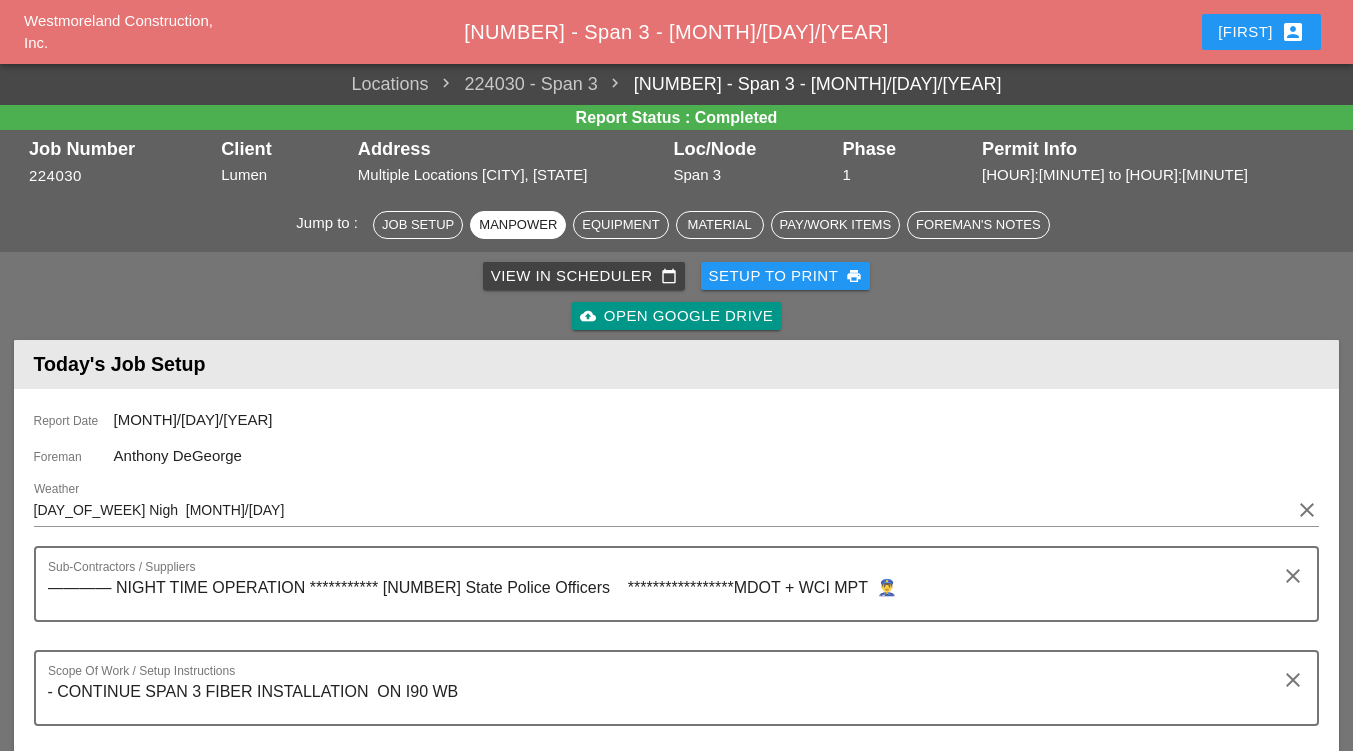 scroll, scrollTop: 900, scrollLeft: 0, axis: vertical 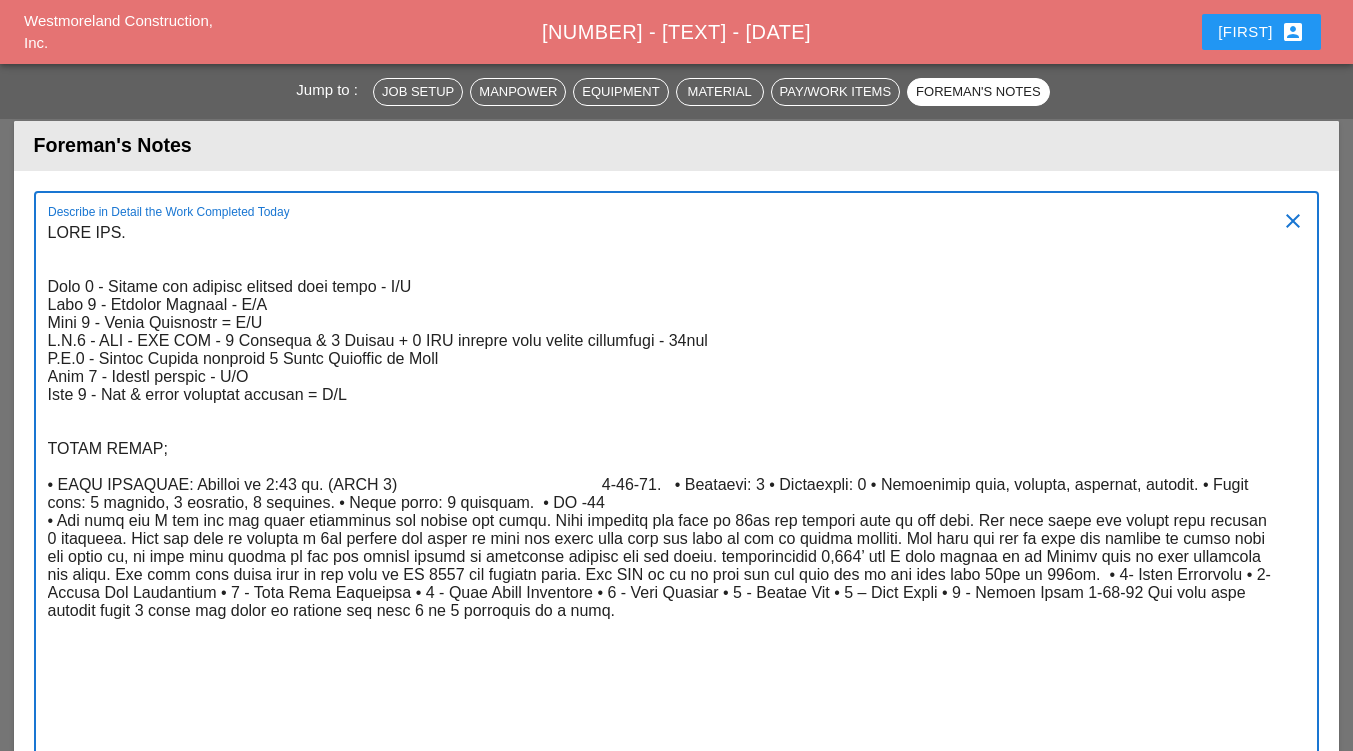drag, startPoint x: 168, startPoint y: 453, endPoint x: 52, endPoint y: 229, distance: 252.25385 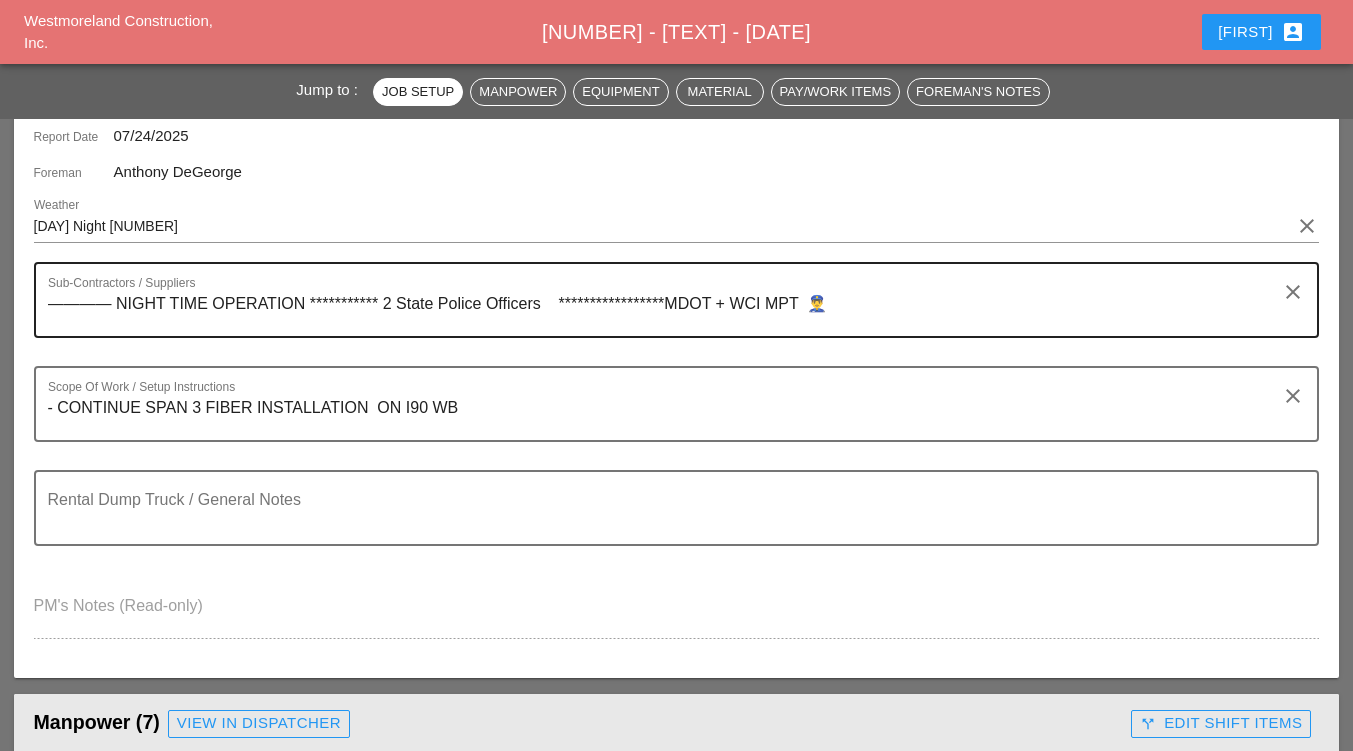 scroll, scrollTop: 300, scrollLeft: 0, axis: vertical 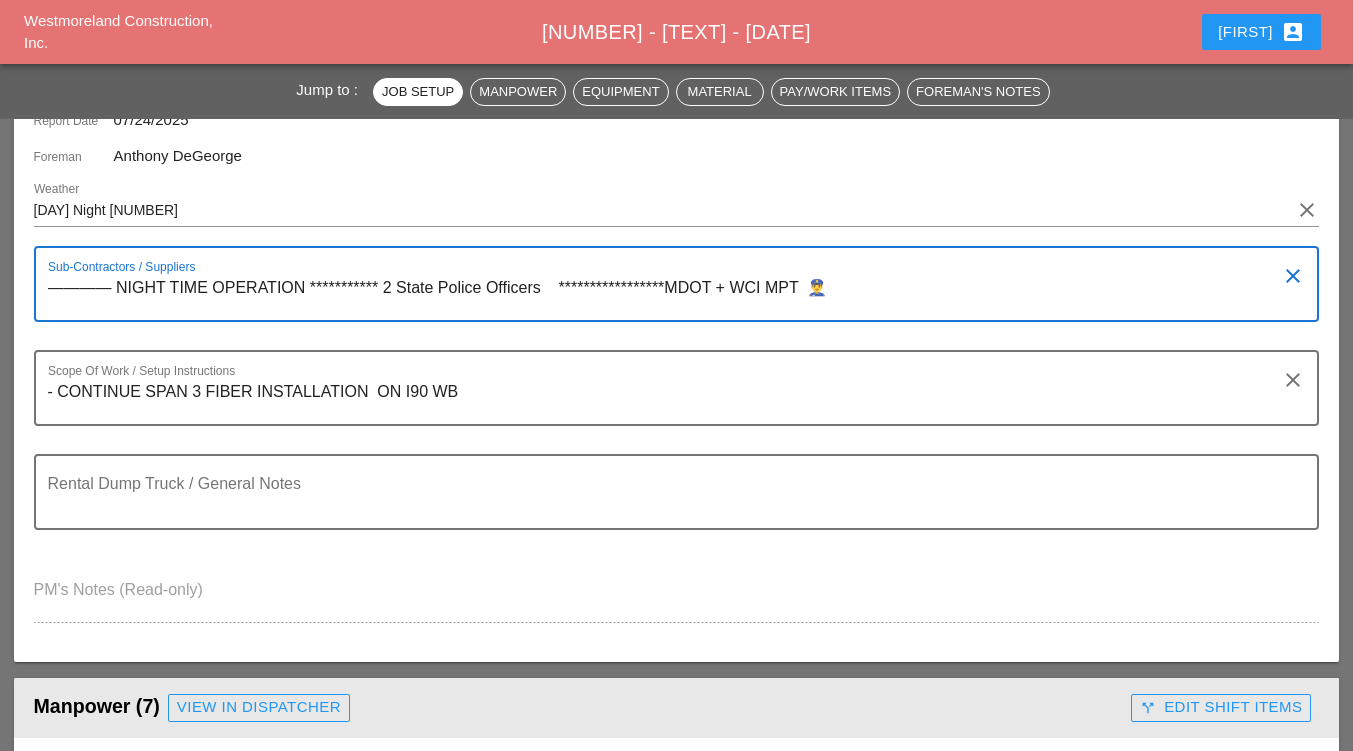 drag, startPoint x: 830, startPoint y: 287, endPoint x: 41, endPoint y: 277, distance: 789.06335 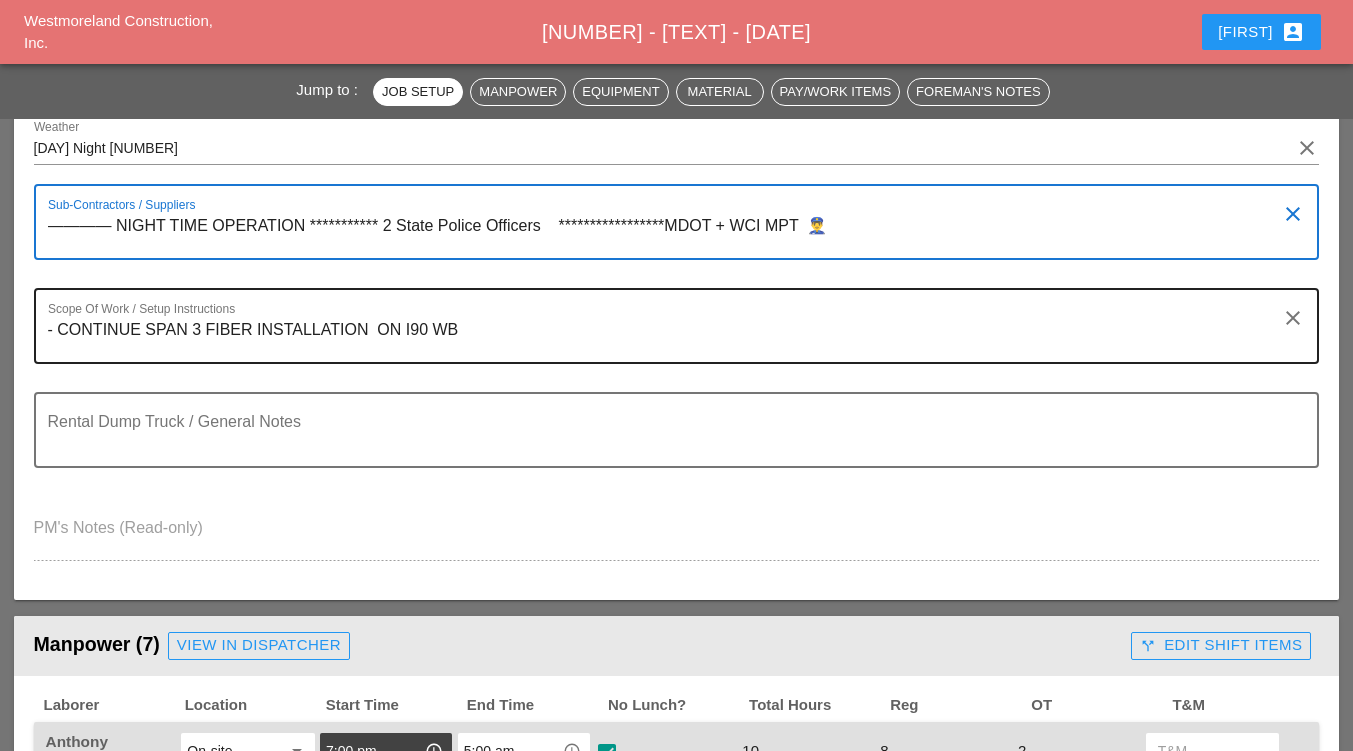 scroll, scrollTop: 400, scrollLeft: 0, axis: vertical 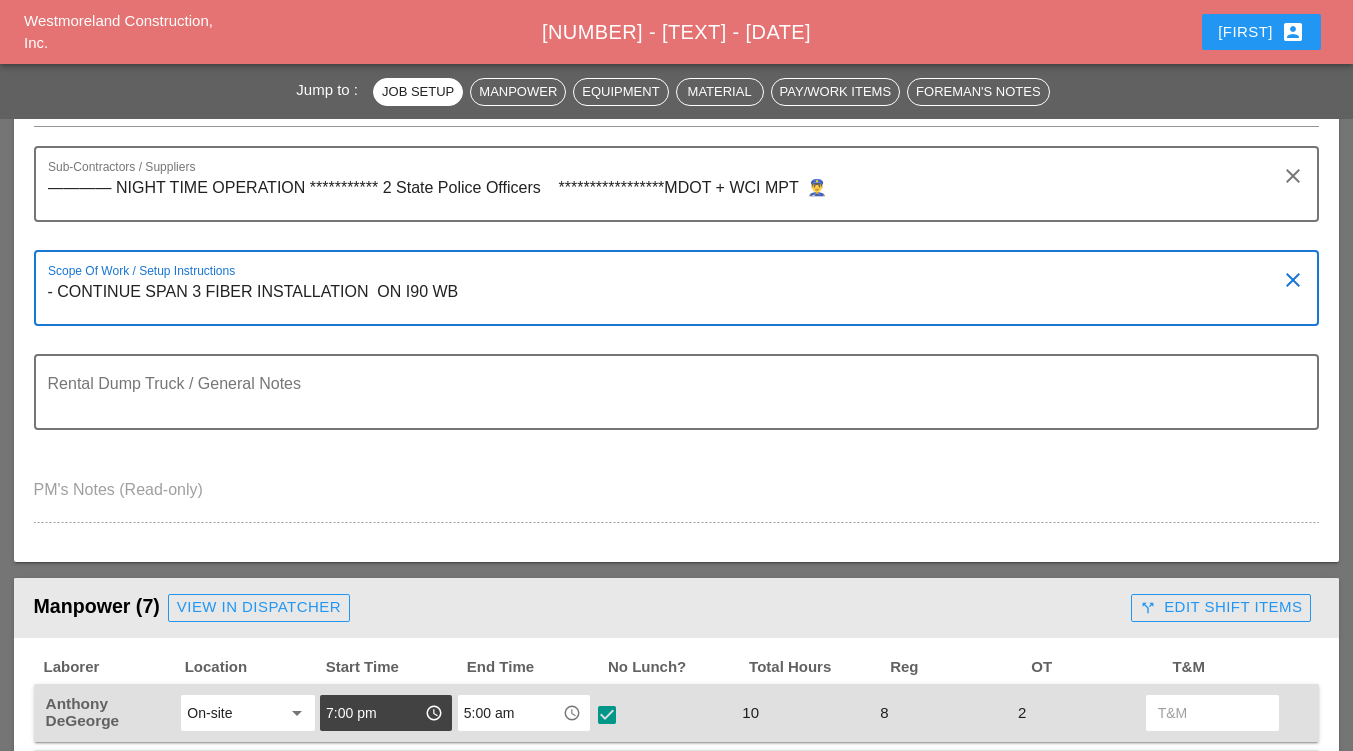 drag, startPoint x: 501, startPoint y: 288, endPoint x: 51, endPoint y: 295, distance: 450.05444 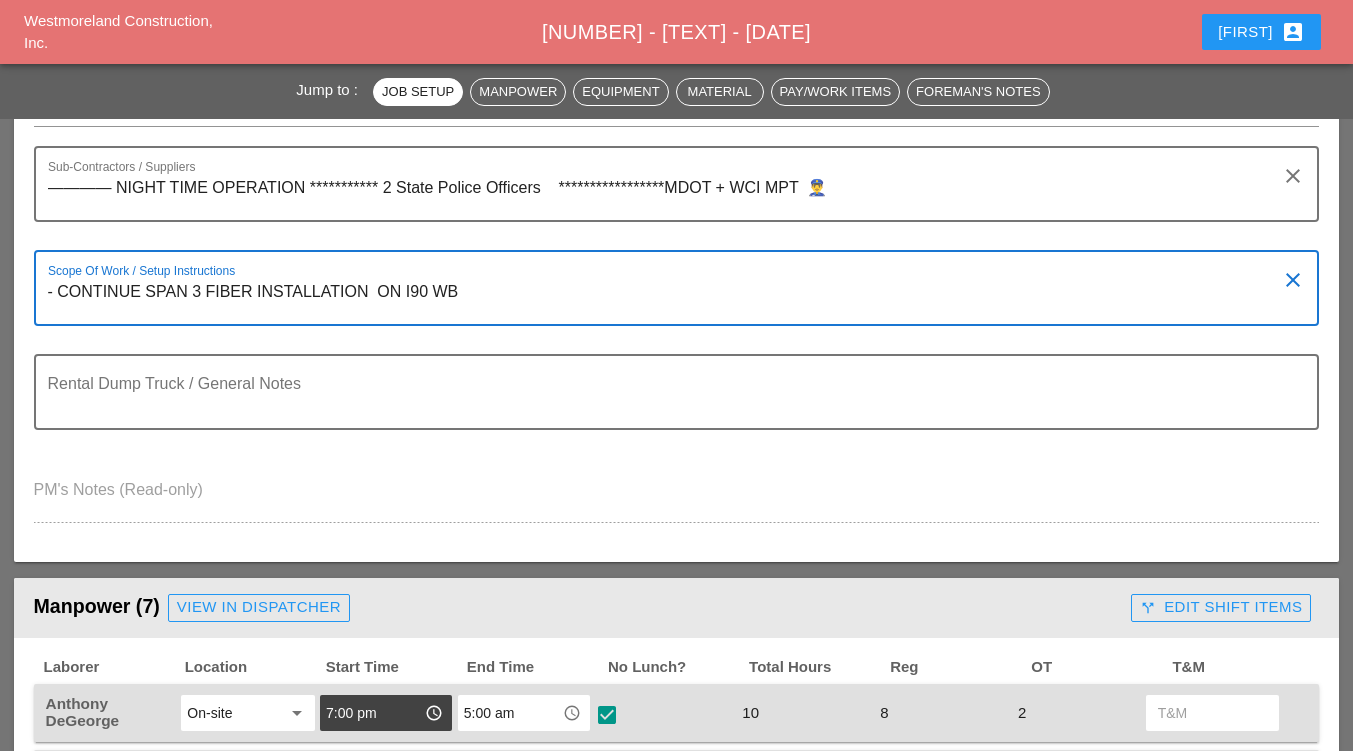 click on "- CONTINUE SPAN 3 FIBER INSTALLATION  ON I90 WB" at bounding box center [669, 300] 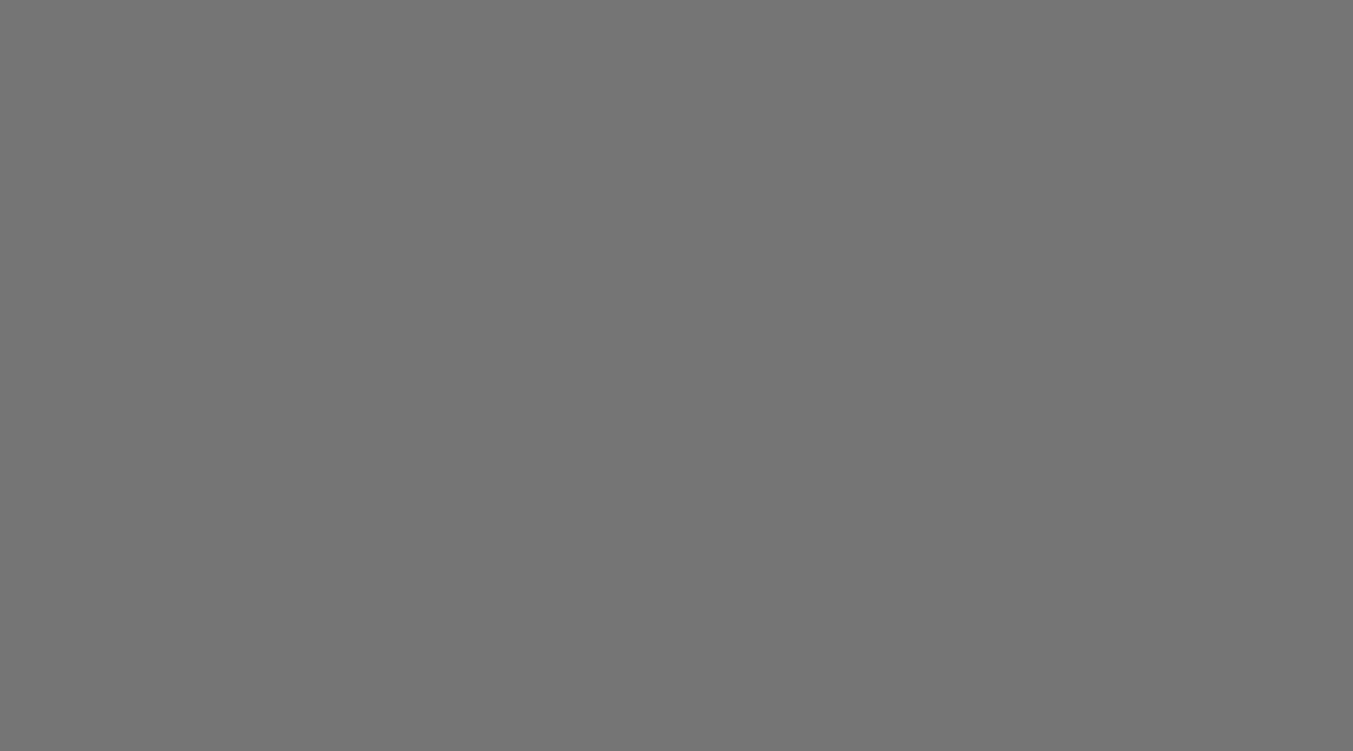 scroll, scrollTop: 0, scrollLeft: 0, axis: both 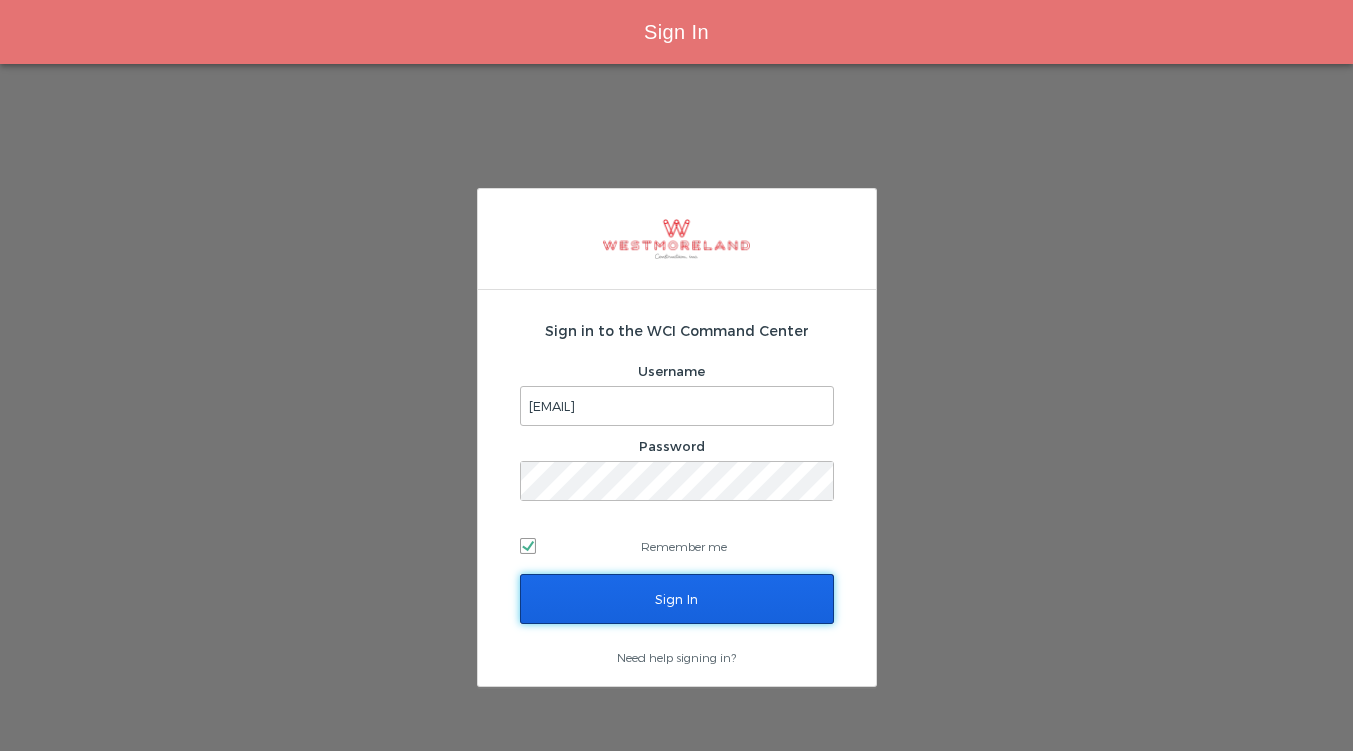 click on "Sign In" at bounding box center (677, 599) 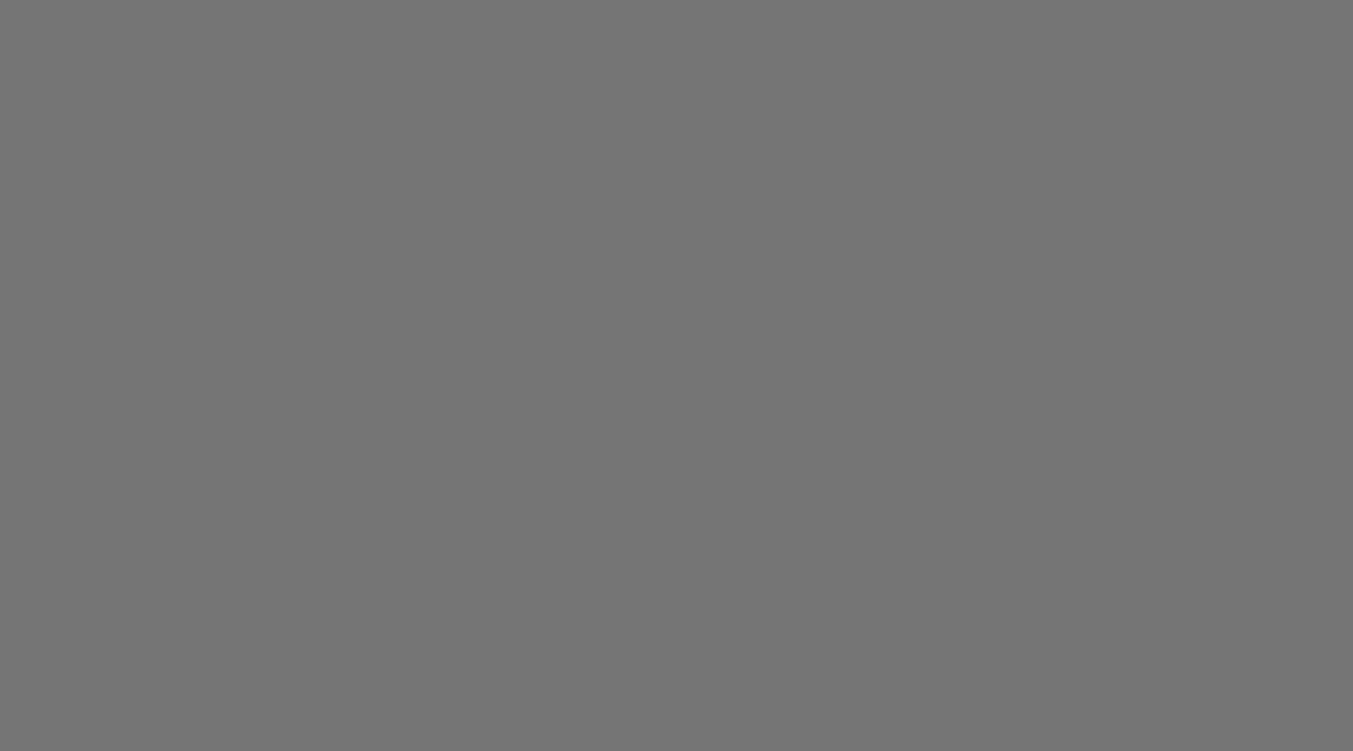 scroll, scrollTop: 0, scrollLeft: 0, axis: both 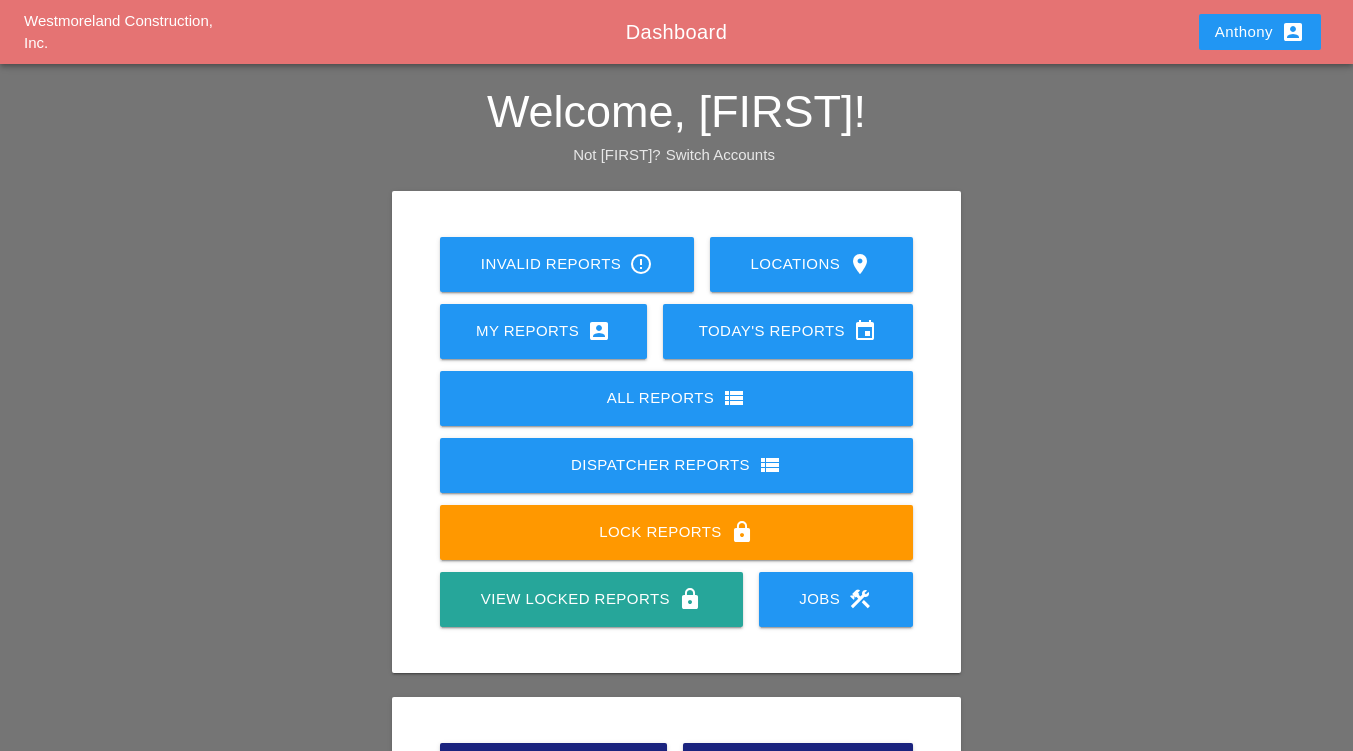 click on "My Reports account_box" at bounding box center (543, 331) 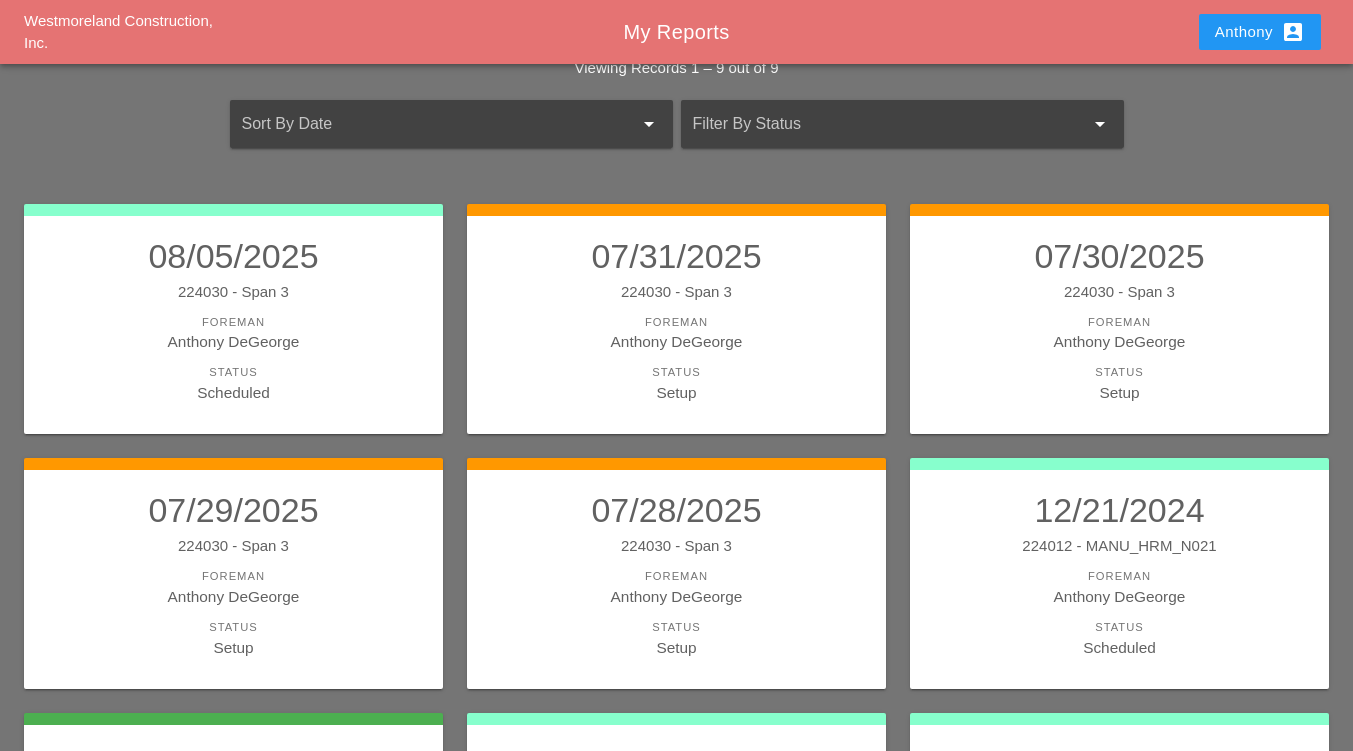 scroll, scrollTop: 200, scrollLeft: 0, axis: vertical 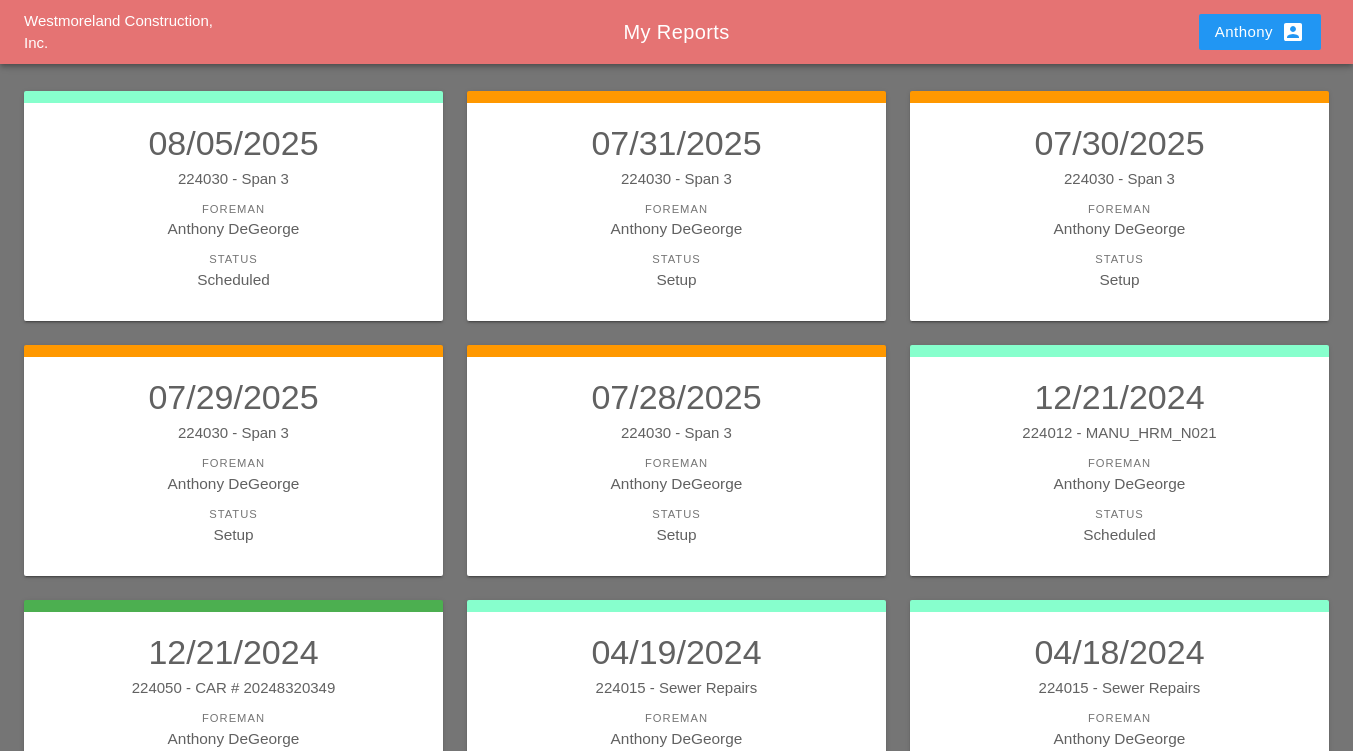 click on "Foreman" at bounding box center [676, 463] 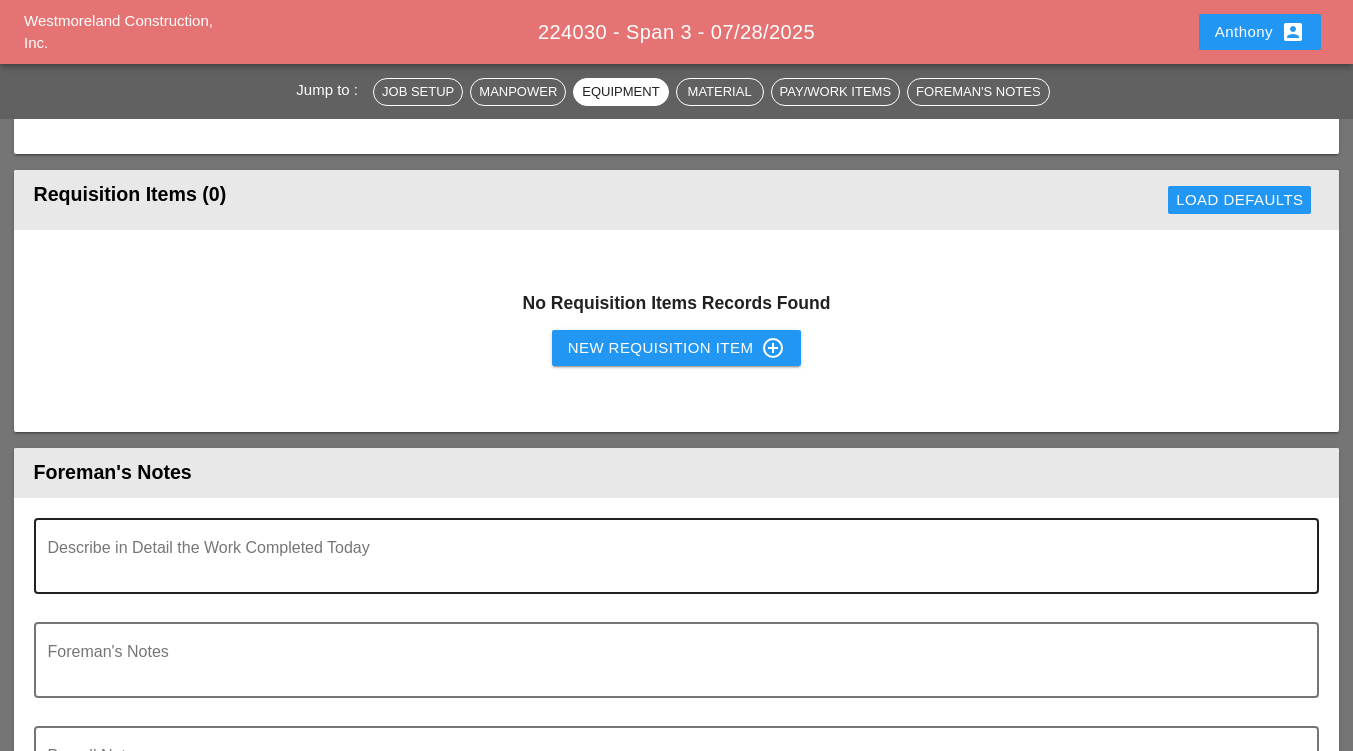 scroll, scrollTop: 2900, scrollLeft: 0, axis: vertical 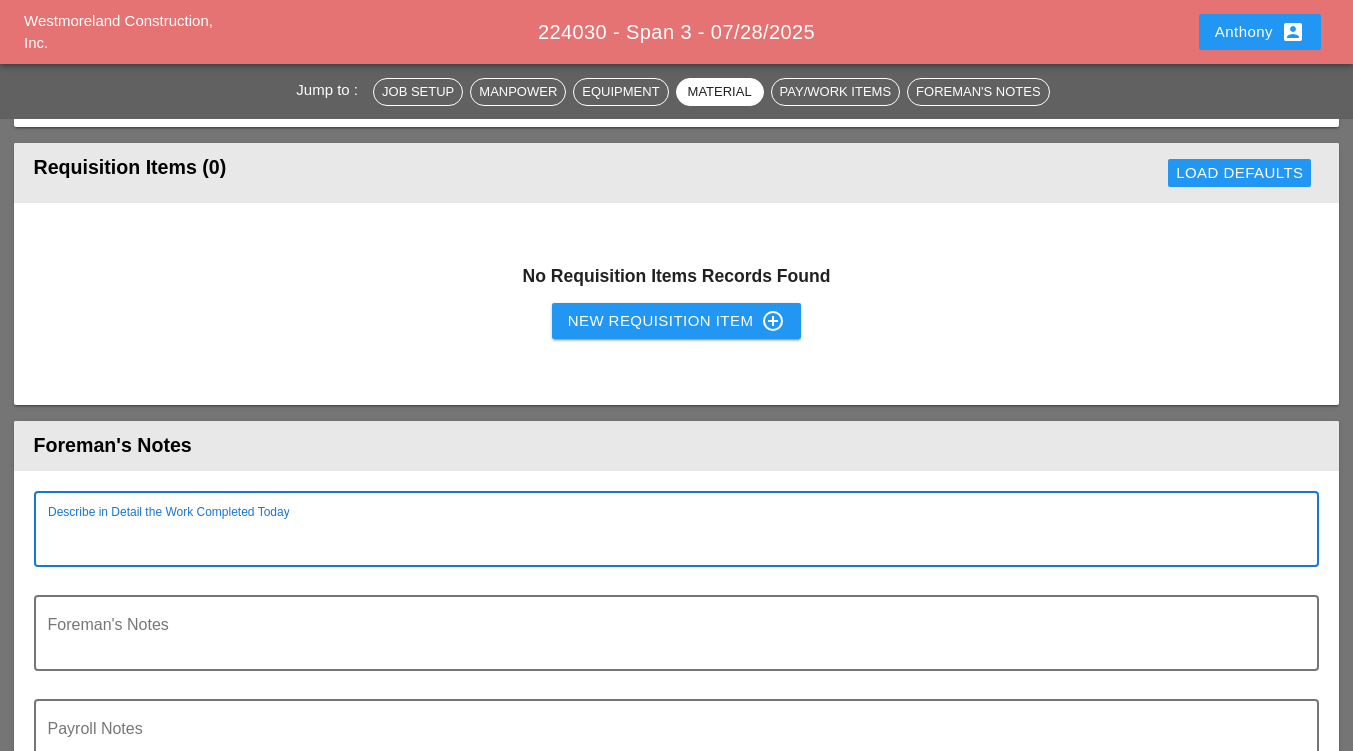 paste on "FILL OUT.
Item 1 - Remove and replace asphalt temp patch - N/A
Item 2 - Dewater Manhole - N/A
Item 4 - Fiber Placement = N/A
D.C.1 - MPT - WCI INC - 2 Laborers & 2 Trucks + 1 WCI laborer with rented attenuator - 10hrs
D.C.2 - Police Detail required 2 State Officers on Site
Item 6 - Repair conduit - N/A
Item 7 - Rod & proof existing conduit = N/A
RICKS DAILY;" 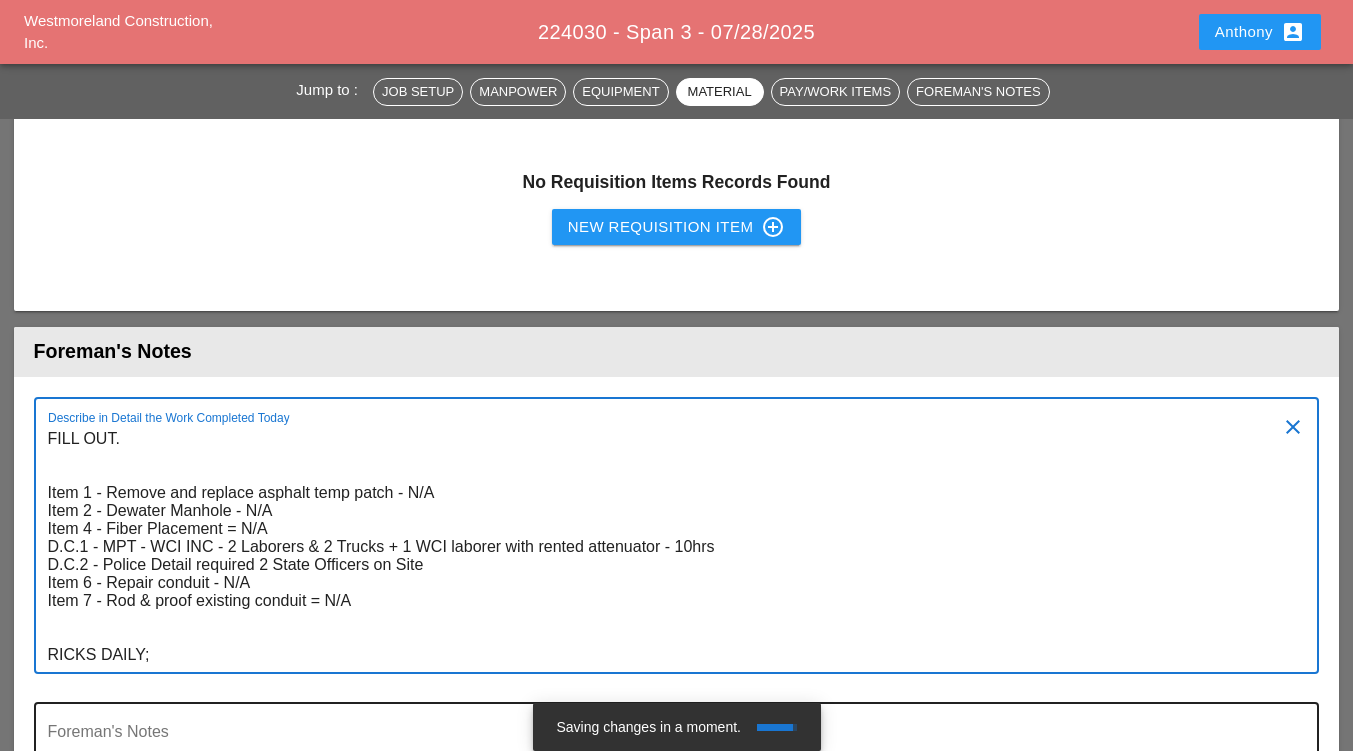 scroll, scrollTop: 3208, scrollLeft: 0, axis: vertical 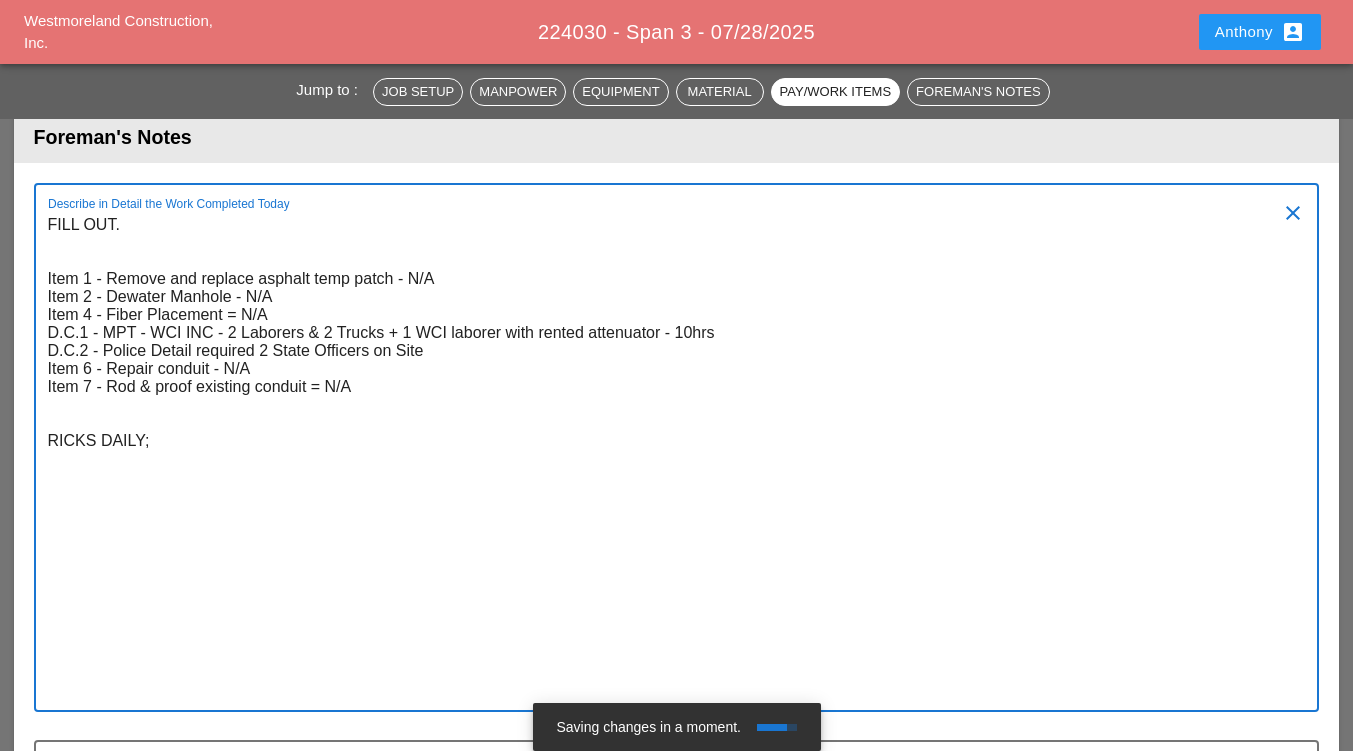 type on "FILL OUT.
Item 1 - Remove and replace asphalt temp patch - N/A
Item 2 - Dewater Manhole - N/A
Item 4 - Fiber Placement = N/A
D.C.1 - MPT - WCI INC - 2 Laborers & 2 Trucks + 1 WCI laborer with rented attenuator - 10hrs
D.C.2 - Police Detail required 2 State Officers on Site
Item 6 - Repair conduit - N/A
Item 7 - Rod & proof existing conduit = N/A
RICKS DAILY;" 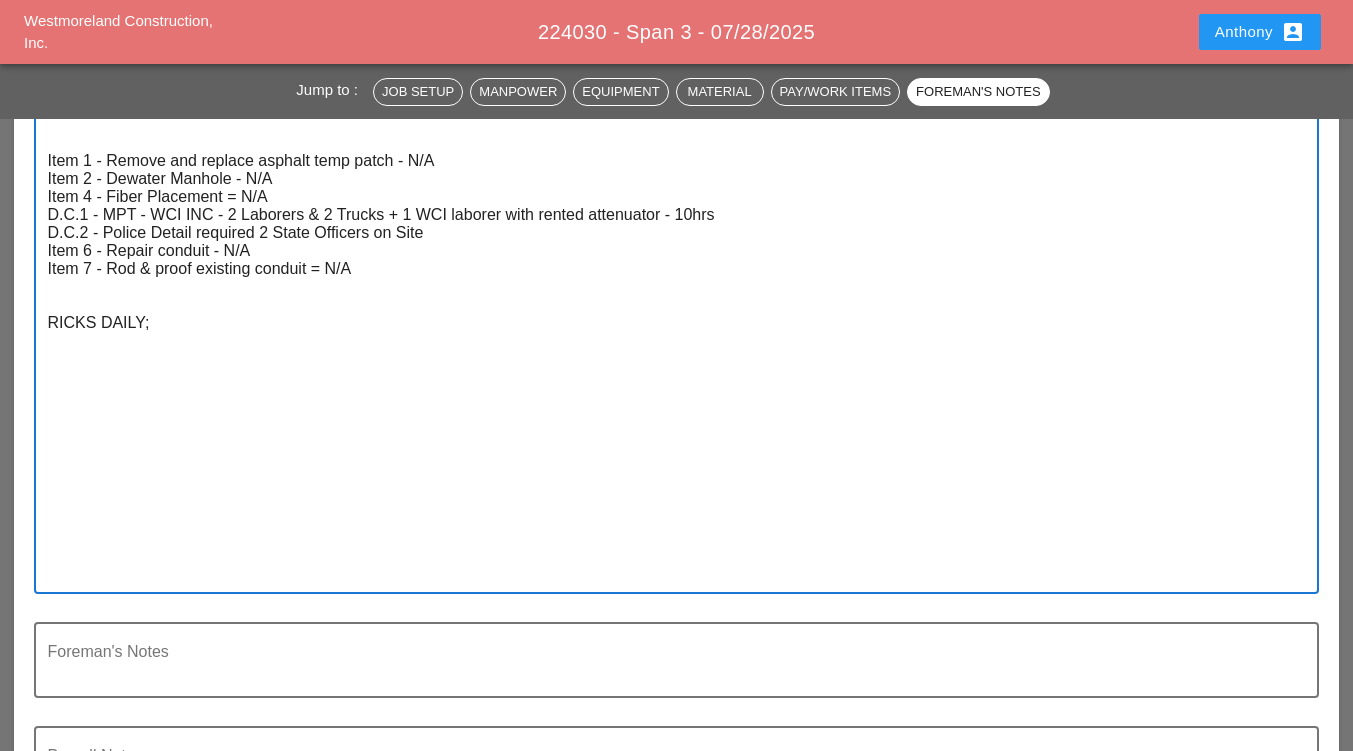 scroll, scrollTop: 3508, scrollLeft: 0, axis: vertical 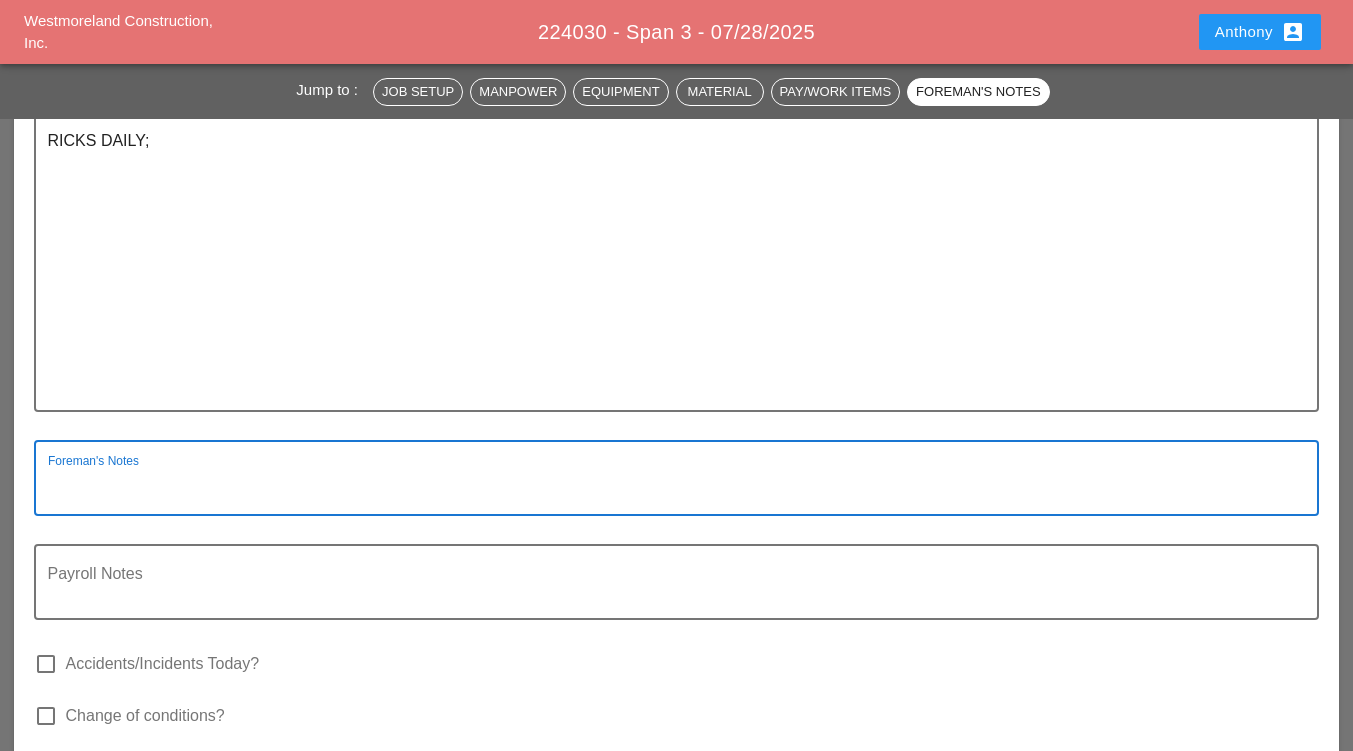 paste on "**********" 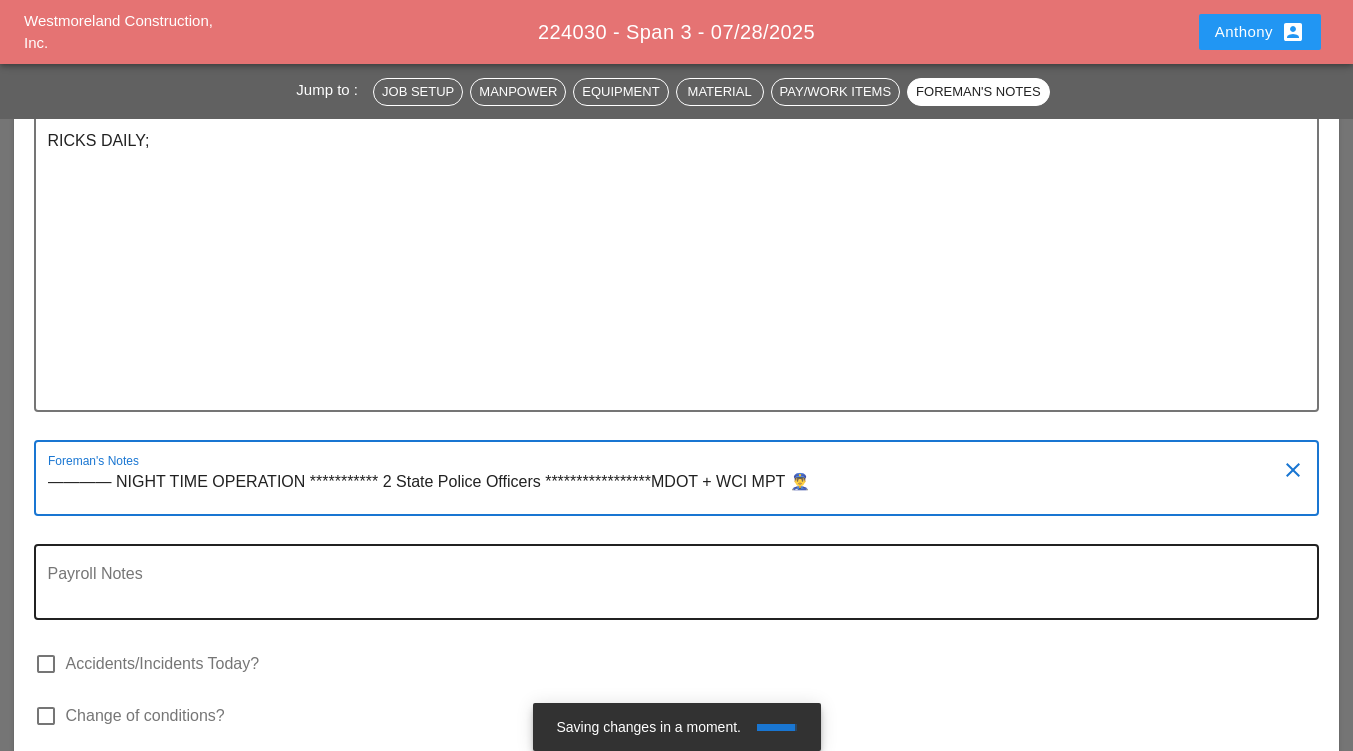 type on "**********" 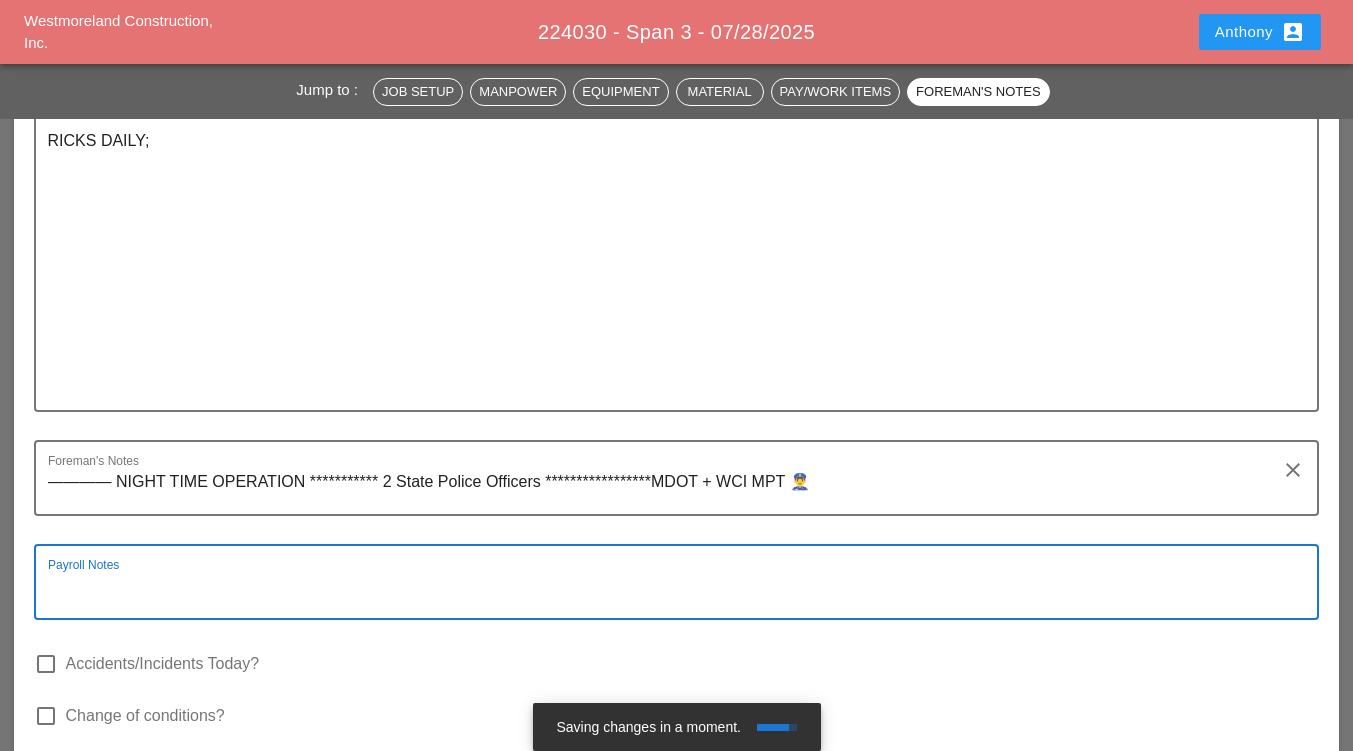 paste on "**********" 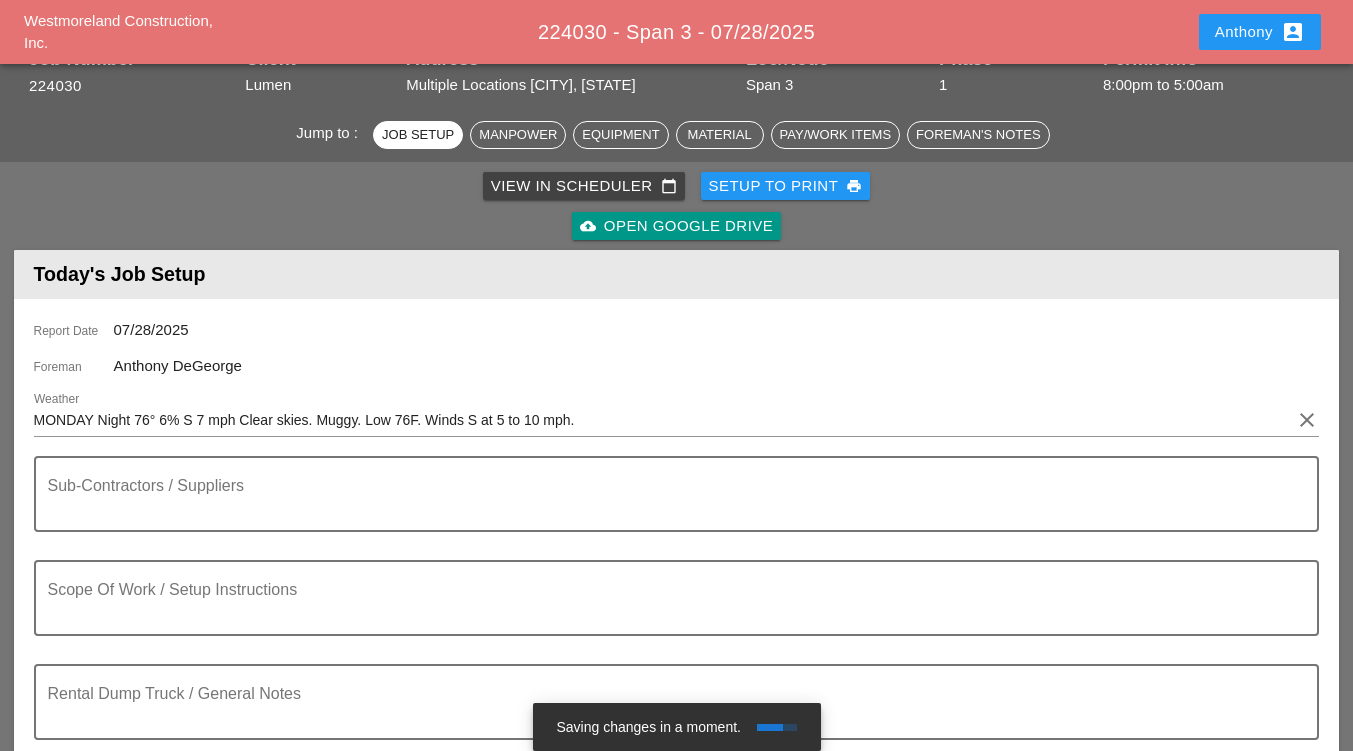 scroll, scrollTop: 200, scrollLeft: 0, axis: vertical 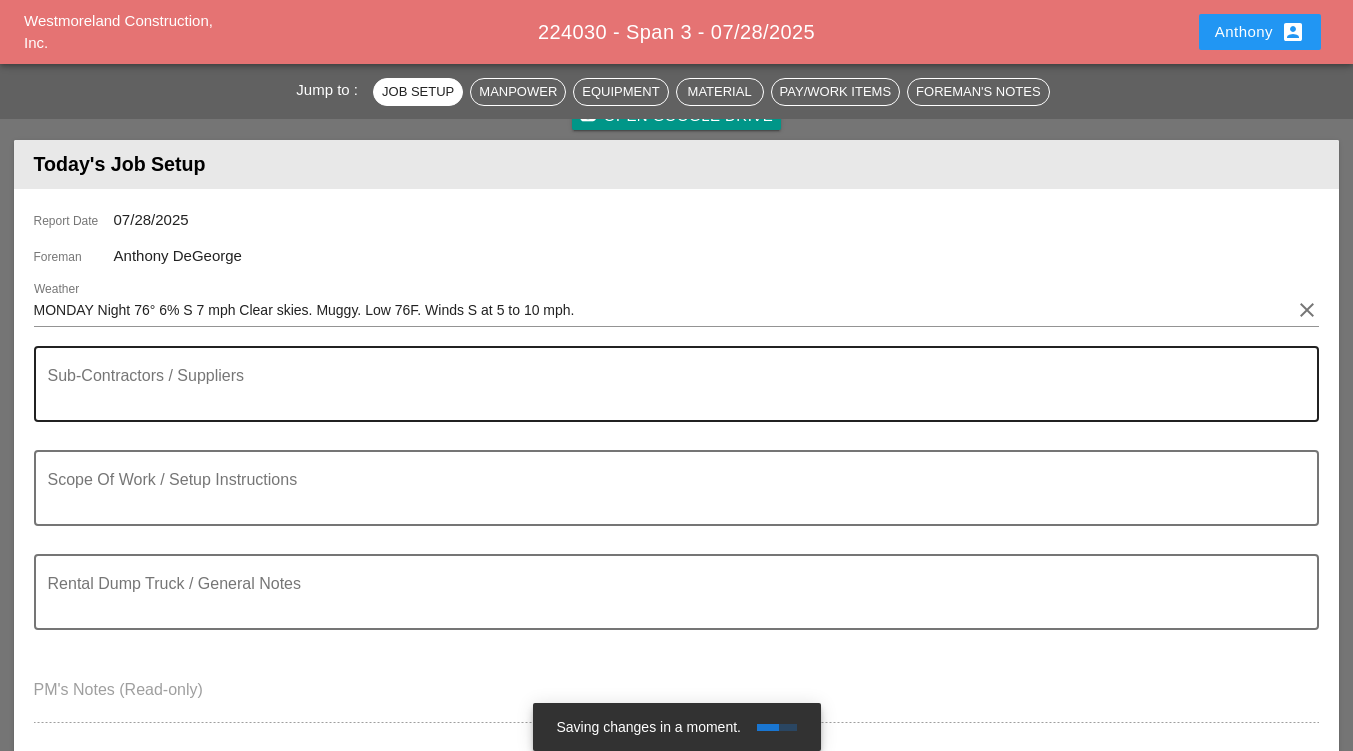 type on "**********" 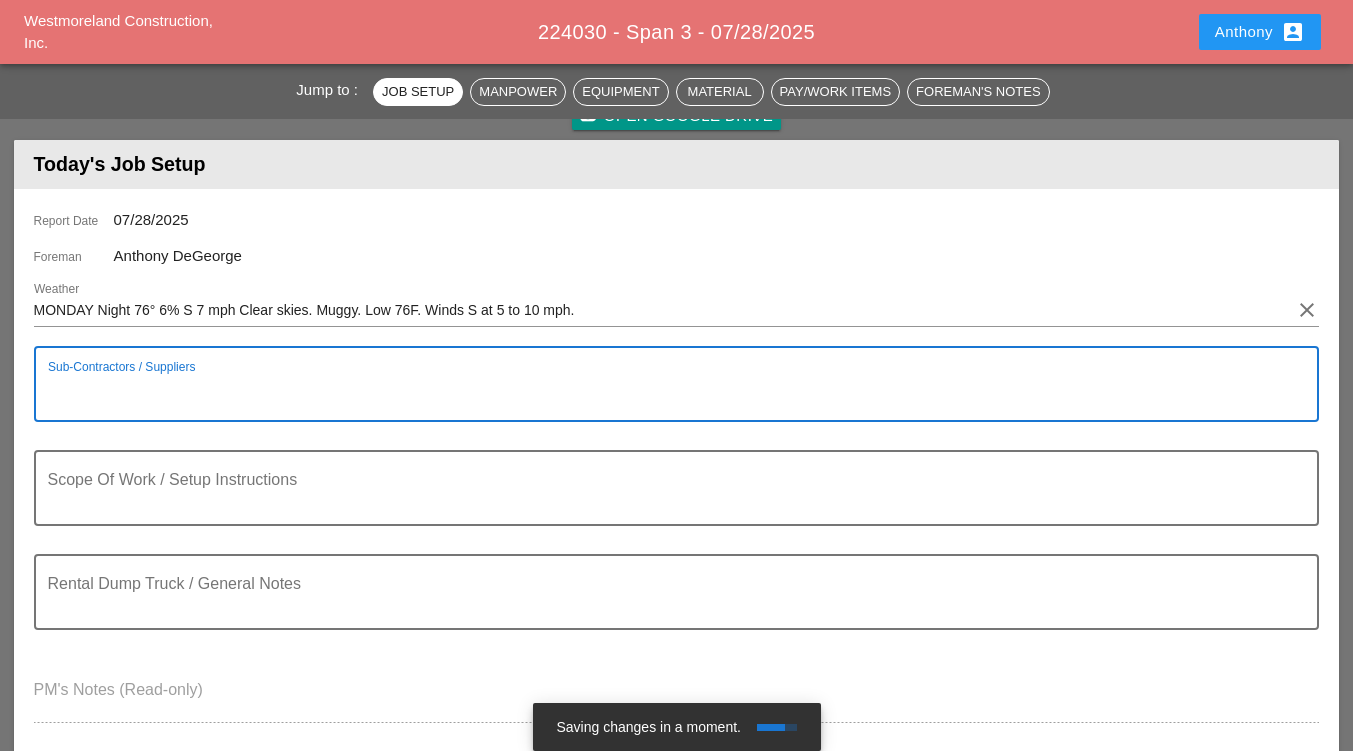 paste on "**********" 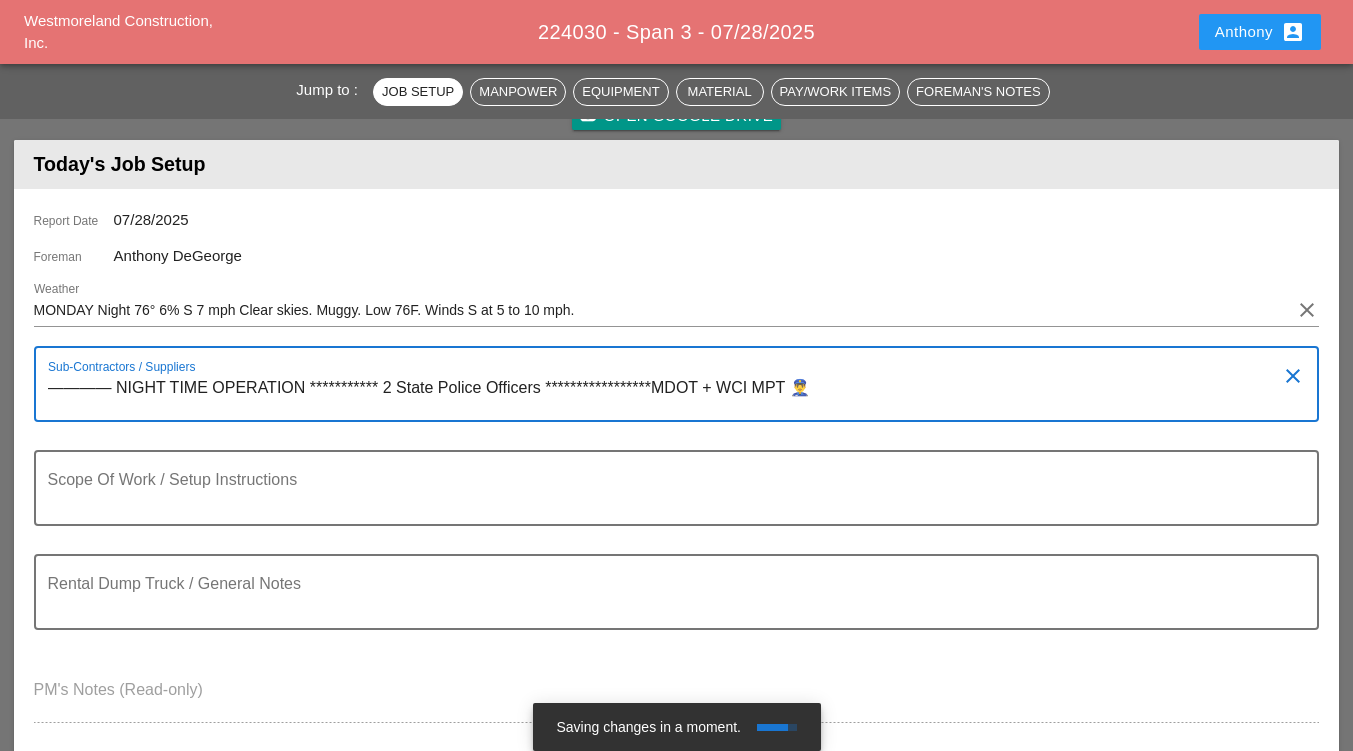 type on "**********" 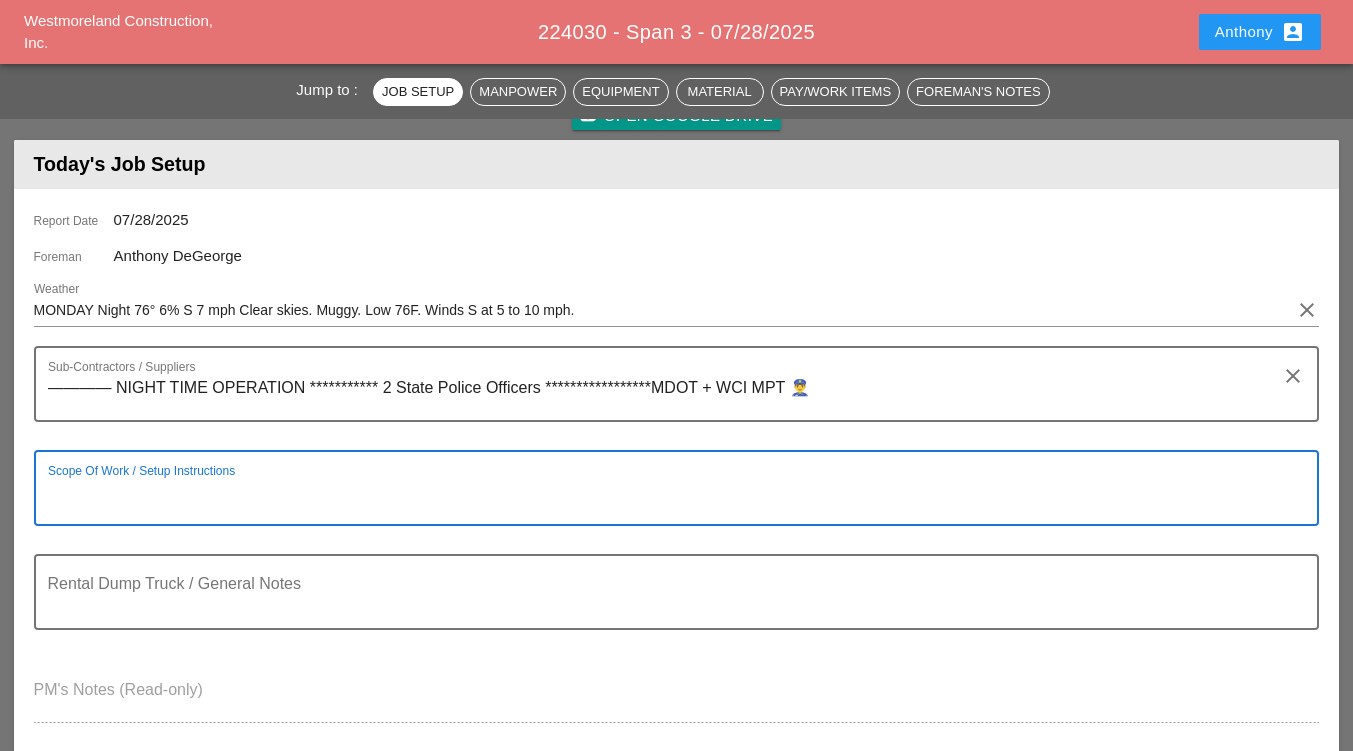 paste on "CONTINUE SPAN 3 FIBER INSTALLATION  ON I90 WB" 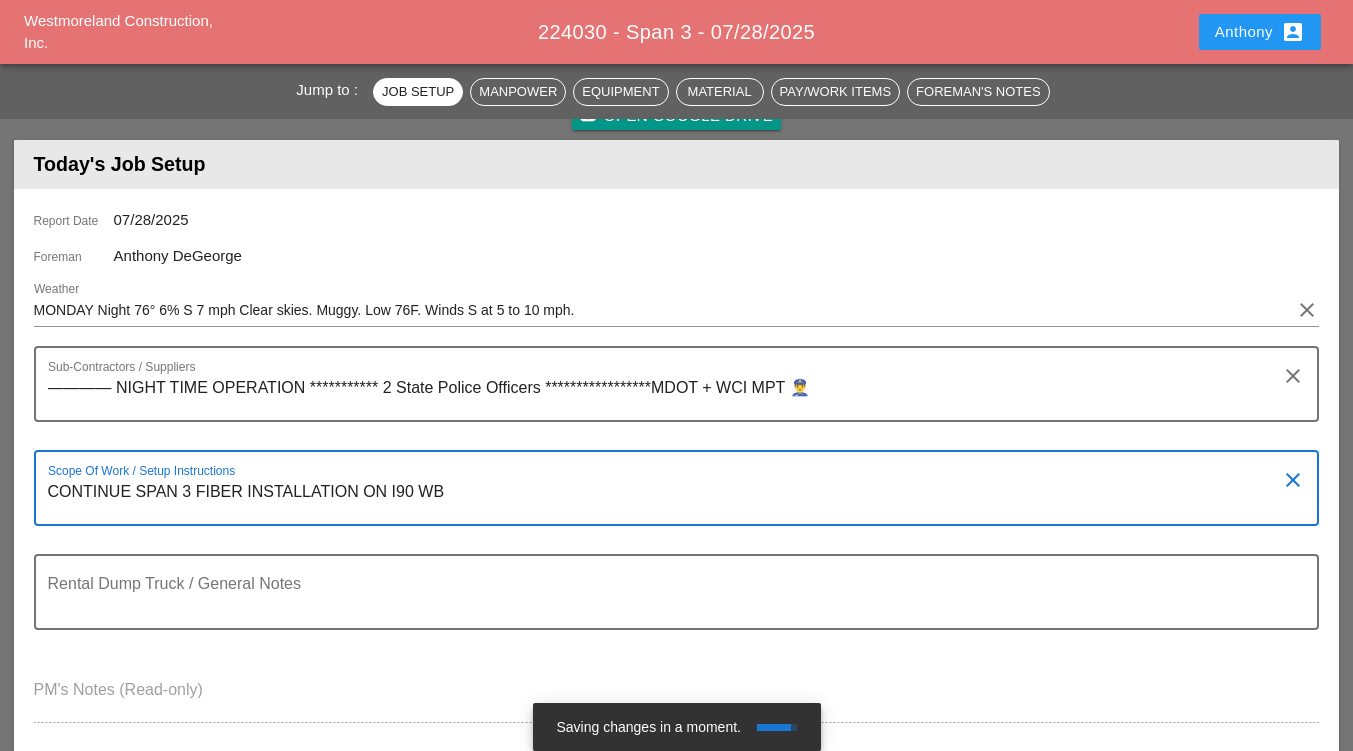 click on "CONTINUE SPAN 3 FIBER INSTALLATION  ON I90 WB" at bounding box center [669, 500] 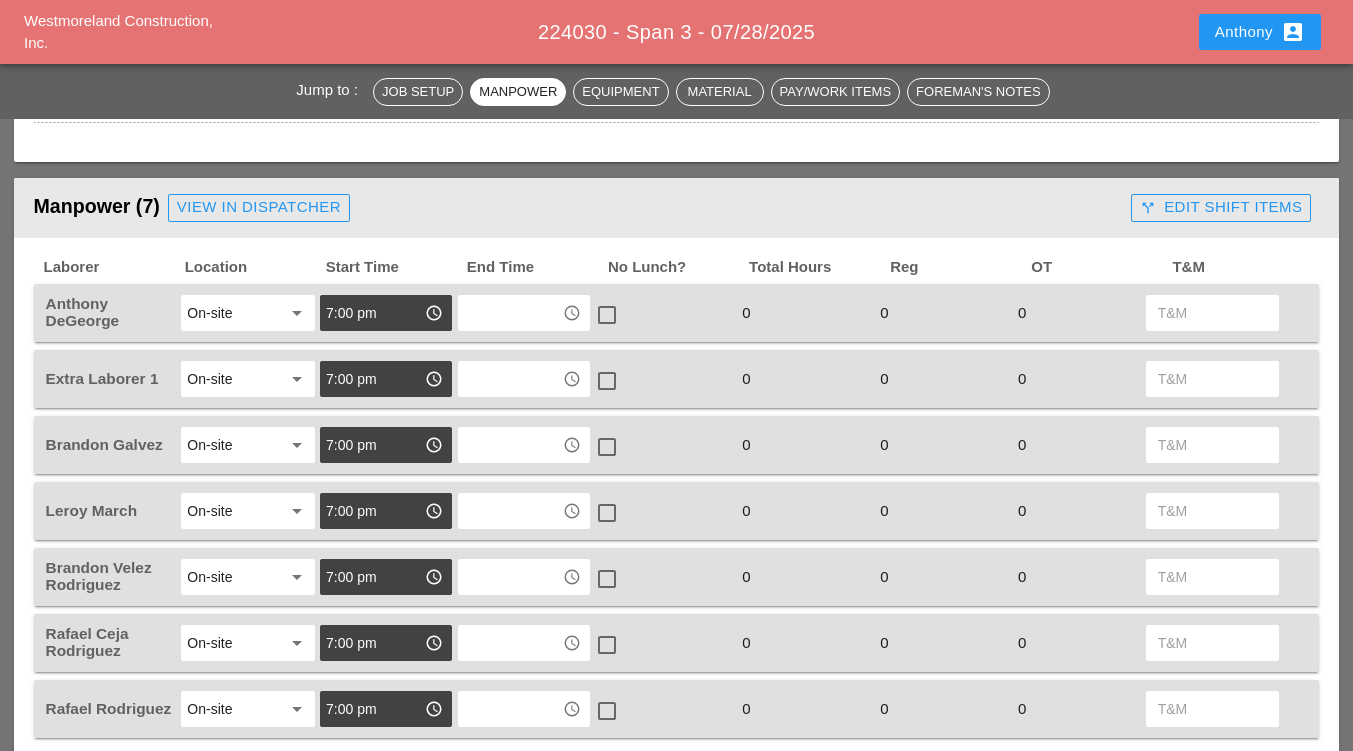 scroll, scrollTop: 900, scrollLeft: 0, axis: vertical 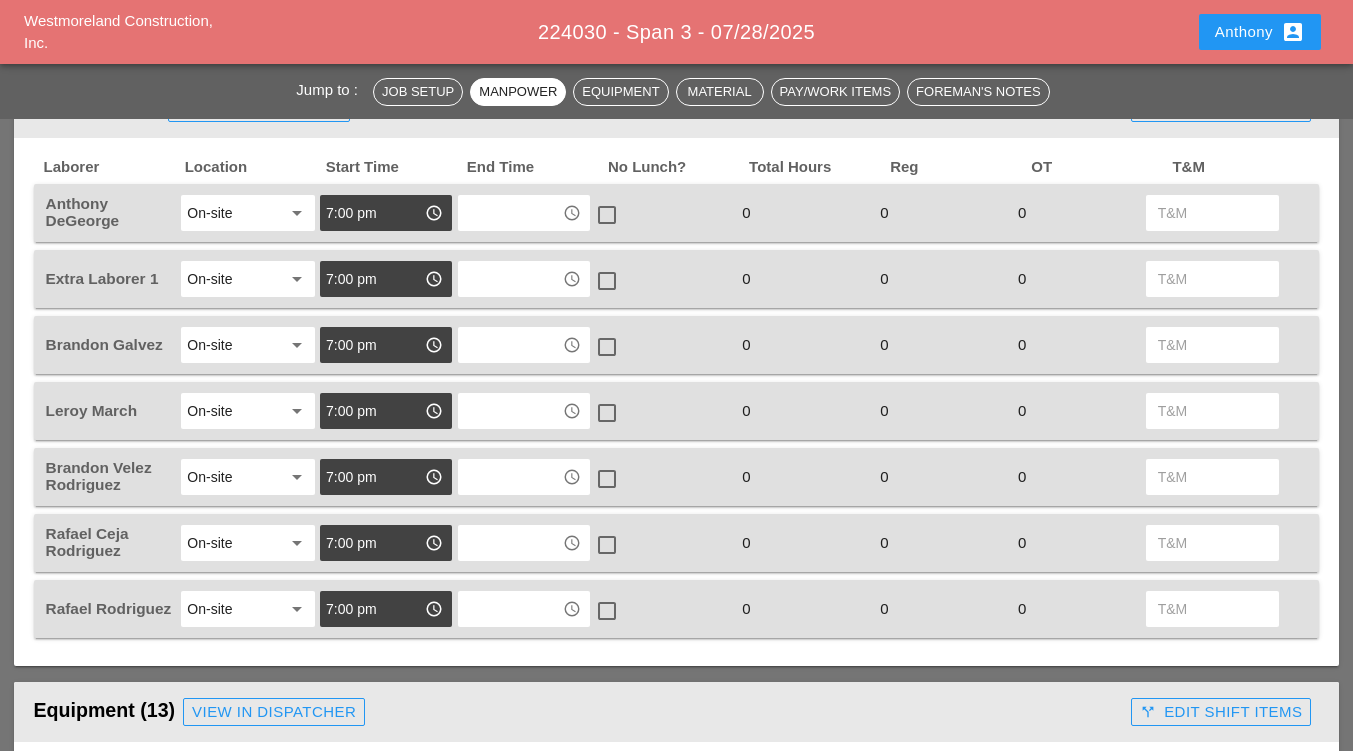 type on "- CONTINUE SPAN 3 FIBER INSTALLATION  ON I90 WB" 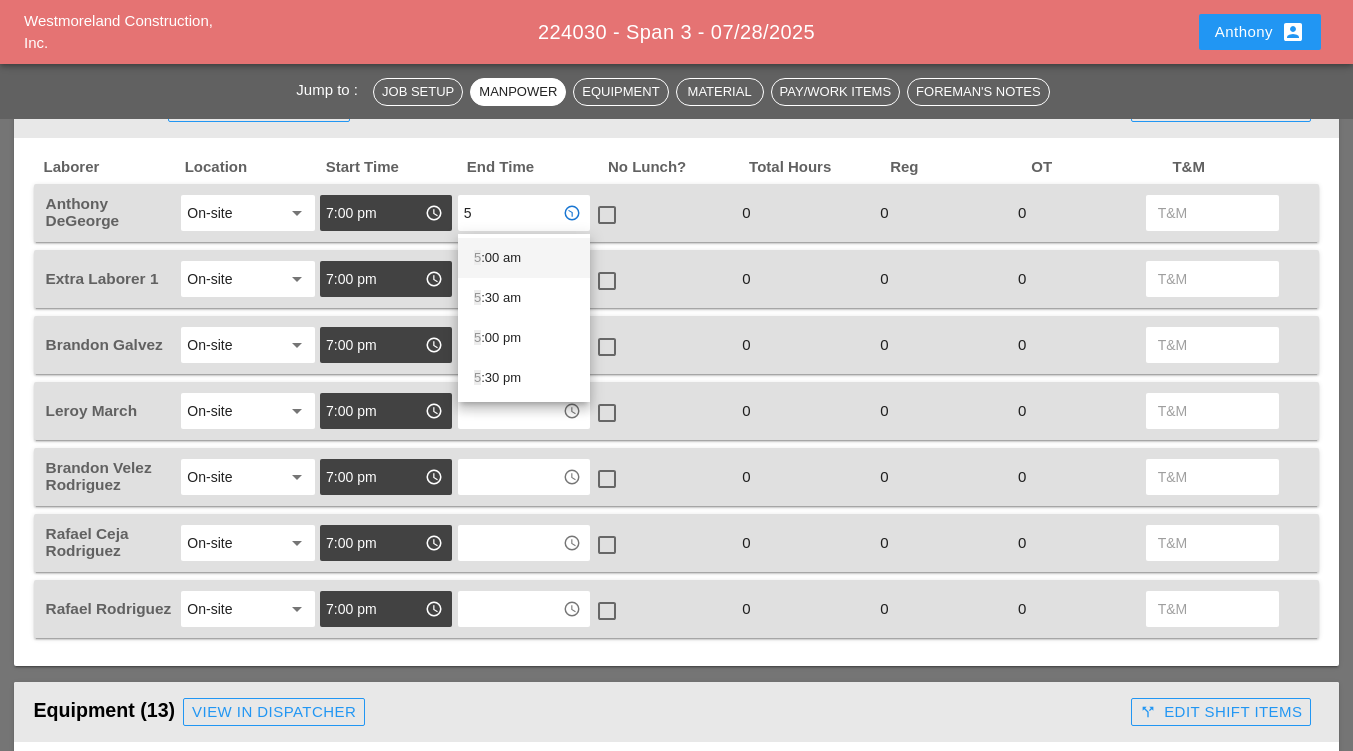 click on "5 :00 am" at bounding box center (524, 258) 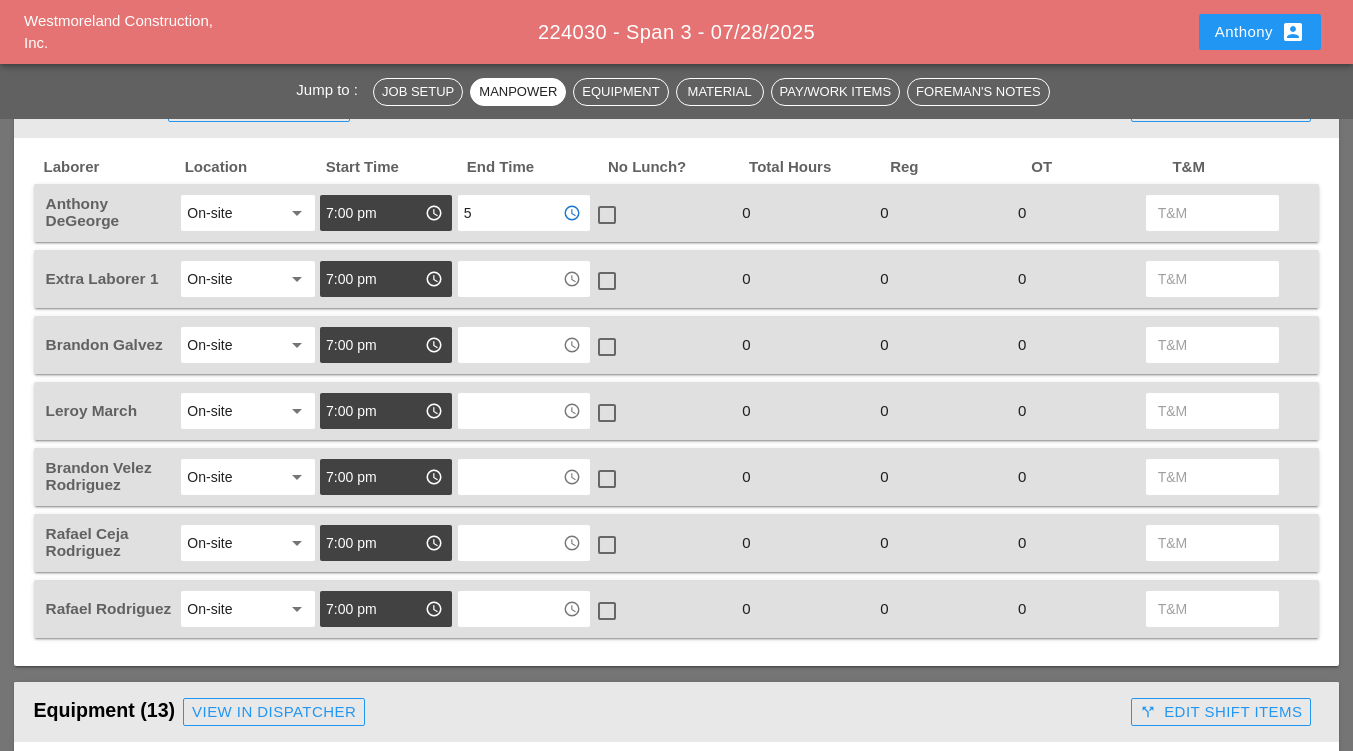 type on "5:00 am" 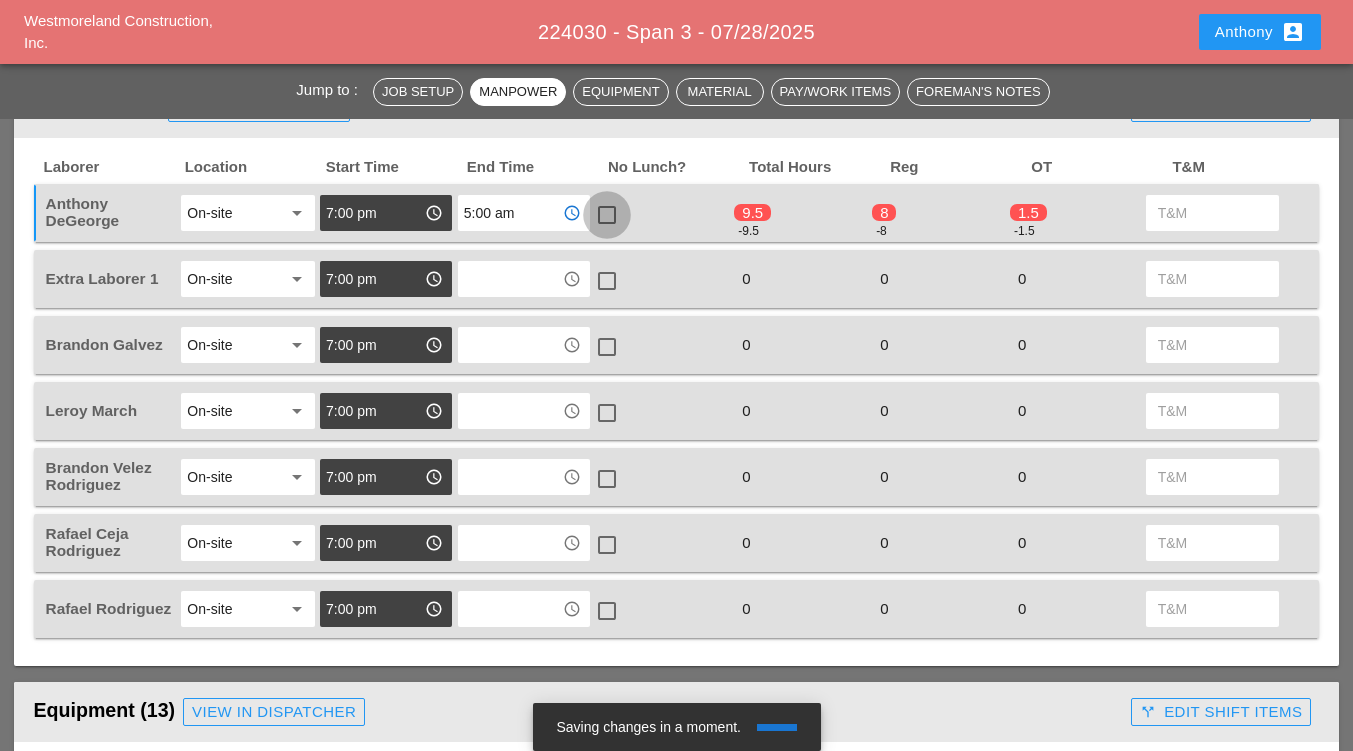 click at bounding box center [607, 215] 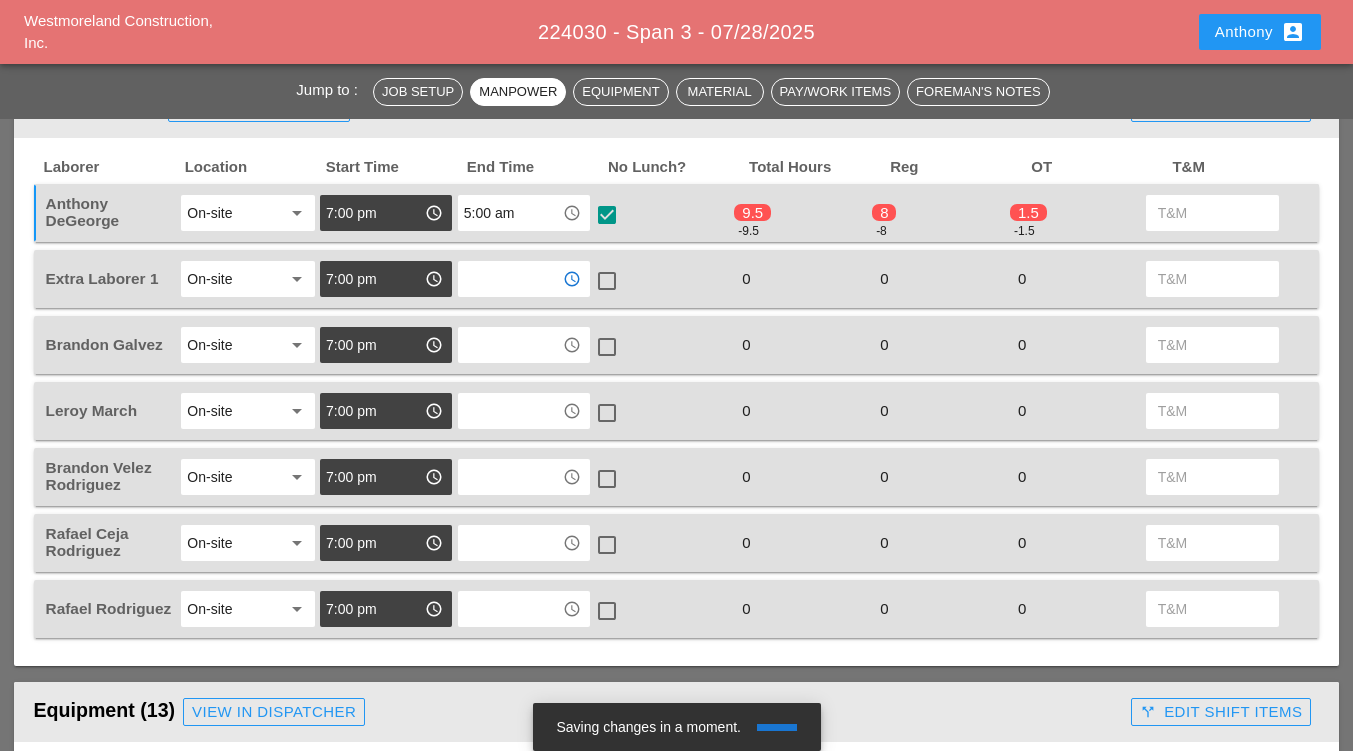 click at bounding box center [510, 279] 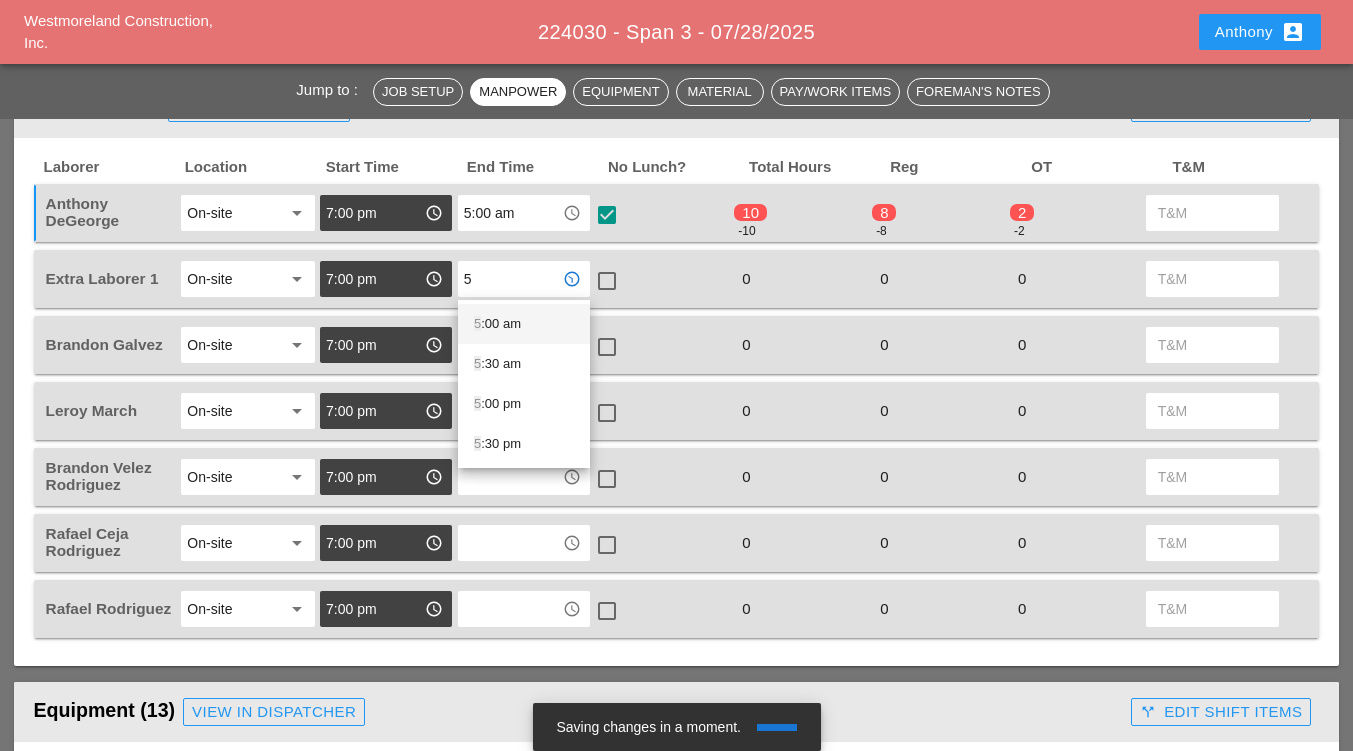 click on "5 :00 am" at bounding box center (524, 324) 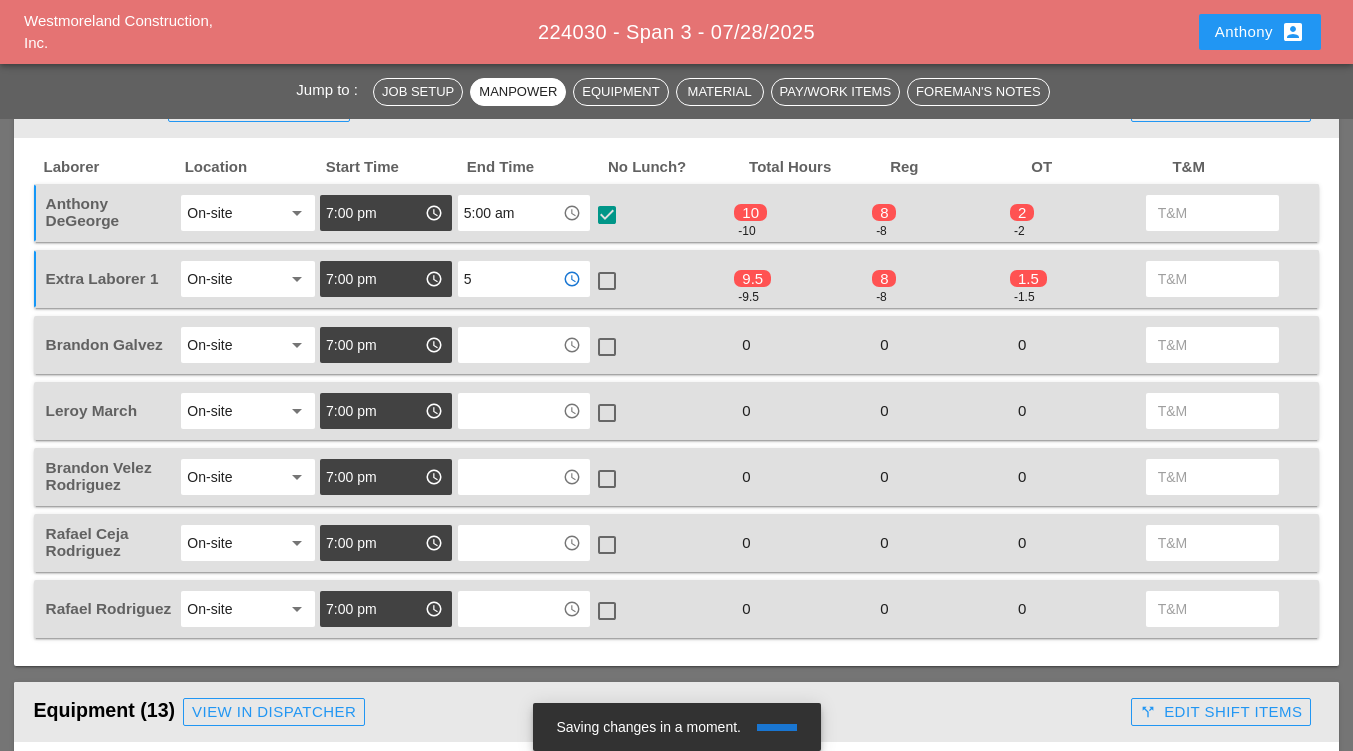 type on "5:00 am" 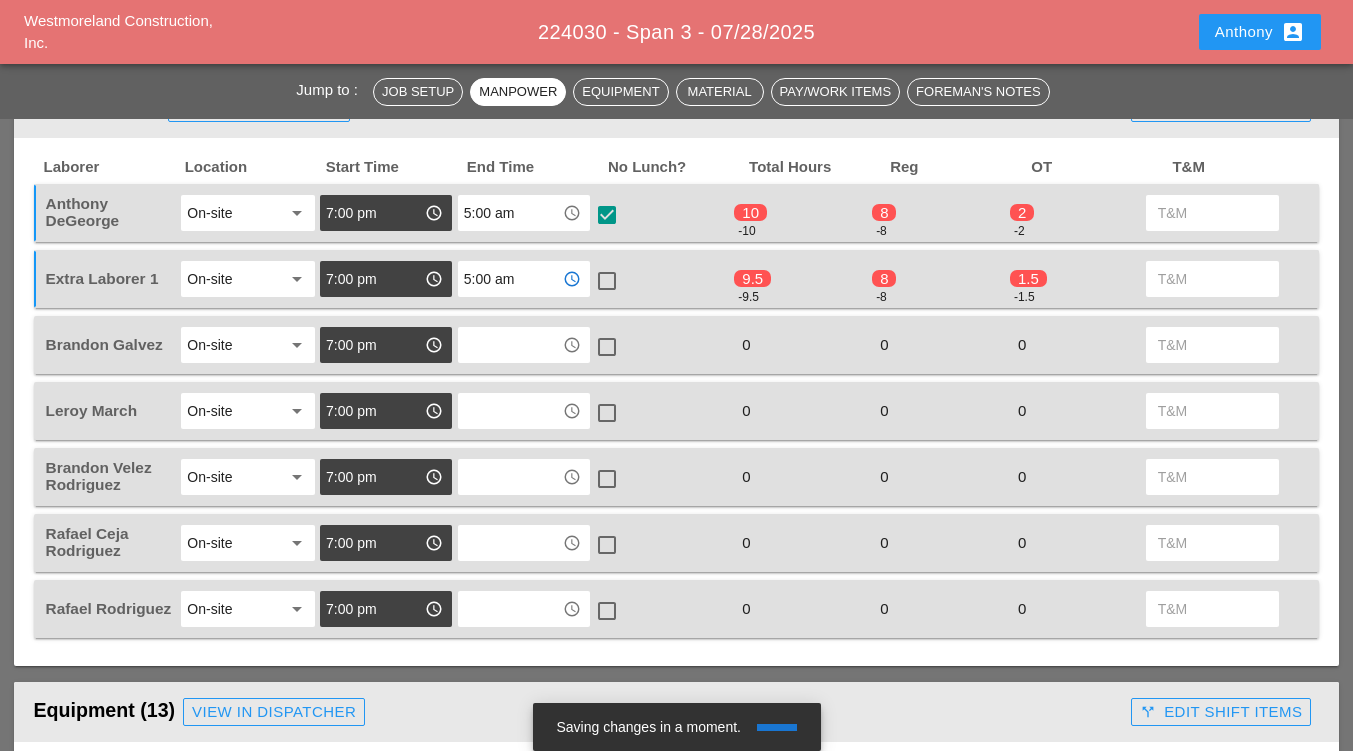 click at bounding box center [607, 281] 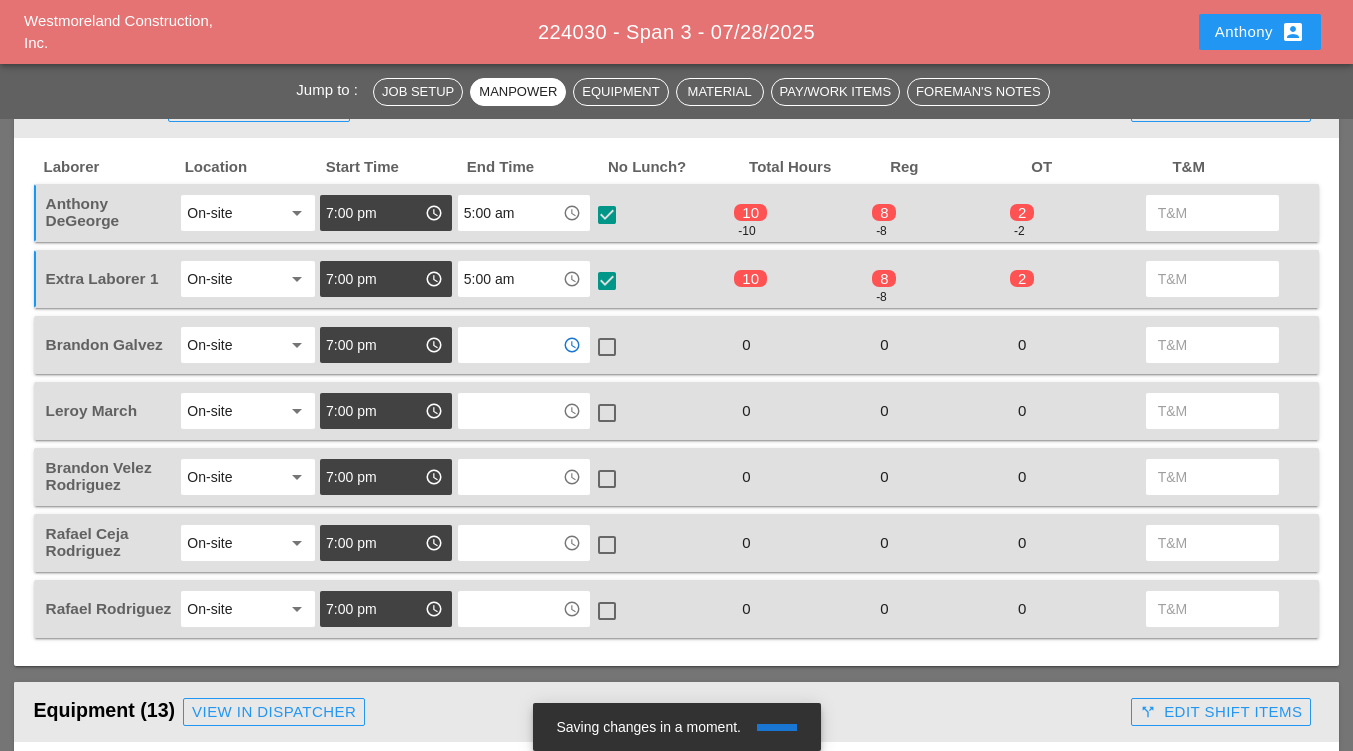 click at bounding box center (510, 345) 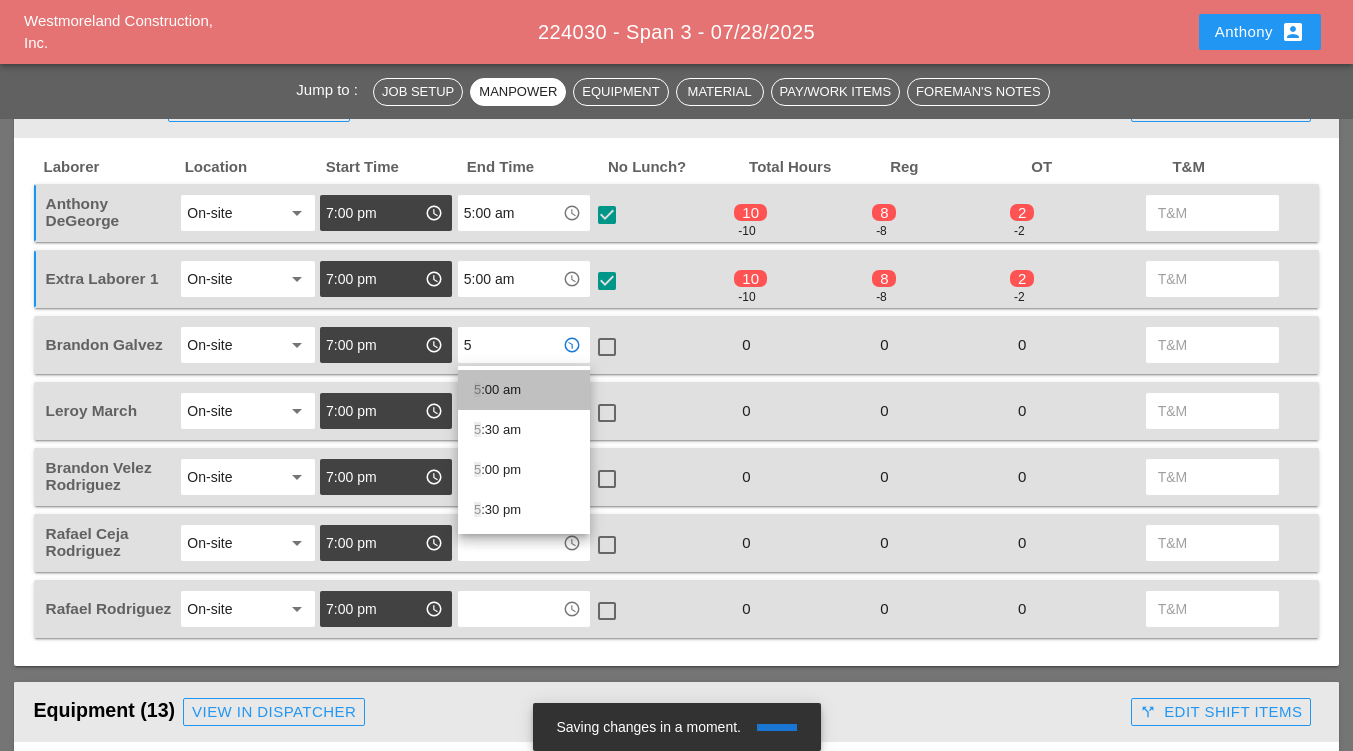 click on "5 :00 am" at bounding box center (524, 390) 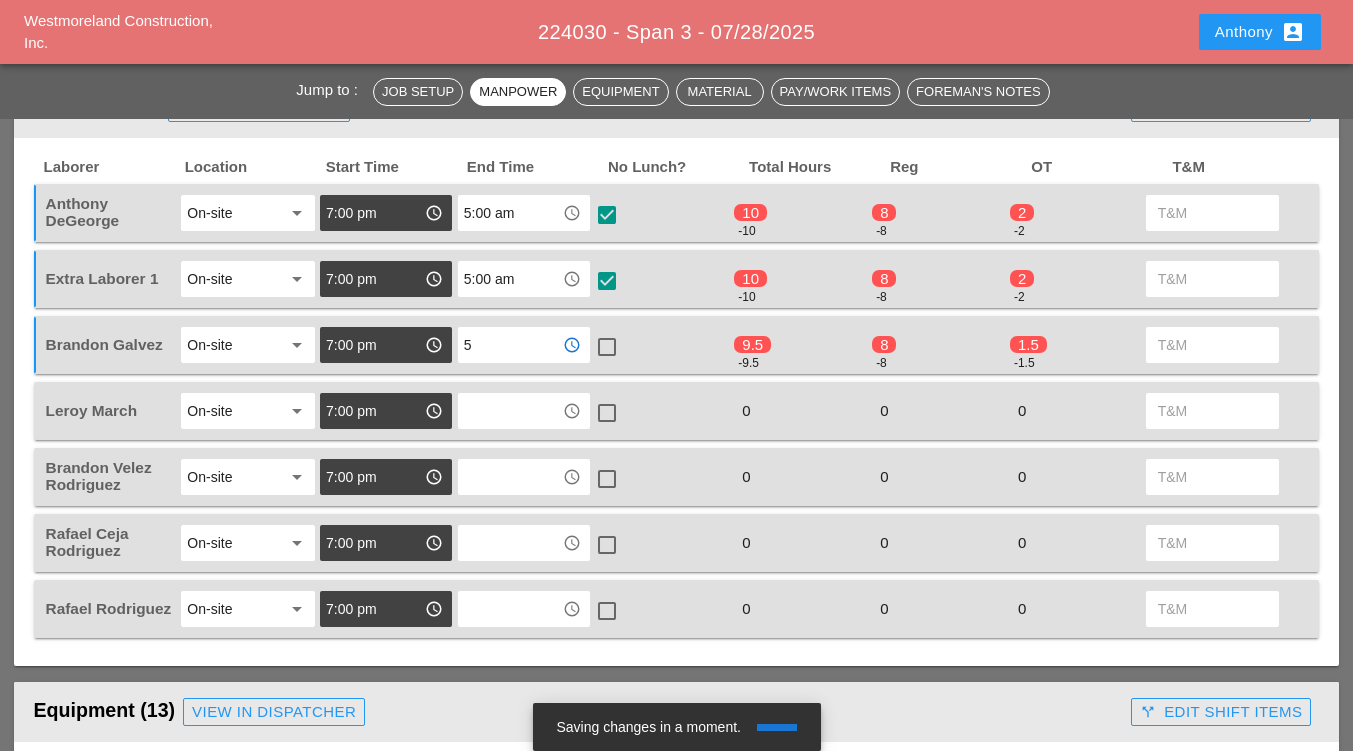 type on "5:00 am" 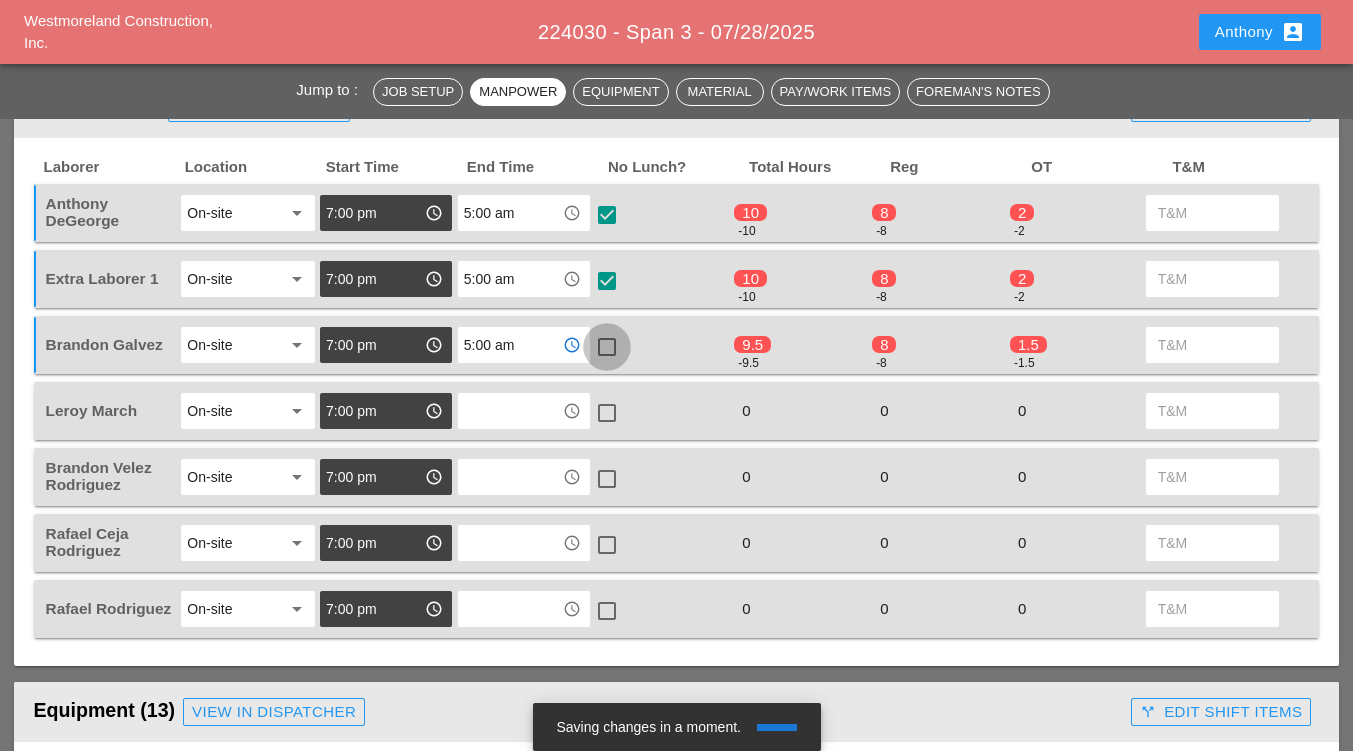 click at bounding box center (607, 347) 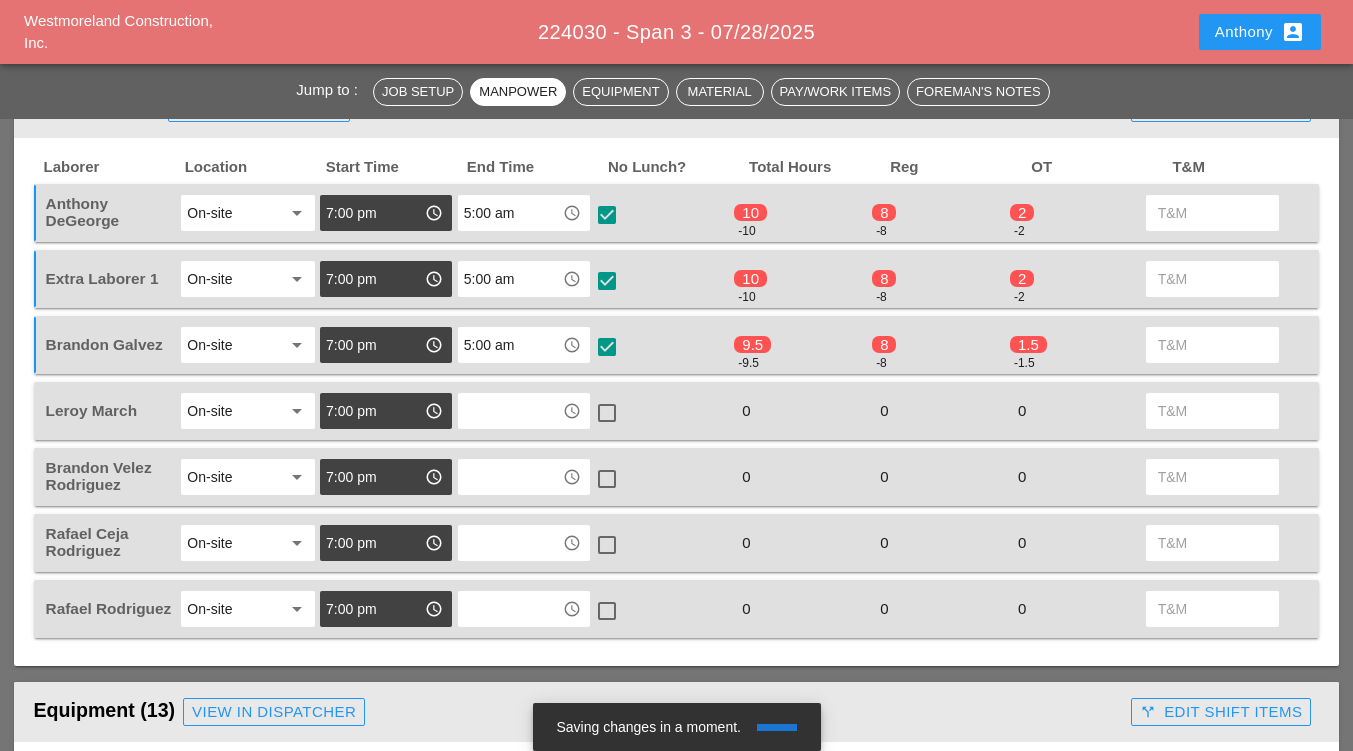 click at bounding box center [510, 411] 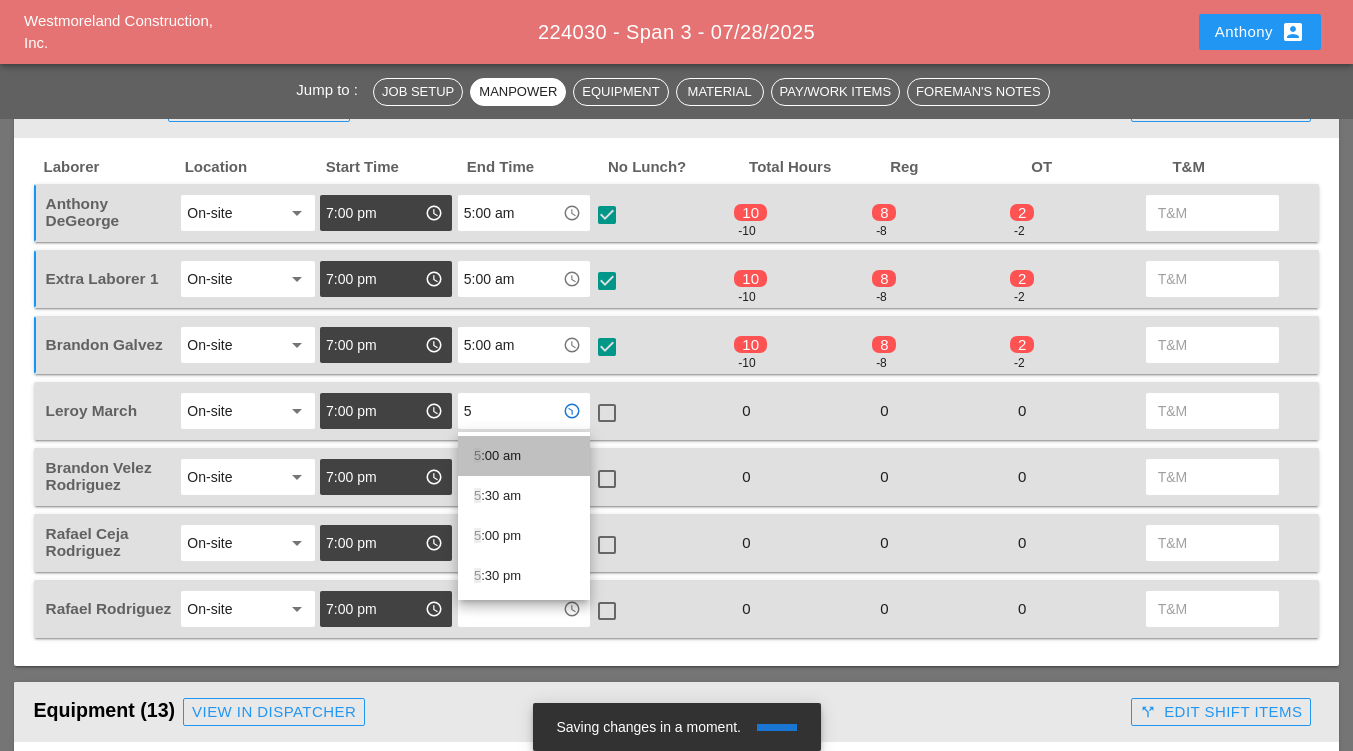click on "5 :00 am" at bounding box center (524, 456) 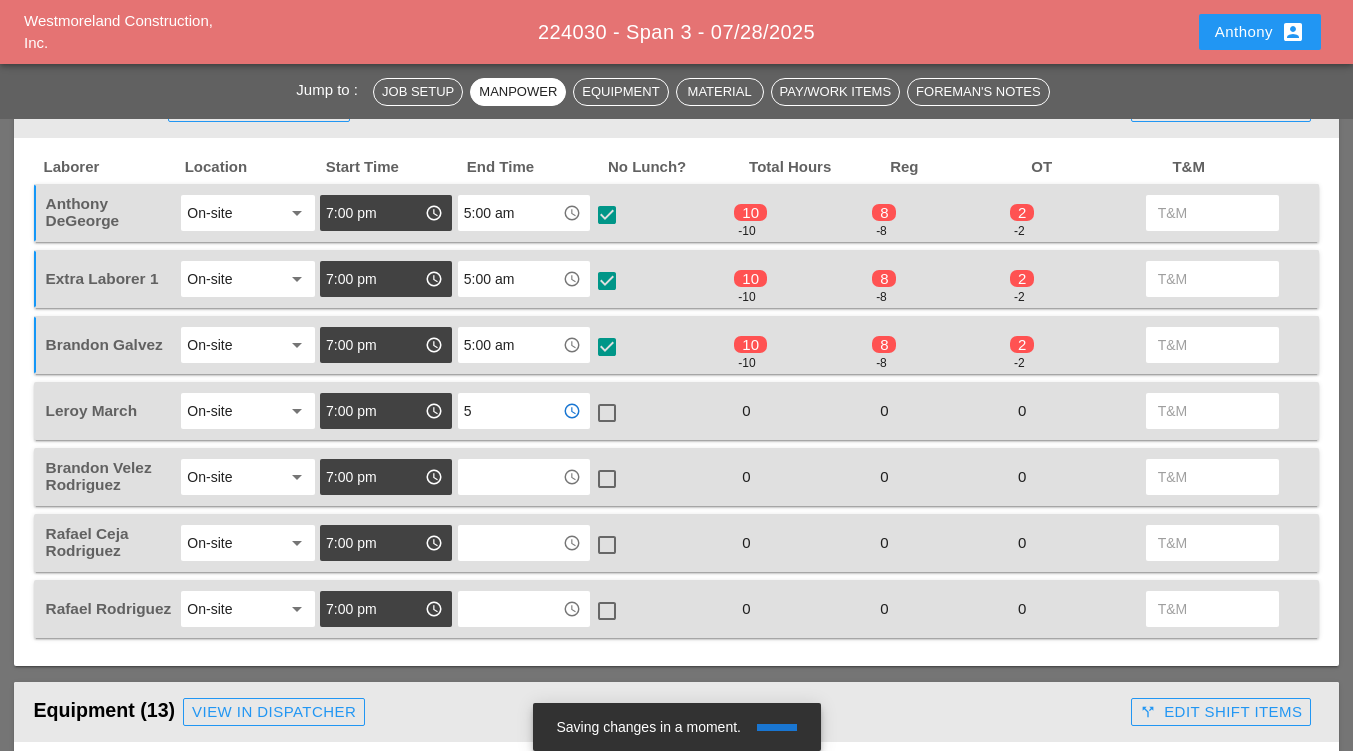 type on "5:00 am" 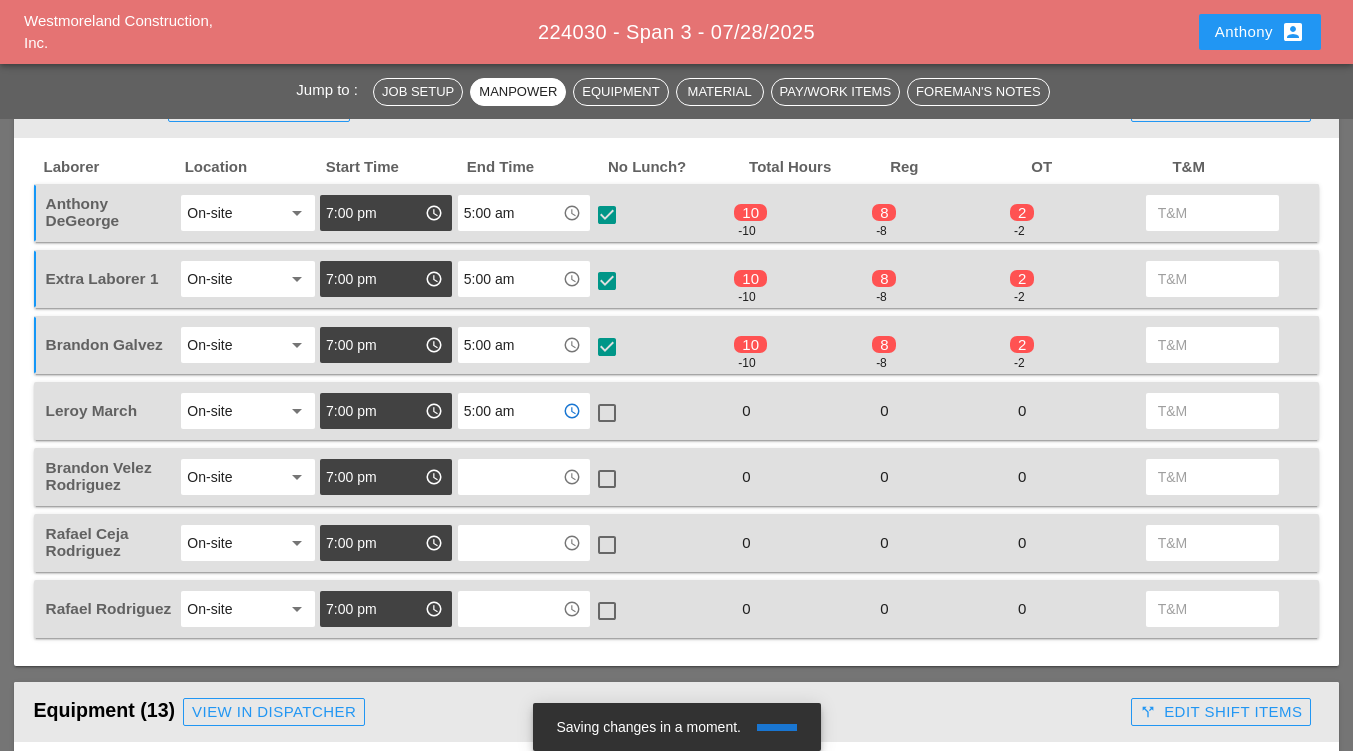 click on "check_box_outline_blank" at bounding box center (611, 411) 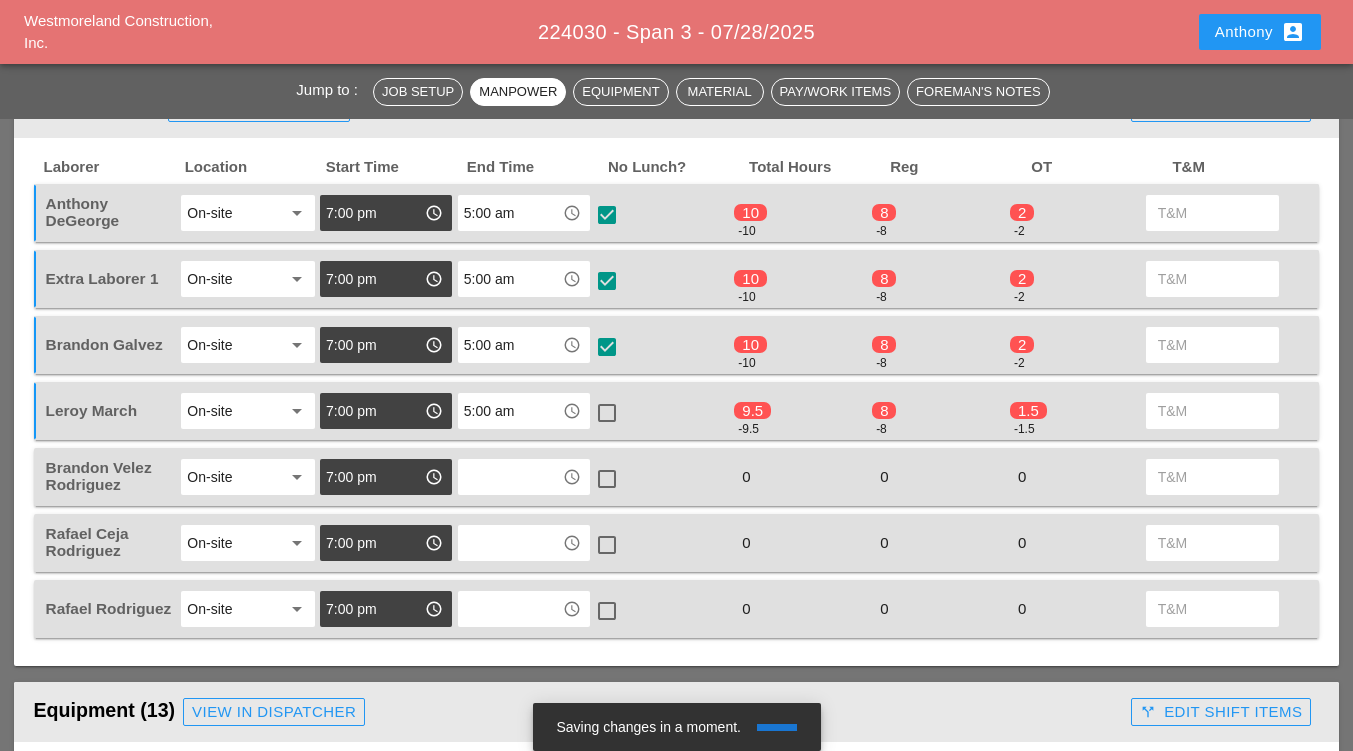 click at bounding box center (607, 413) 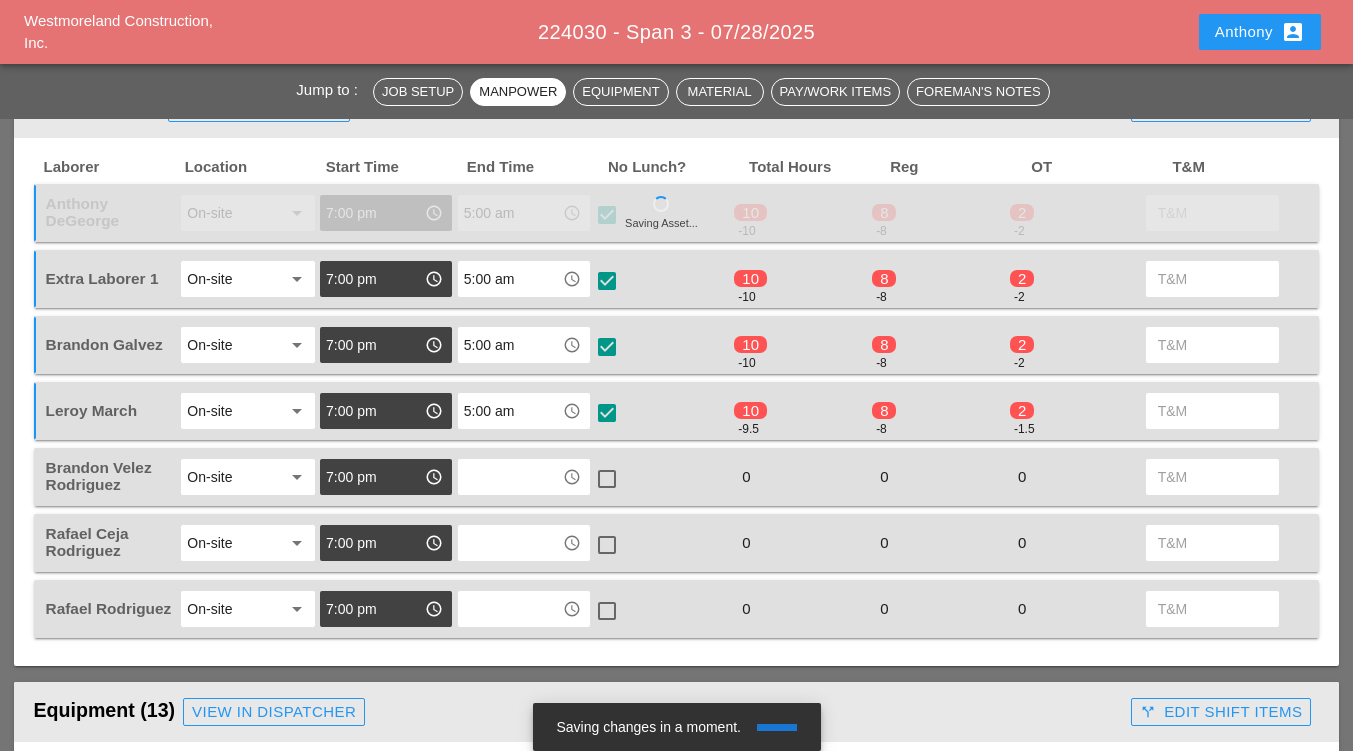 click at bounding box center (510, 477) 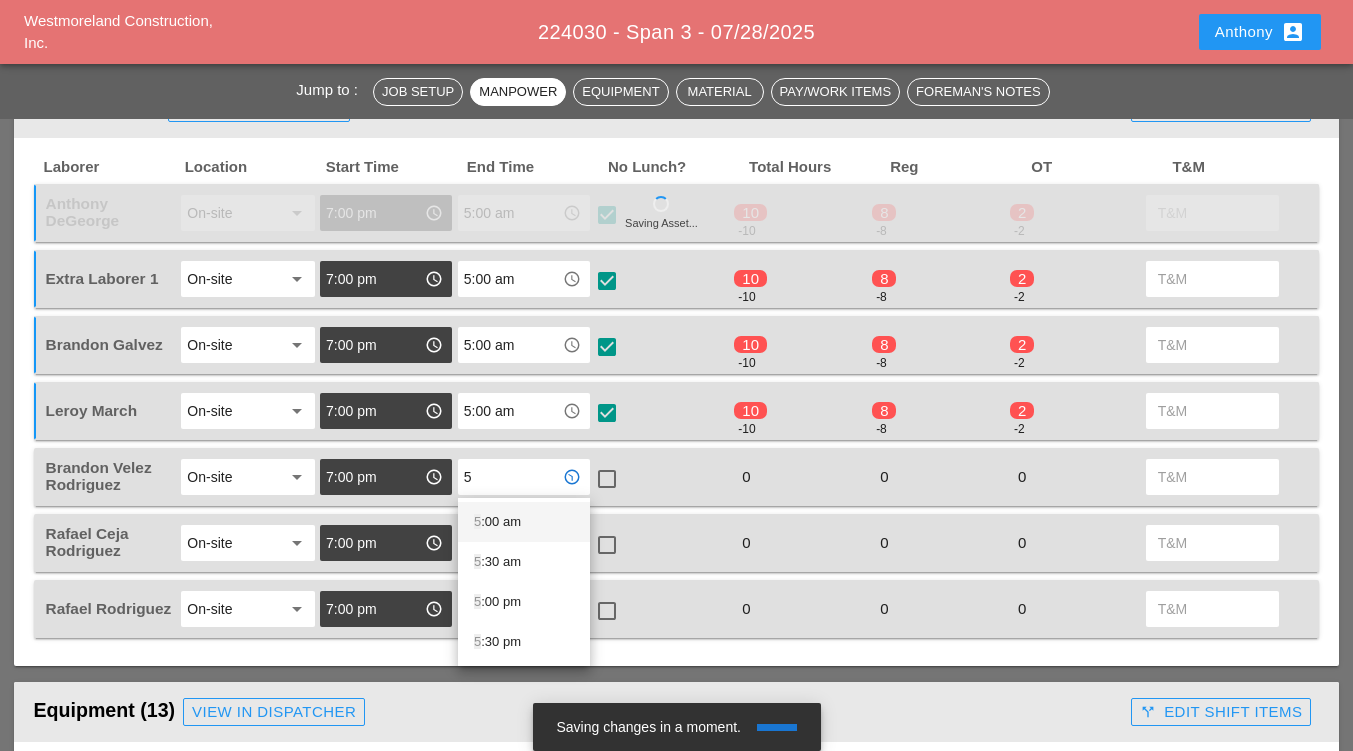 click on "5 :00 am" at bounding box center (524, 522) 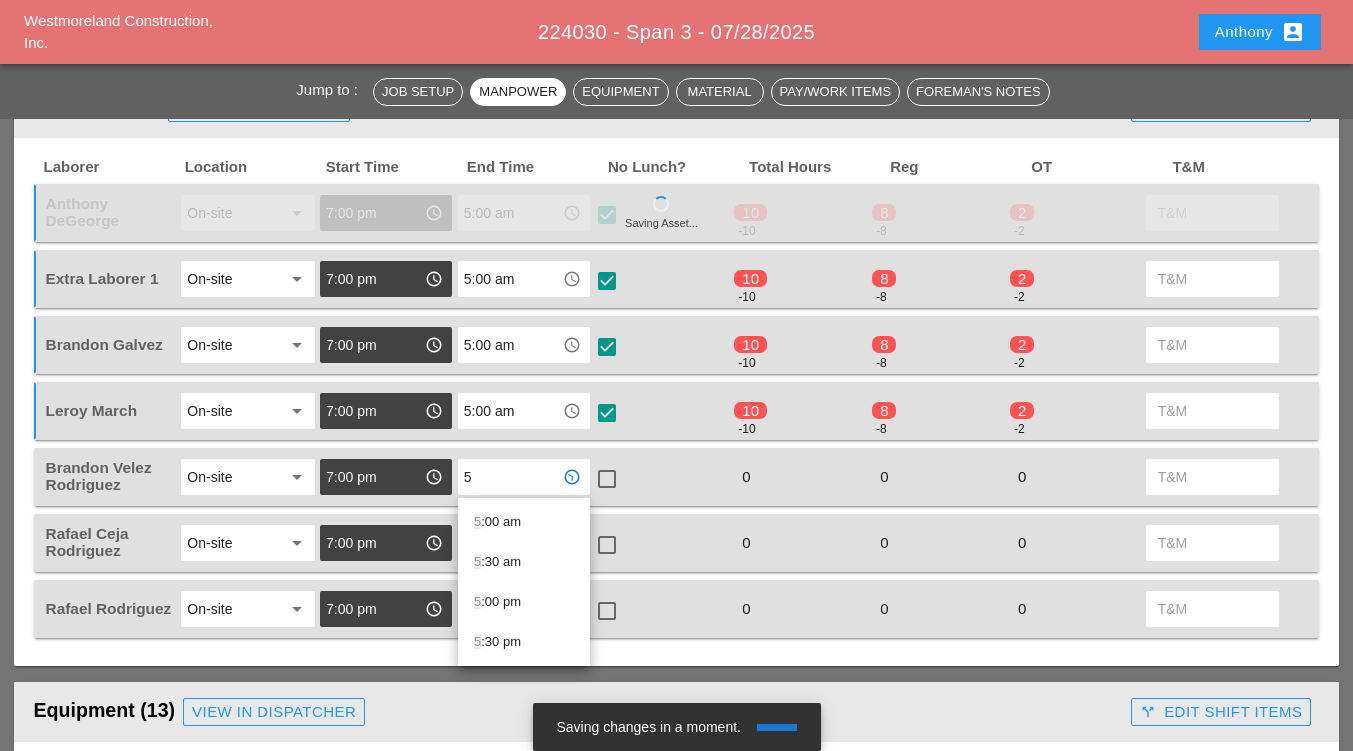 type on "5:00 am" 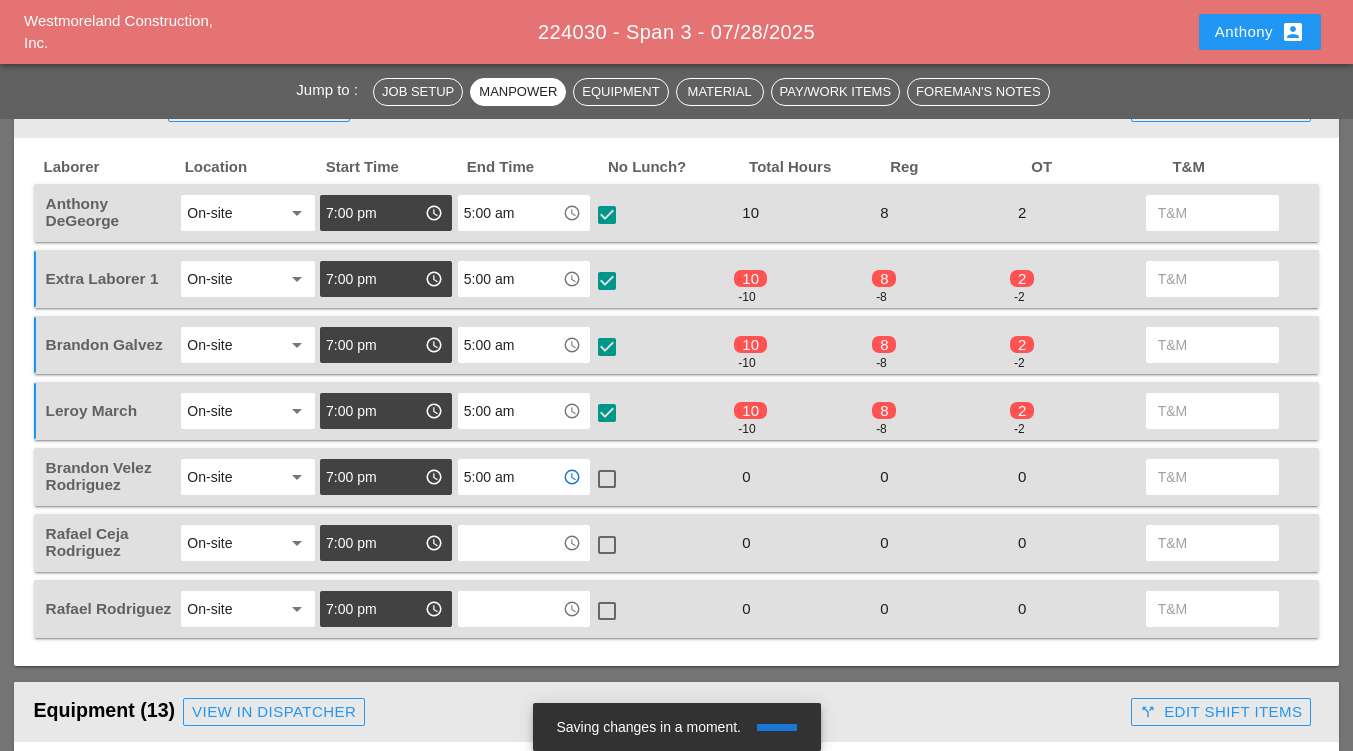 click at bounding box center (607, 479) 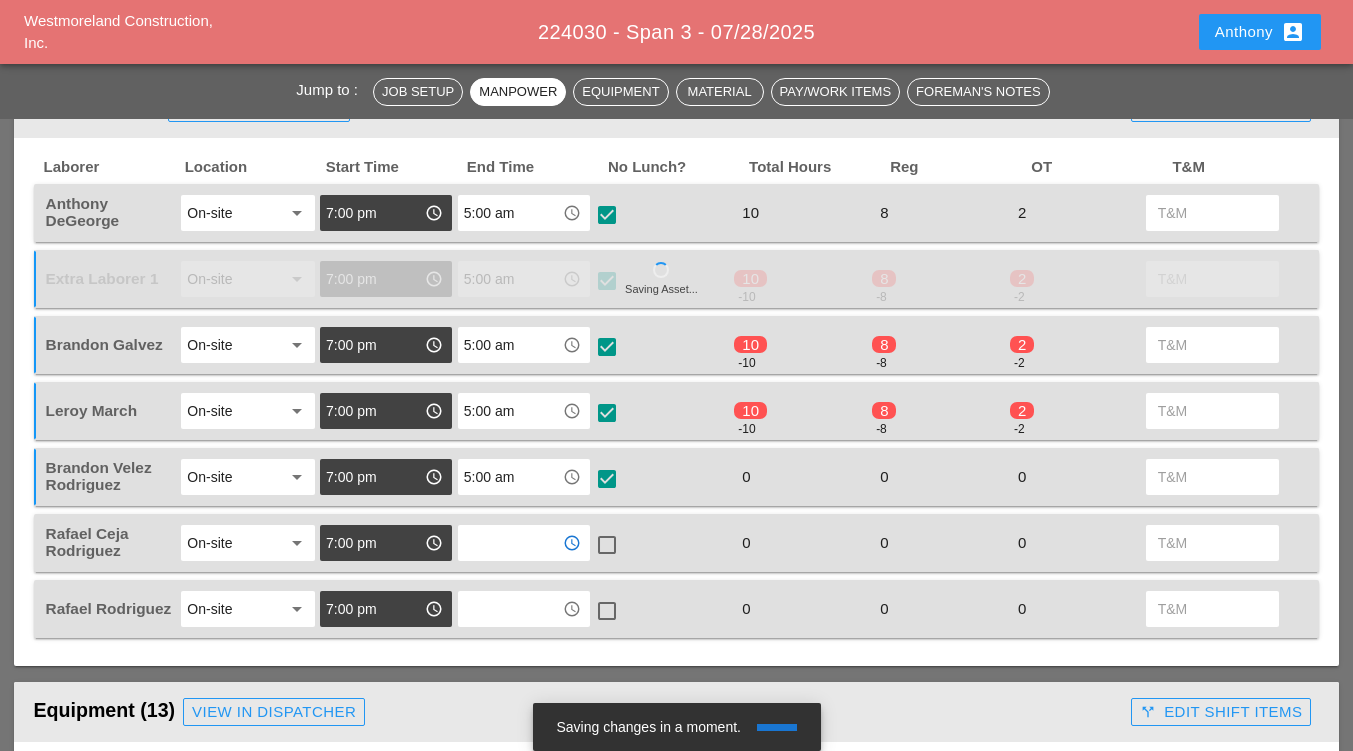 click at bounding box center (510, 543) 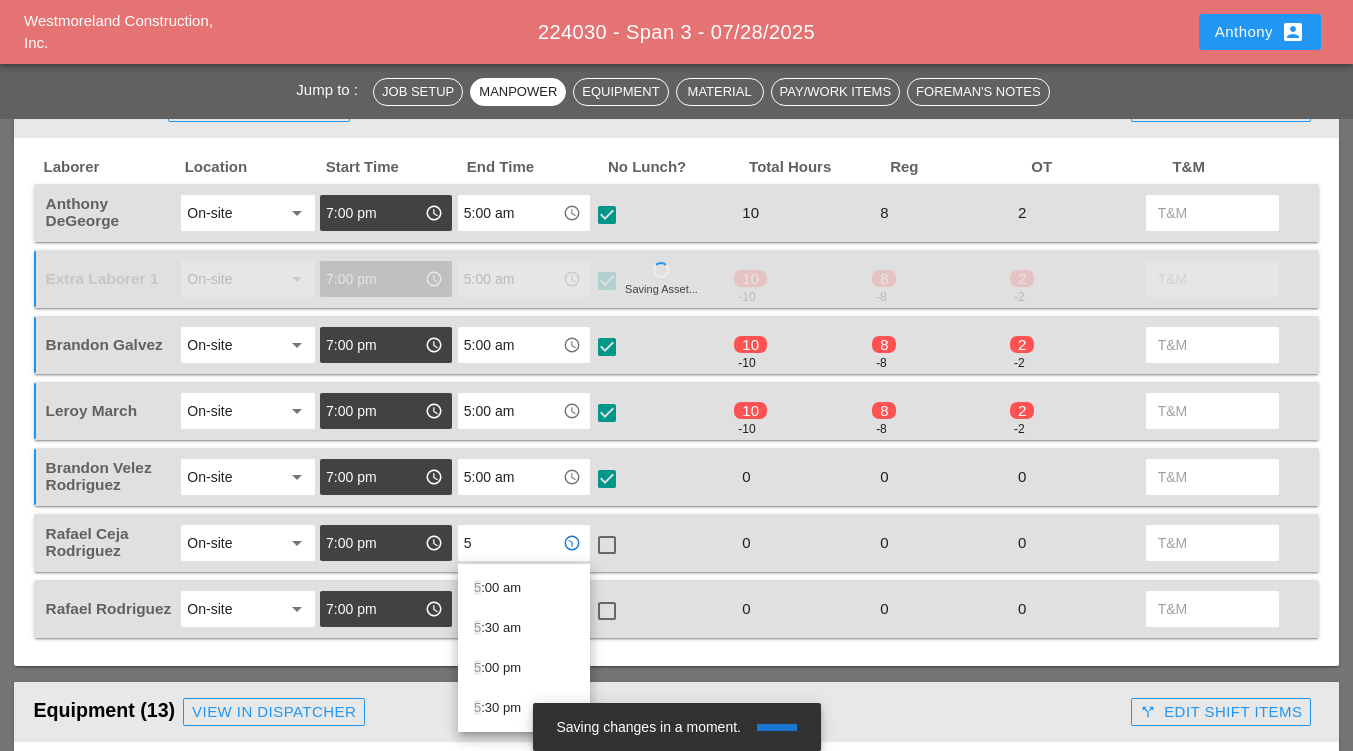 click on "5 :00 am" at bounding box center (524, 588) 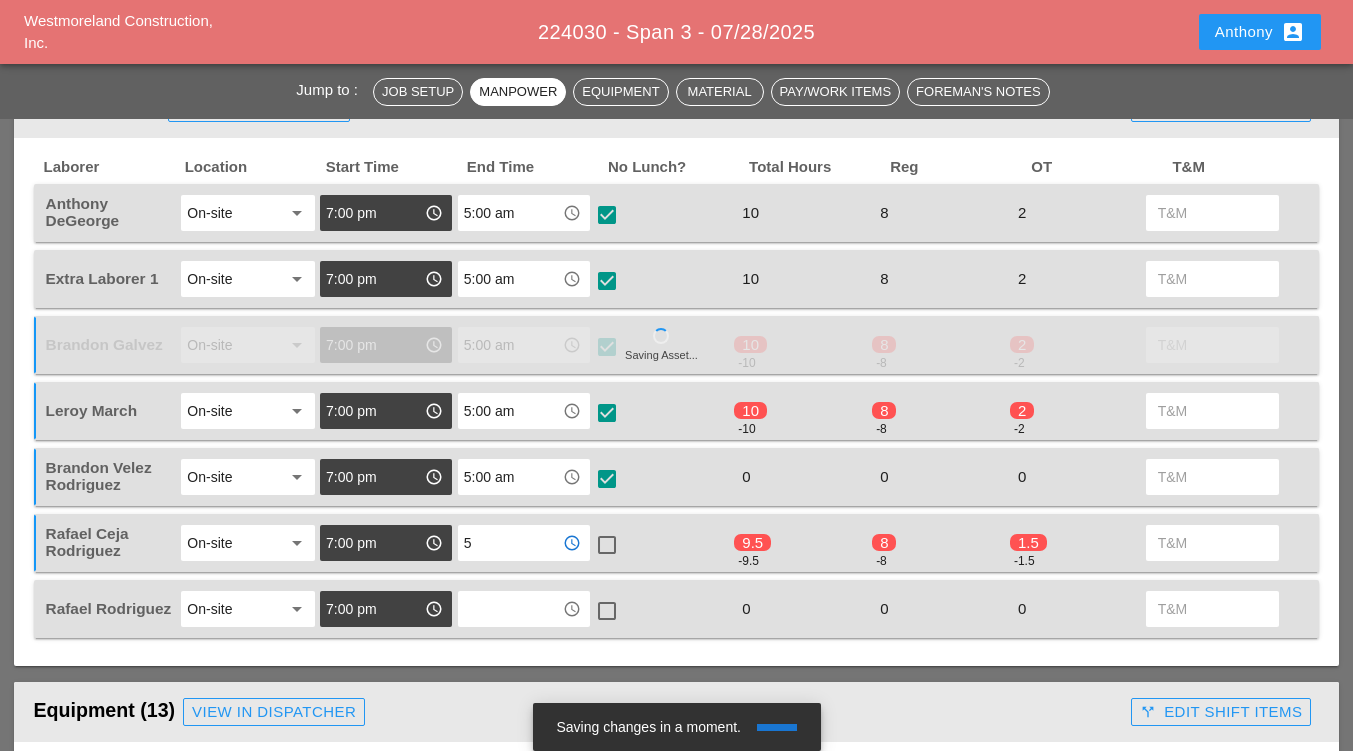 type on "5:00 am" 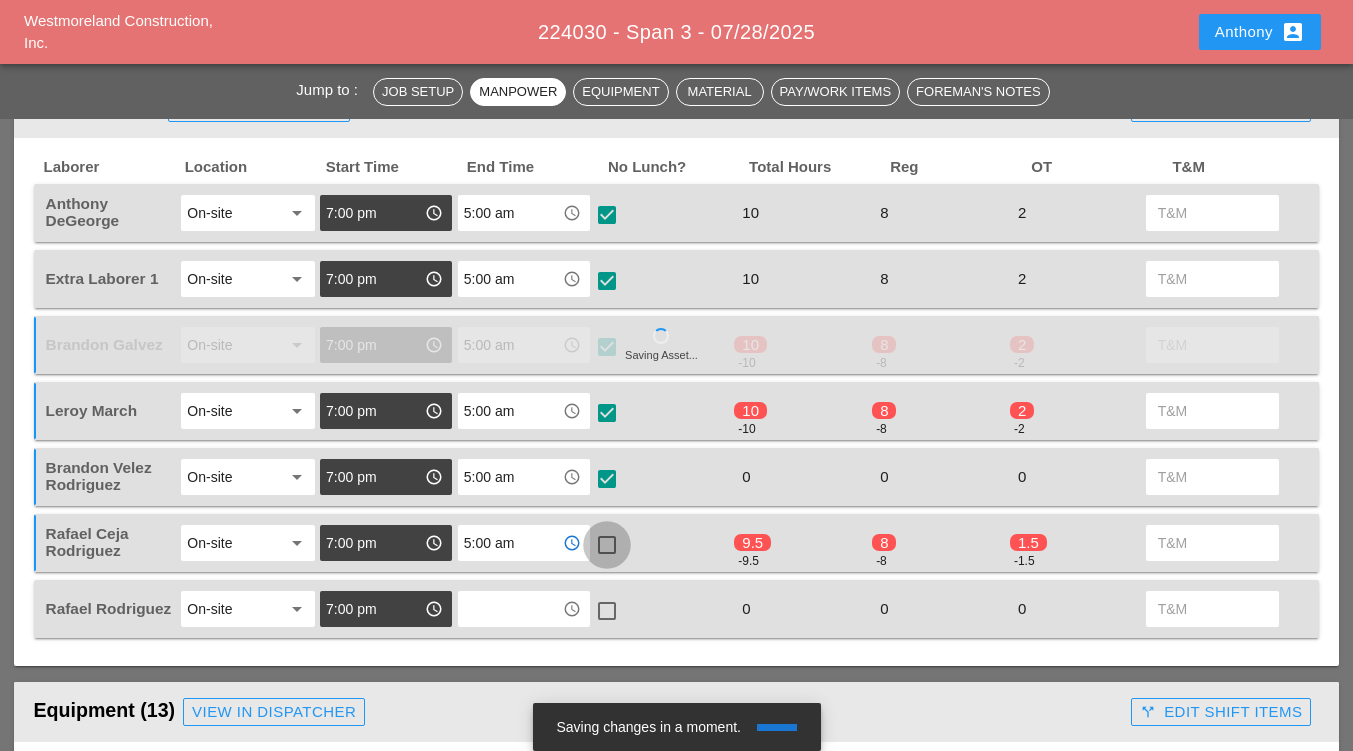 click at bounding box center [607, 545] 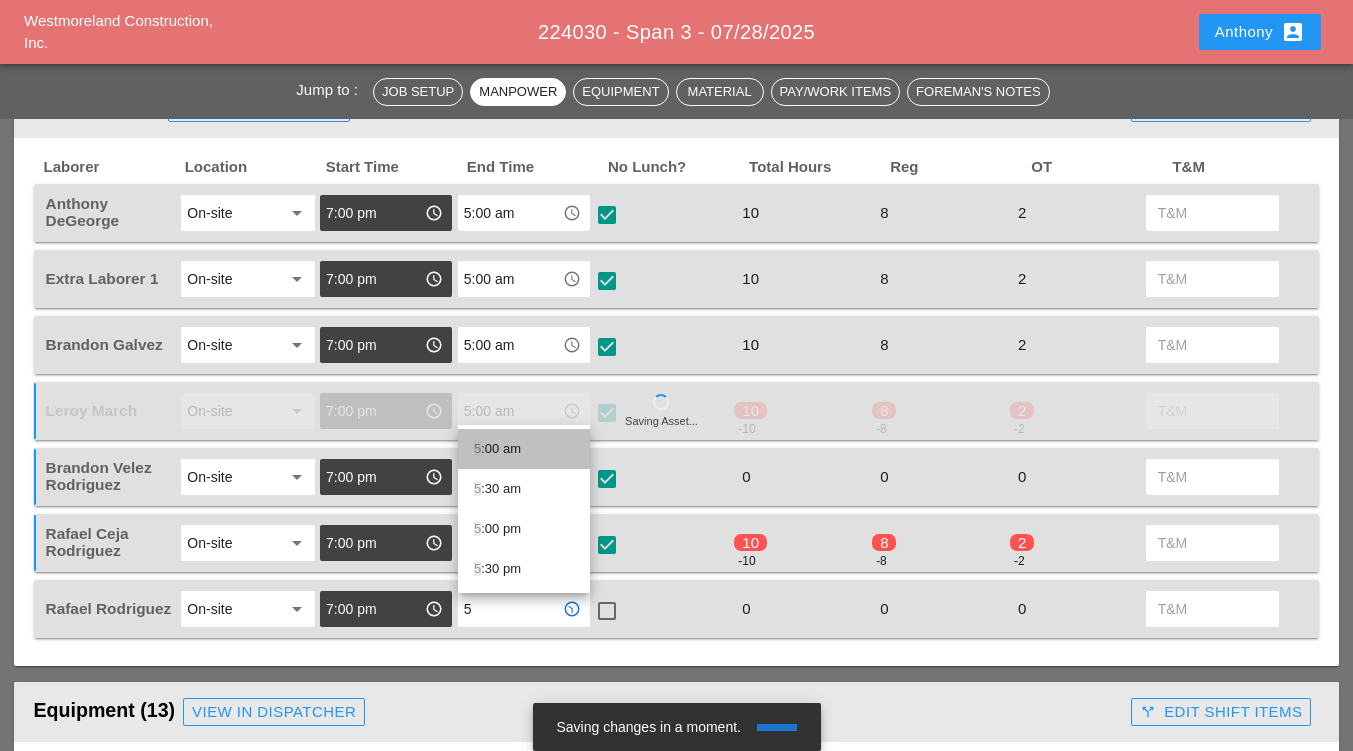 click on "5 :00 am" at bounding box center (524, 449) 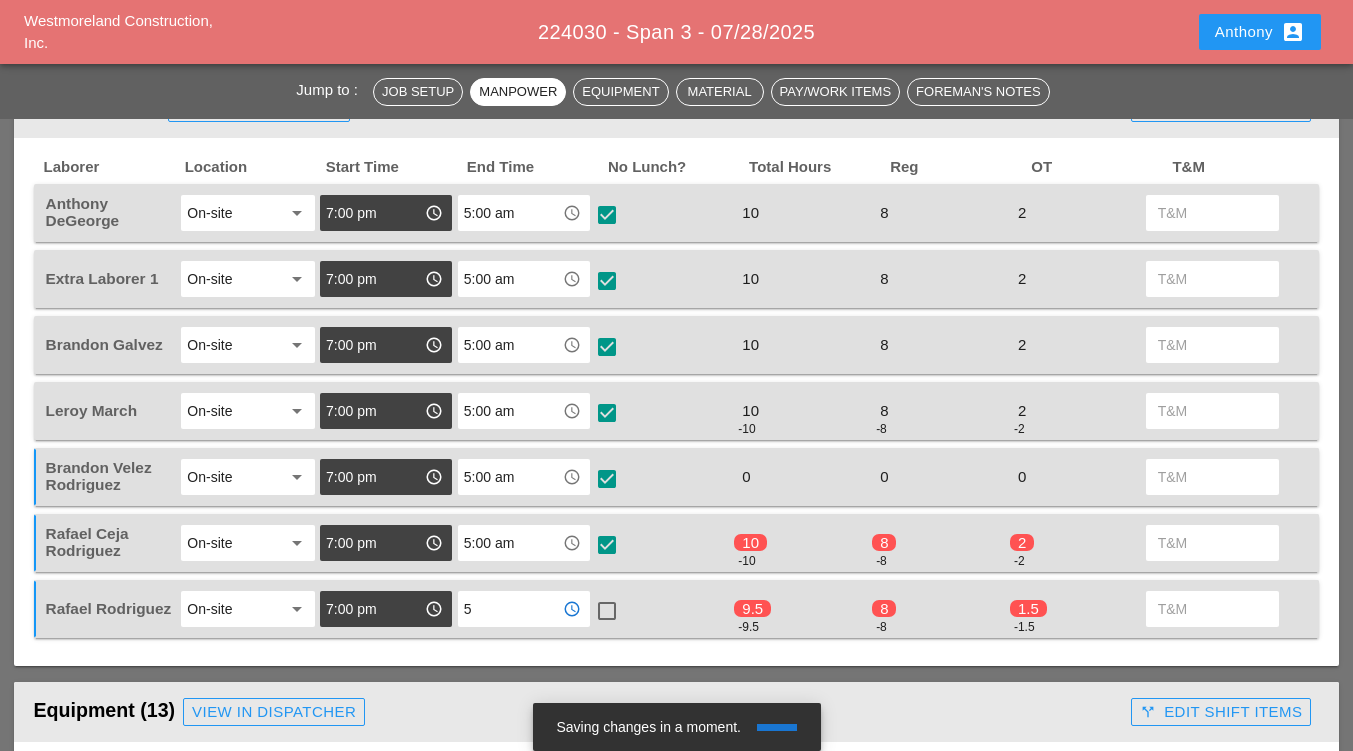 type on "5:00 am" 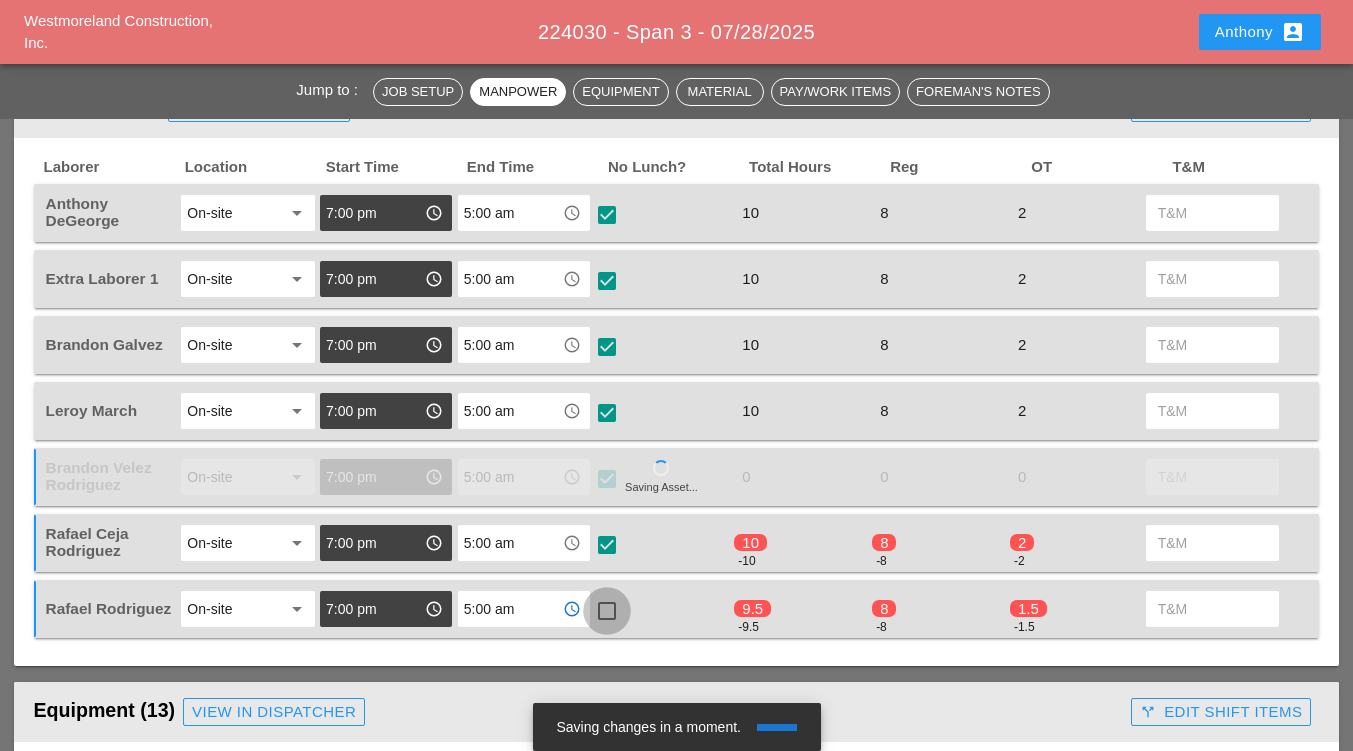 click at bounding box center (607, 611) 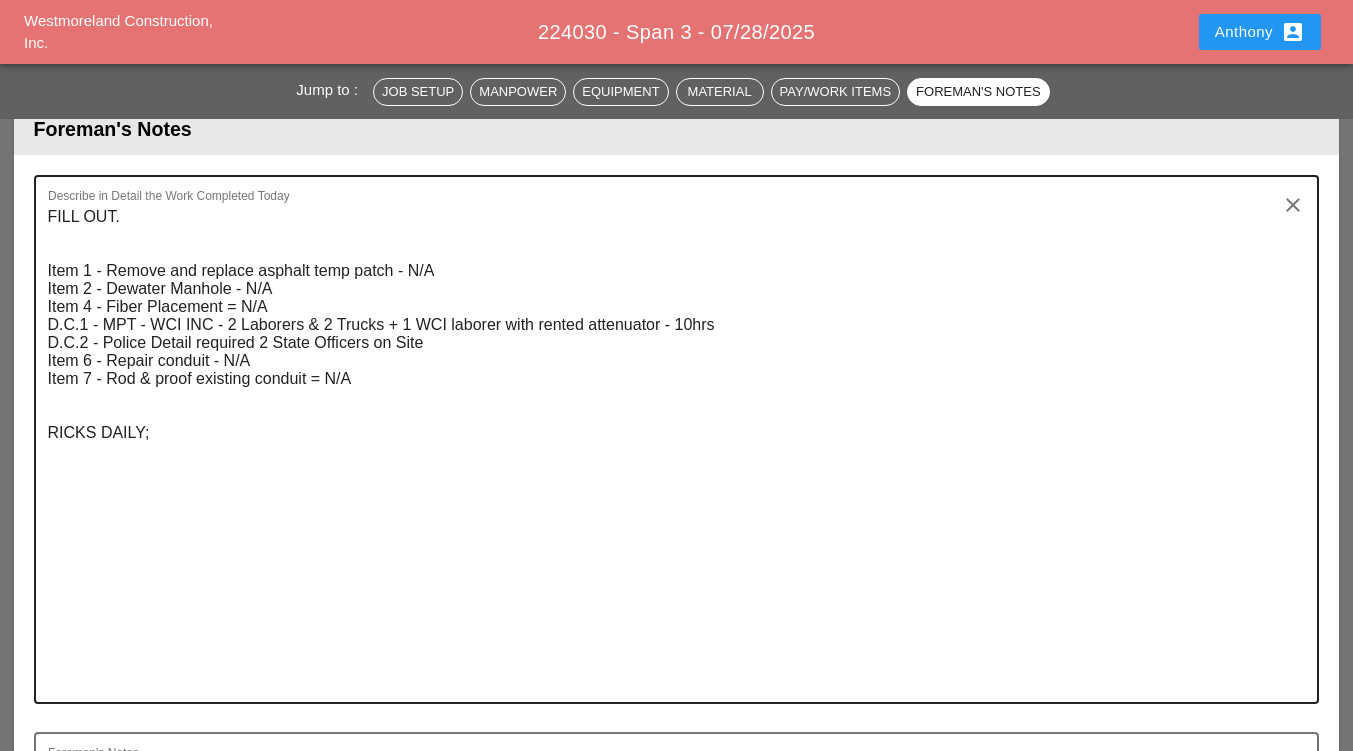 scroll, scrollTop: 3200, scrollLeft: 0, axis: vertical 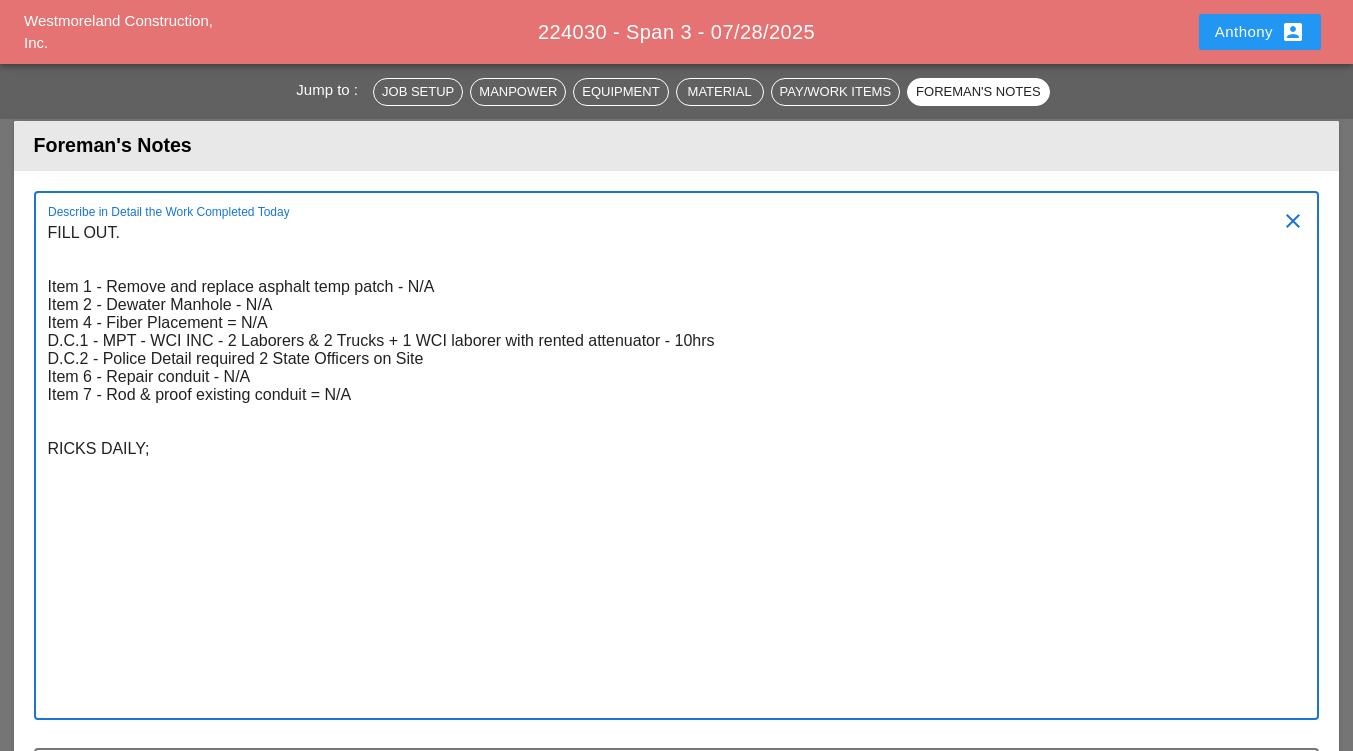 paste on " WEST MORELAND: Arrived at 7:00 pm. (SPAN 3)
7-28-25.
 Manpower: 9
 Supervisor: 1
 Excavation crew, foreman, operator, laborer.
 Fiber crew: 1 foreman, 1 operator, 4 laborers.
 Crash truck: 2 flaggers.
 IH -11
 The crew and I met had our daily discussion and signed the sheet. Thursday night’s footage and
an amendment from Wednesday night was 1,738’. I will include that total in this week’s totals. The
crew received the lane at 9:30pm and set up at the pile at MH 1946. Aware of a problem in his
section from proofing the crew set up a tug assist. Tug assist failed at 400’. The crew pulled back
proofed another duct and installed another mule tape. They then successfully made it with tug
assist to the next unknown location where they reset and attempted another tug assist. This one
failed at 700’ so the crew will pick ..." 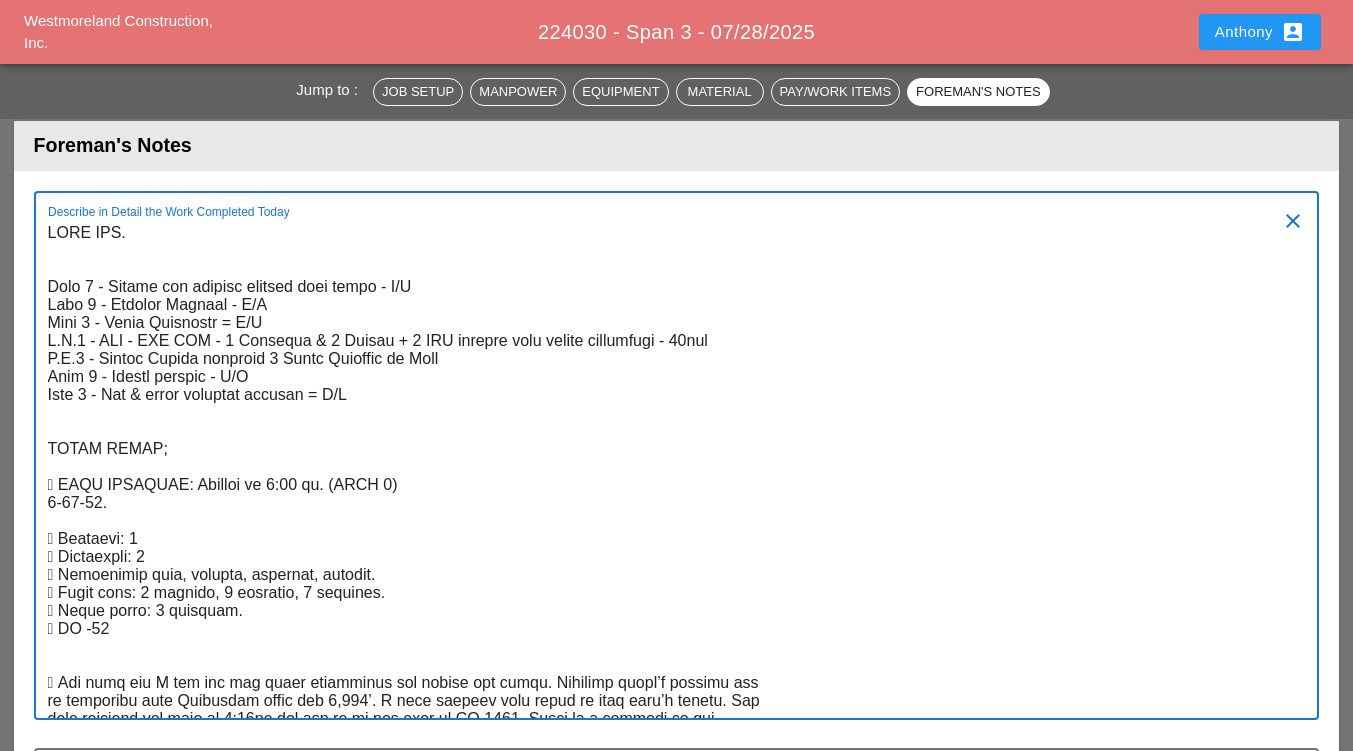 scroll, scrollTop: 3484, scrollLeft: 0, axis: vertical 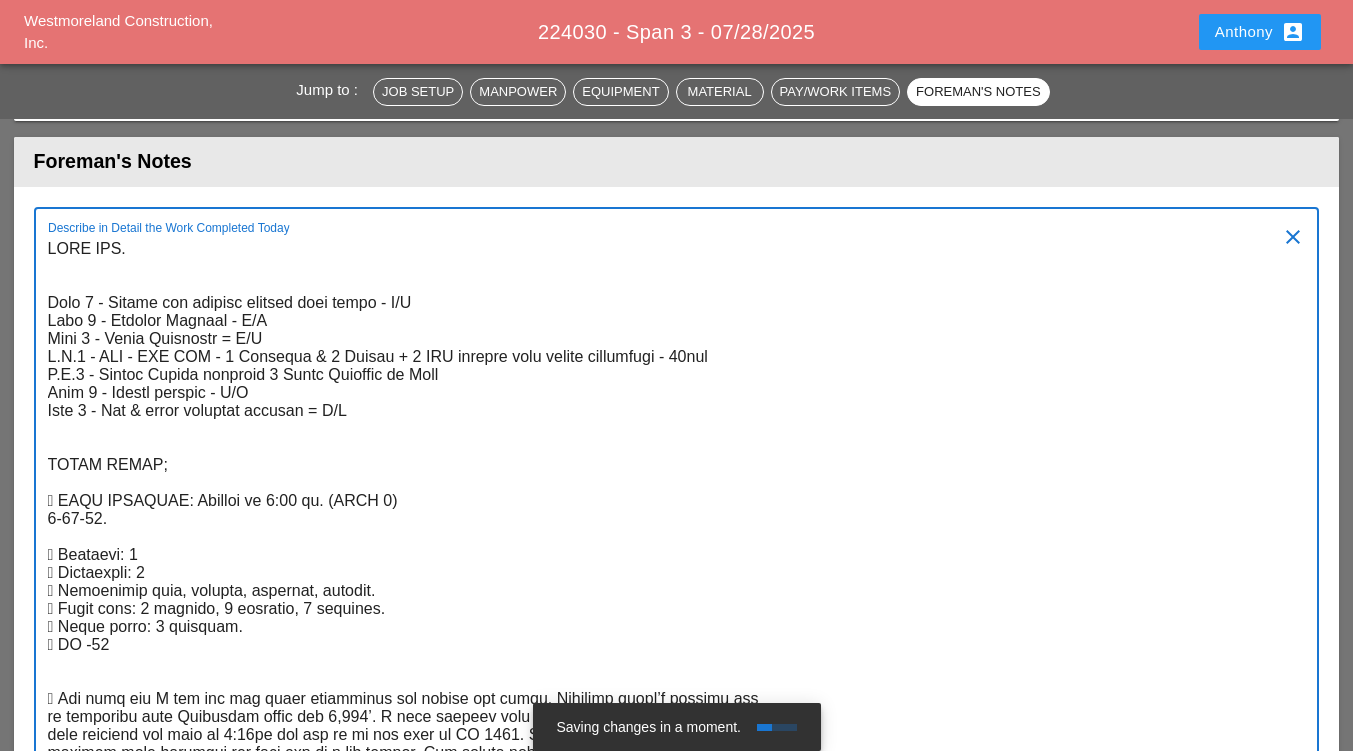 click at bounding box center (669, 753) 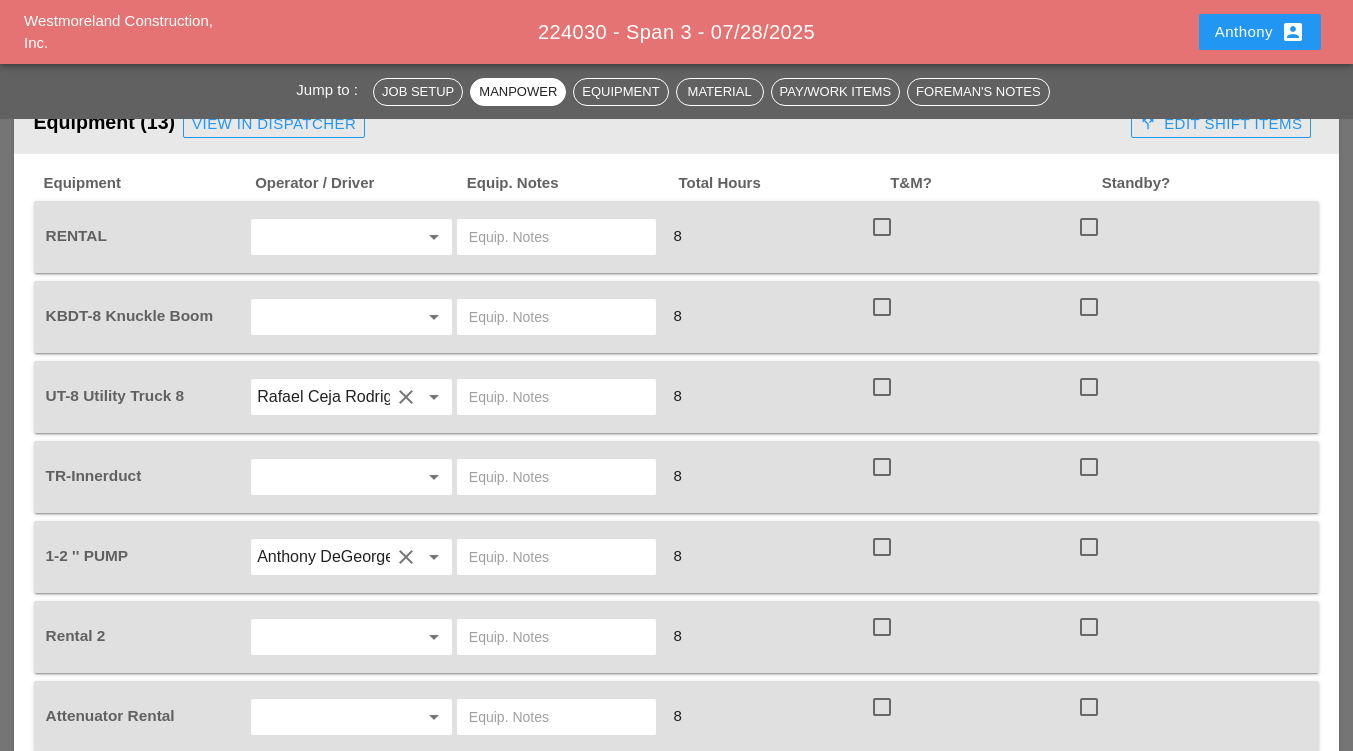 scroll, scrollTop: 1500, scrollLeft: 0, axis: vertical 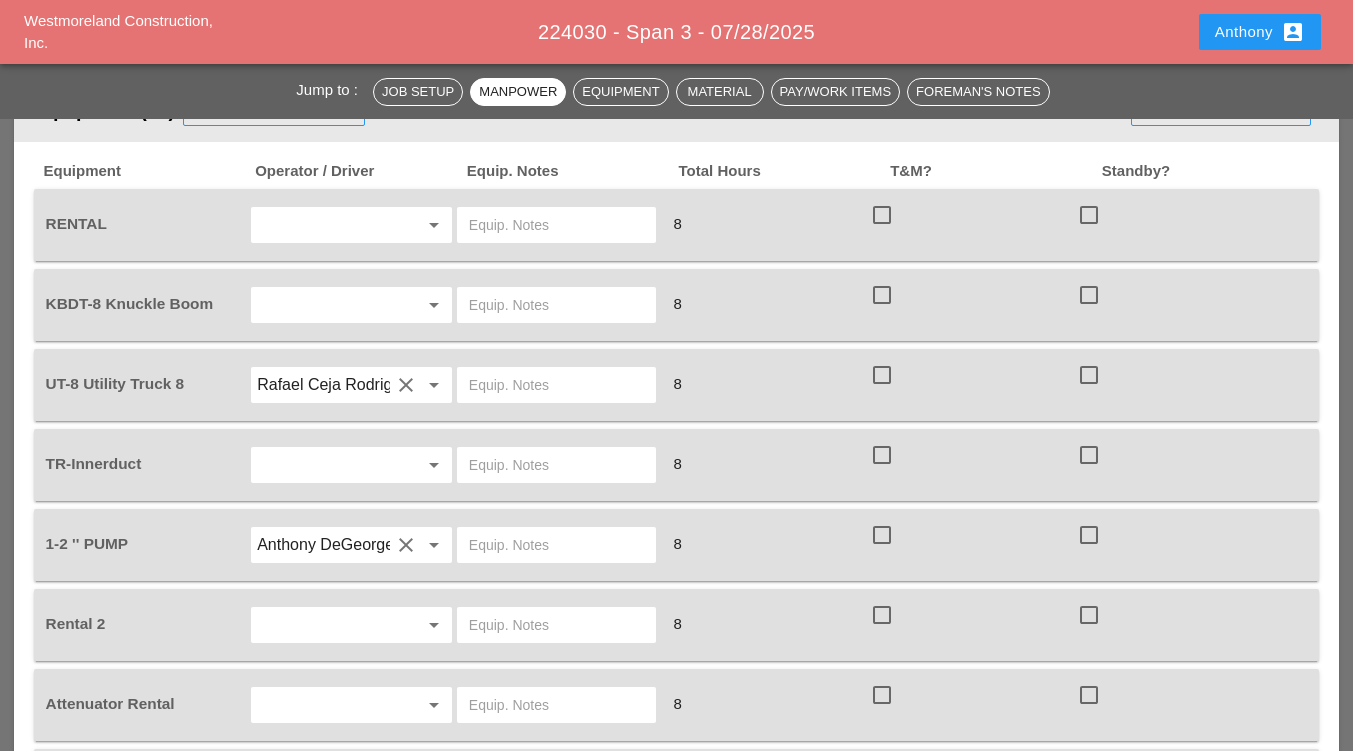 type on "FILL OUT.
Item 1 - Remove and replace asphalt temp patch - N/A
Item 2 - Dewater Manhole - N/A
Item 4 - Fiber Placement = 3,260lf
D.C.1 - MPT - WCI INC - 2 Laborers & 2 Trucks + 1 WCI laborer with rented attenuator - 10hrs
D.C.2 - Police Detail required 2 State Officers on Site
Item 6 - Repair conduit - N/A
Item 7 - Rod & proof existing conduit = N/A
RICKS DAILY;
 WEST MORELAND: Arrived at 7:00 pm. (SPAN 3)
7-28-25.
 Manpower: 9
 Supervisor: 1
 Excavation crew, foreman, operator, laborer.
 Fiber crew: 1 foreman, 1 operator, 4 laborers.
 Crash truck: 2 flaggers.
 IH -11
 The crew and I met had our daily discussion and signed the sheet. Thursday night’s footage and
an amendment from Wednesday night was 1,738’. I will include that total in this week’s totals. The
crew received the lane at 9:30pm and set up at the..." 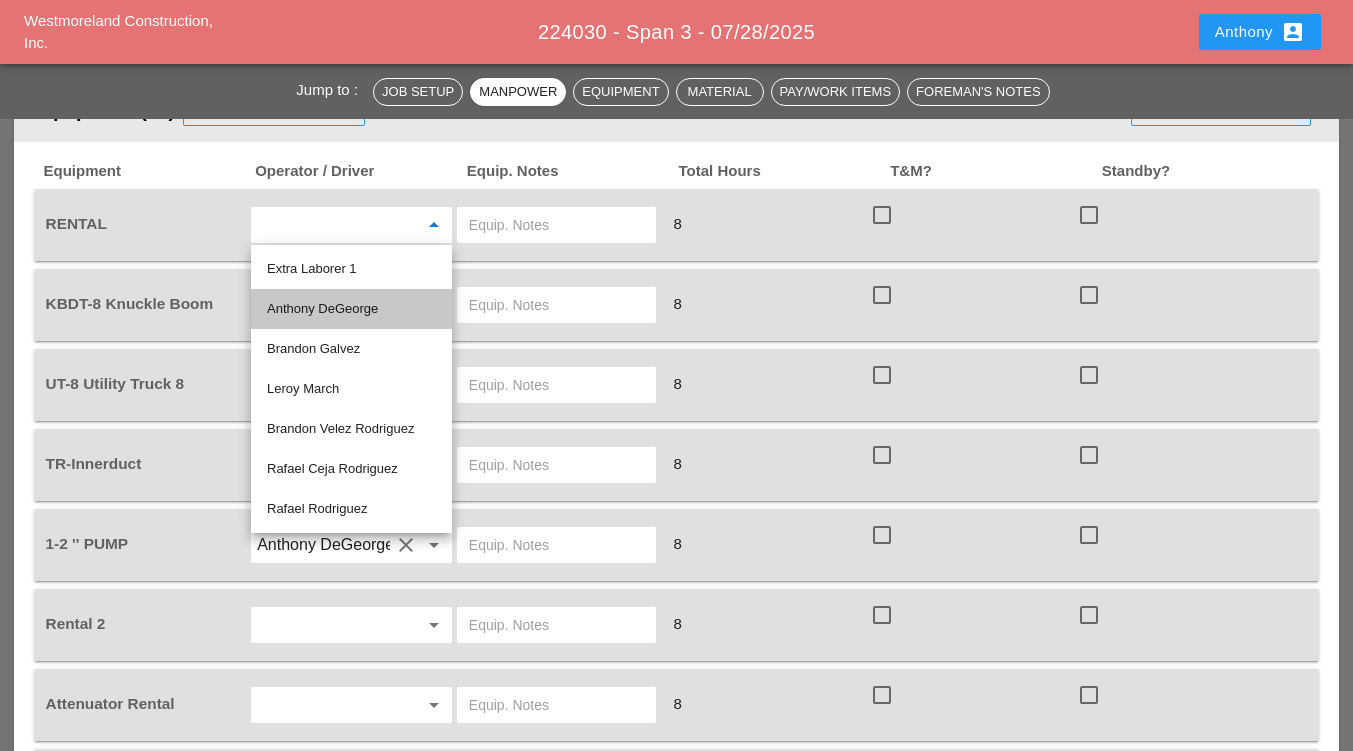 drag, startPoint x: 328, startPoint y: 305, endPoint x: 384, endPoint y: 274, distance: 64.00781 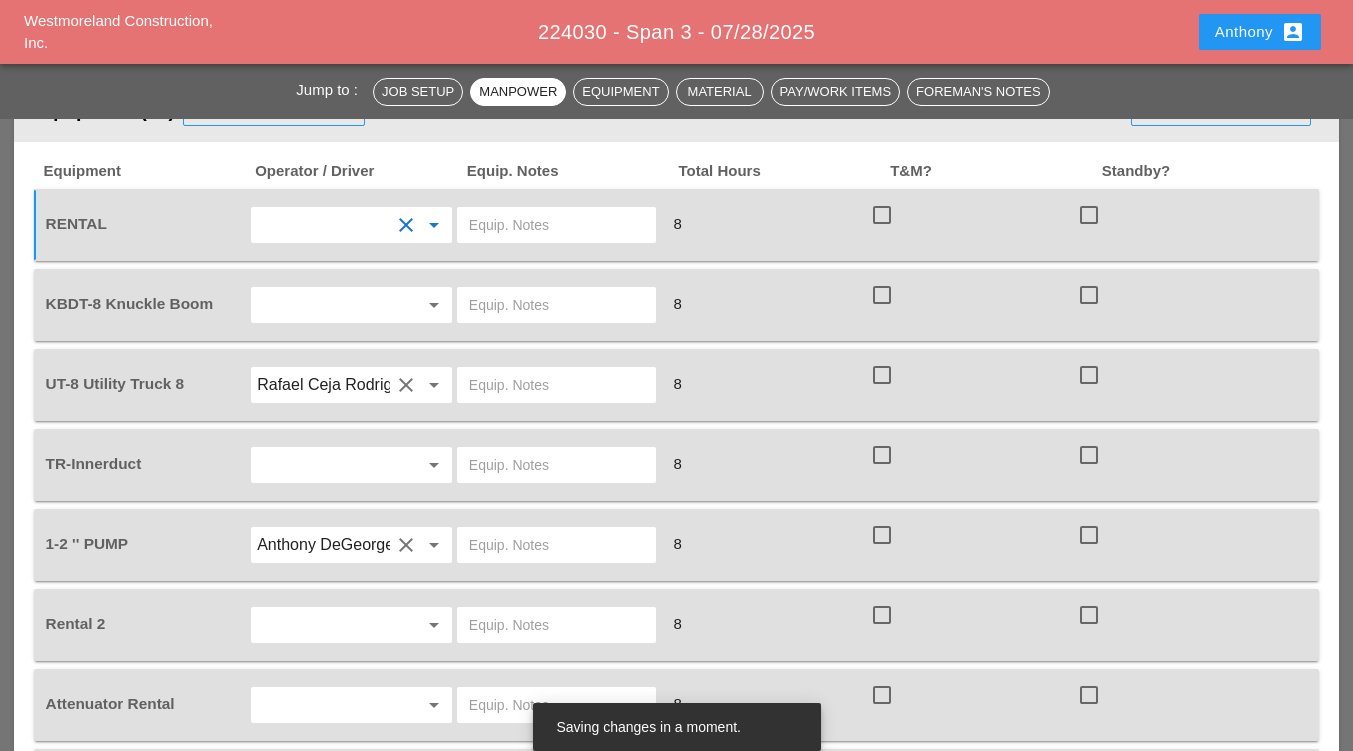 click at bounding box center [556, 225] 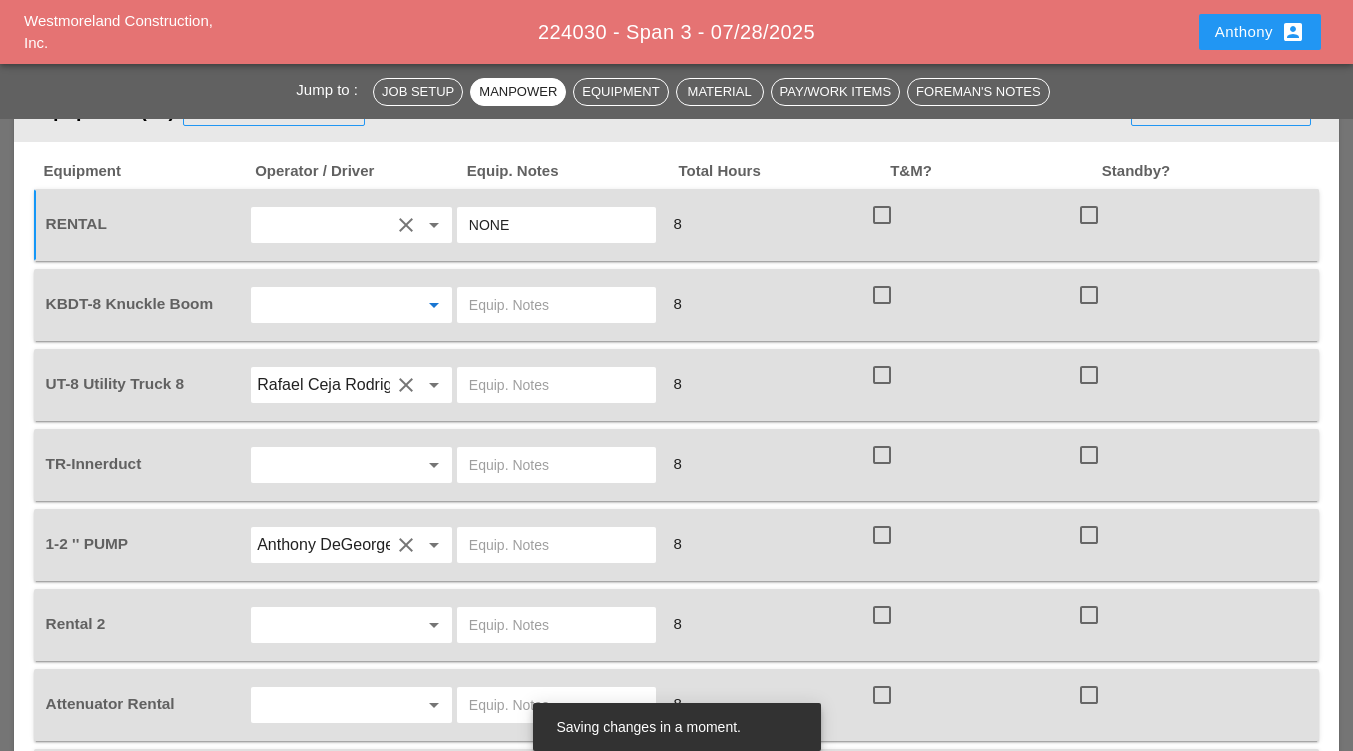 click at bounding box center [323, 305] 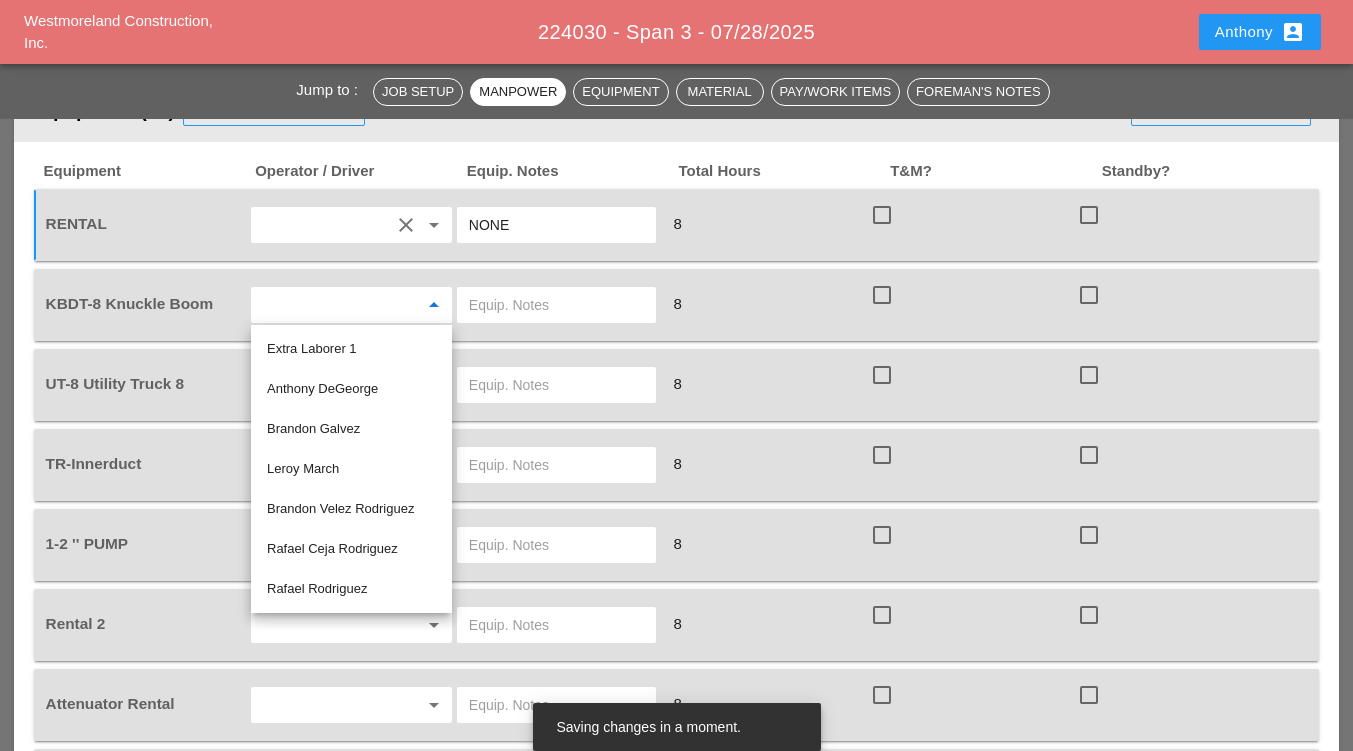 click on "NONE" at bounding box center [556, 225] 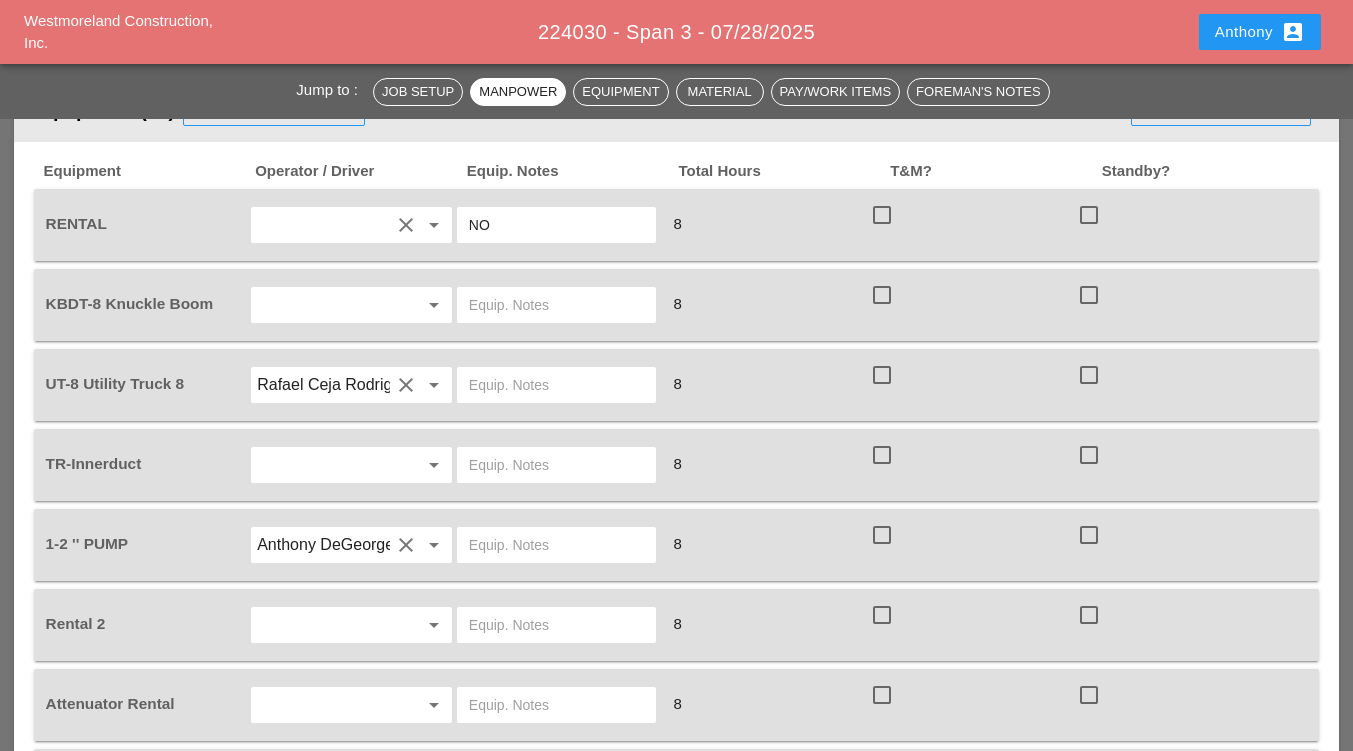 type on "N" 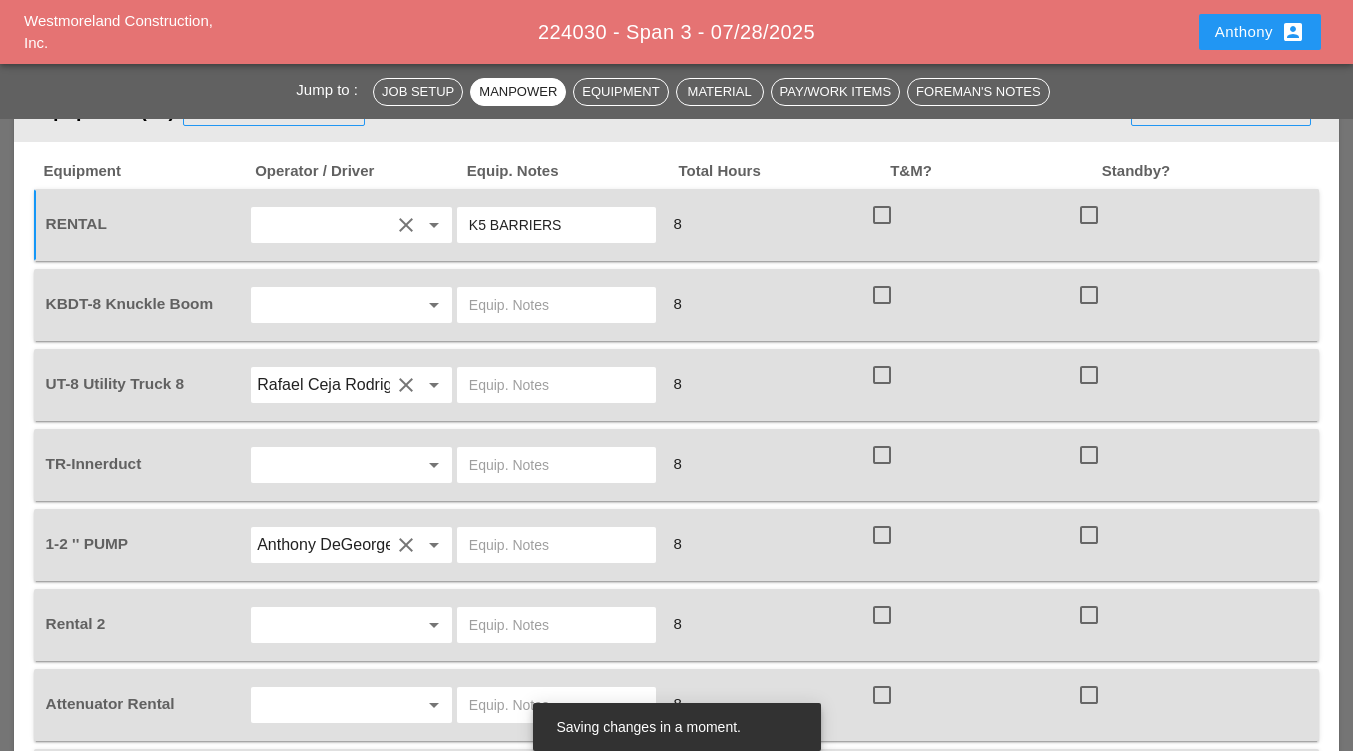type on "K5 BARRIERS" 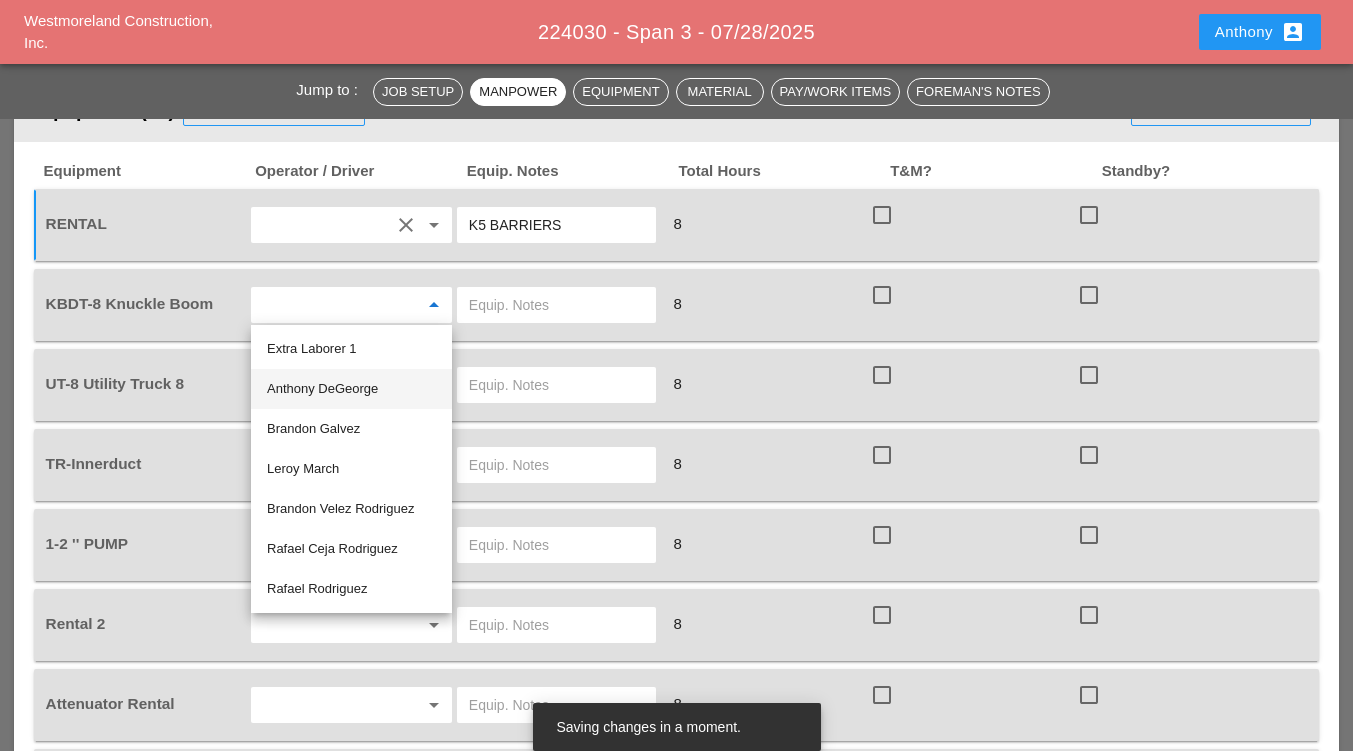 click on "Anthony DeGeorge" at bounding box center (351, 389) 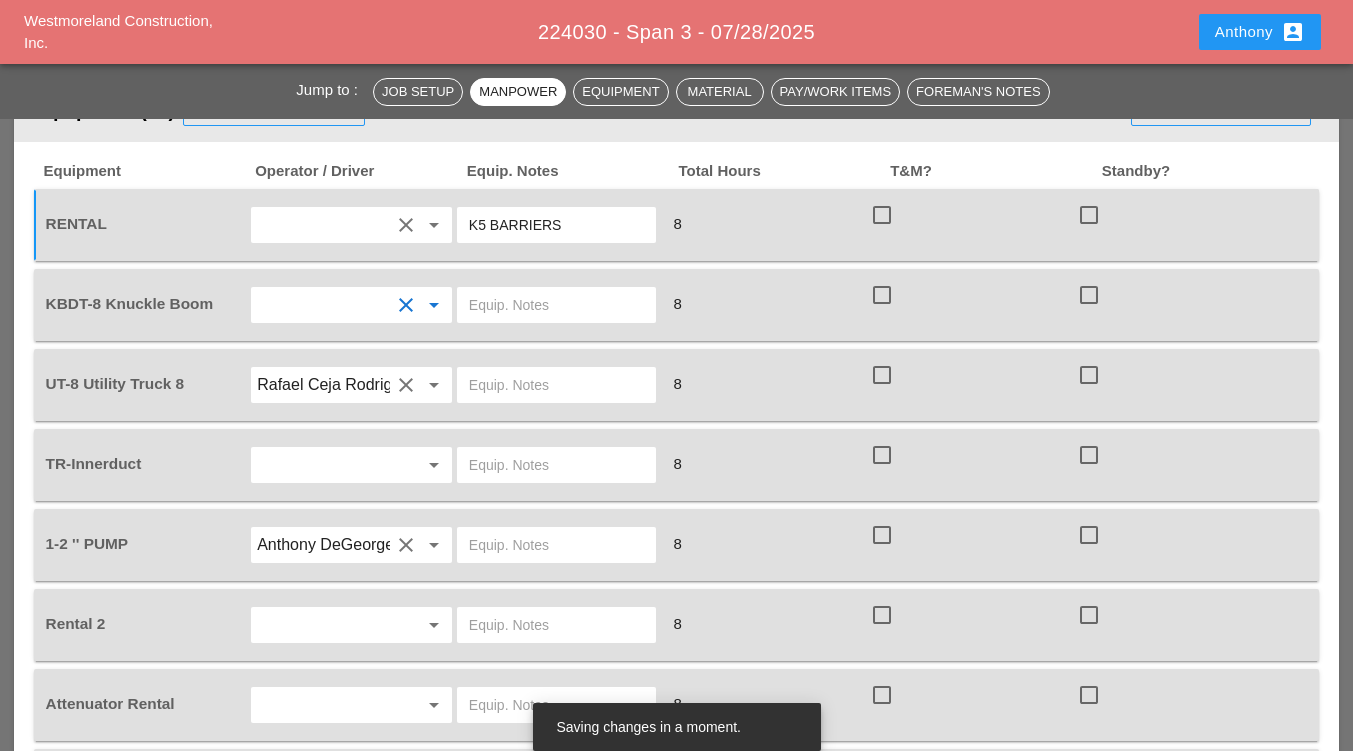 click on "KBDT-8 Knuckle Boom clear arrow_drop_down 8  check_box_outline_blank check_box_outline_blank" at bounding box center [677, 305] 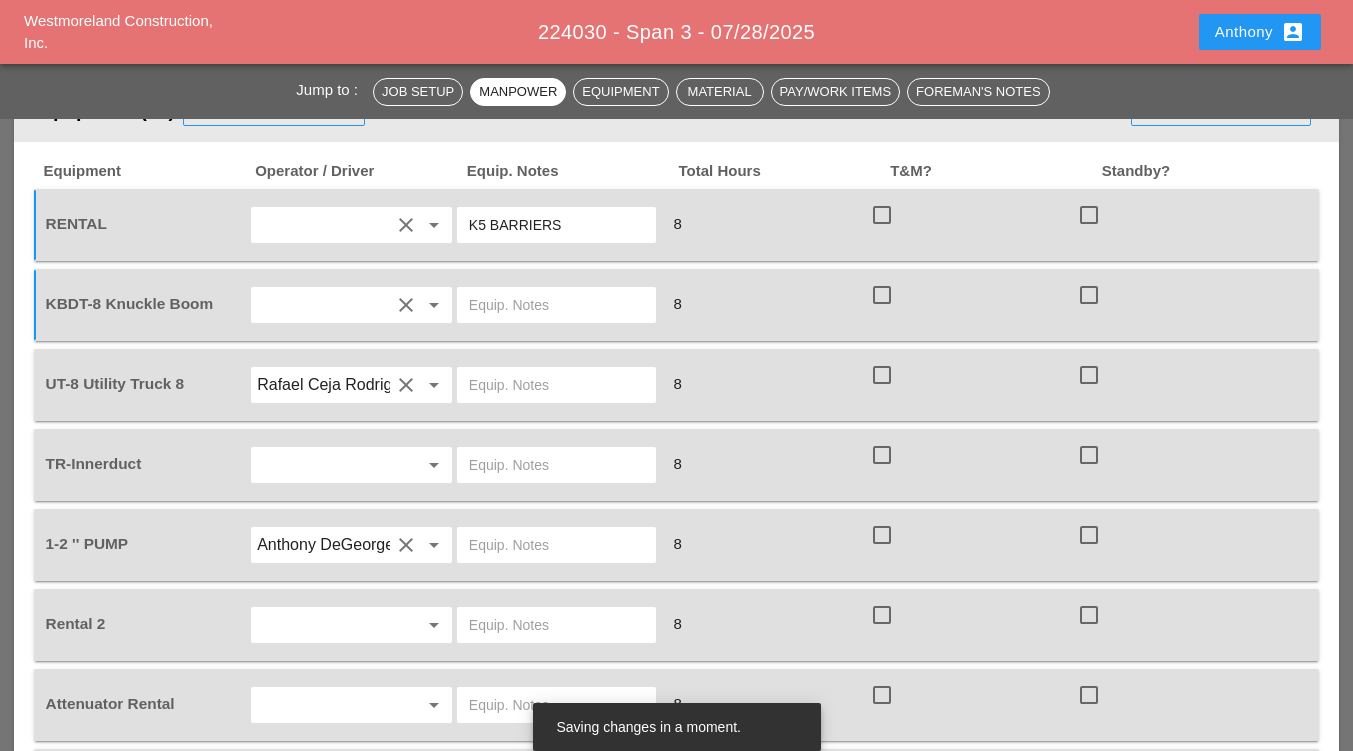 click at bounding box center [556, 305] 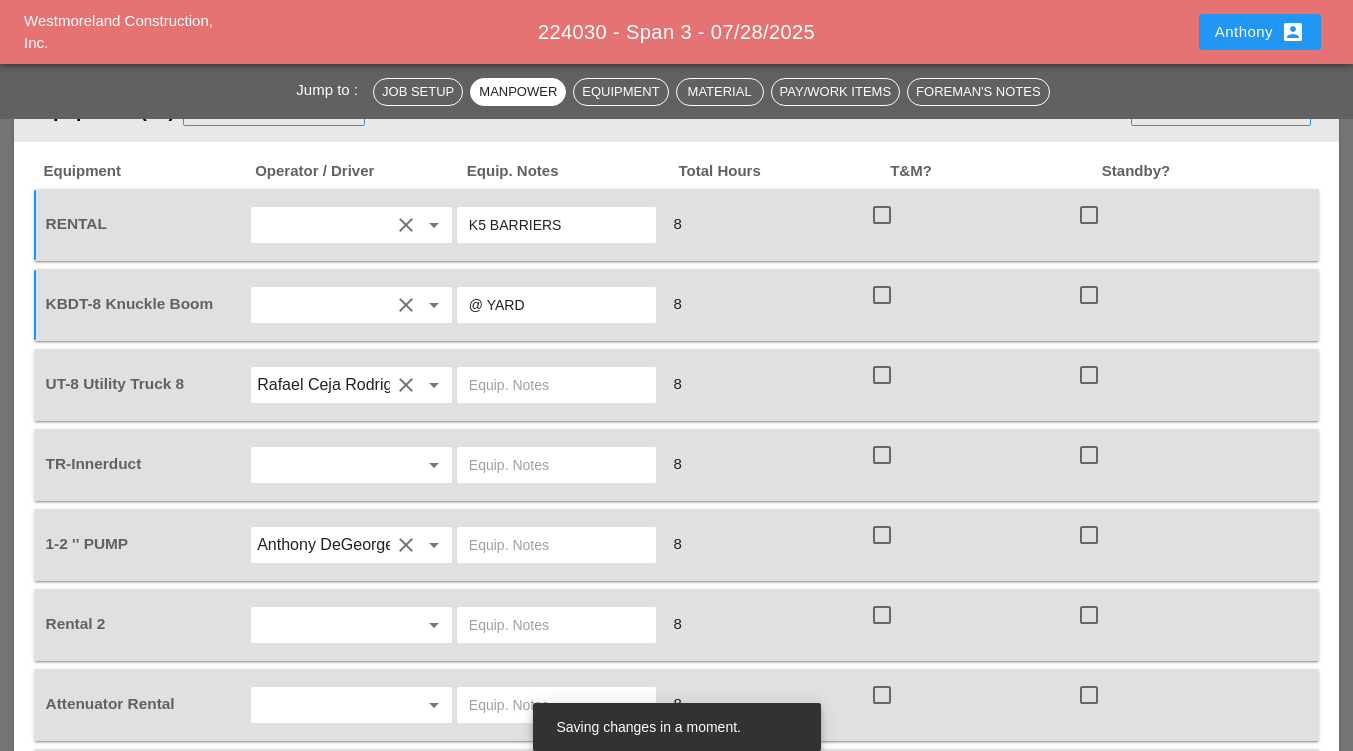 type on "@ YARD" 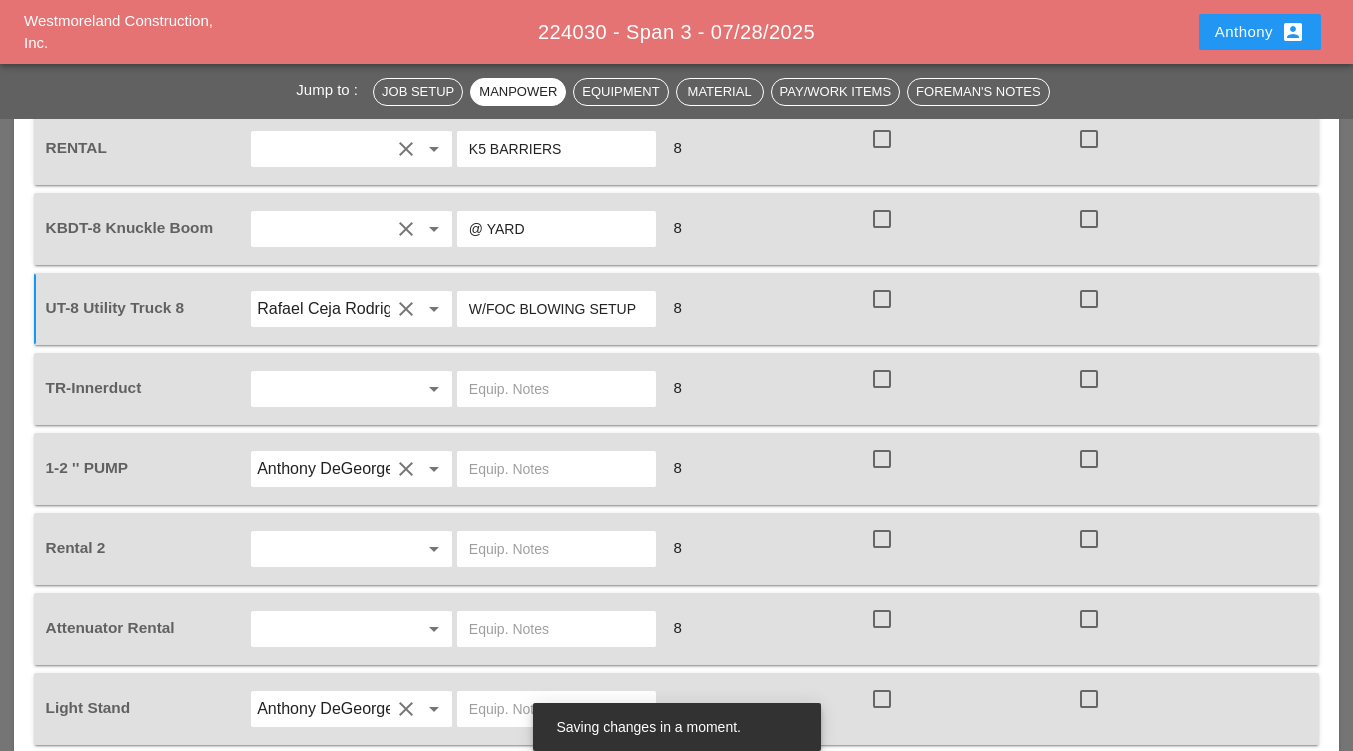 scroll, scrollTop: 1600, scrollLeft: 0, axis: vertical 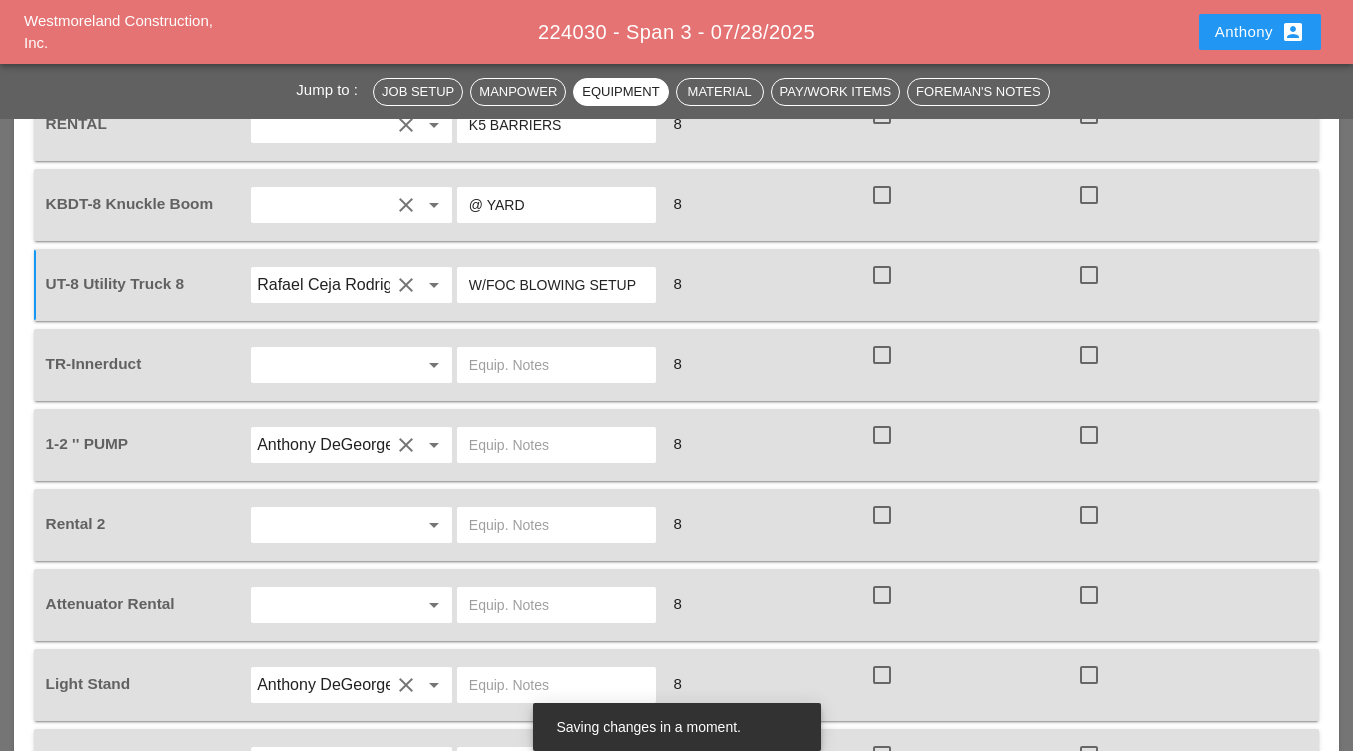 type on "W/FOC BLOWING SETUP" 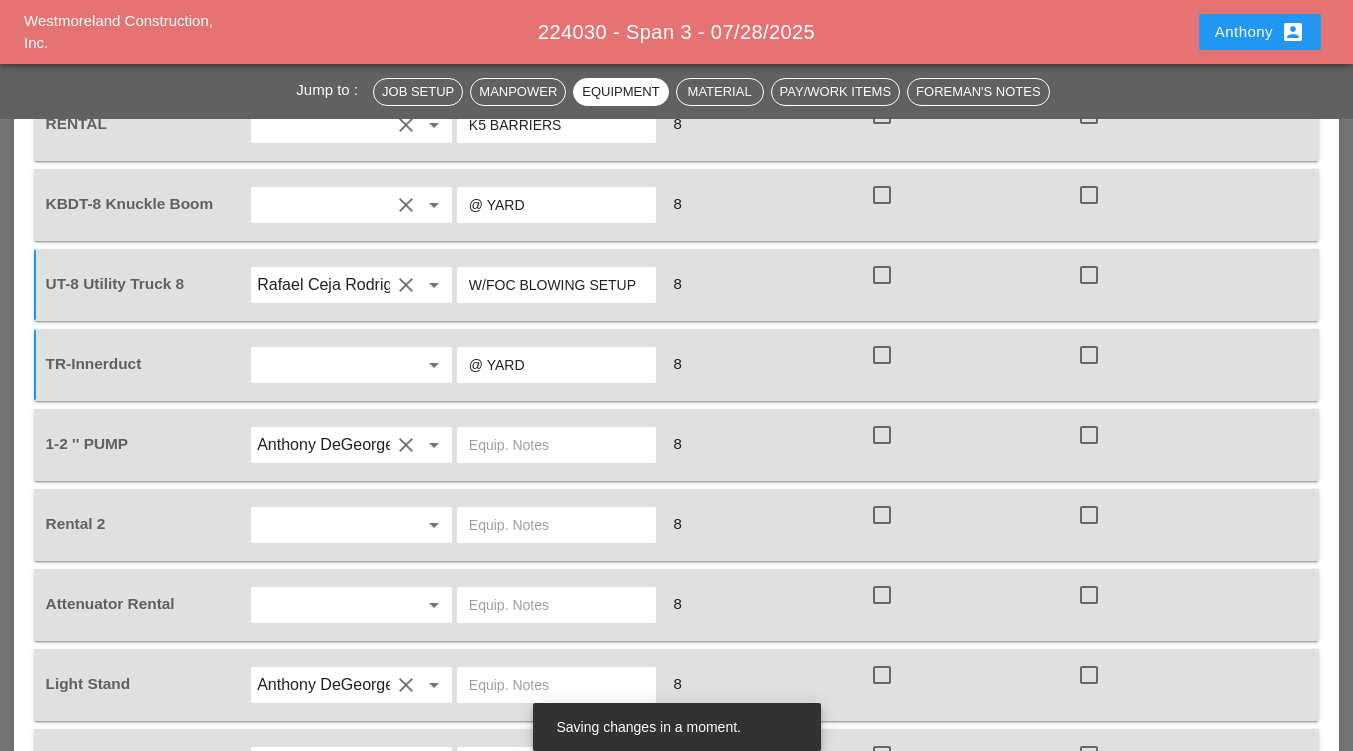 scroll, scrollTop: 1500, scrollLeft: 0, axis: vertical 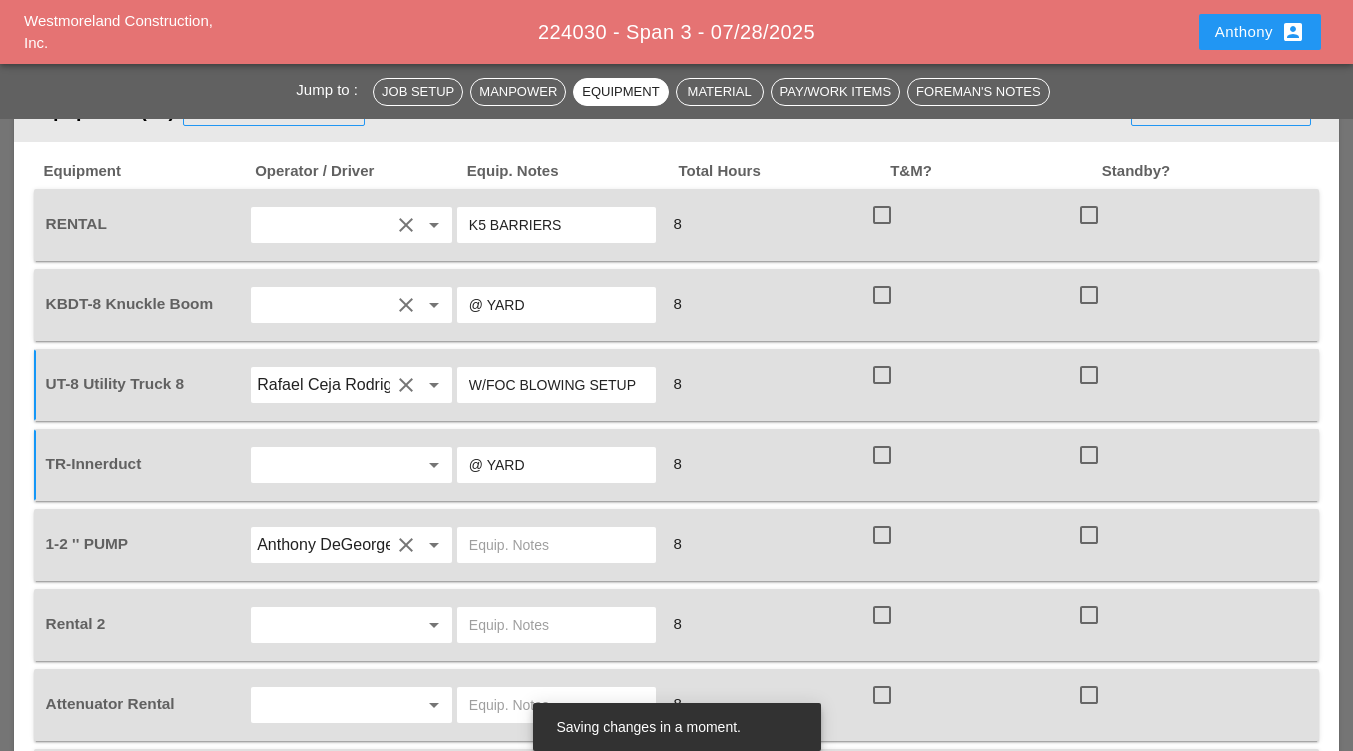 type on "@ YARD" 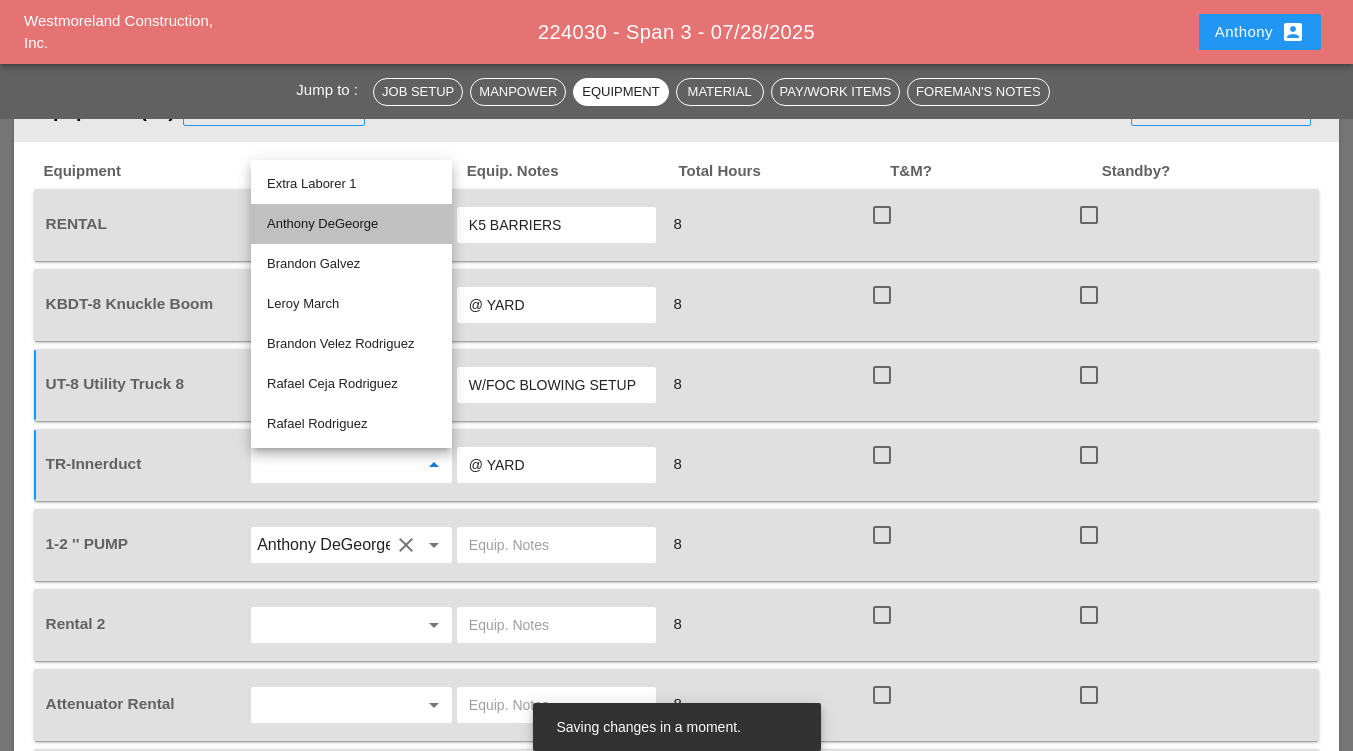 click on "Anthony DeGeorge" at bounding box center (351, 224) 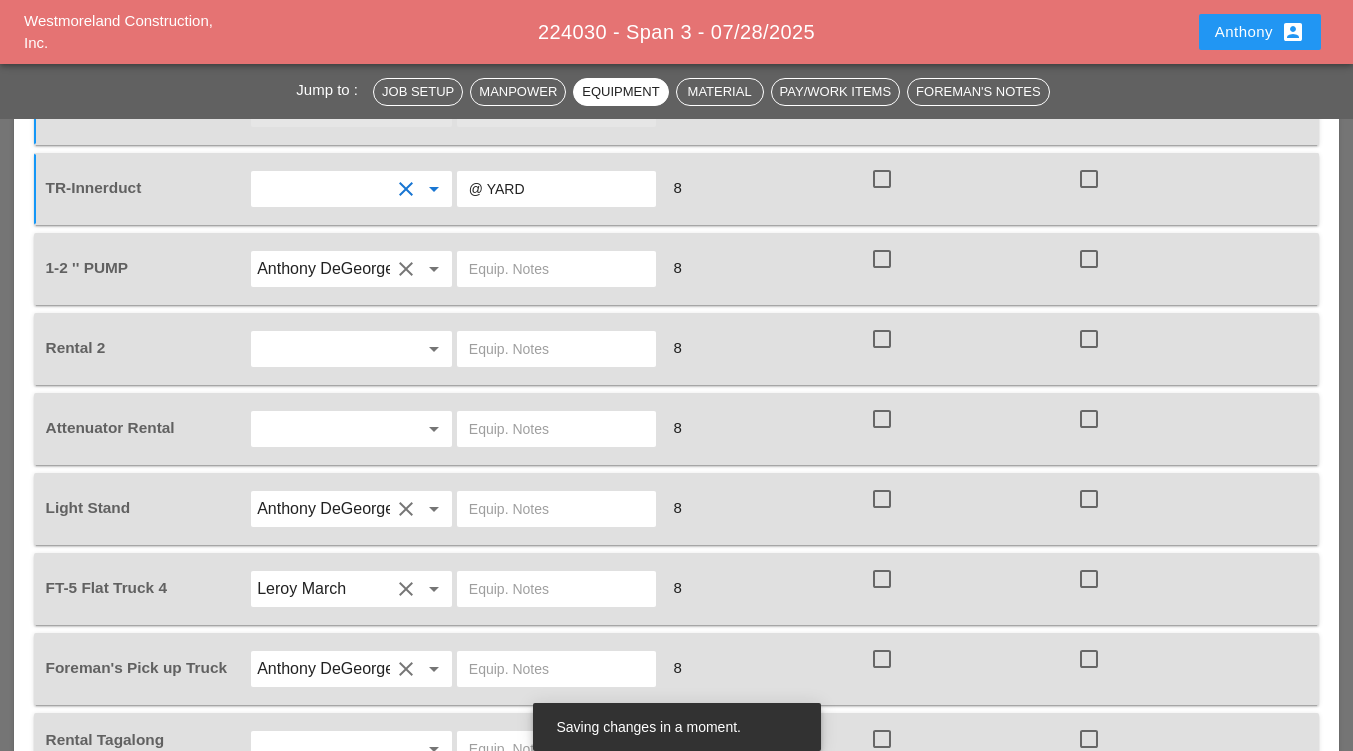scroll, scrollTop: 1800, scrollLeft: 0, axis: vertical 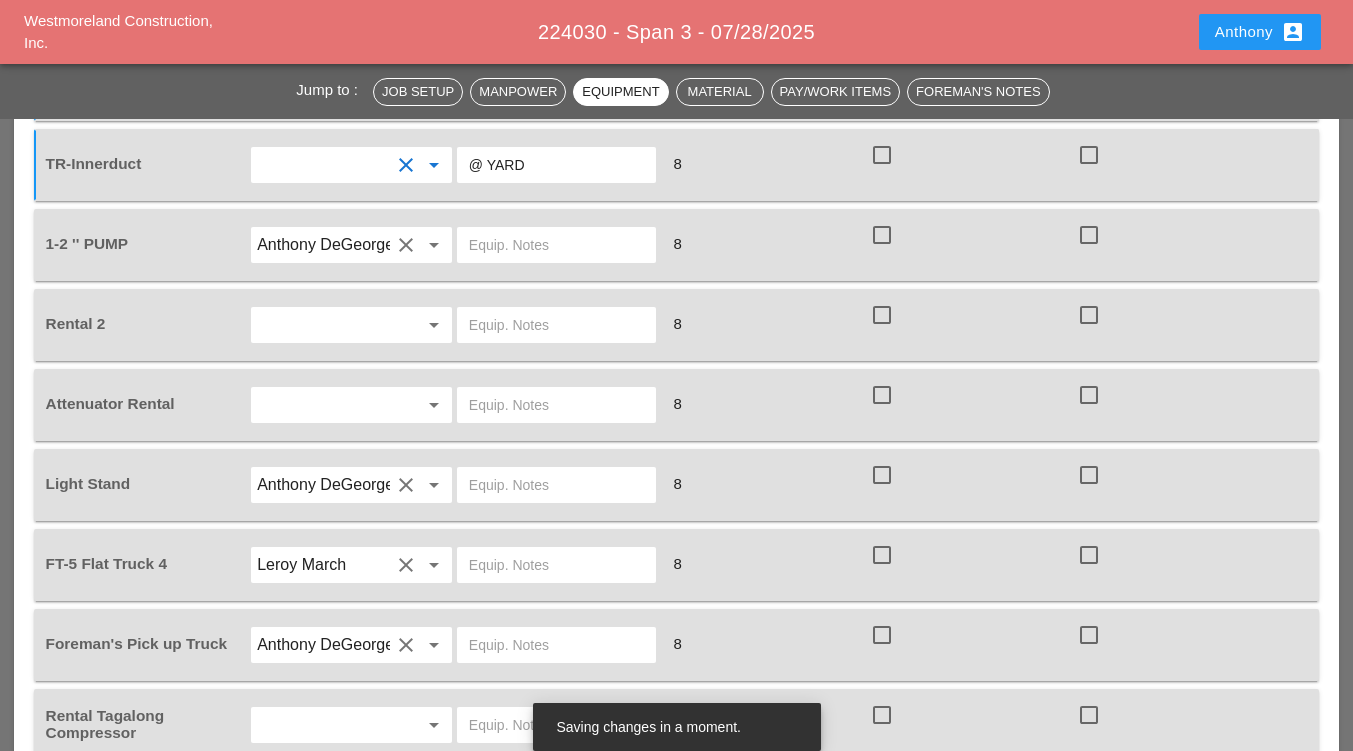 click at bounding box center [556, 245] 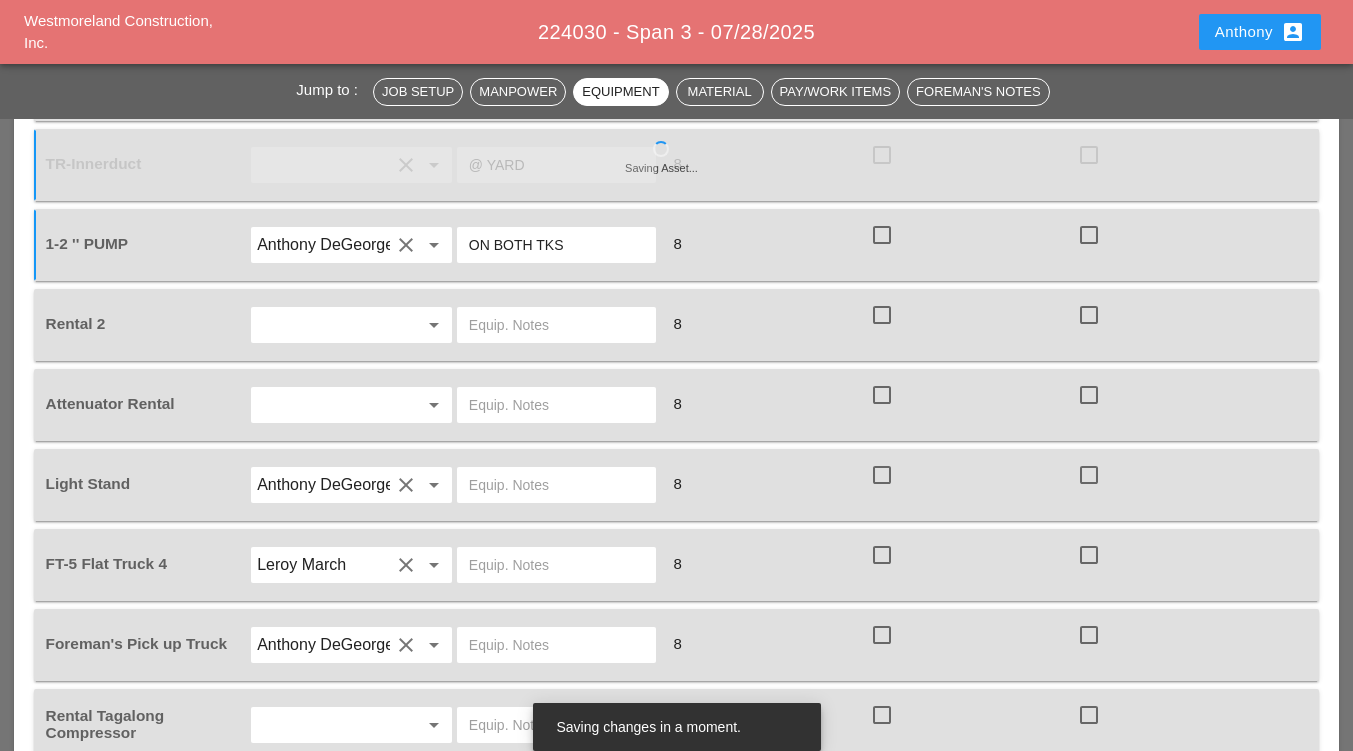 type on "ON BOTH TKS" 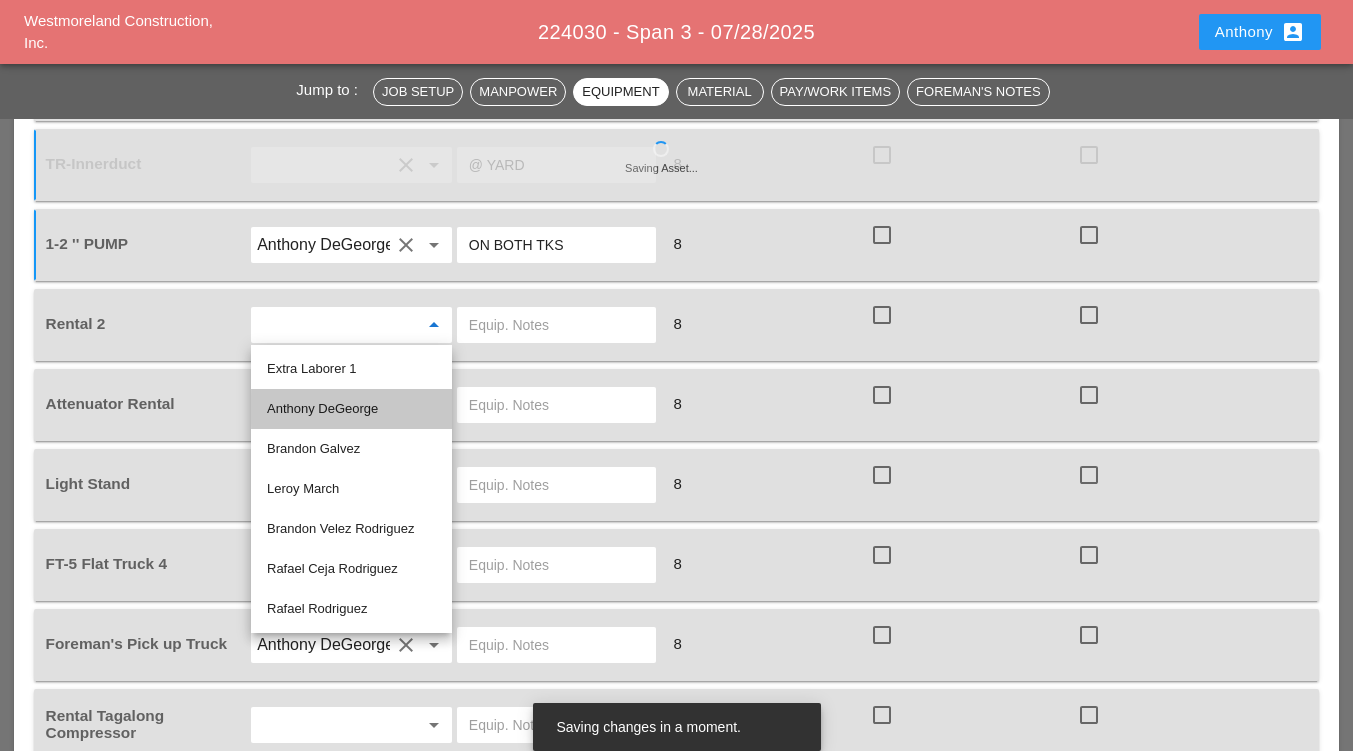 drag, startPoint x: 349, startPoint y: 405, endPoint x: 396, endPoint y: 375, distance: 55.758408 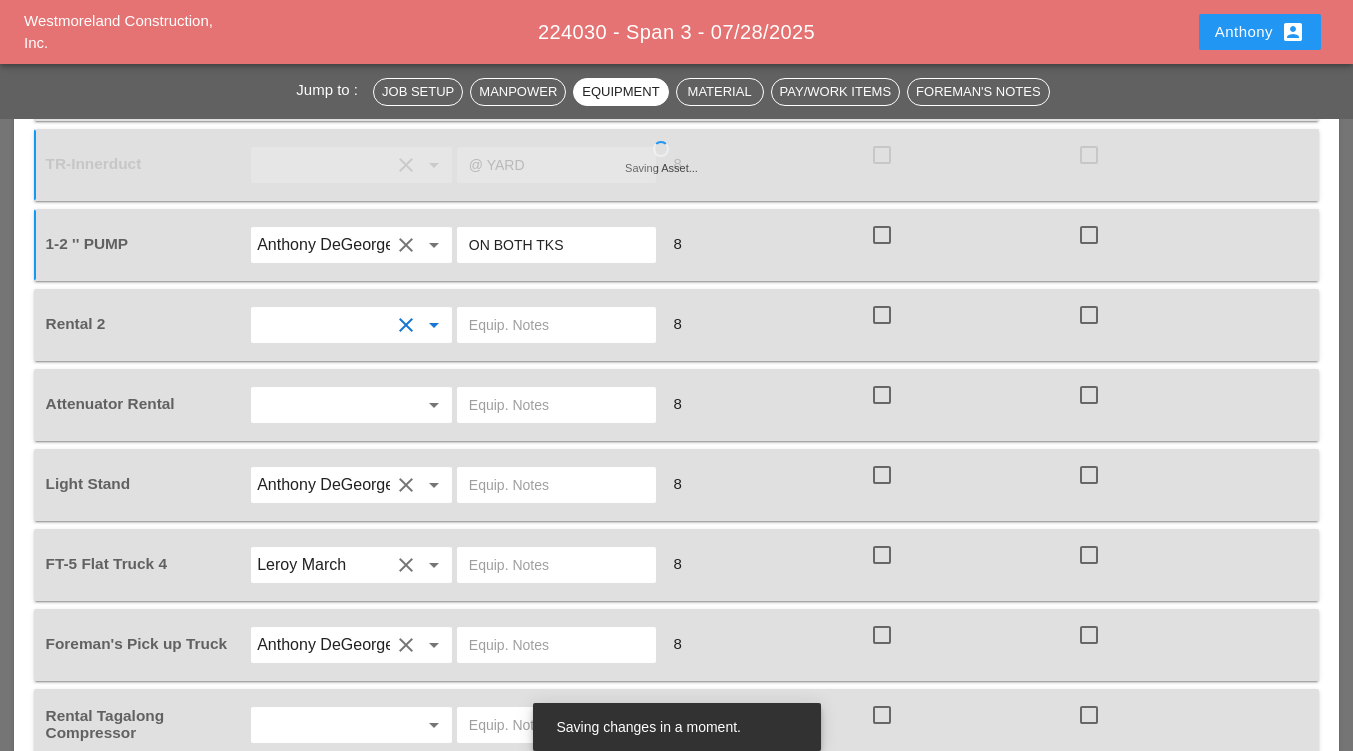 click at bounding box center (556, 325) 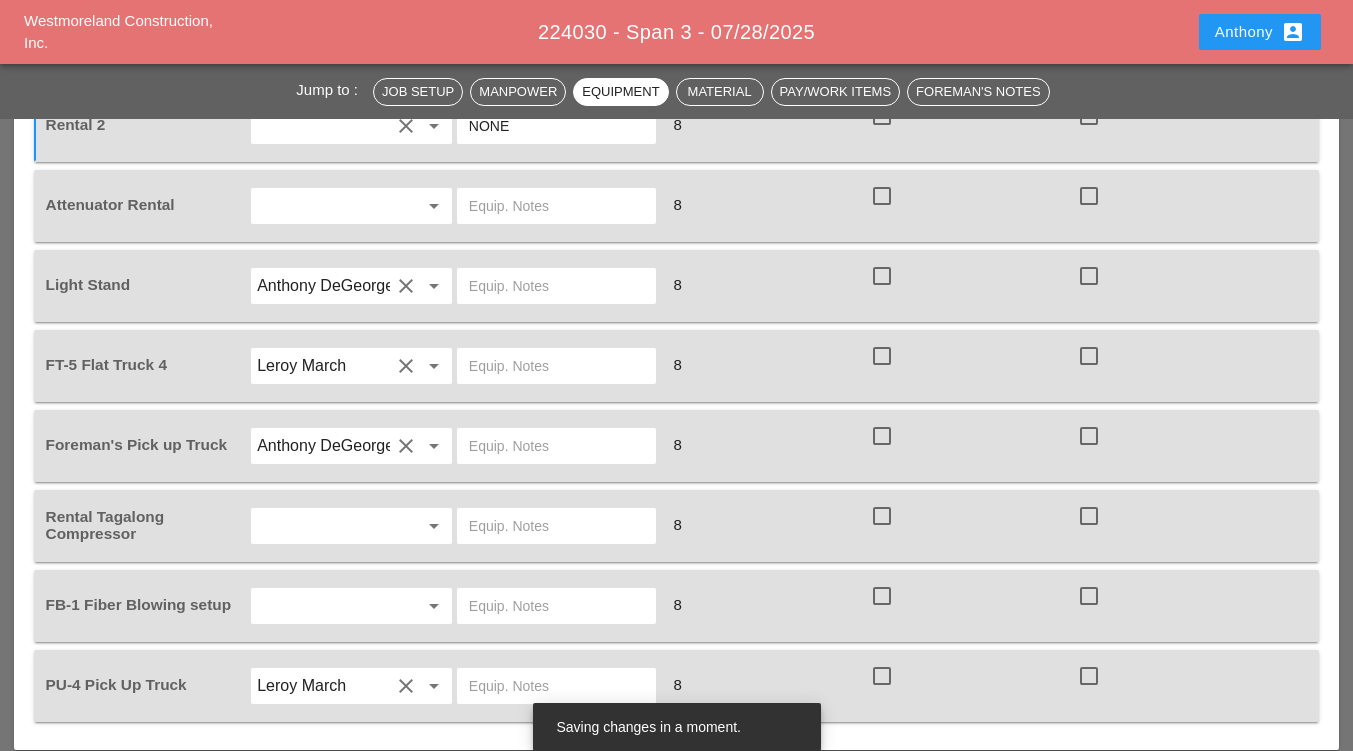 scroll, scrollTop: 2000, scrollLeft: 0, axis: vertical 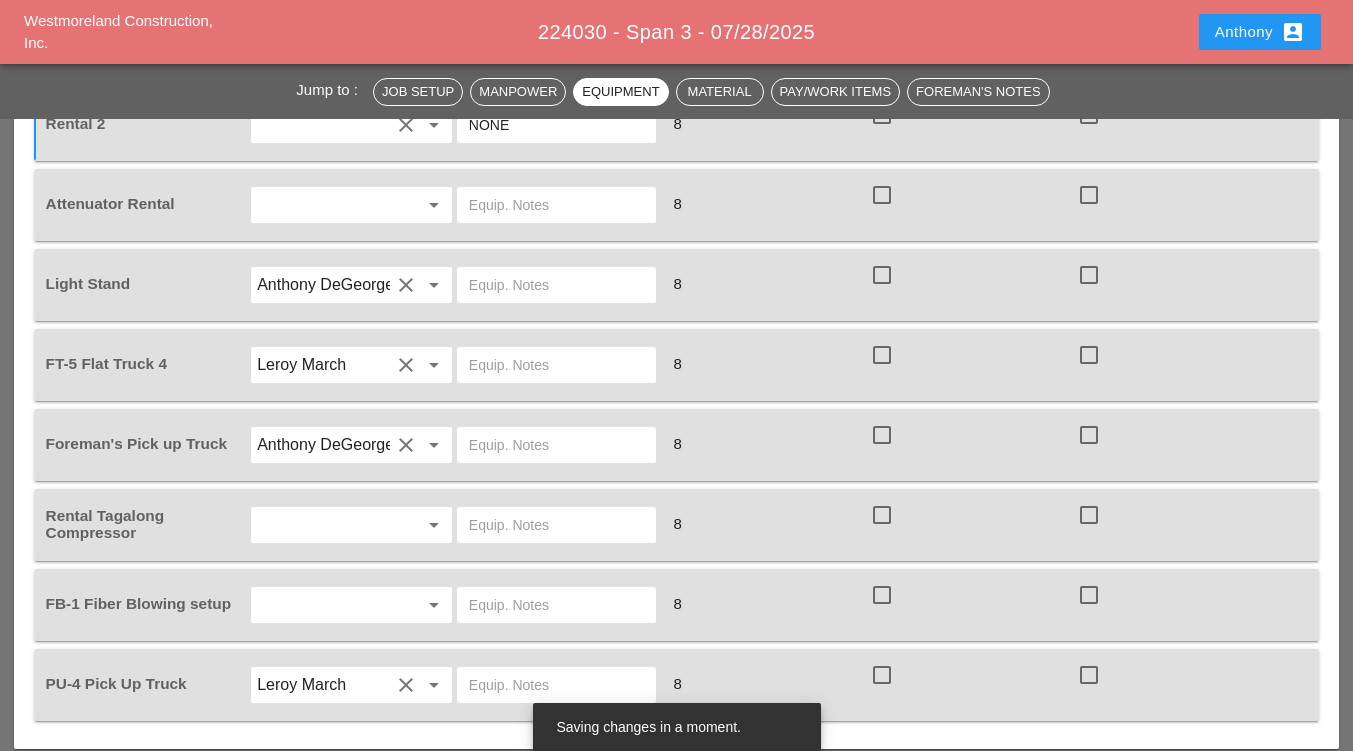 type on "NONE" 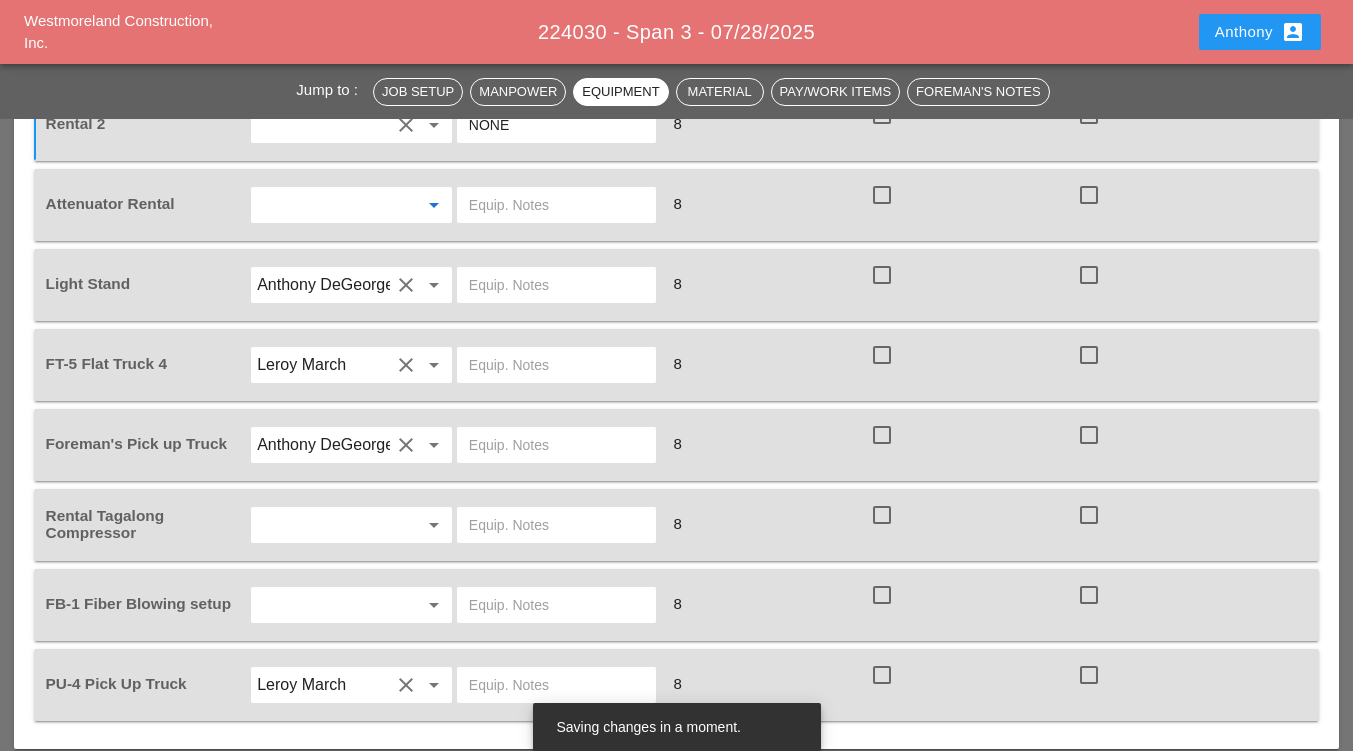 click at bounding box center [323, 205] 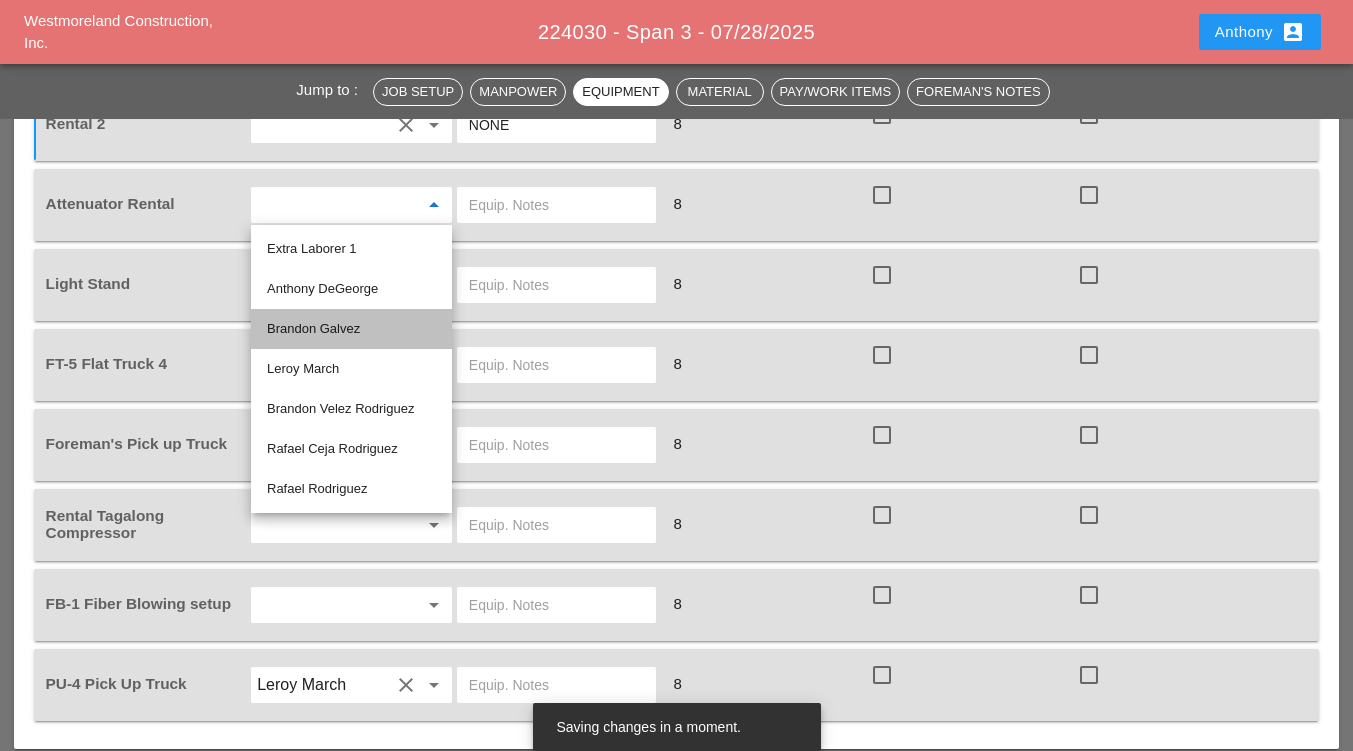 click on "Brandon Galvez" at bounding box center (351, 329) 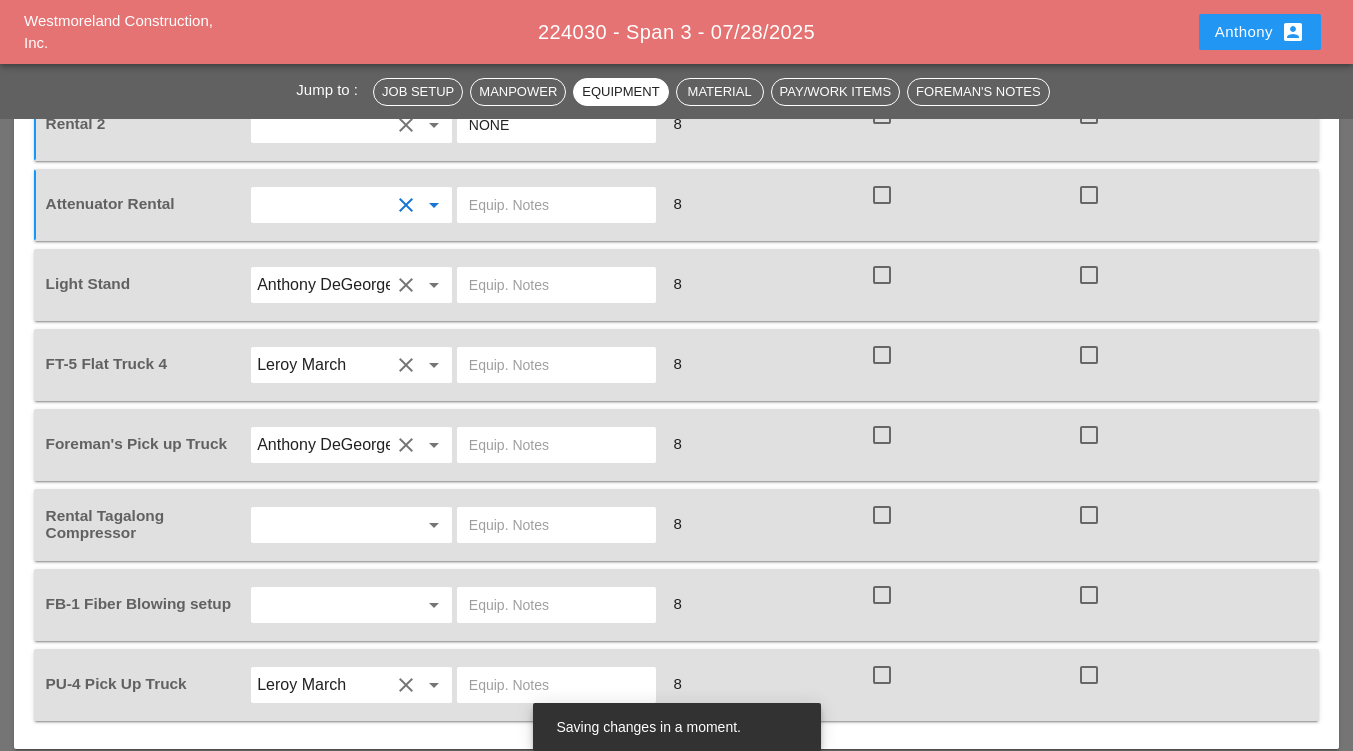 click at bounding box center (556, 205) 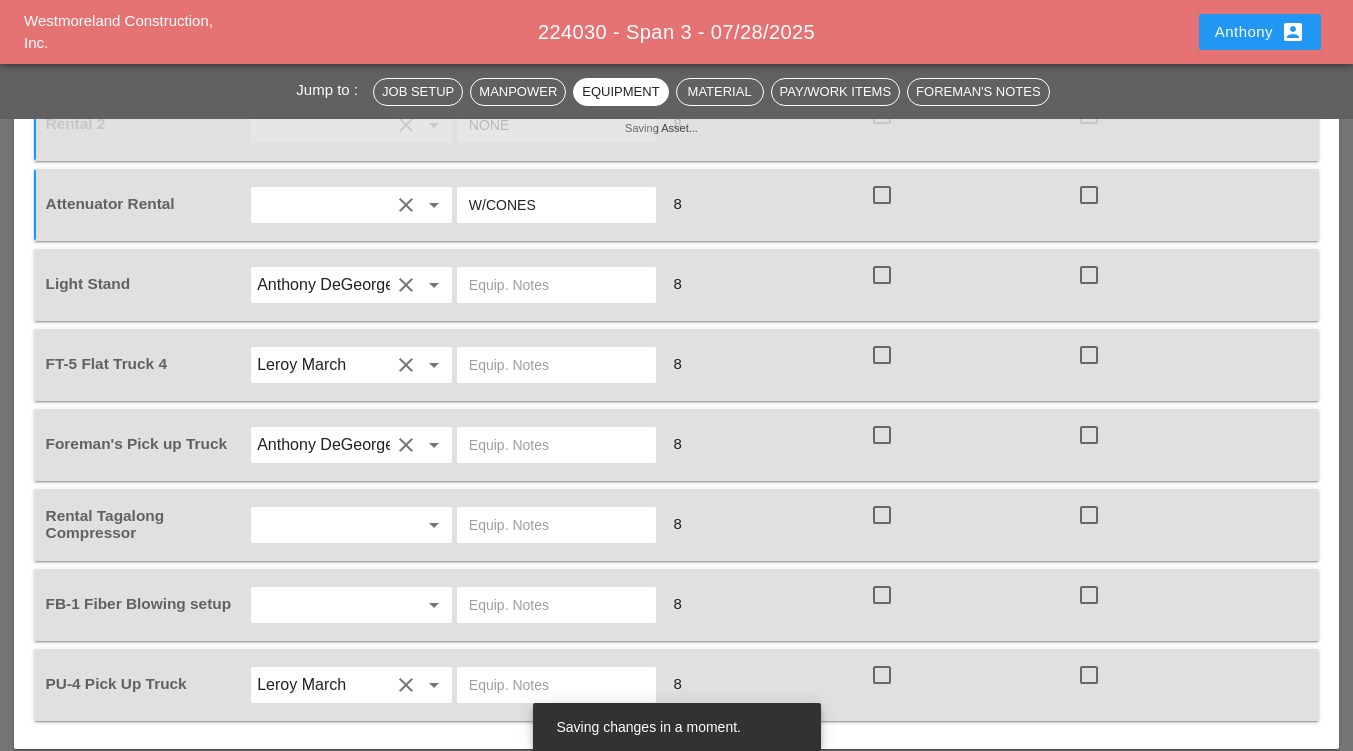 type on "W/CONES" 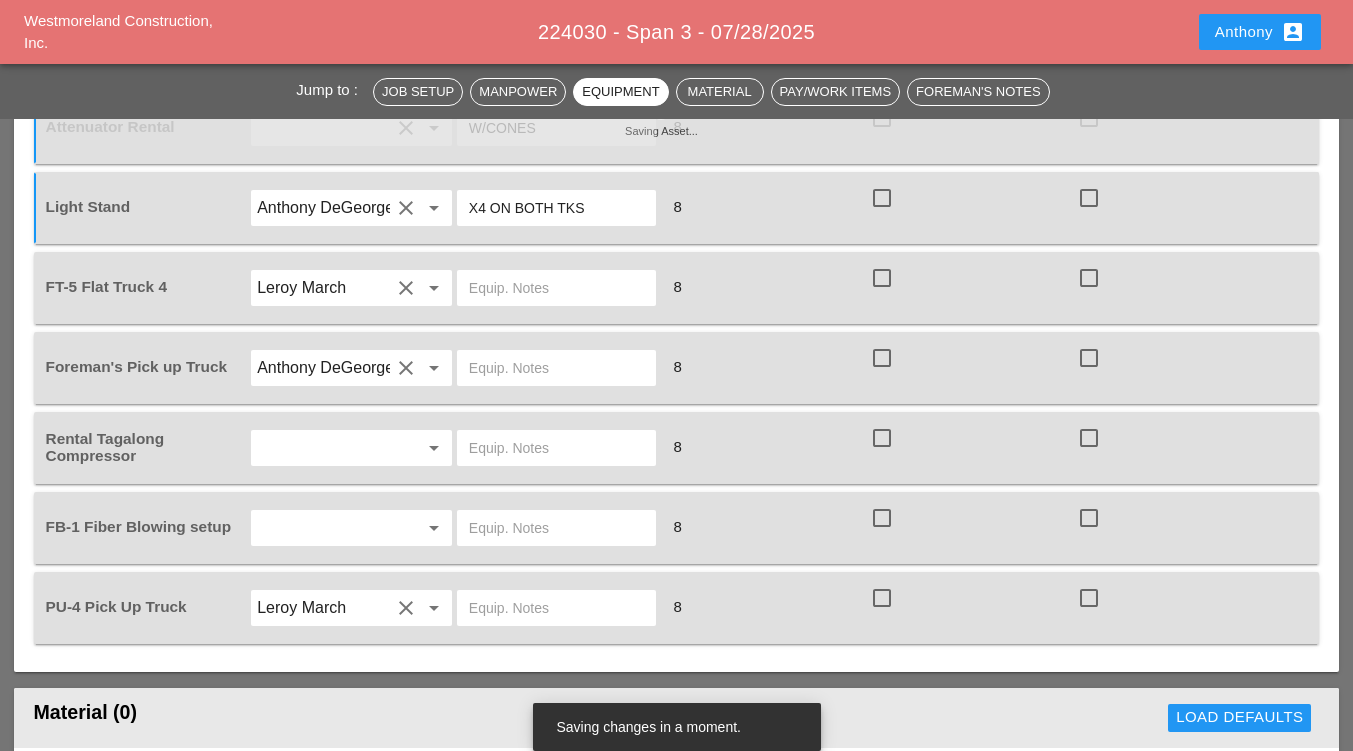 scroll, scrollTop: 2100, scrollLeft: 0, axis: vertical 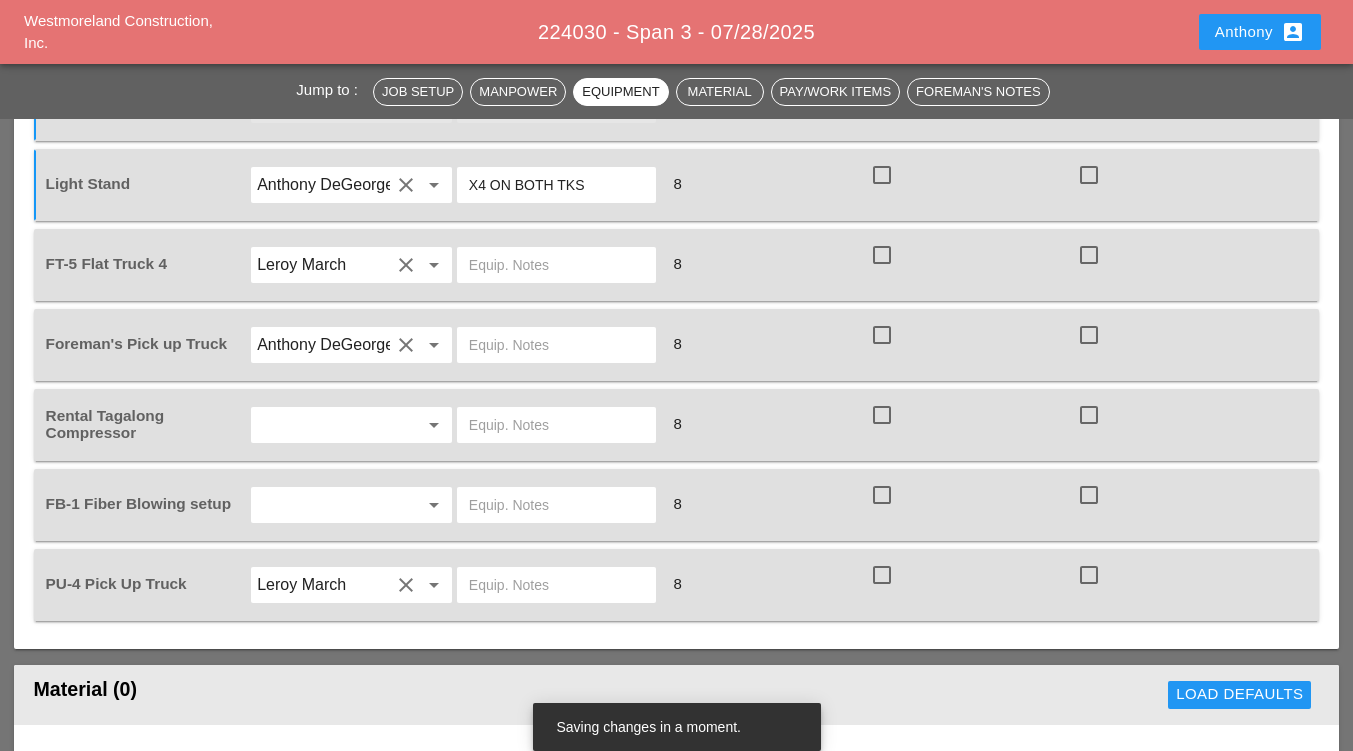 type on "X4 ON BOTH TKS" 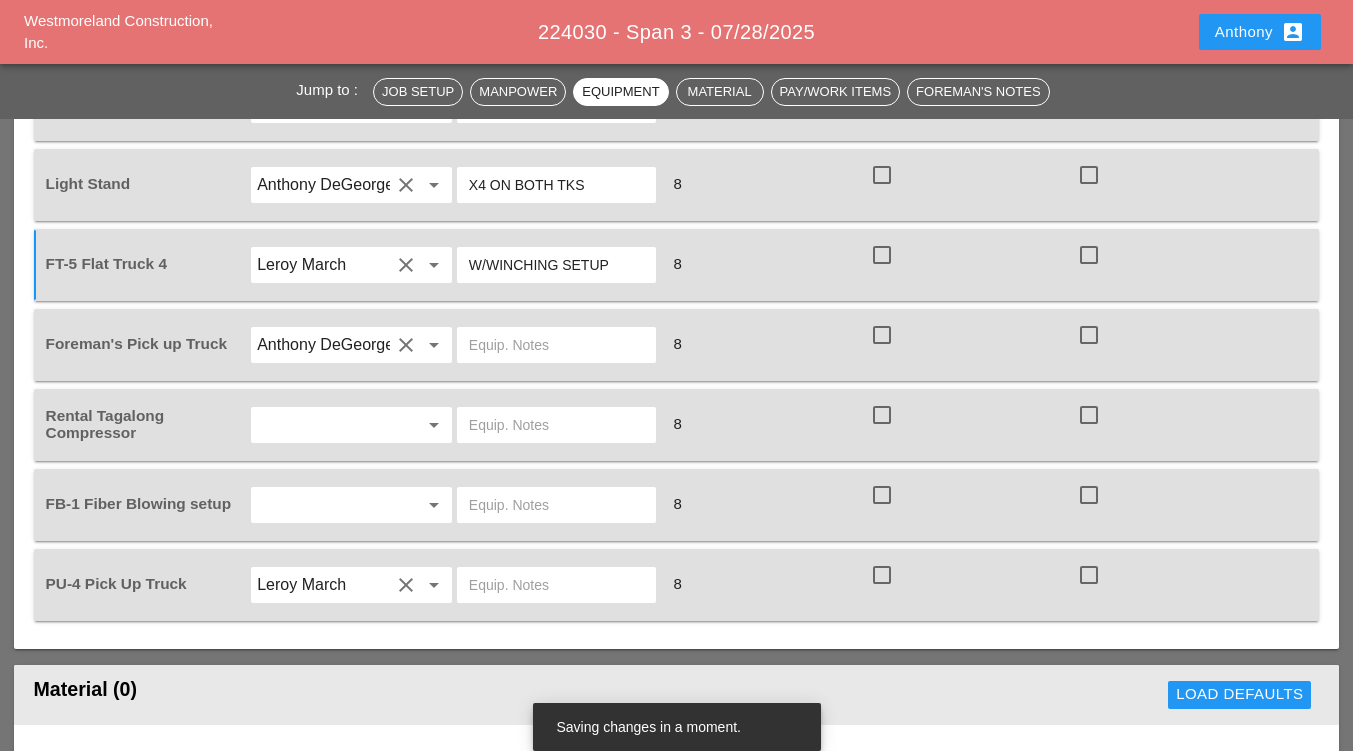 type on "W/WINCHING SETUP" 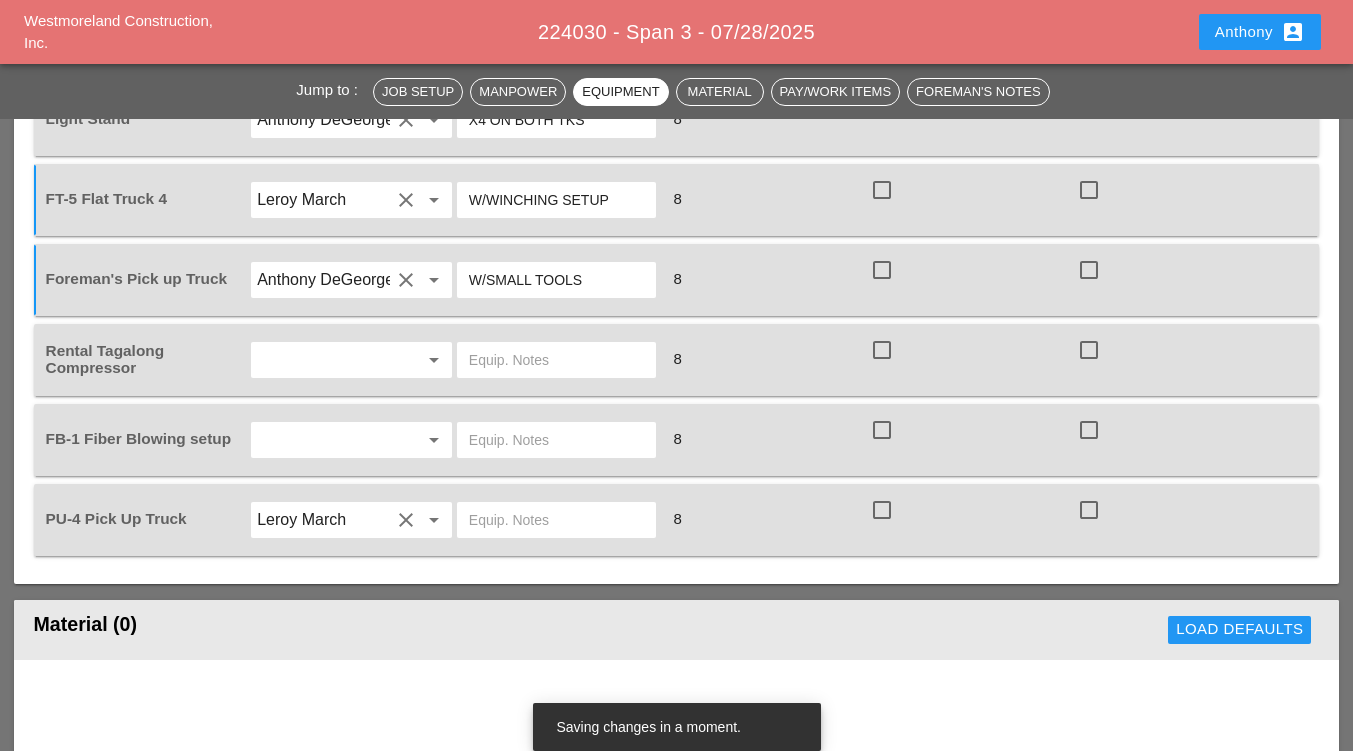 scroll, scrollTop: 2200, scrollLeft: 0, axis: vertical 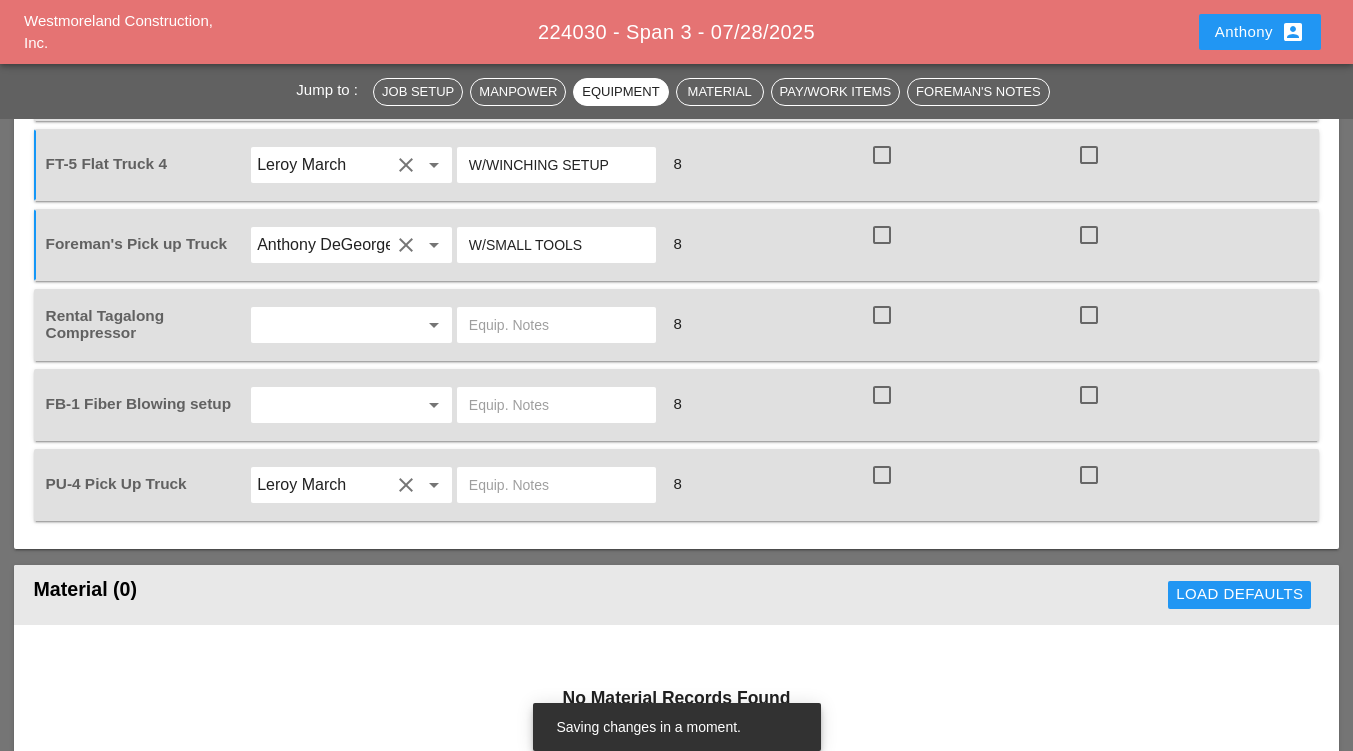 type on "W/SMALL TOOLS" 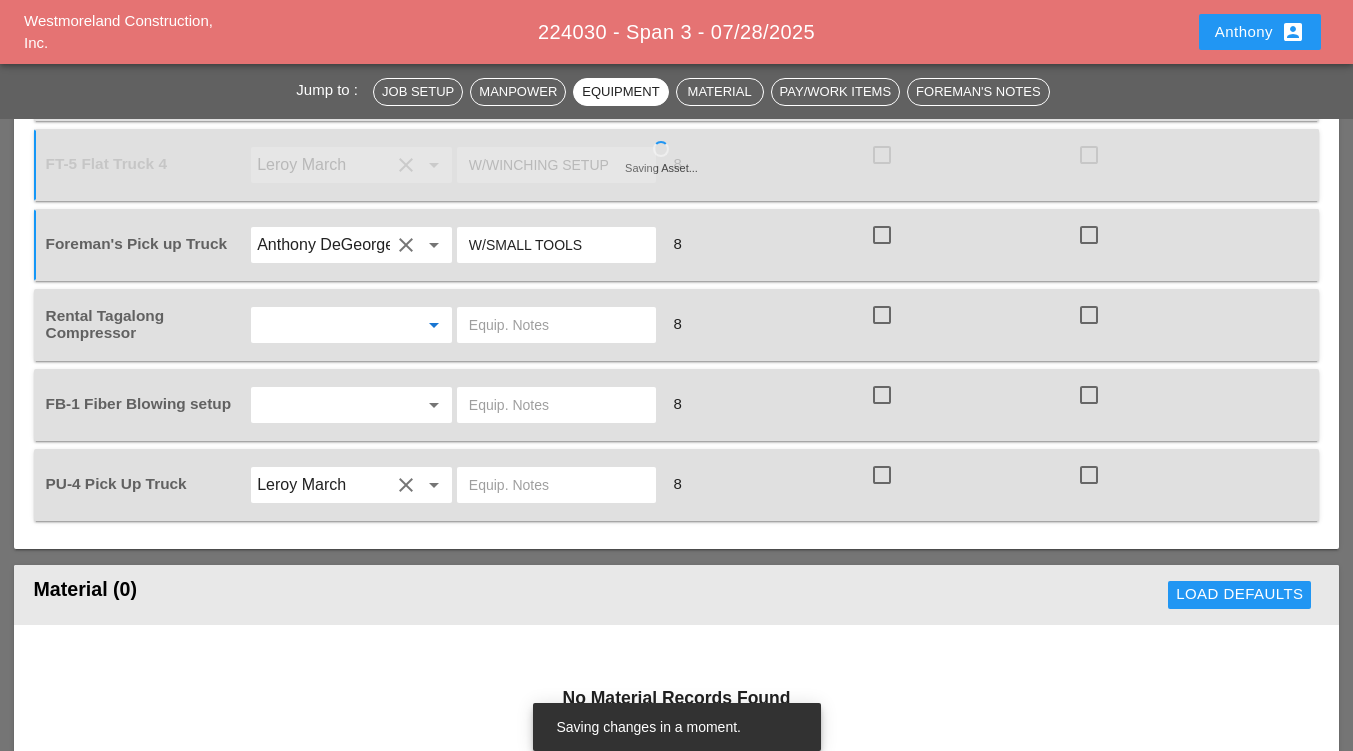 click at bounding box center [323, 325] 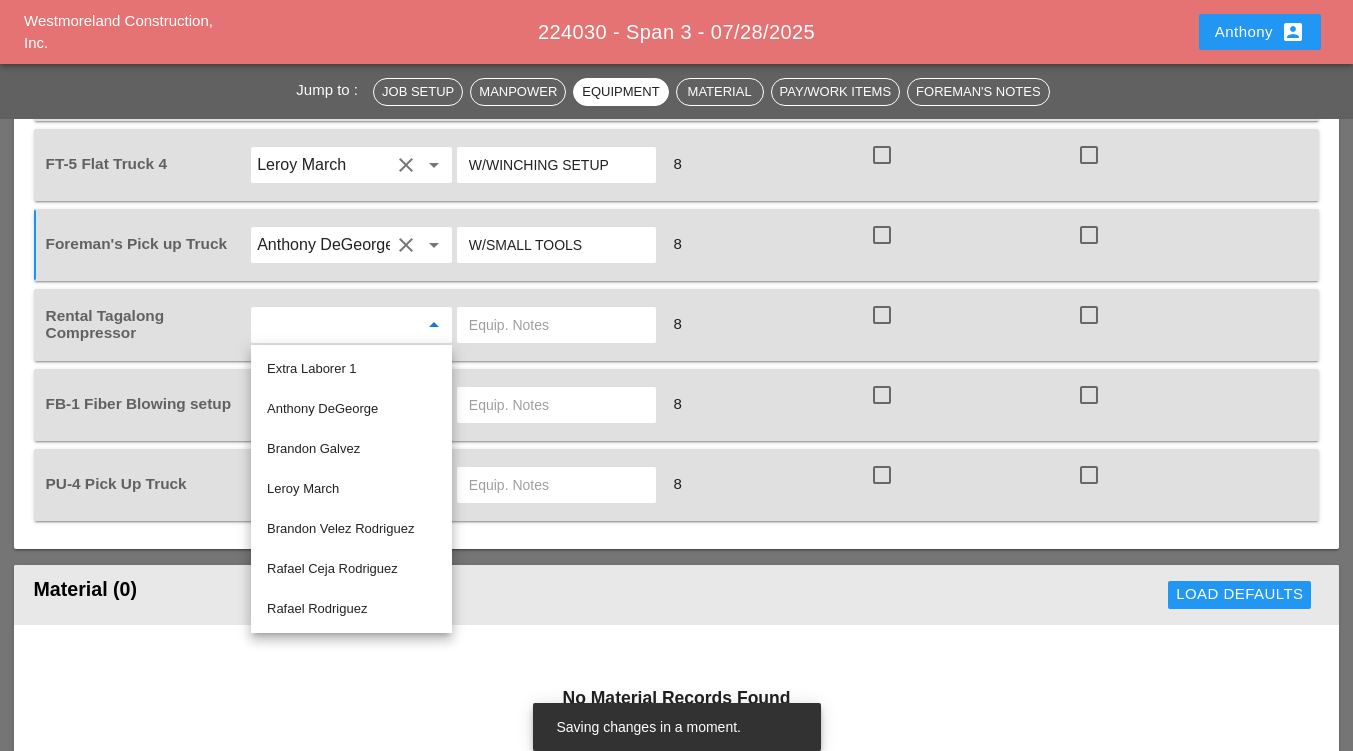 click on "Rafael Ceja Rodriguez" at bounding box center (351, 569) 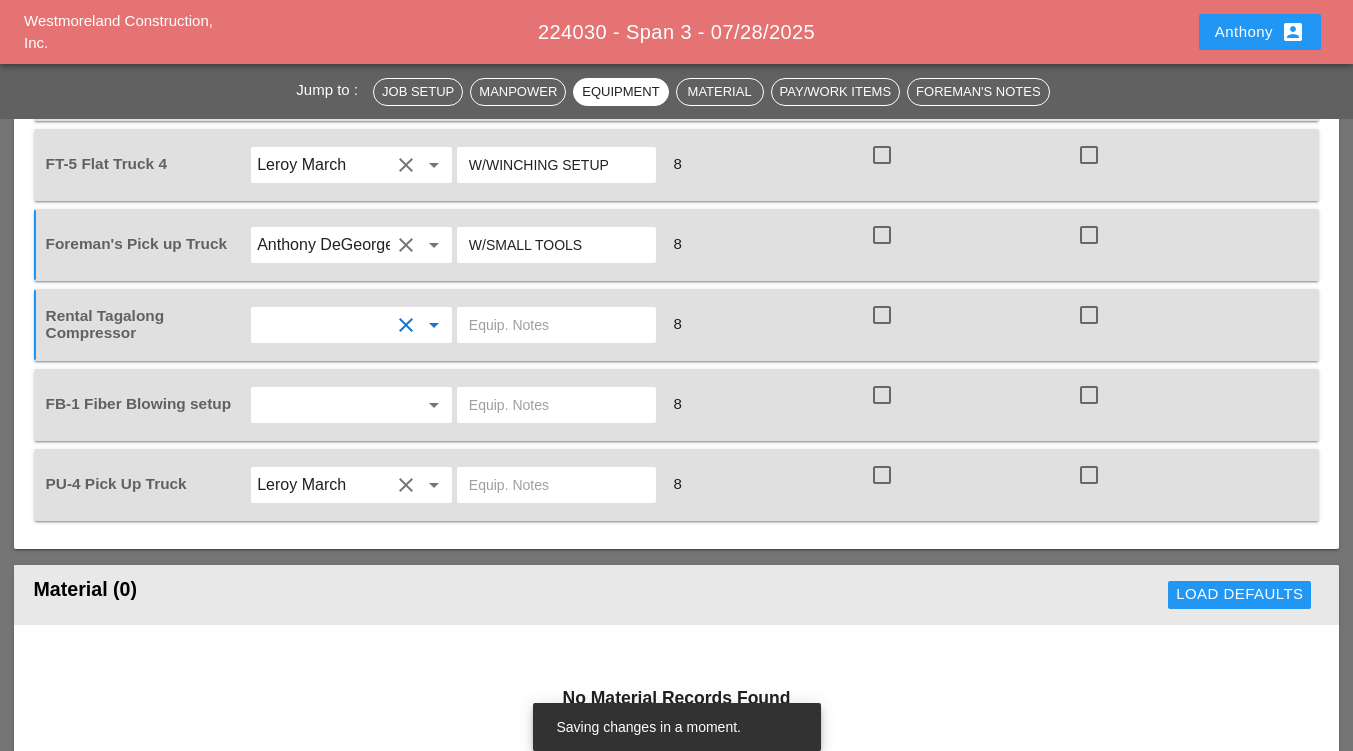 click at bounding box center (556, 325) 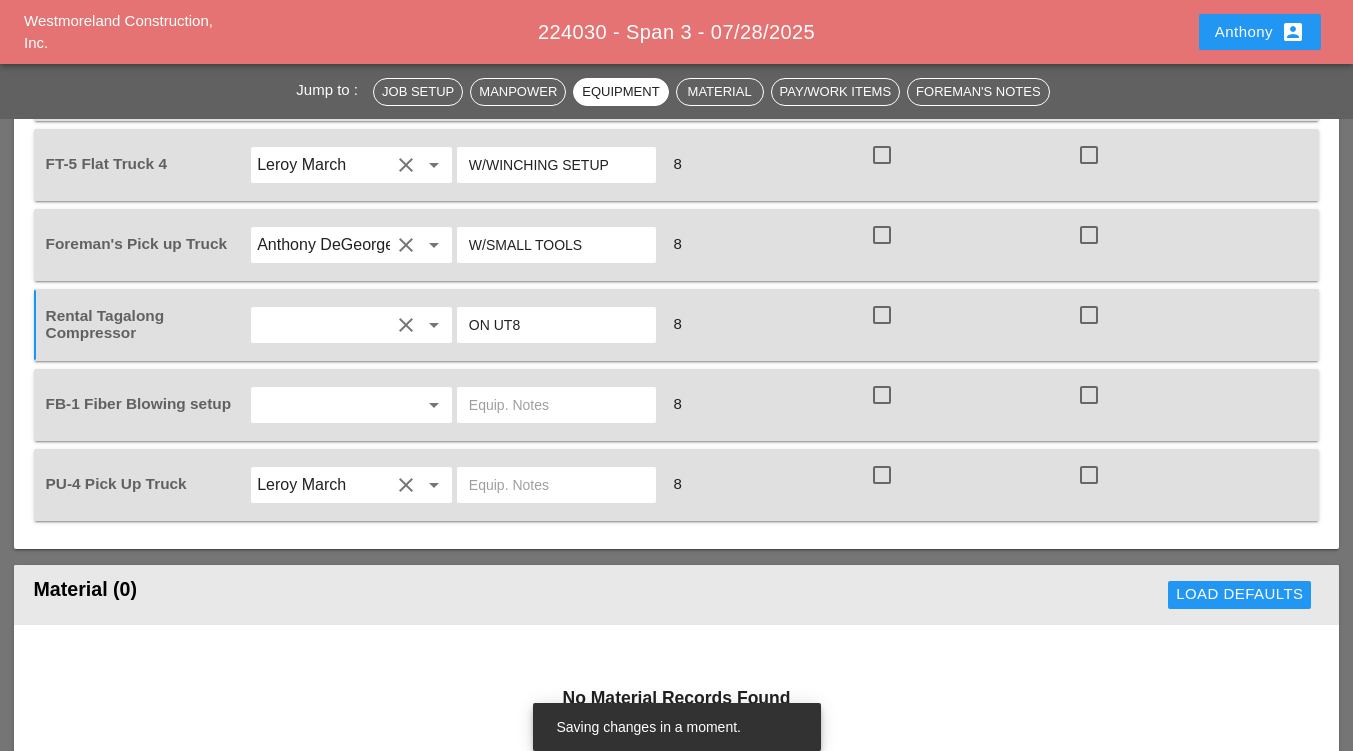 type on "ON UT8" 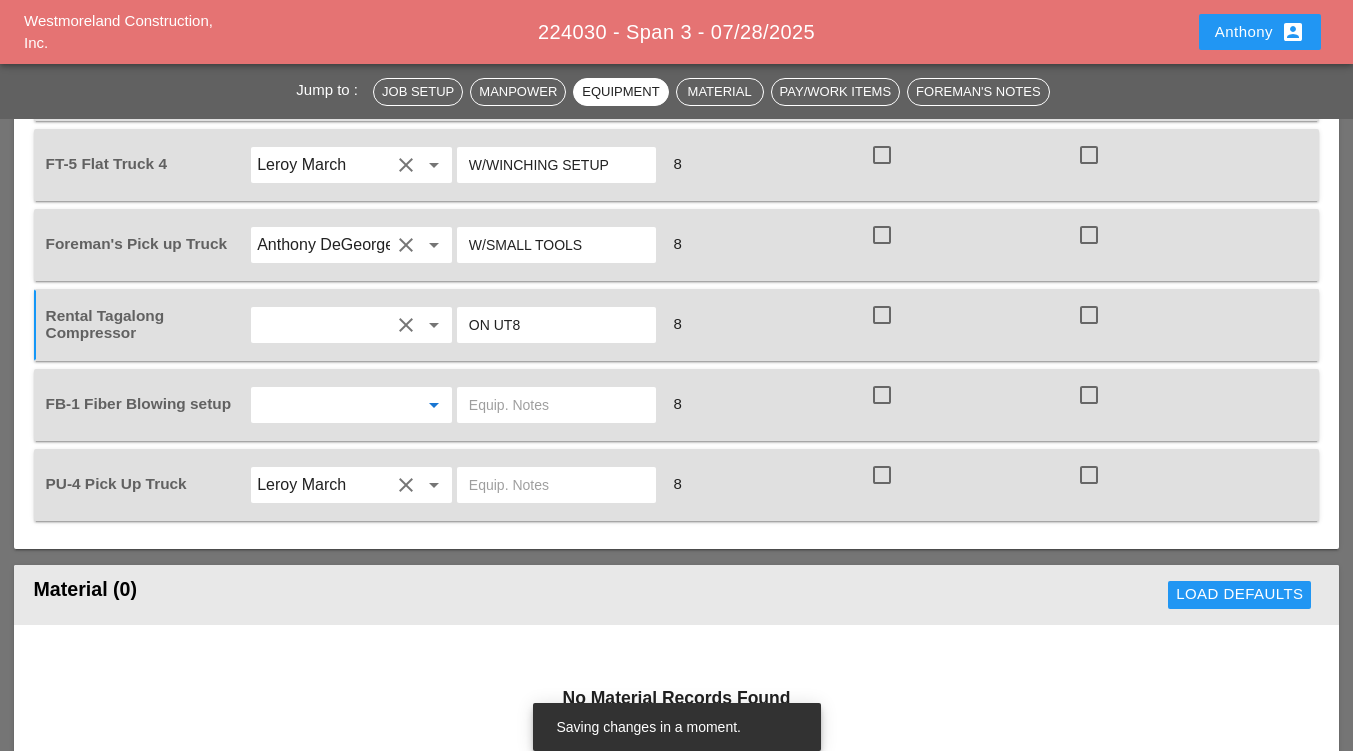 click at bounding box center [323, 405] 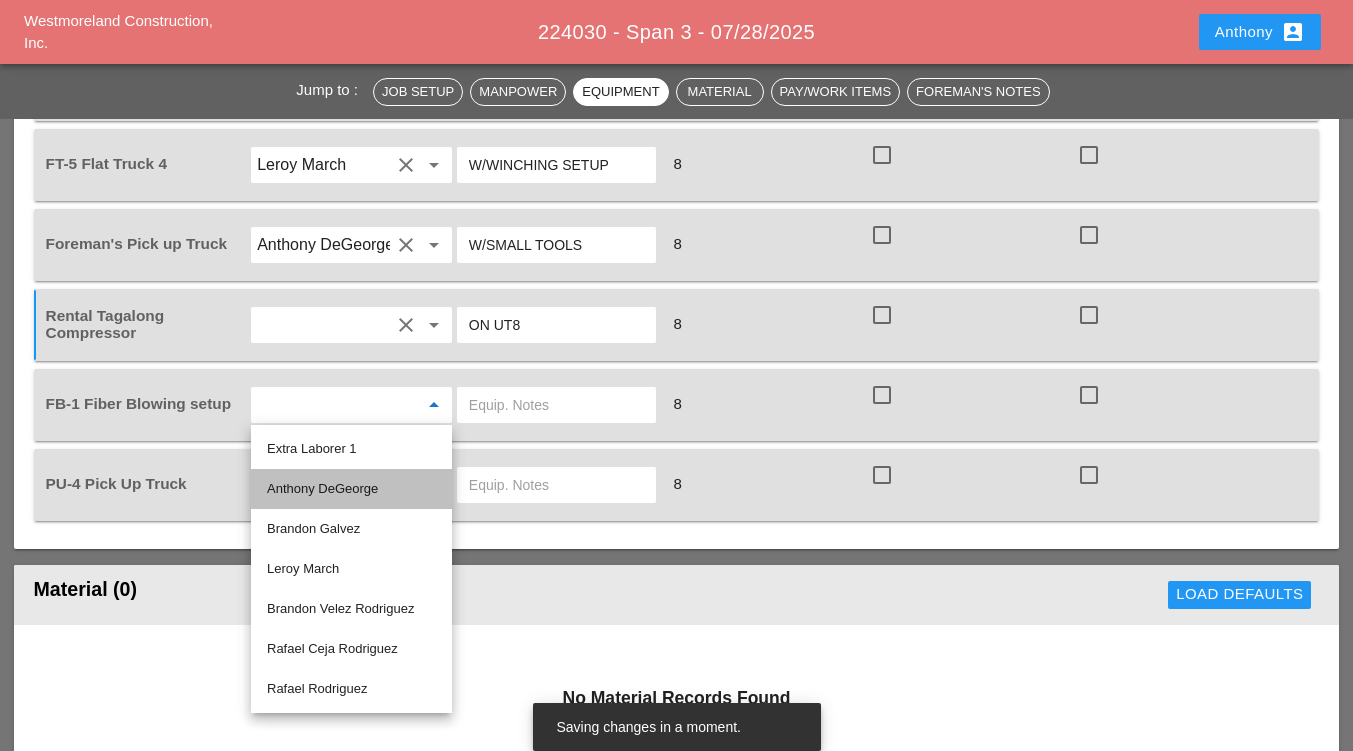 click on "Anthony DeGeorge" at bounding box center (351, 489) 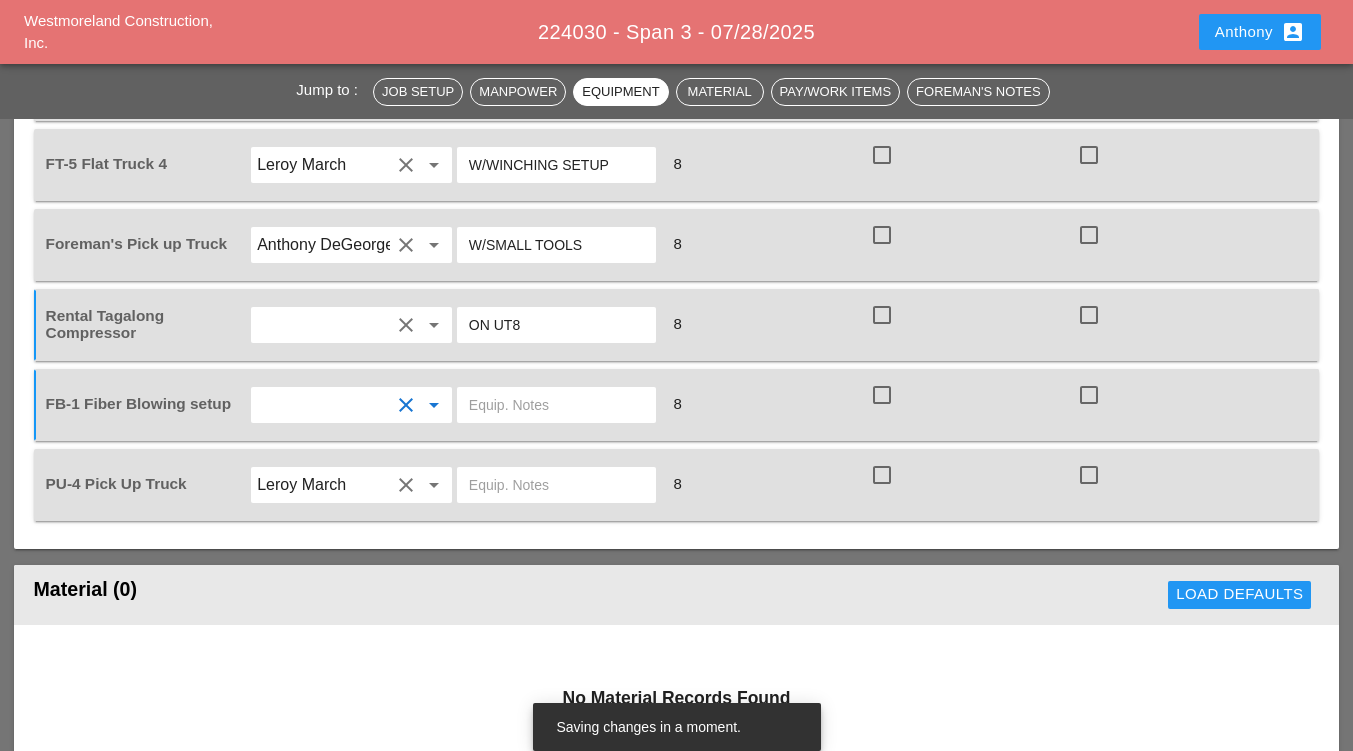 click at bounding box center [556, 405] 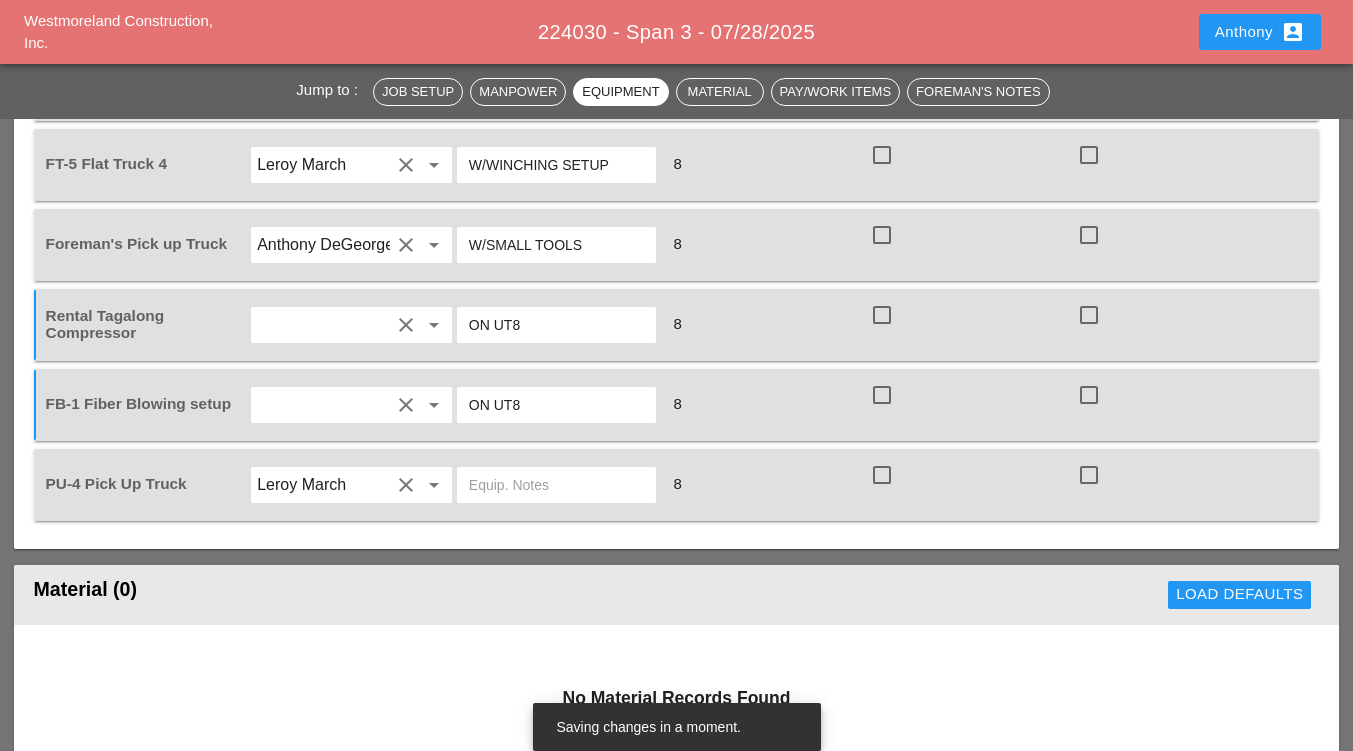 scroll, scrollTop: 2300, scrollLeft: 0, axis: vertical 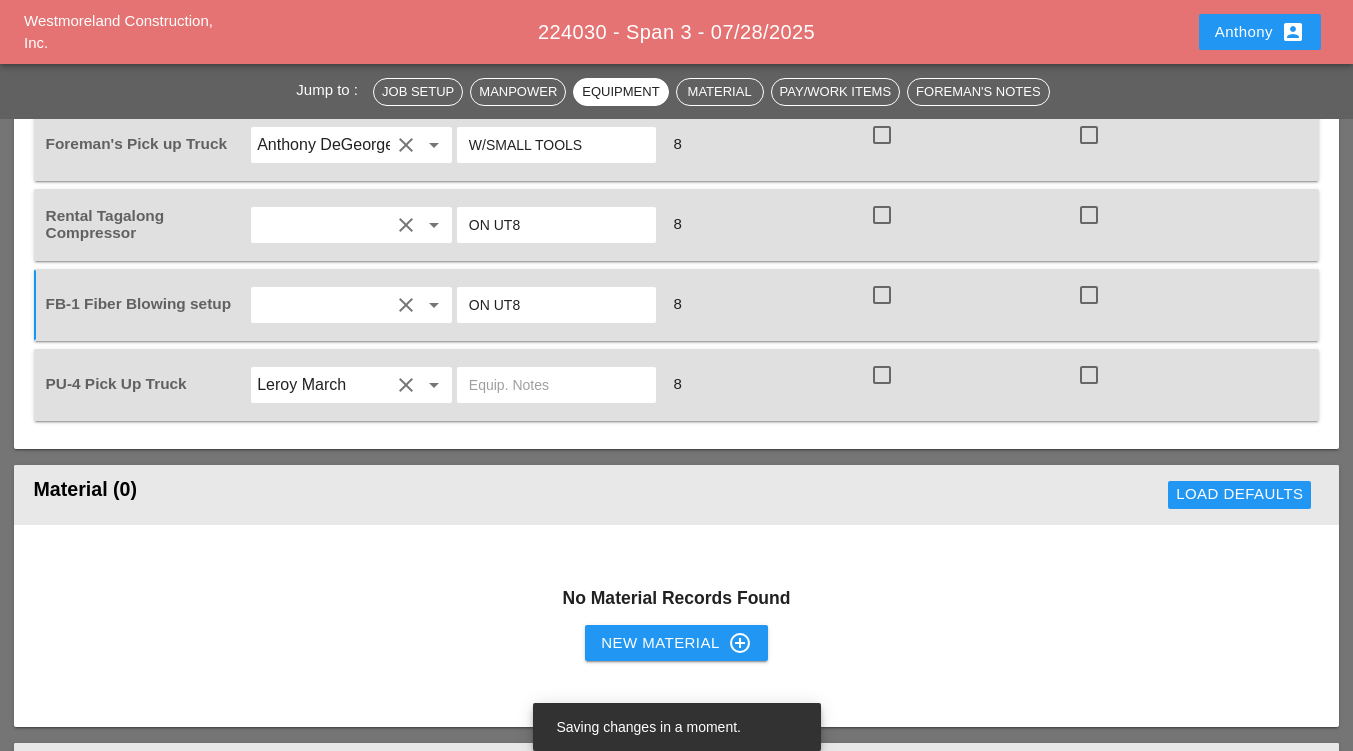 type on "ON UT8" 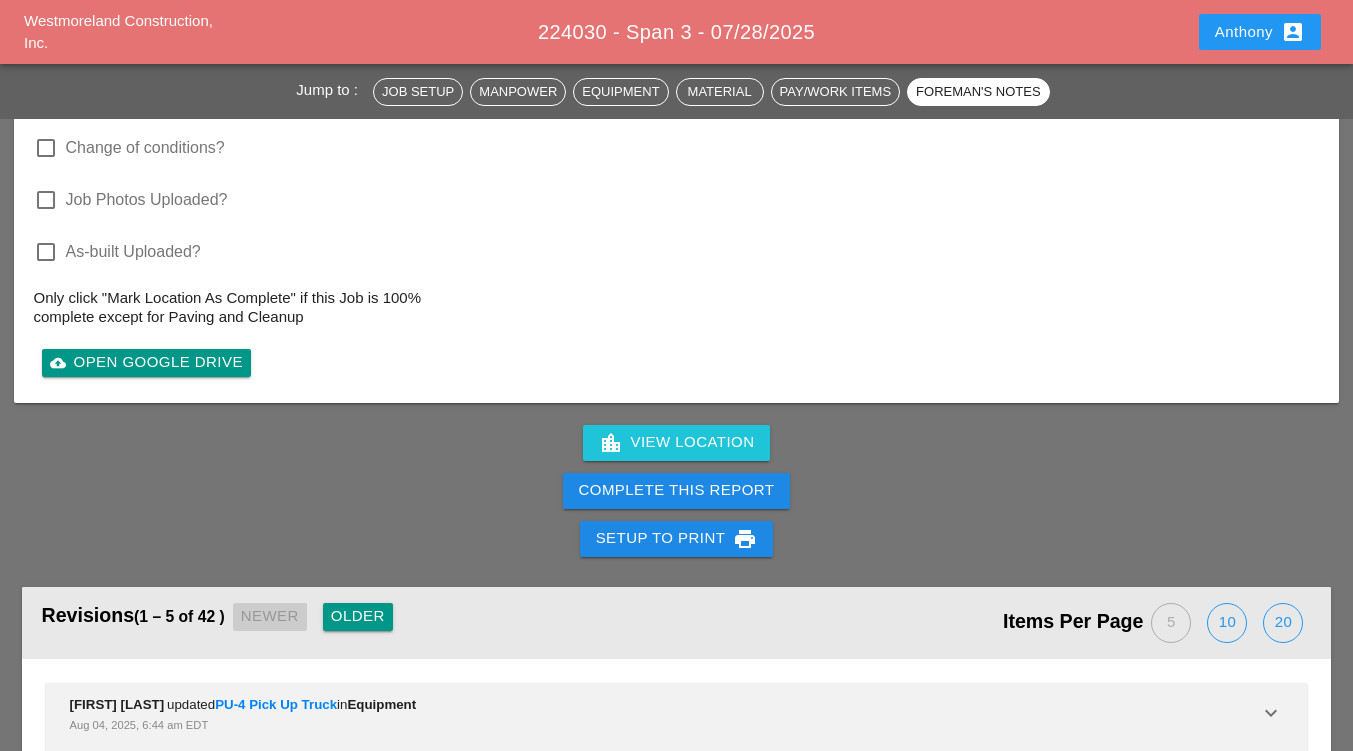 scroll, scrollTop: 4216, scrollLeft: 0, axis: vertical 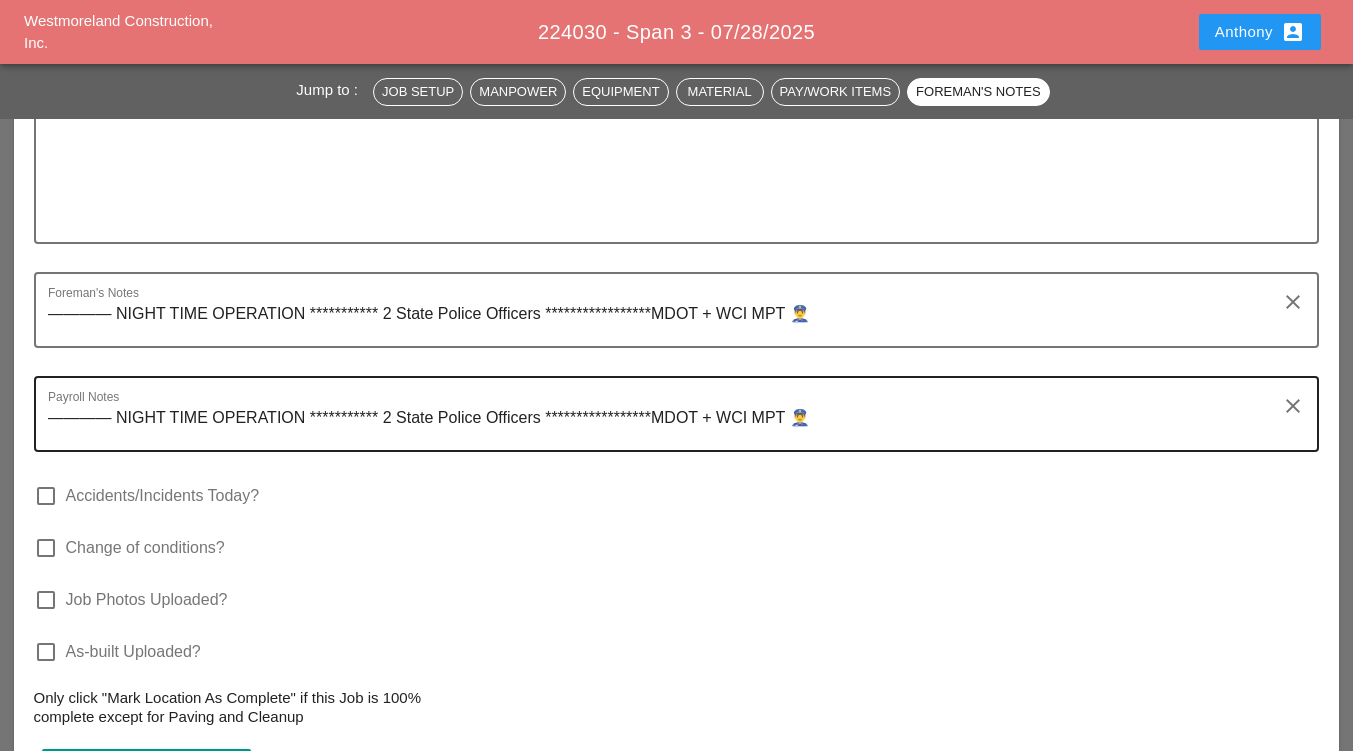 type on "W/SMALL TOOLS" 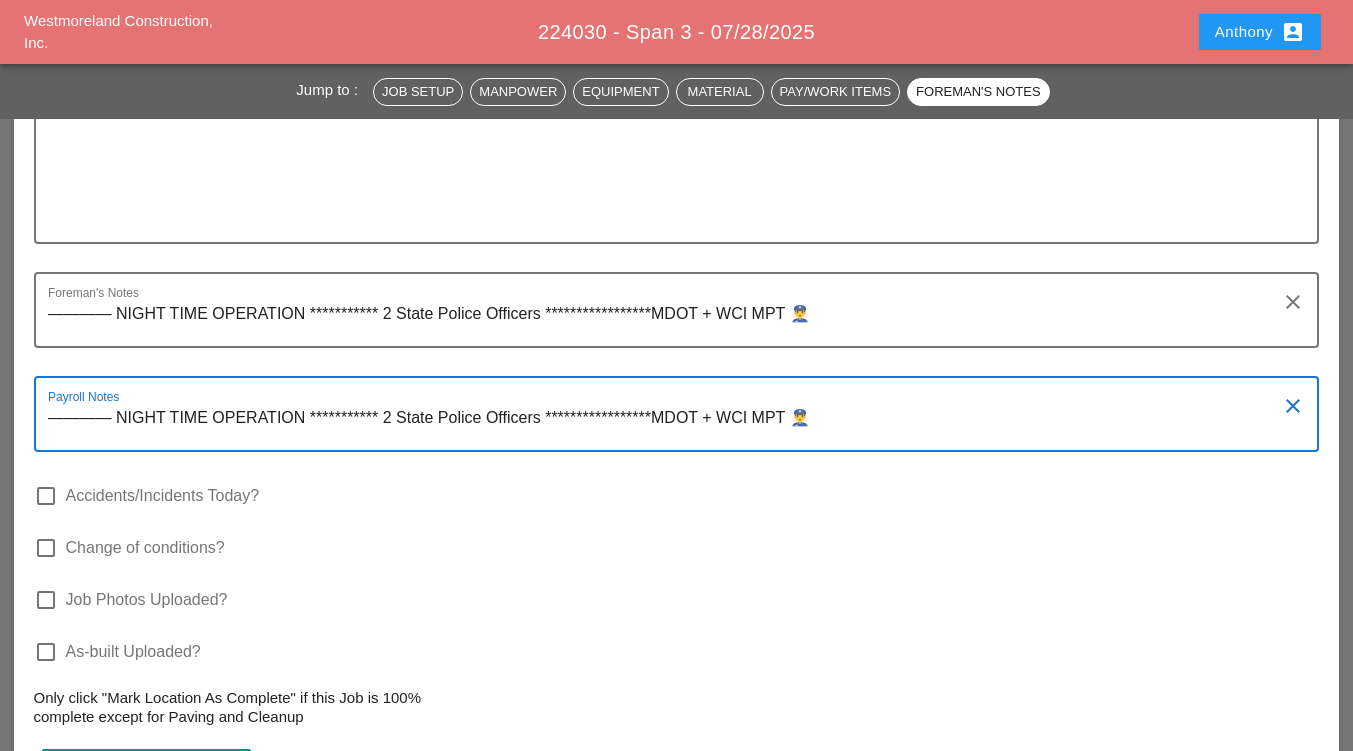 click on "**********" at bounding box center (669, 426) 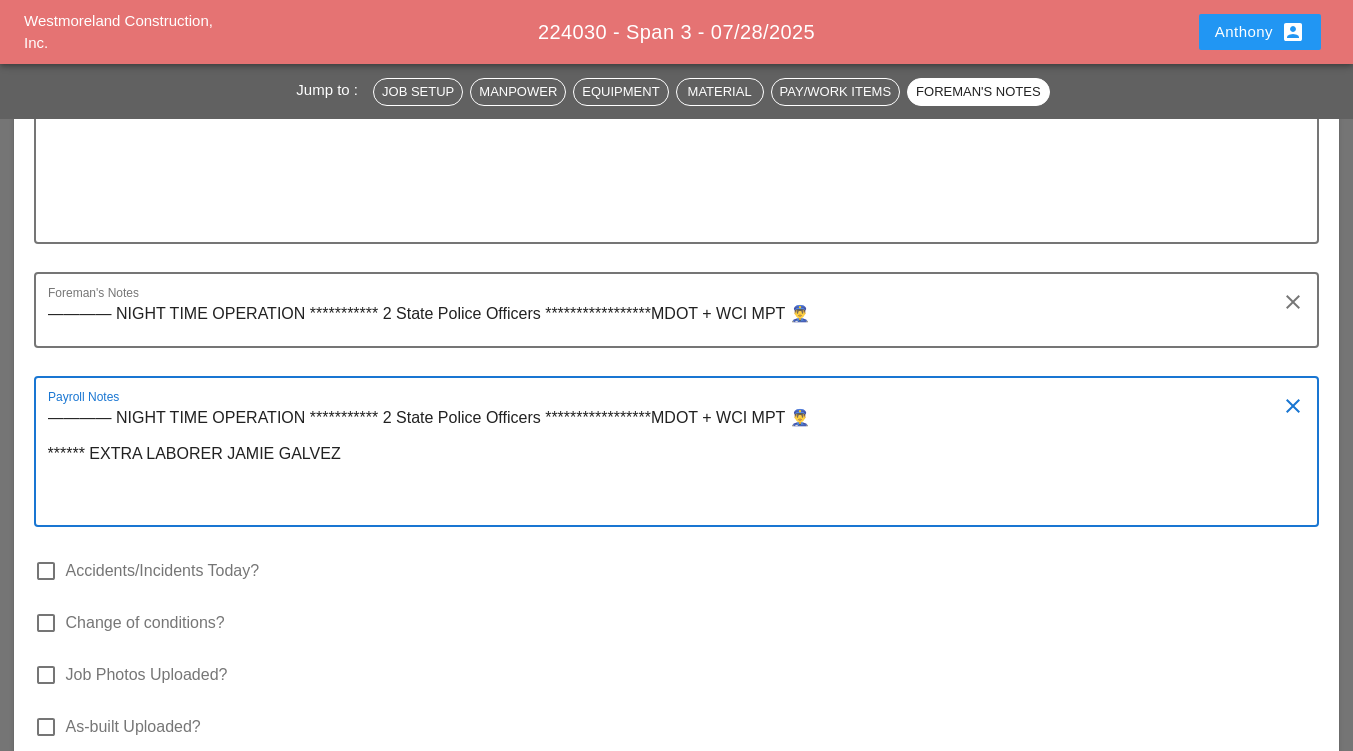 type on "**********" 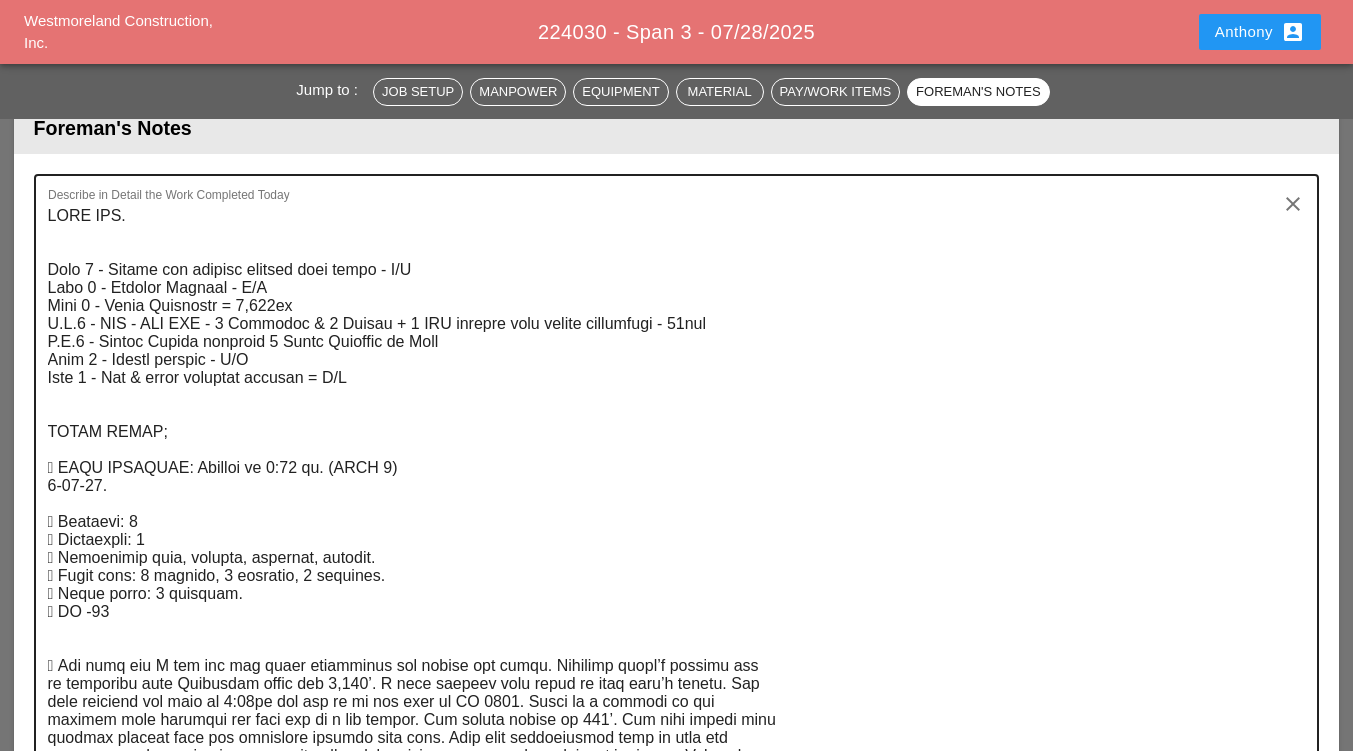 scroll, scrollTop: 3216, scrollLeft: 0, axis: vertical 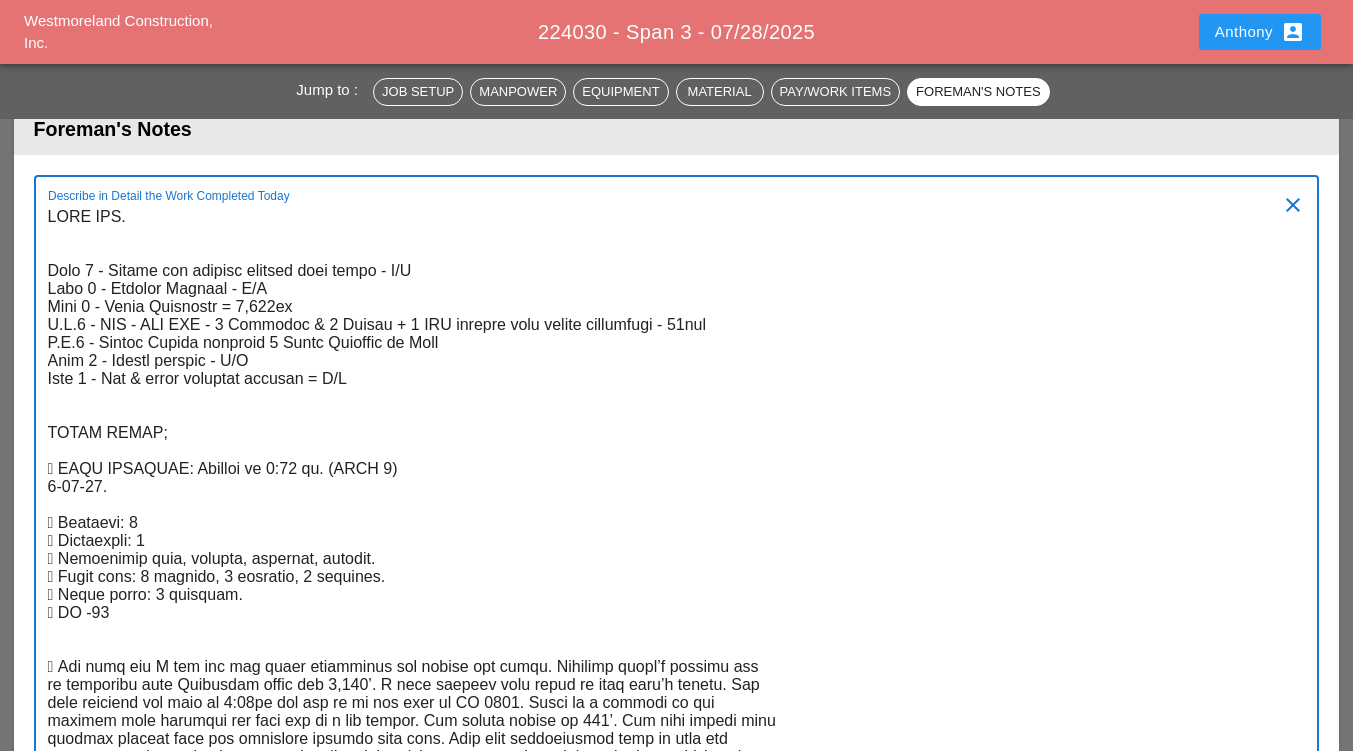 drag, startPoint x: 158, startPoint y: 429, endPoint x: 46, endPoint y: 202, distance: 253.12645 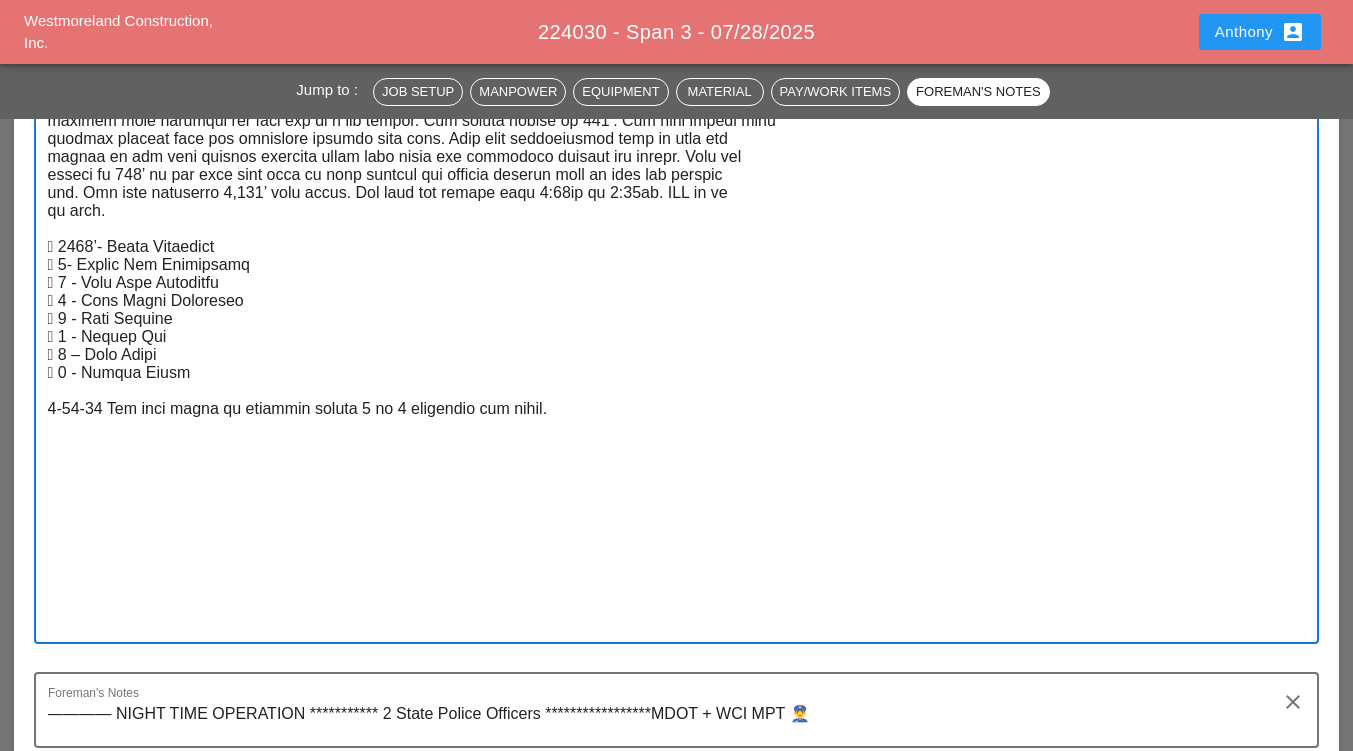 scroll, scrollTop: 4316, scrollLeft: 0, axis: vertical 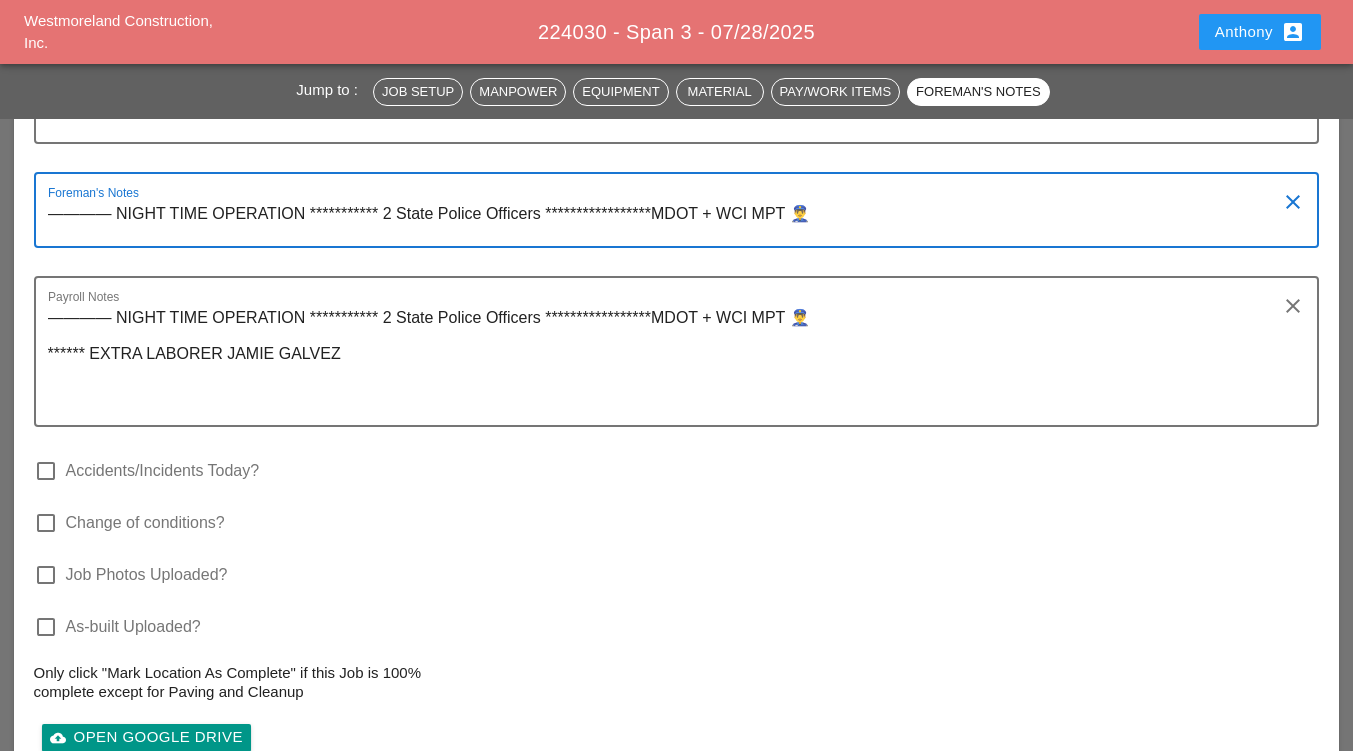 drag, startPoint x: 810, startPoint y: 217, endPoint x: 11, endPoint y: 232, distance: 799.1408 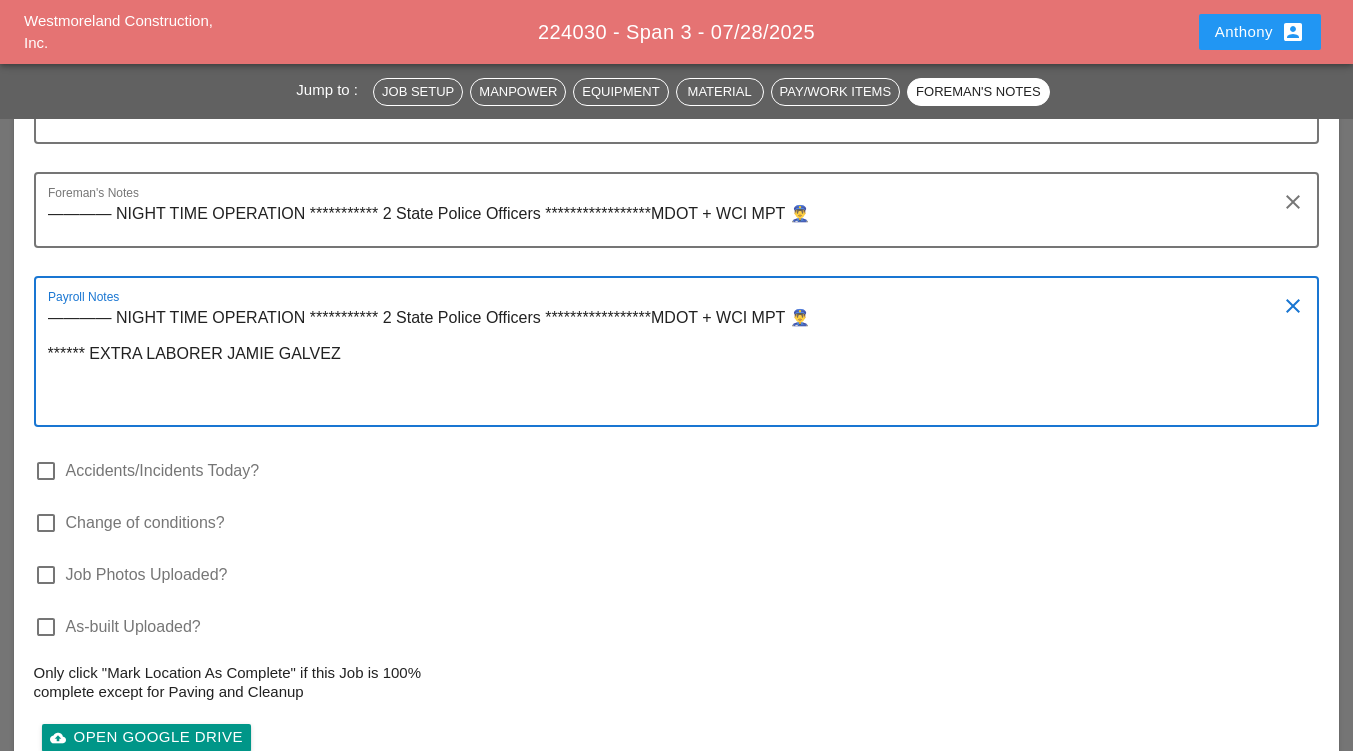 drag, startPoint x: 358, startPoint y: 350, endPoint x: 51, endPoint y: 352, distance: 307.0065 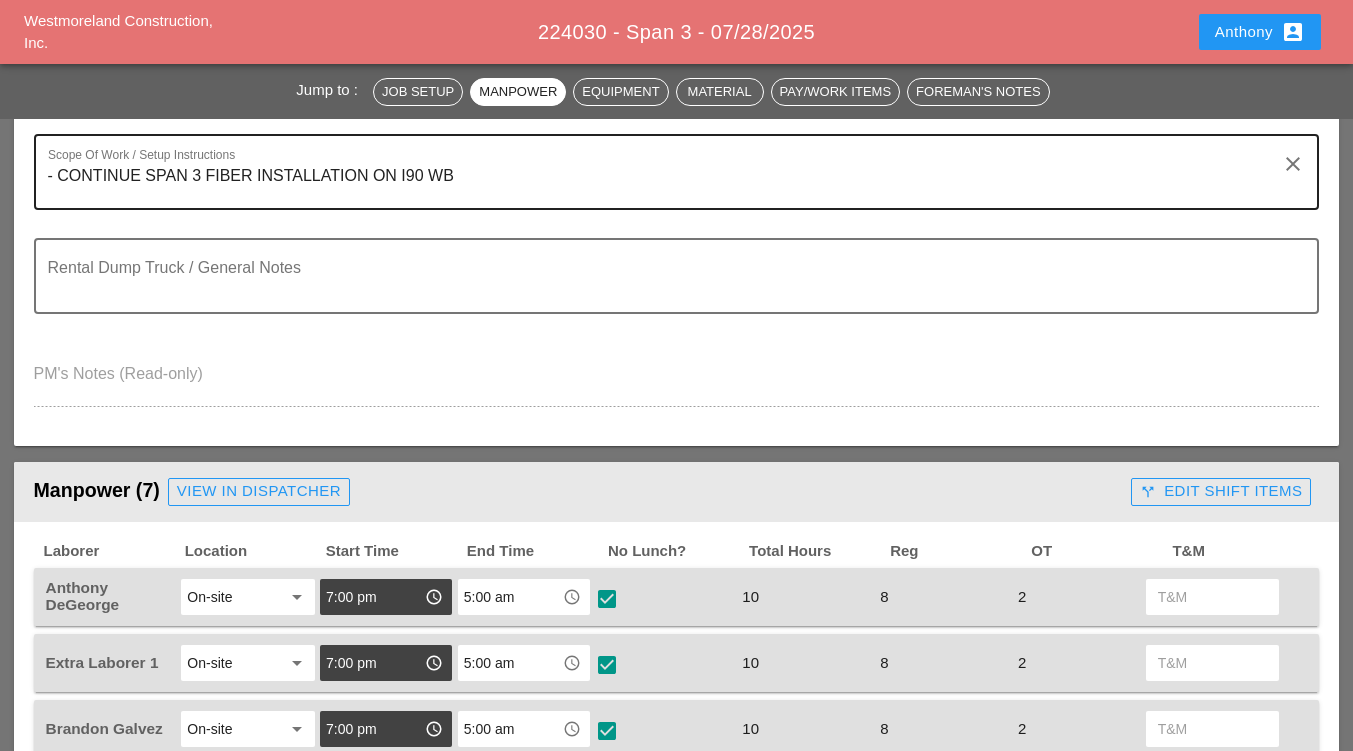 scroll, scrollTop: 416, scrollLeft: 0, axis: vertical 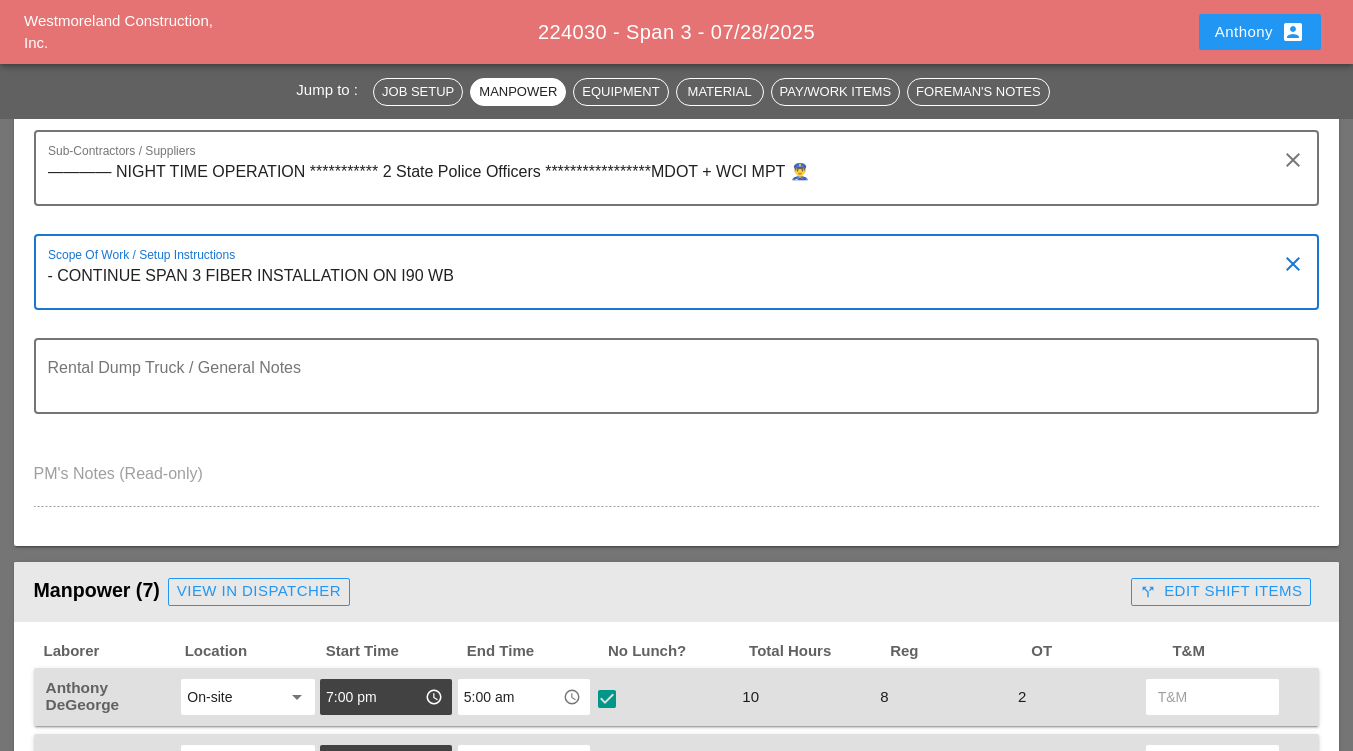 drag, startPoint x: 496, startPoint y: 281, endPoint x: 19, endPoint y: 275, distance: 477.03772 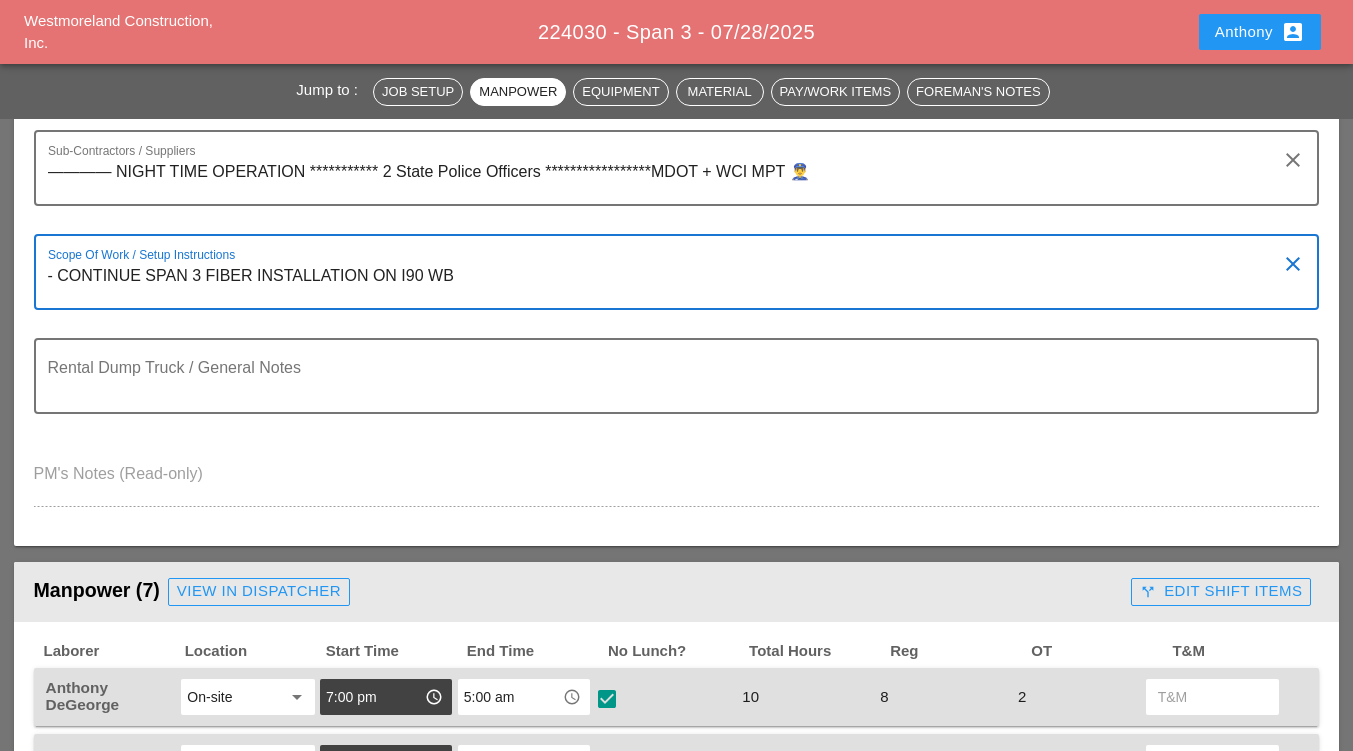 click on "**********" at bounding box center (677, 259) 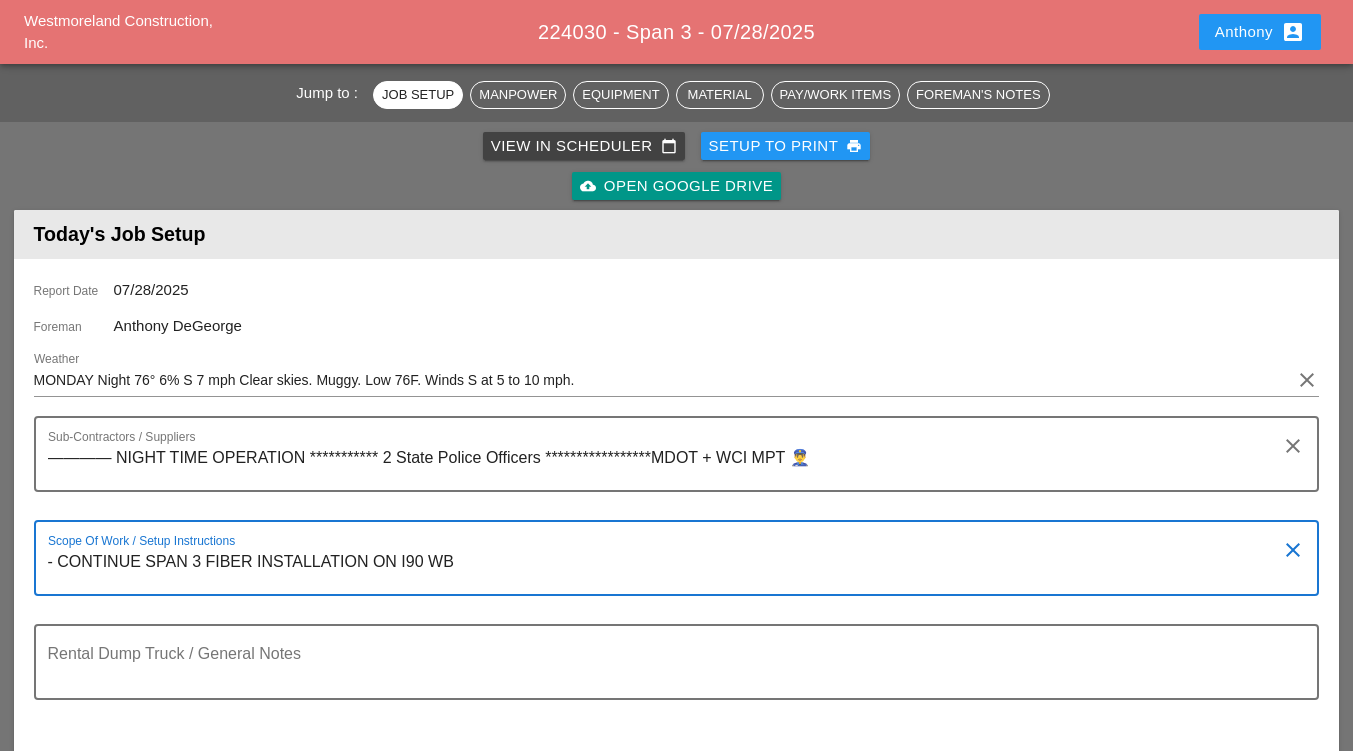 scroll, scrollTop: 200, scrollLeft: 0, axis: vertical 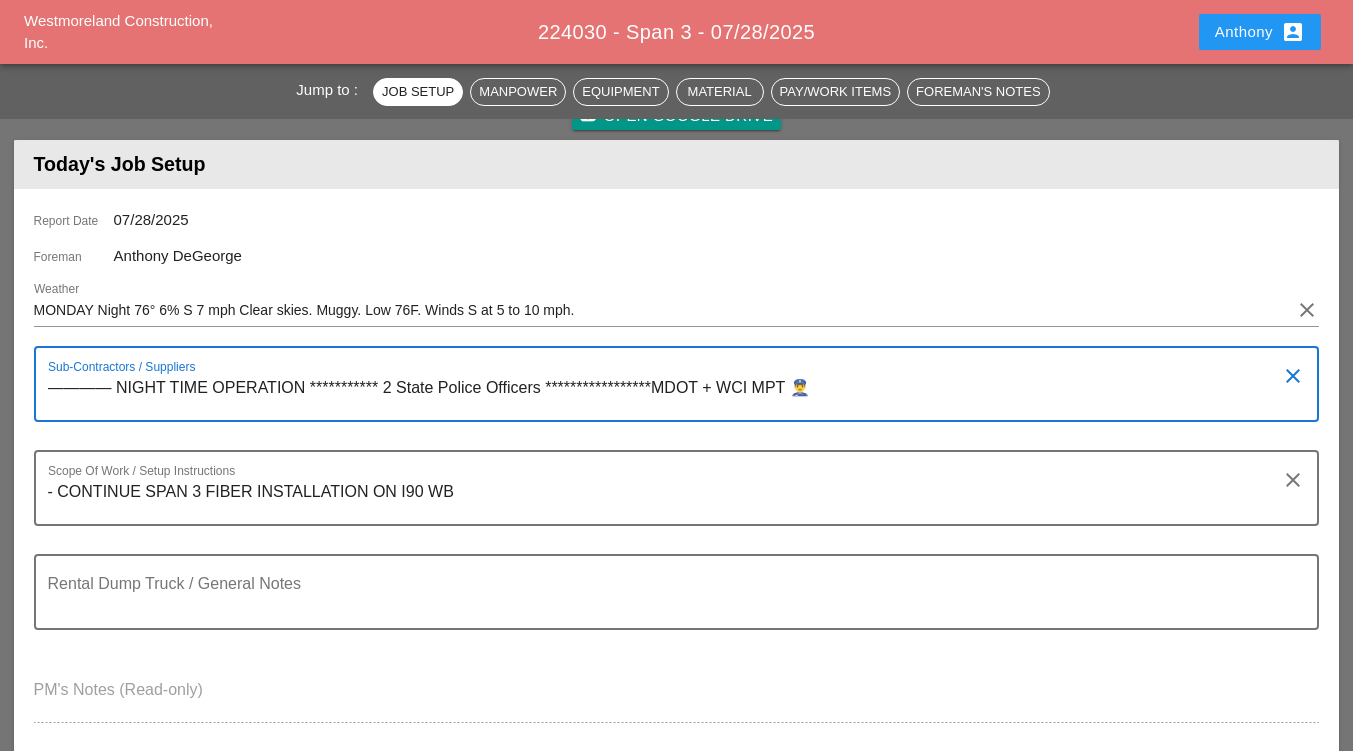 drag, startPoint x: 864, startPoint y: 388, endPoint x: 0, endPoint y: 350, distance: 864.83527 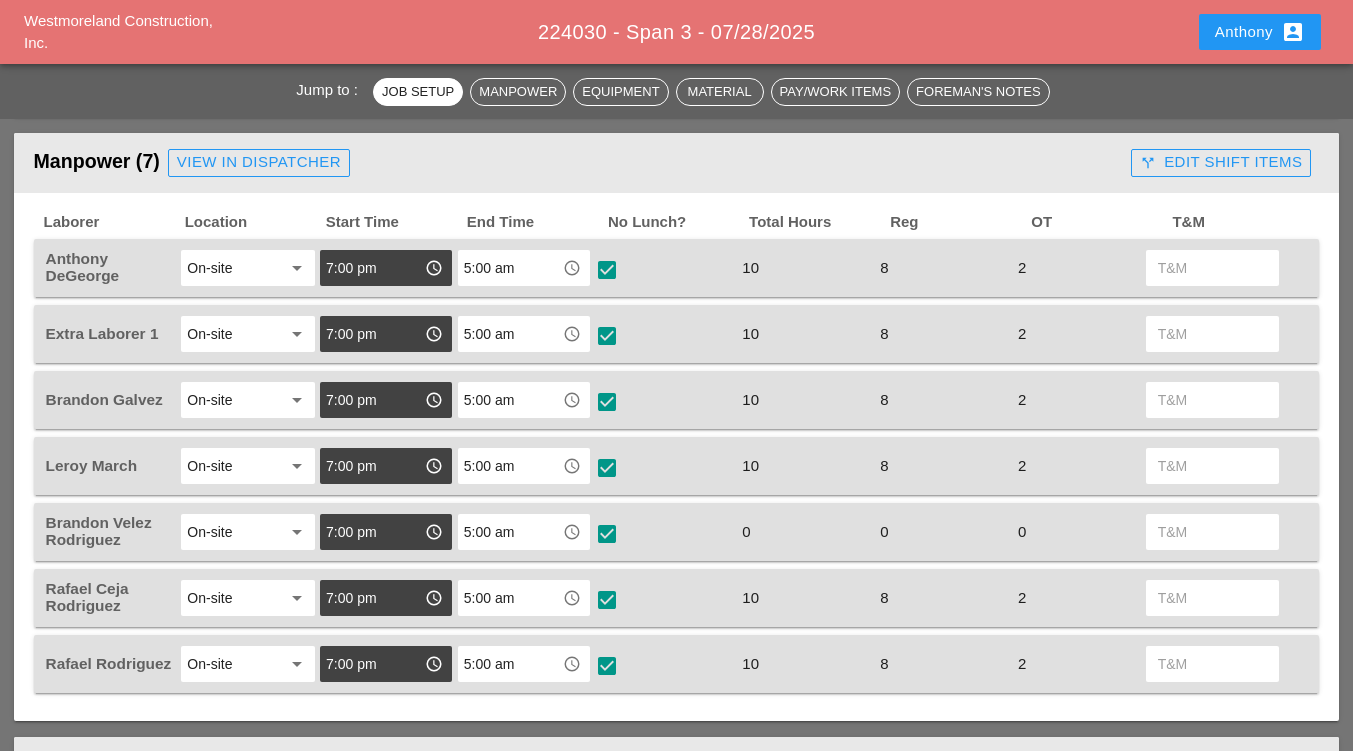 scroll, scrollTop: 900, scrollLeft: 0, axis: vertical 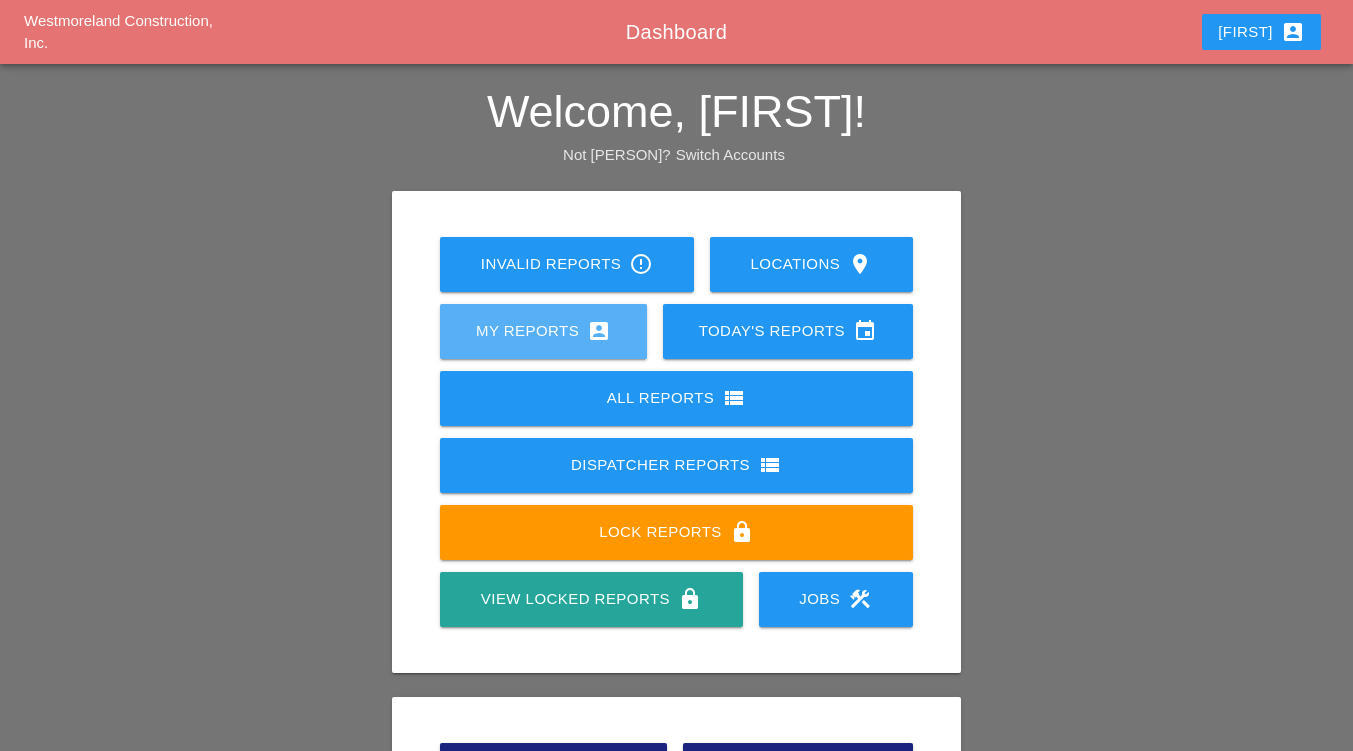 click on "My Reports account_box" at bounding box center [543, 331] 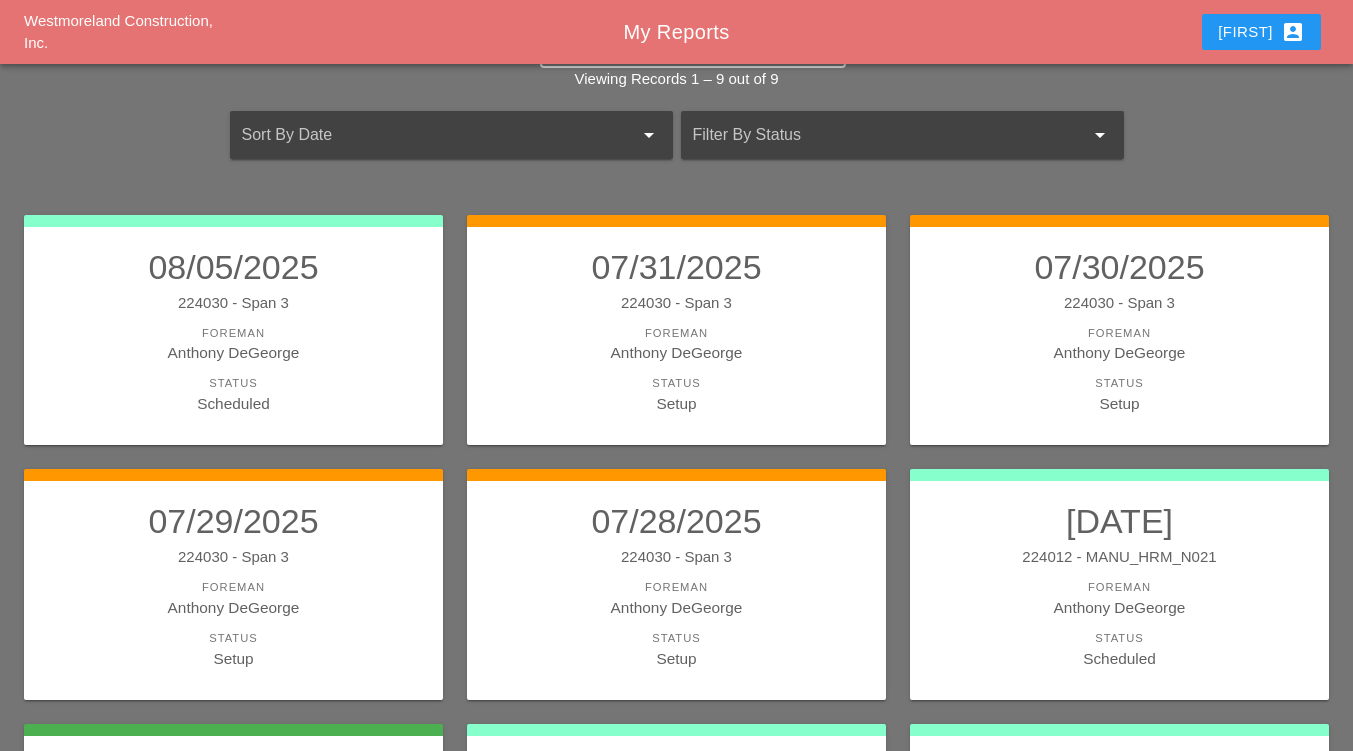 scroll, scrollTop: 100, scrollLeft: 0, axis: vertical 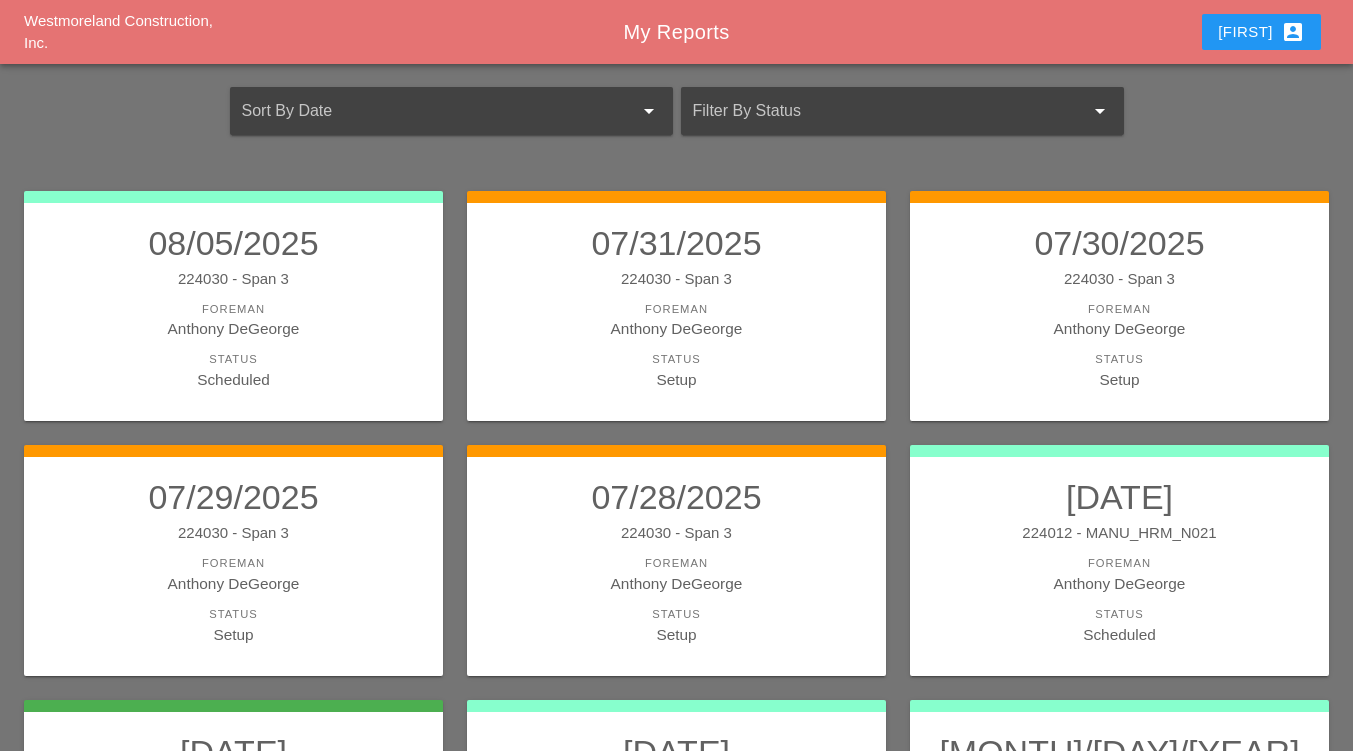 click on "224030 - Span 3" at bounding box center (233, 533) 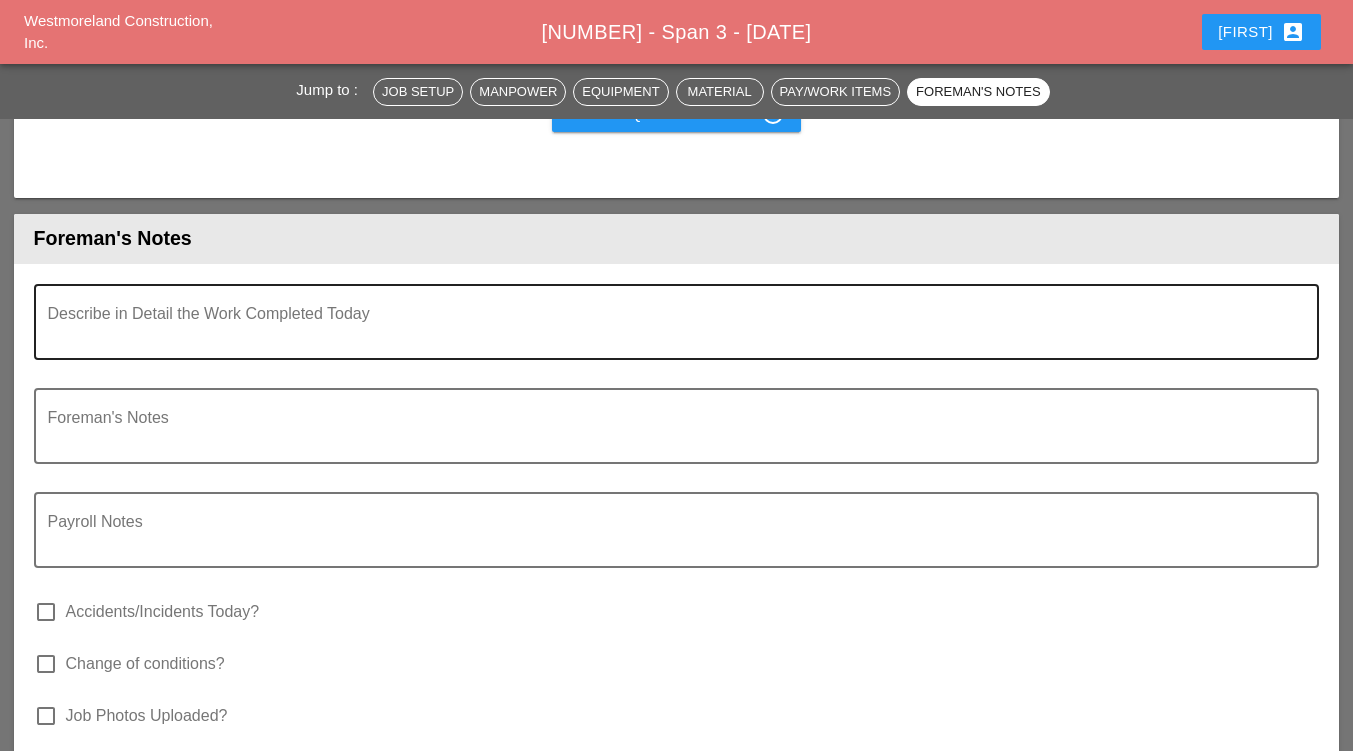 scroll, scrollTop: 3000, scrollLeft: 0, axis: vertical 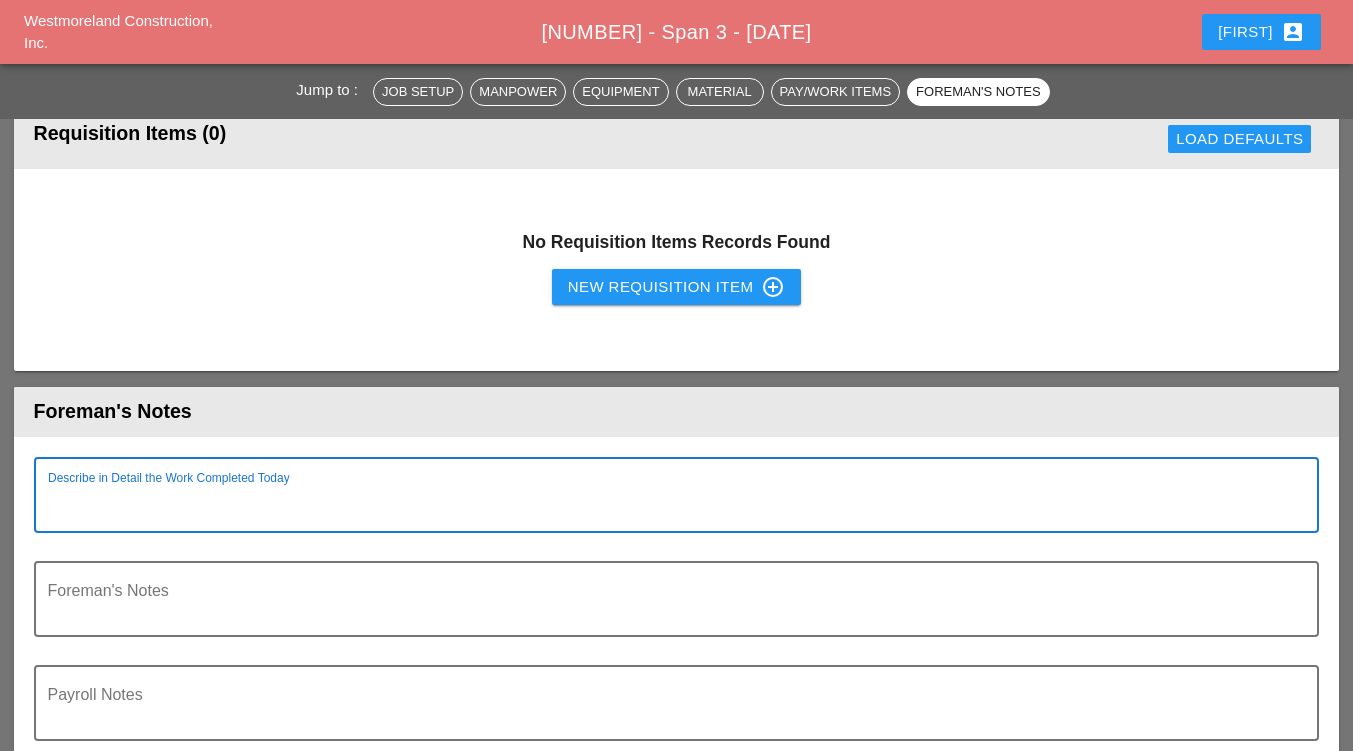 paste on "Item 4 - Fiber Placement = 3,260lf
D.C.1 - MPT - WCI INC - 2 Laborers & 2 Trucks + 1 WCI laborer with rented attenuator - 10hrs
D.C.2 - Police Detail required 2 State Officers on Site" 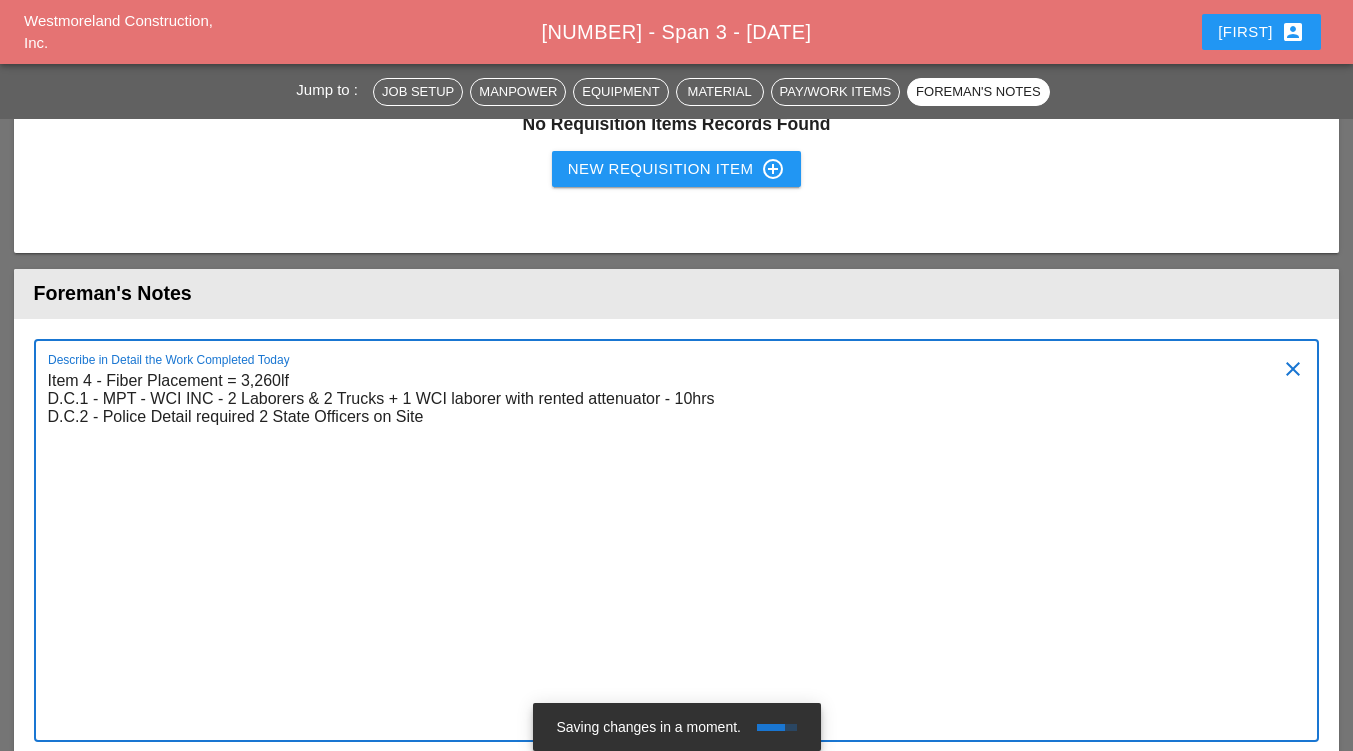 scroll, scrollTop: 3136, scrollLeft: 0, axis: vertical 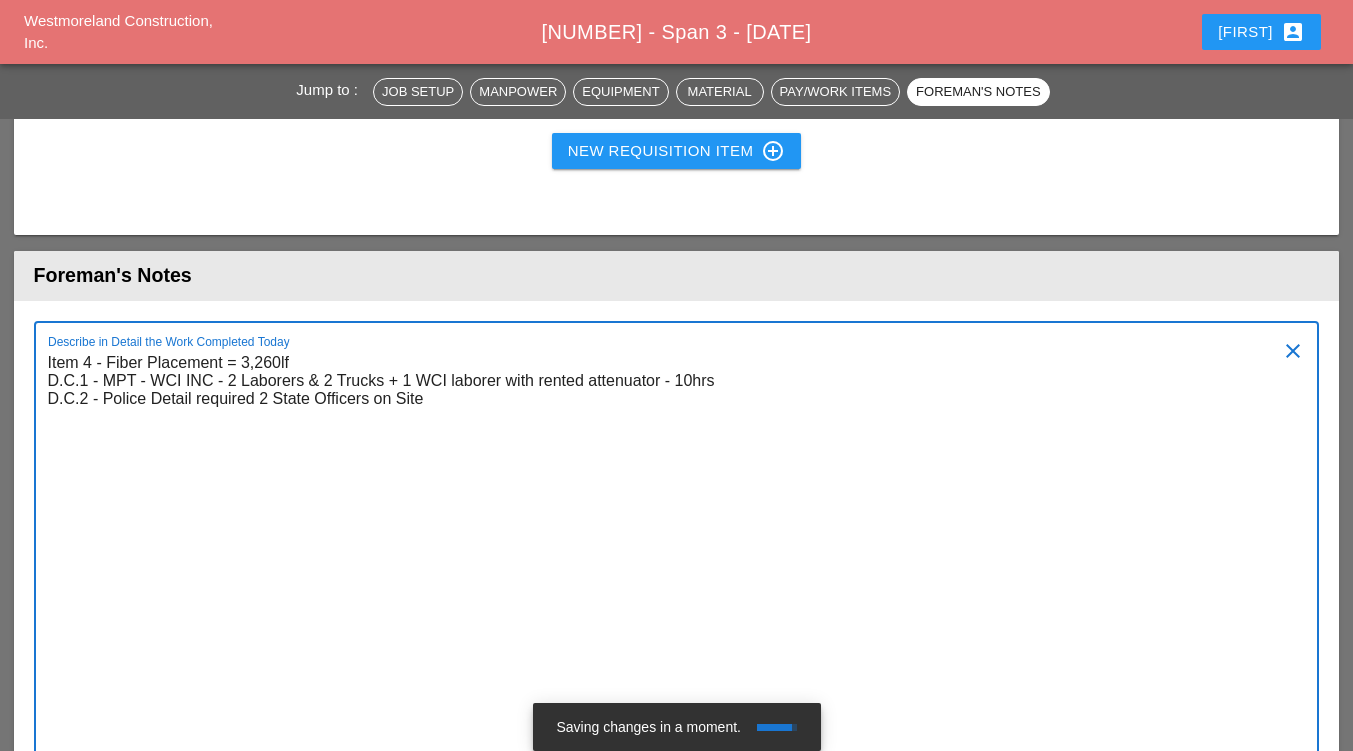 type on "Item 4 - Fiber Placement = 3,260lf
D.C.1 - MPT - WCI INC - 2 Laborers & 2 Trucks + 1 WCI laborer with rented attenuator - 10hrs
D.C.2 - Police Detail required 2 State Officers on Site" 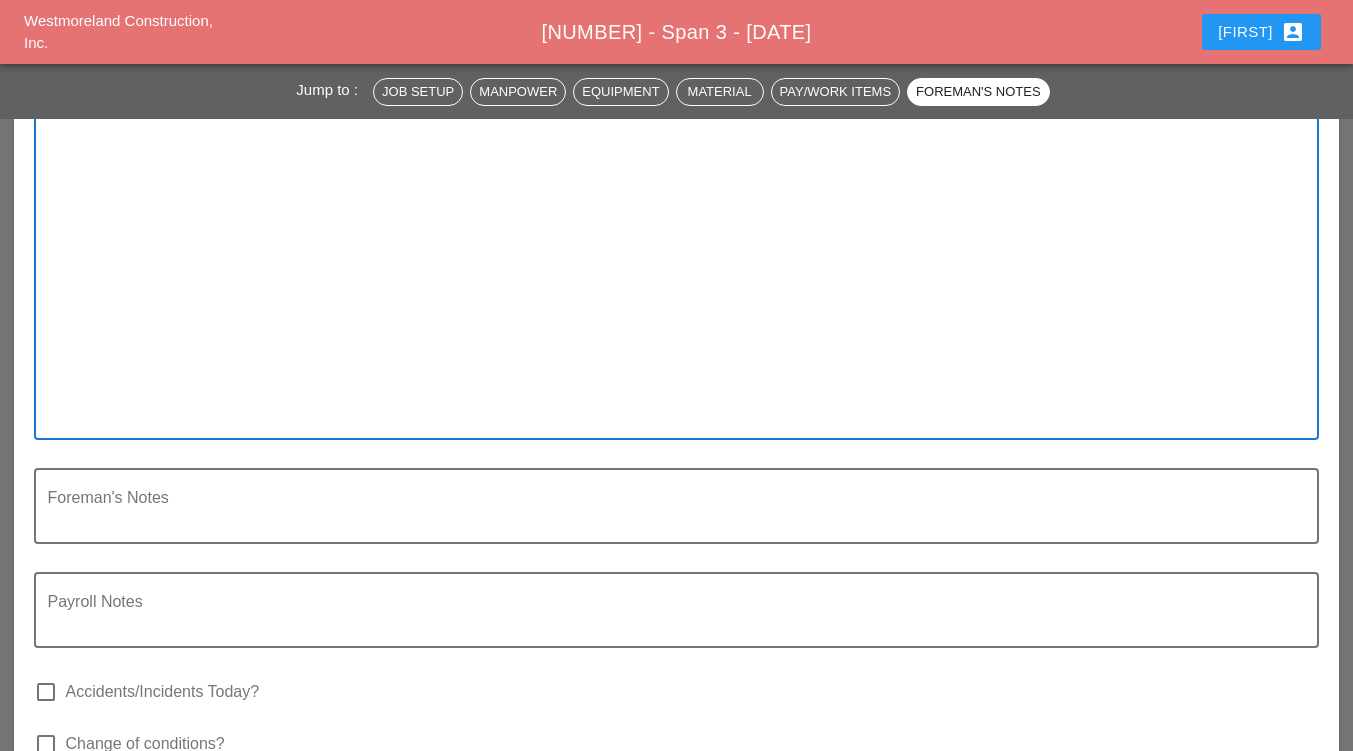 scroll, scrollTop: 3436, scrollLeft: 0, axis: vertical 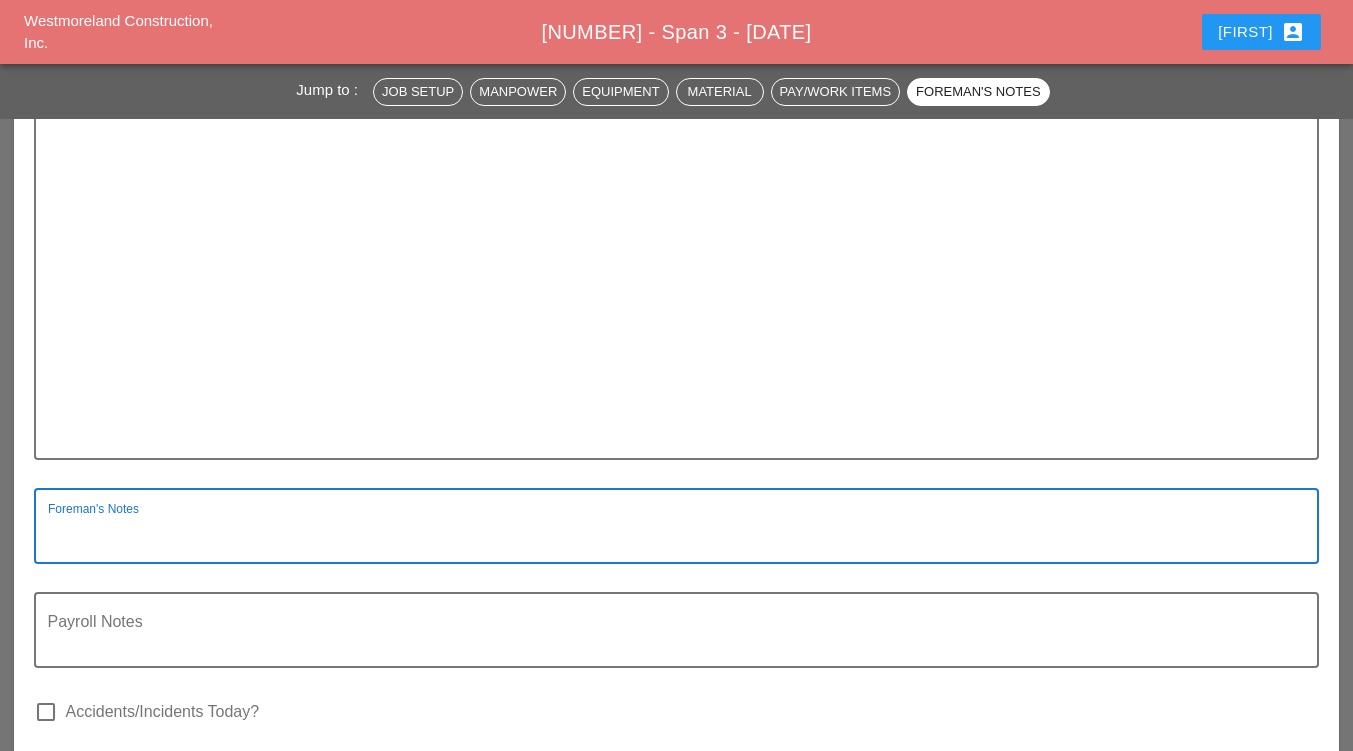 paste on "**********" 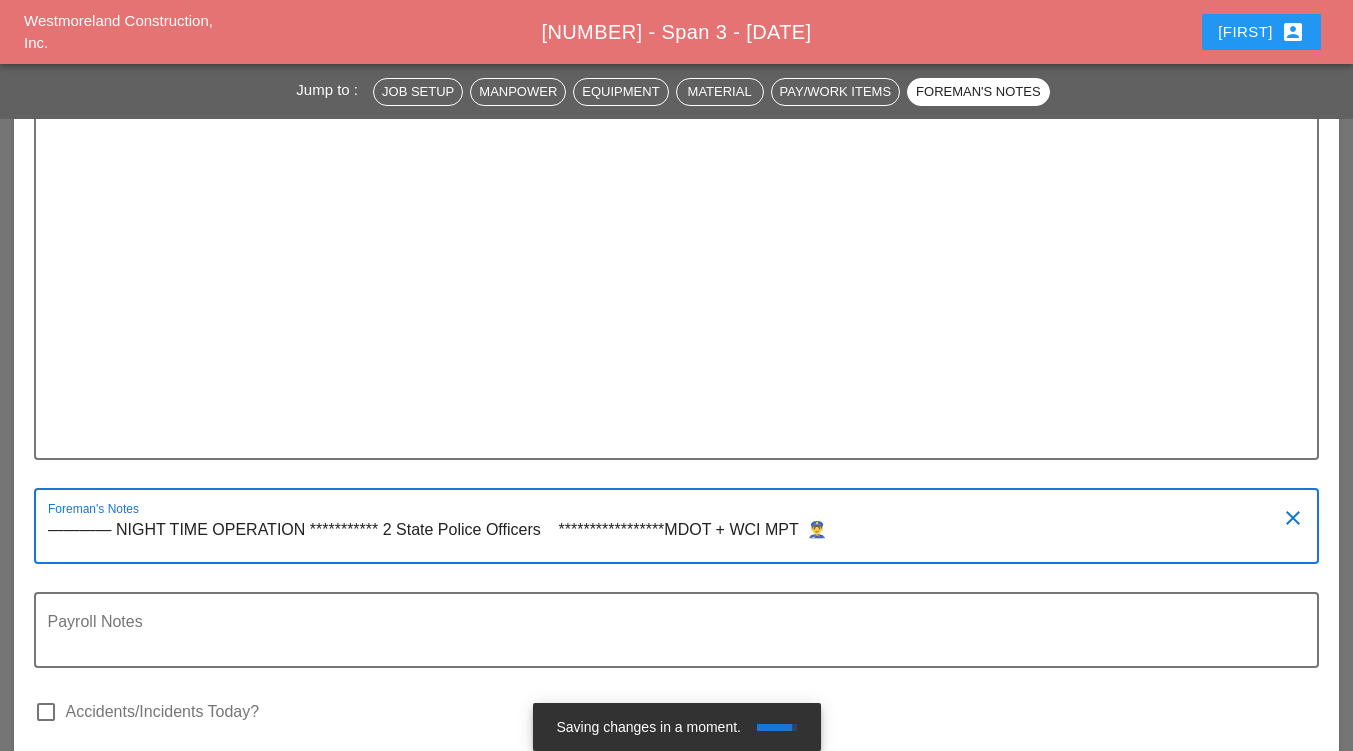 type on "**********" 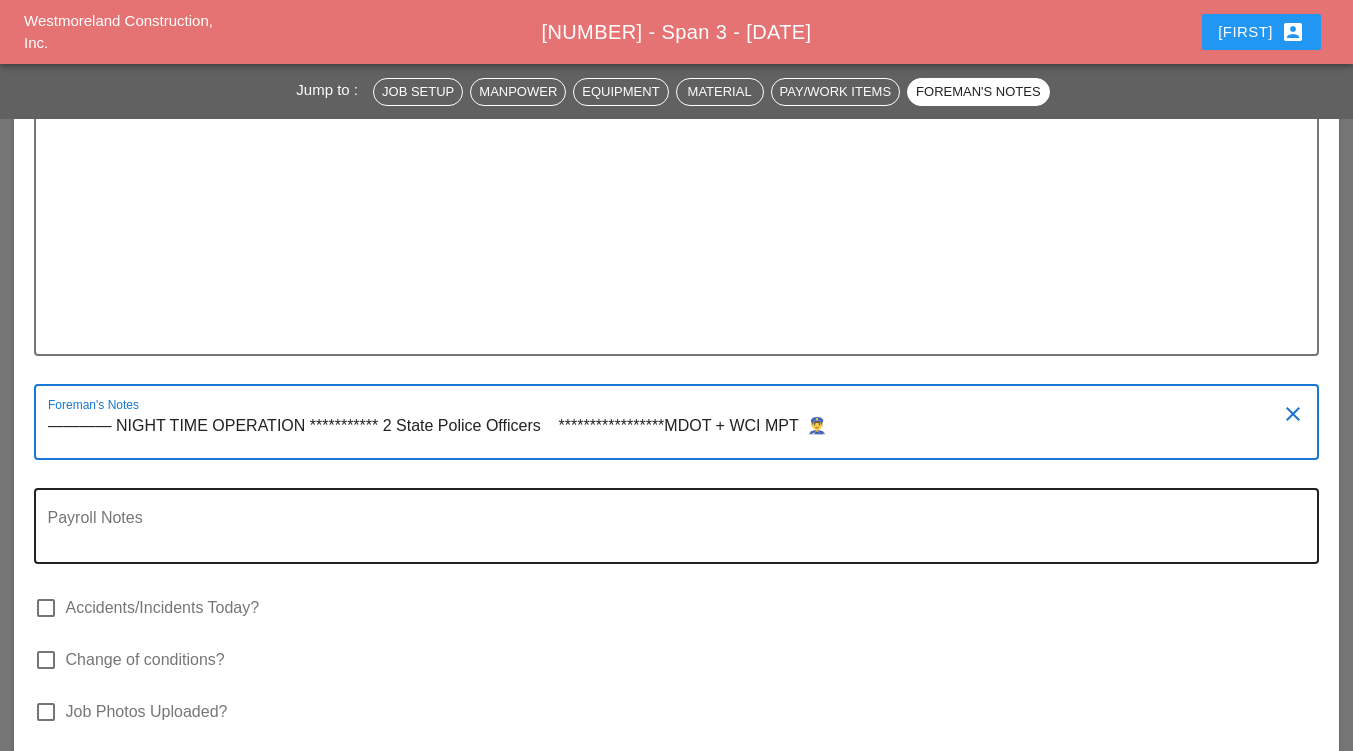 scroll, scrollTop: 3636, scrollLeft: 0, axis: vertical 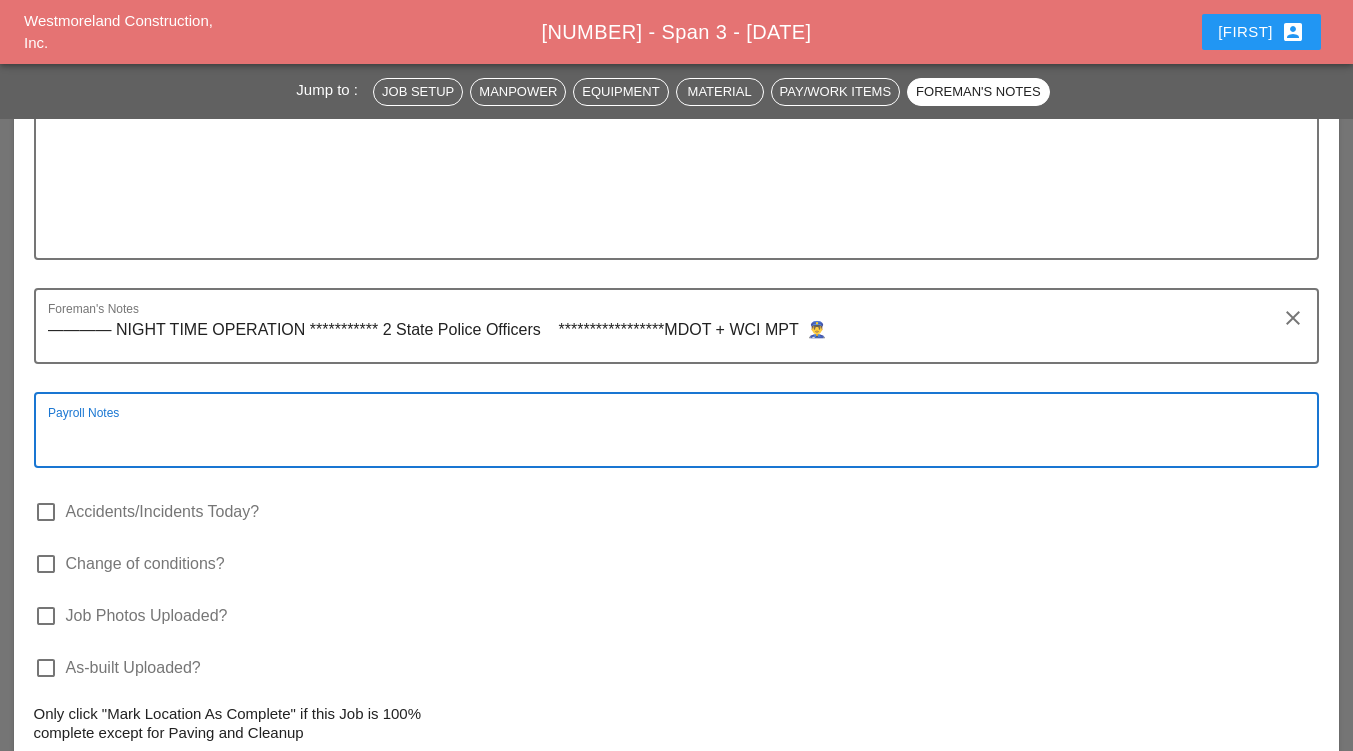 drag, startPoint x: 226, startPoint y: 417, endPoint x: 118, endPoint y: 435, distance: 109.48972 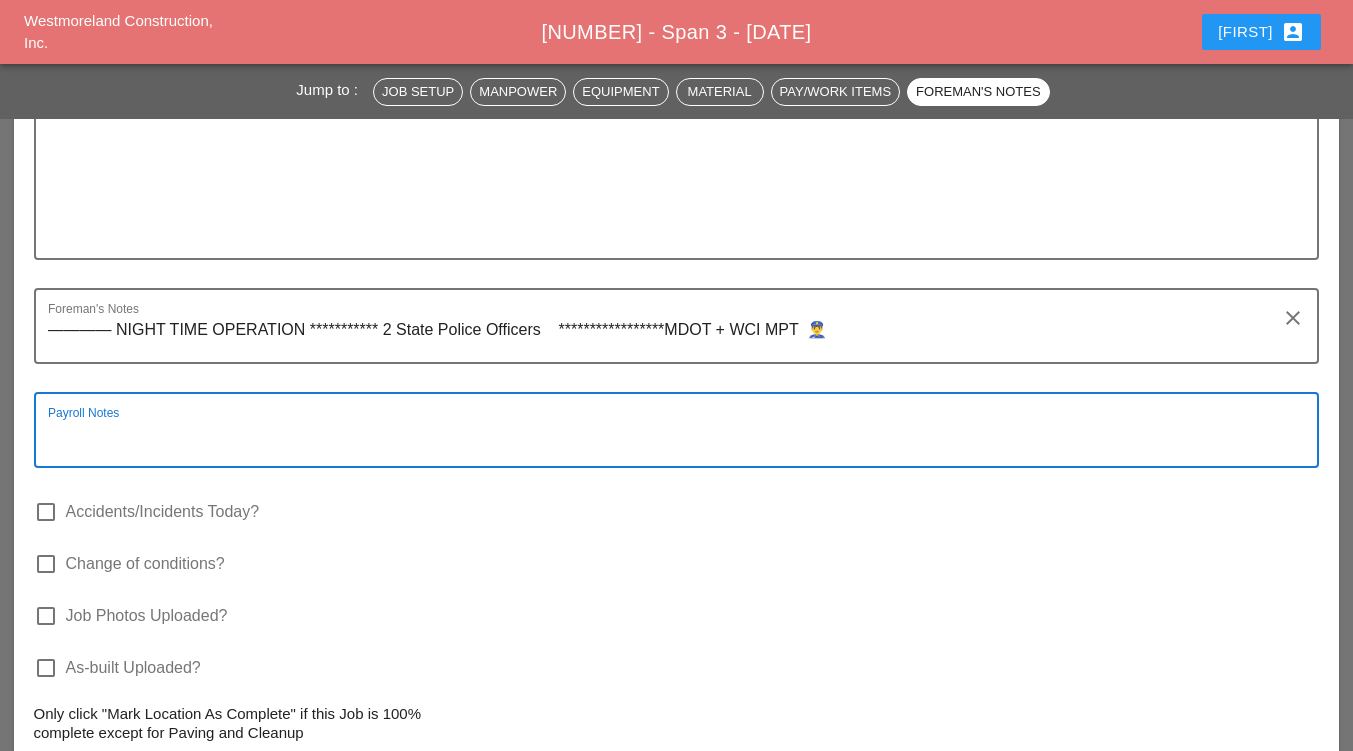 paste on "**********" 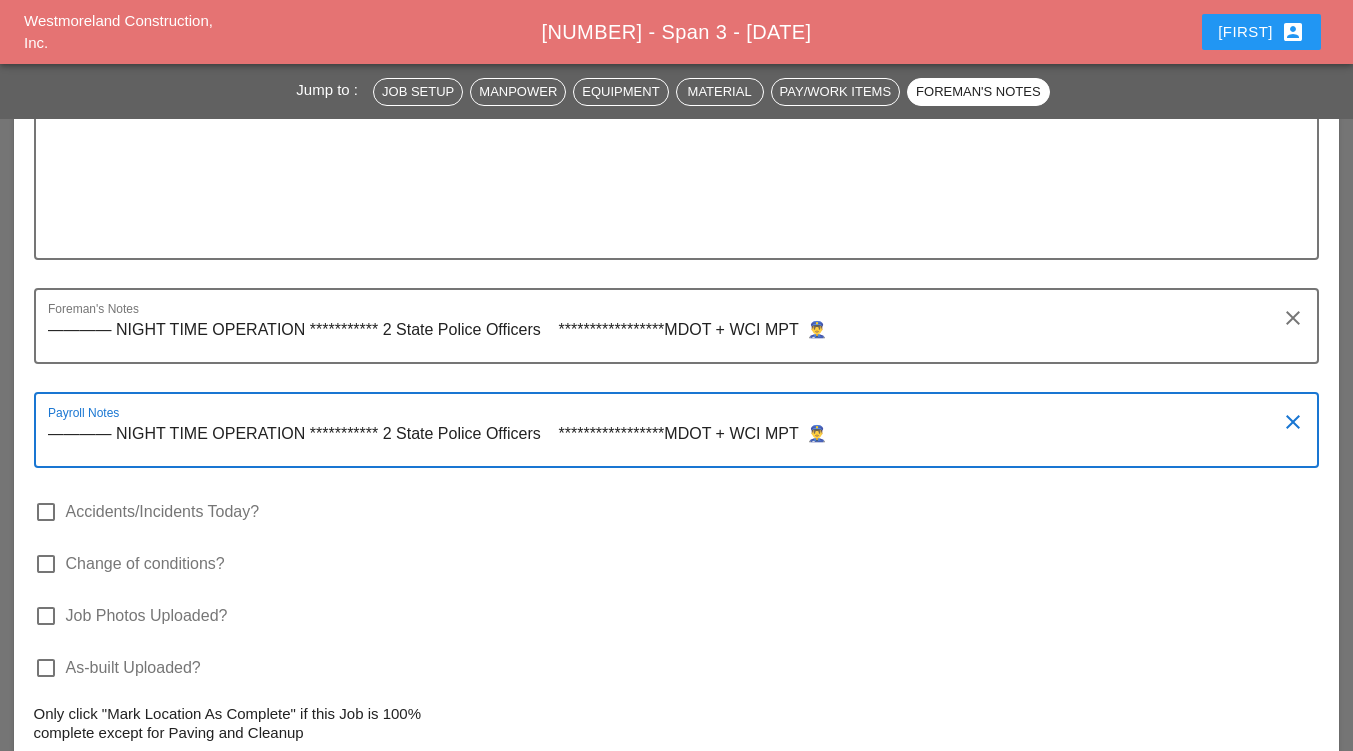 click on "**********" at bounding box center [669, 442] 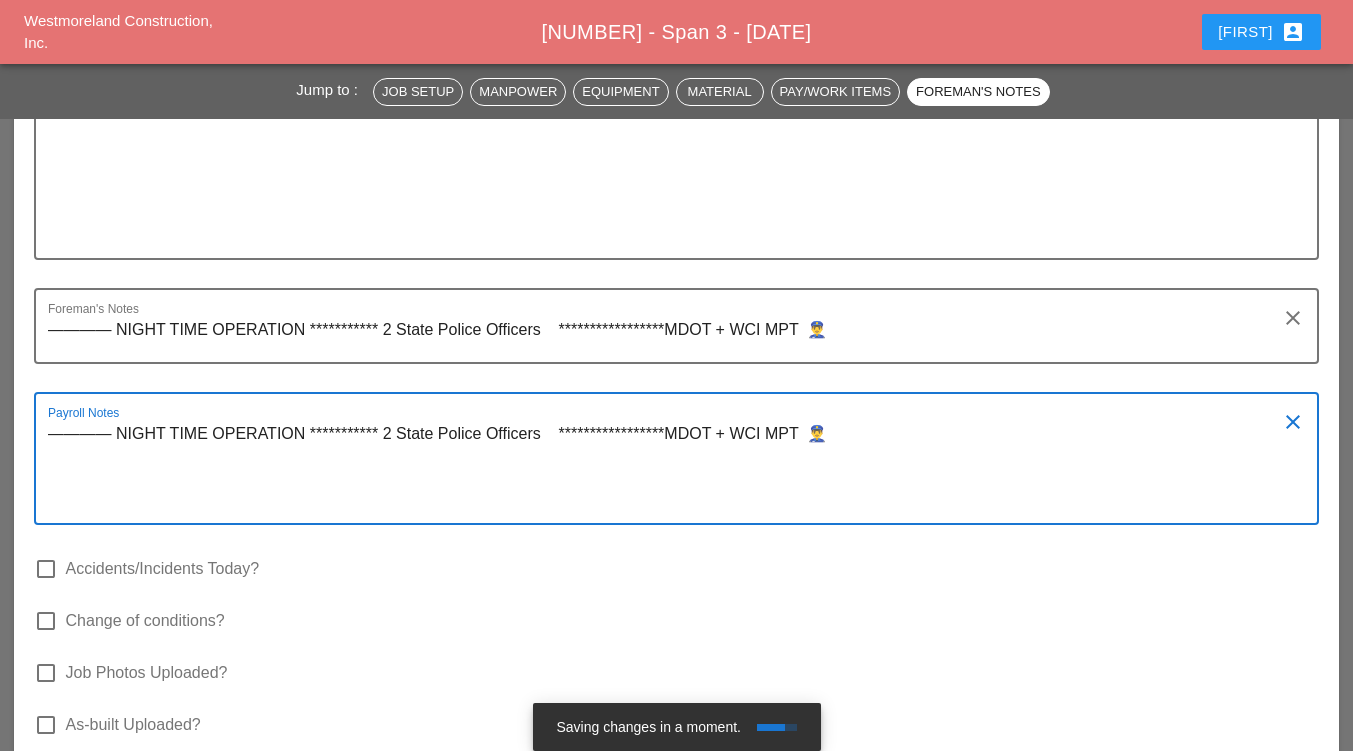 paste on "***** EXTRA LABORER [FIRST] [LAST]" 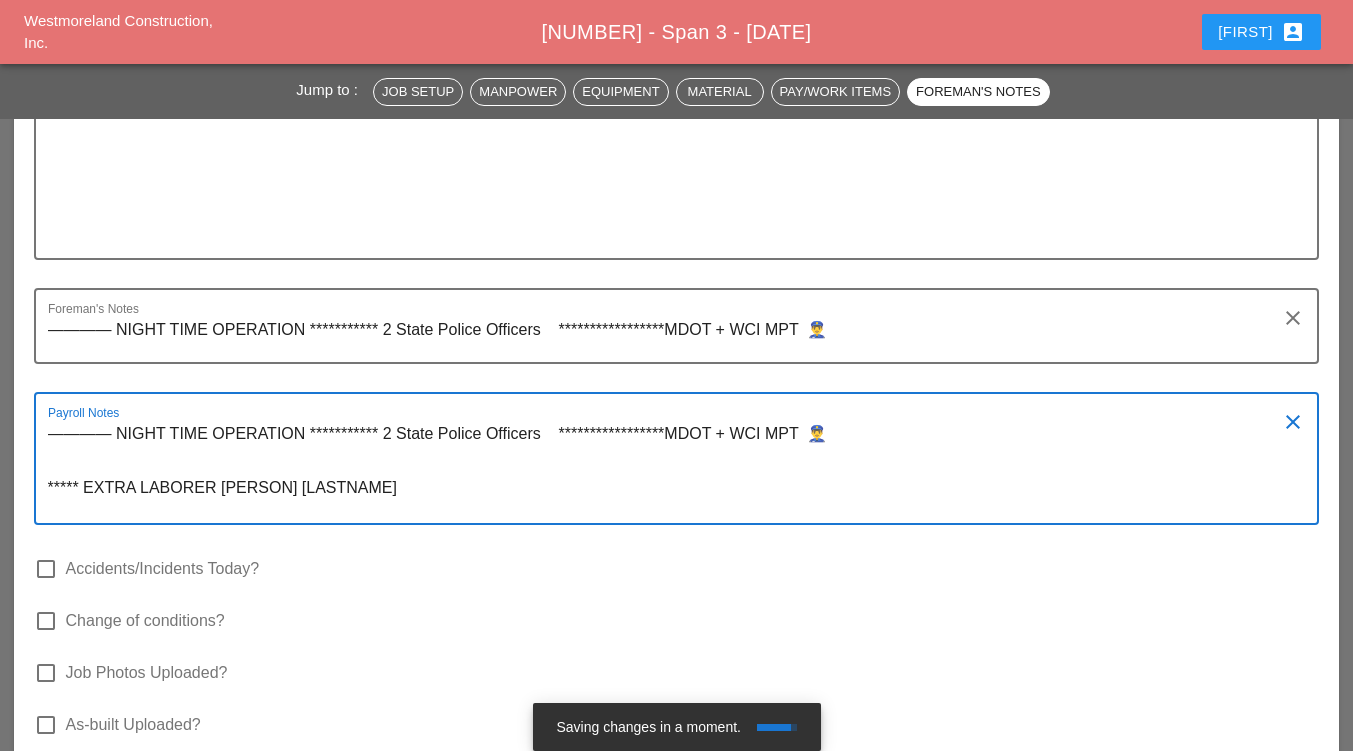 type on "**********" 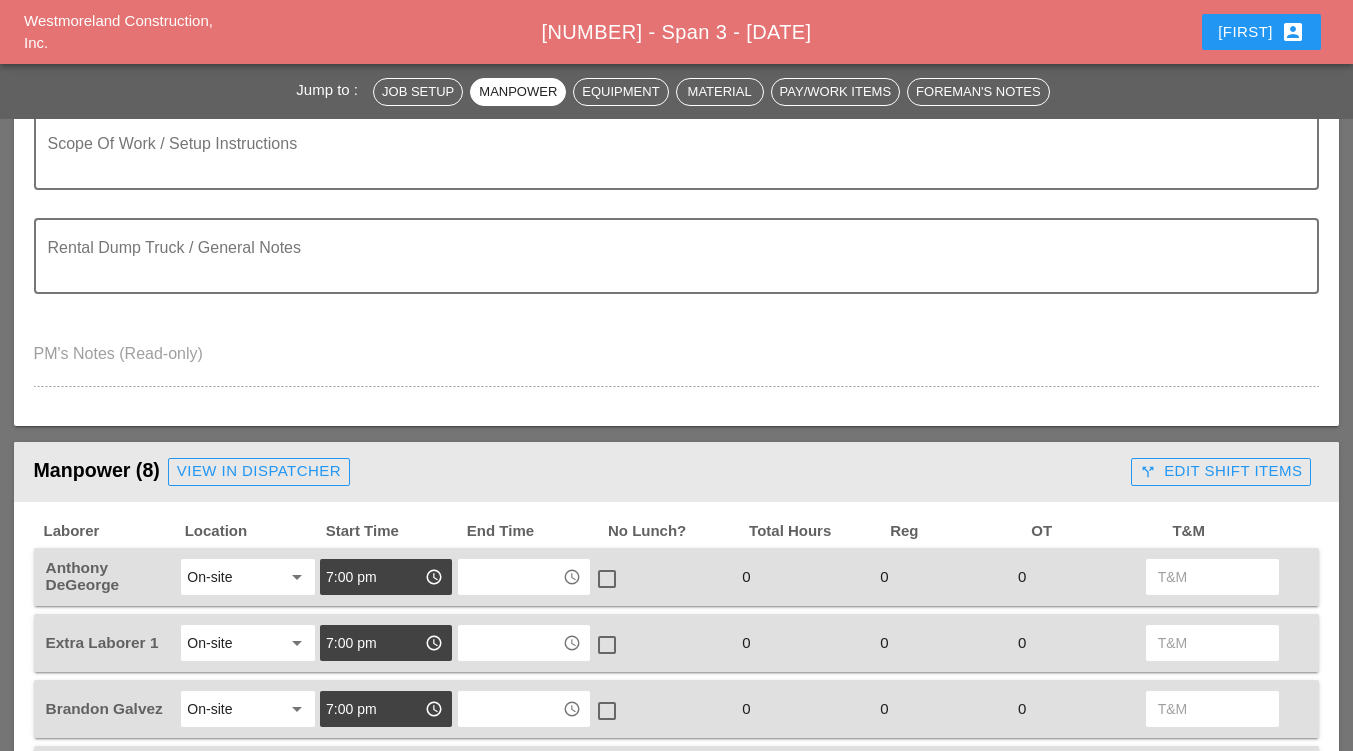 scroll, scrollTop: 136, scrollLeft: 0, axis: vertical 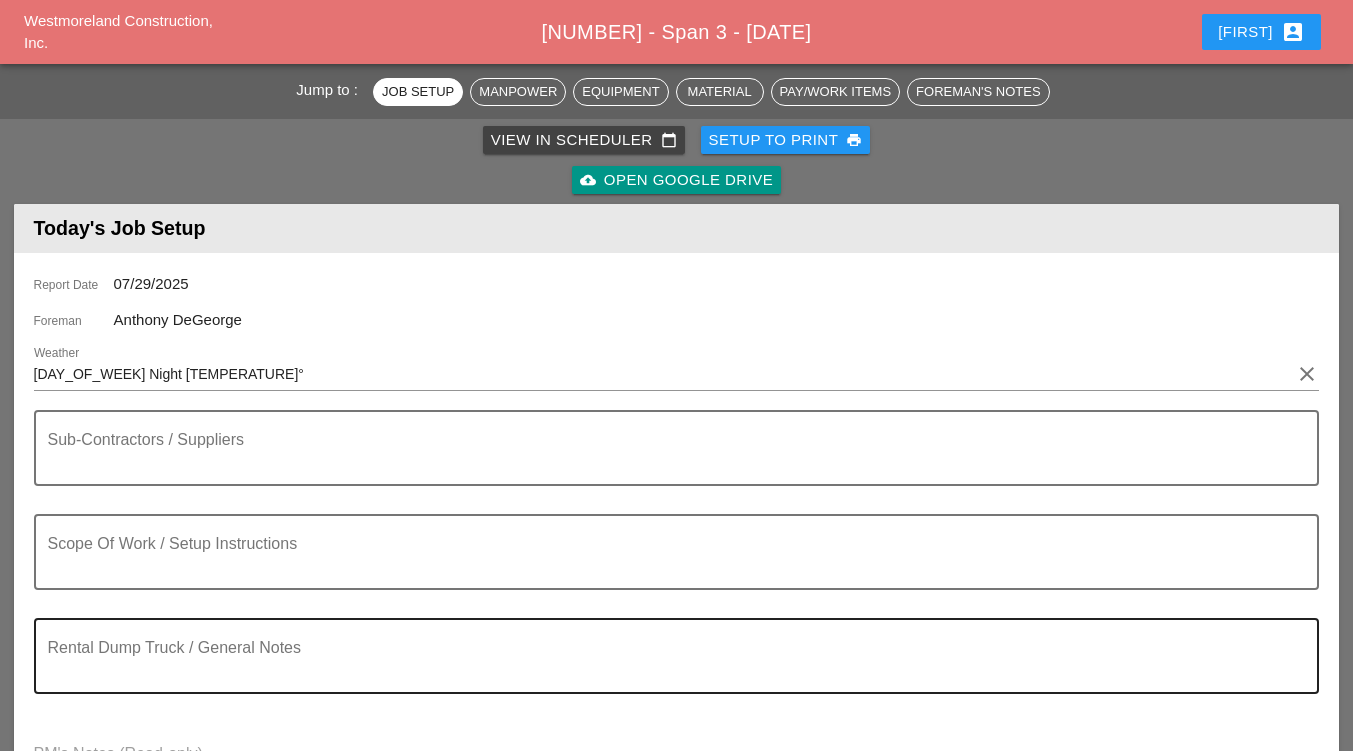 drag, startPoint x: 106, startPoint y: 604, endPoint x: 62, endPoint y: 666, distance: 76.02631 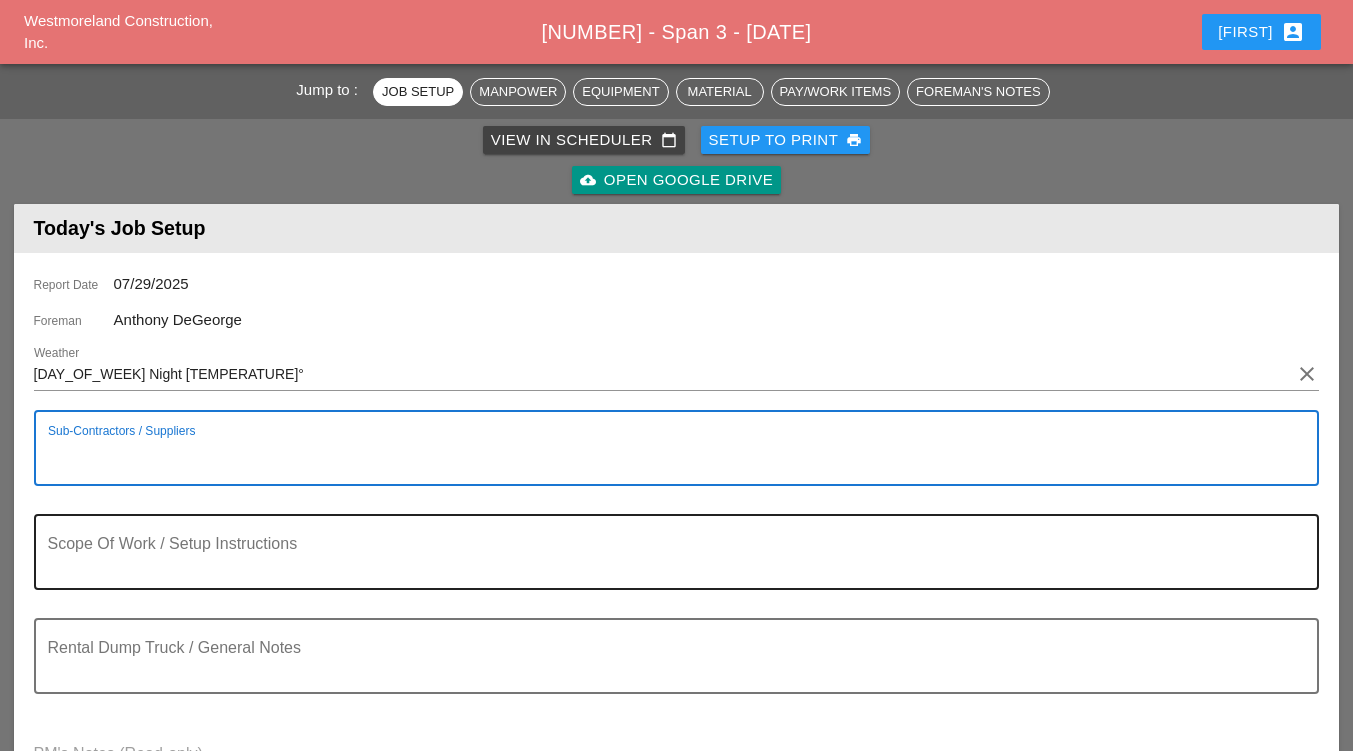 drag, startPoint x: 62, startPoint y: 666, endPoint x: 447, endPoint y: 542, distance: 404.4762 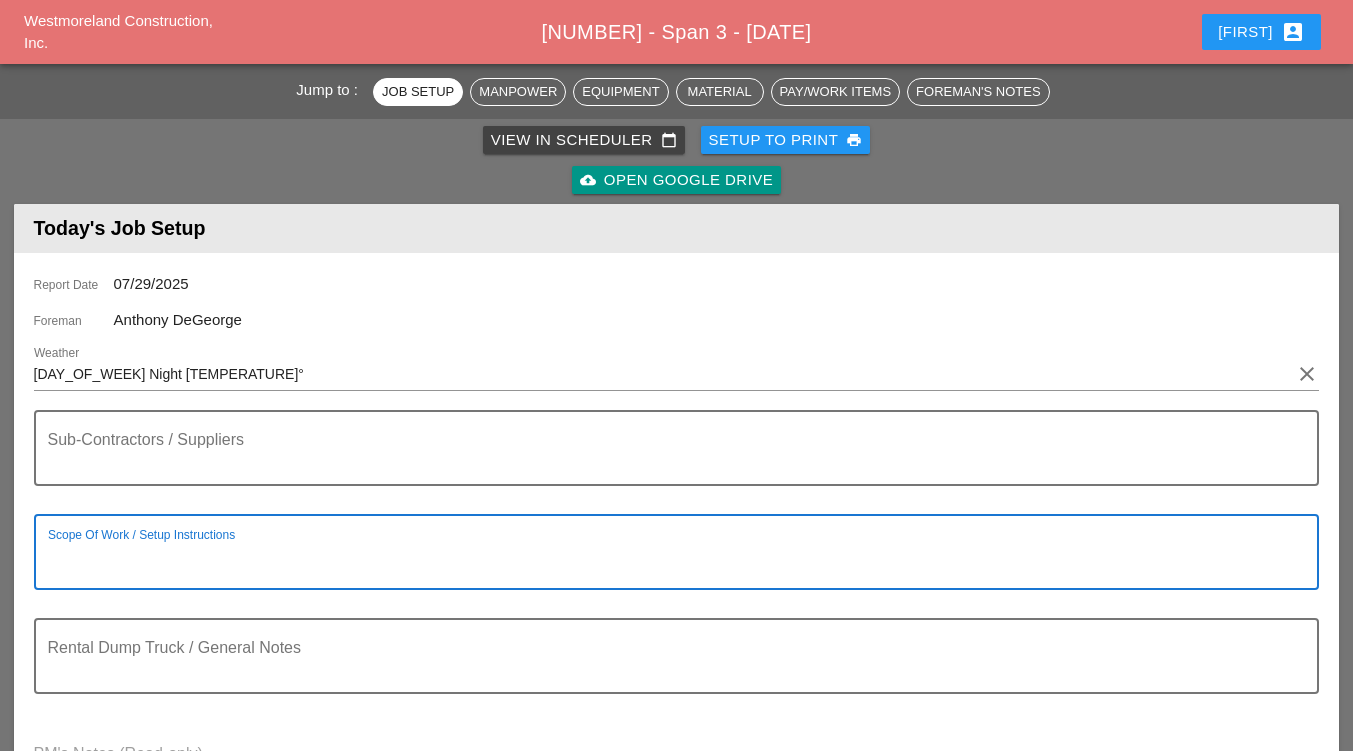 paste on "- CONTINUE SPAN 3 FIBER INSTALLATION  ON I90 WB" 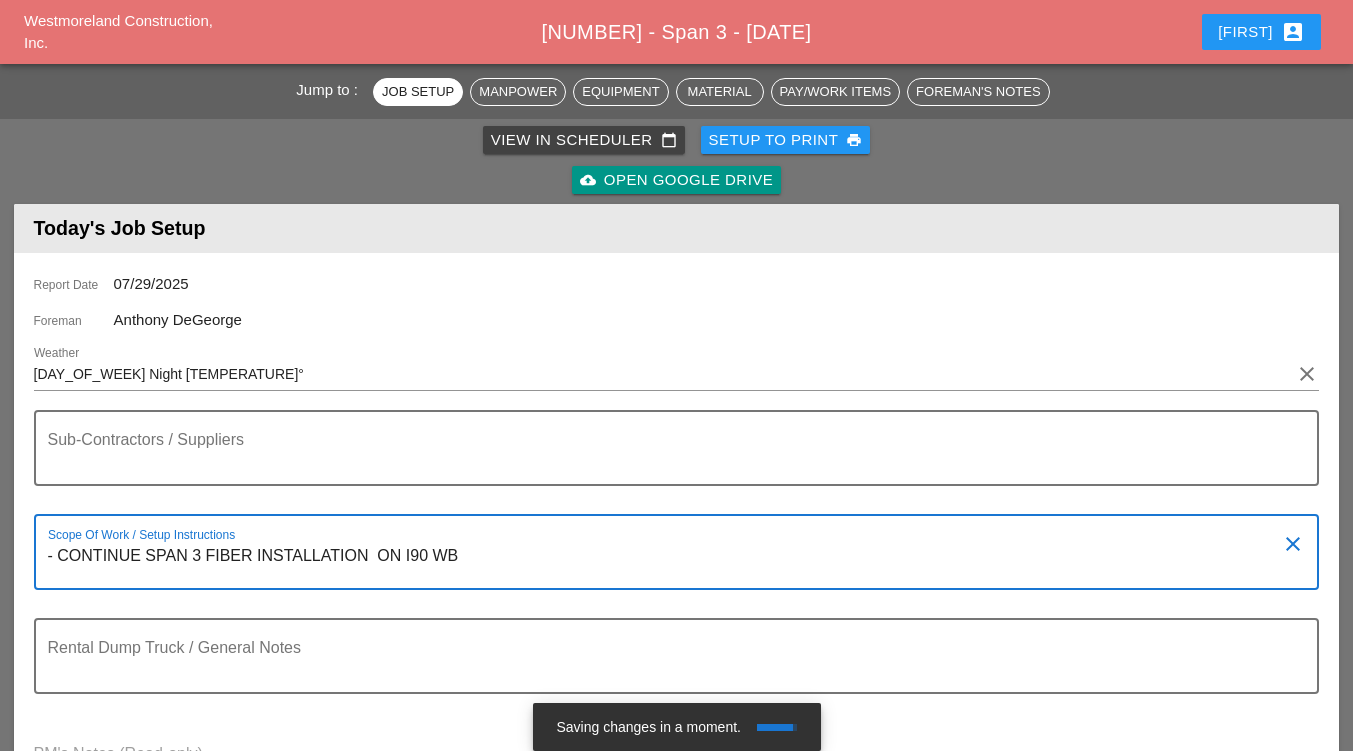 type on "- CONTINUE SPAN 3 FIBER INSTALLATION  ON I90 WB" 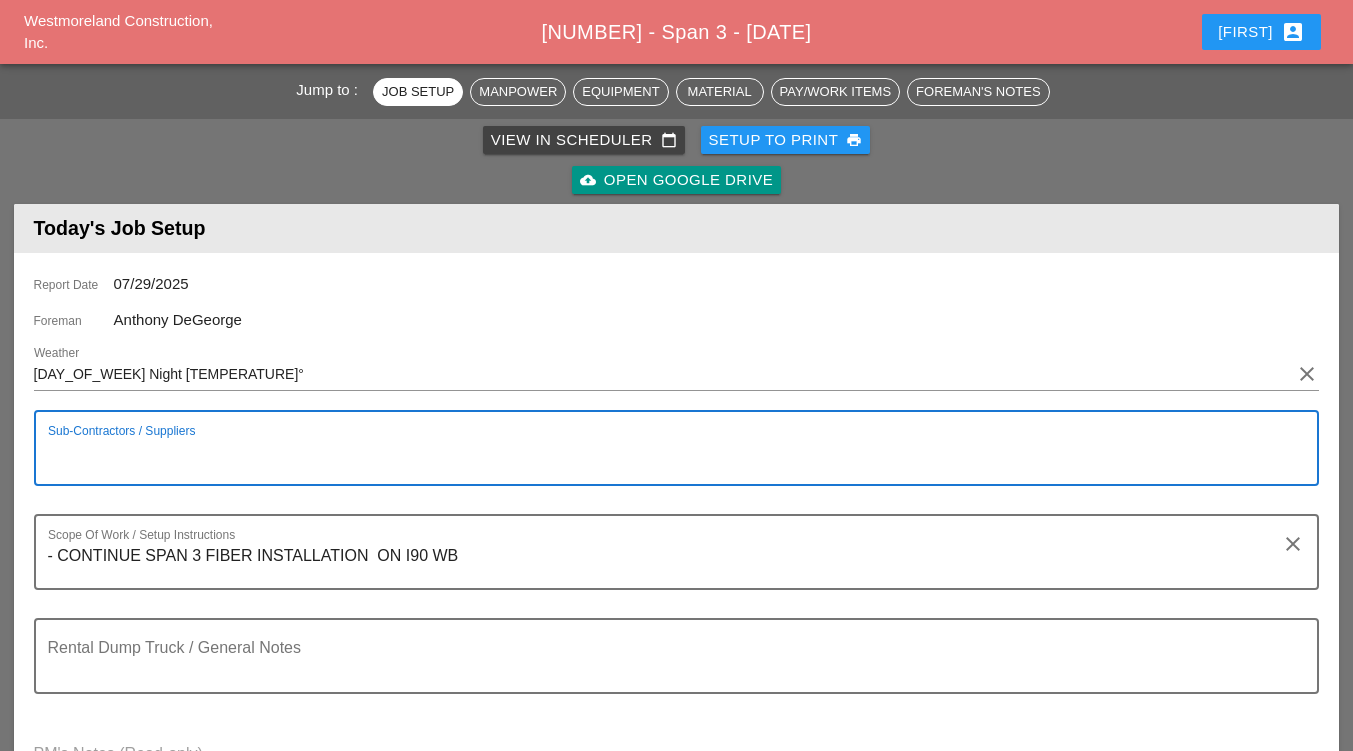 paste on "**********" 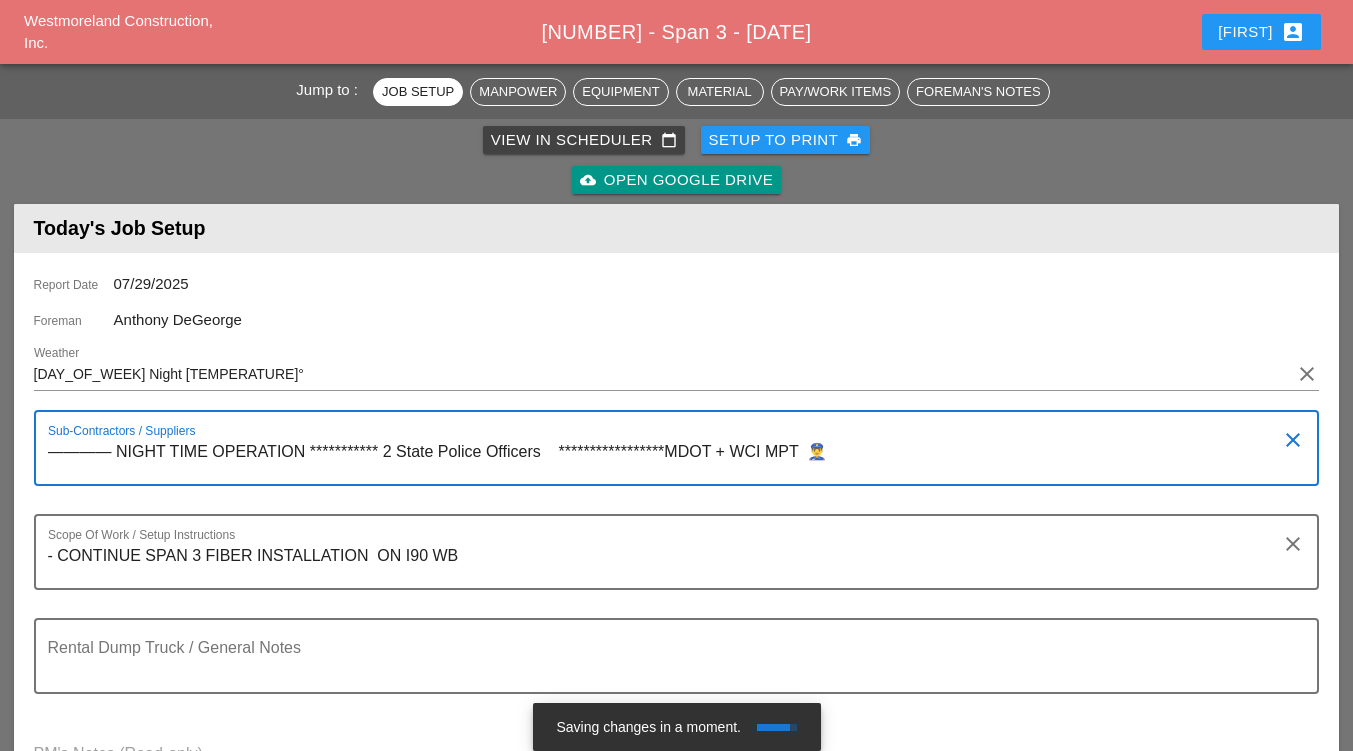 type on "**********" 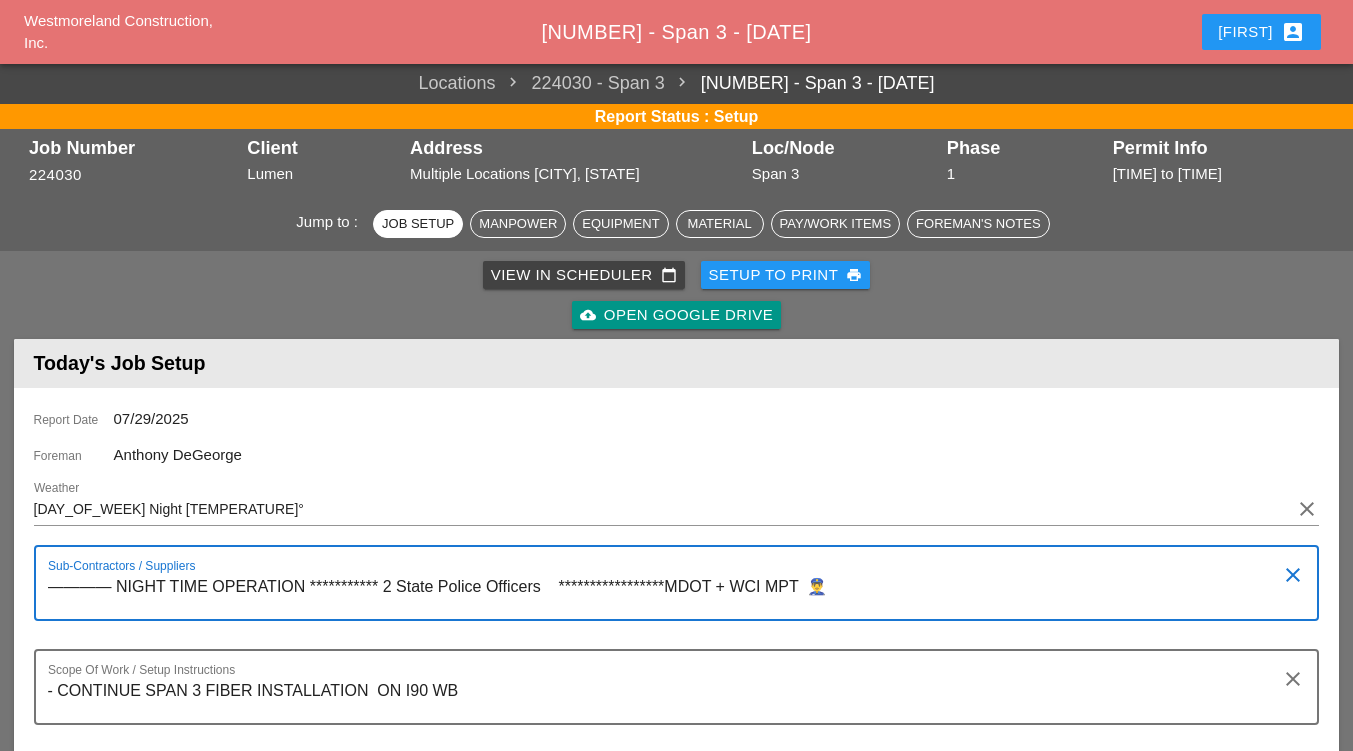 scroll, scrollTop: 0, scrollLeft: 0, axis: both 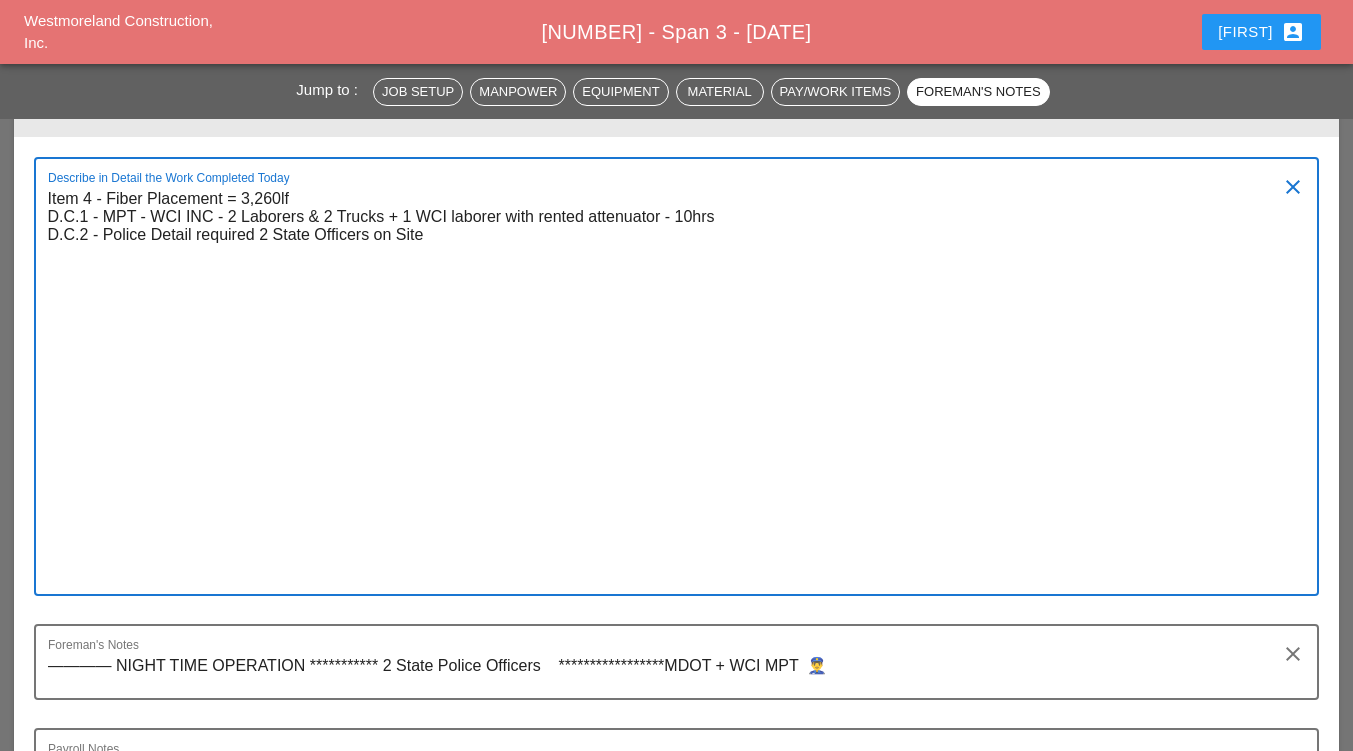 paste on " WEST MORELAND: Arrived at 7:00 pm. (SPAN 3)
7-29-25.
 Manpower: 9
 Supervisor: 1
 Excavation crew, foreman, operator, laborer.
 Fiber crew: 1 foreman, 1 operator, 4 laborers.
 Crash truck: 2 flaggers.
 IH -12
 The crew and I met had our daily discussion and signed the sheet. The crew received the lane at
10pm and got set up at MH 1946. The crew attempted to get another mule tape in several different
ducts with no success. They then attempted to send the cable several times and each time got
stuck around 700’. At this point we located searching for a spot in the shoulder that we could dig
but it’s unfortunately in a travel lane the entire way. Anthony, unwilling to fold late in the night tried
another duct and this time it slowed down after about 700’ but continued to move slowly. At
around 2,000’ into the shot Mas..." 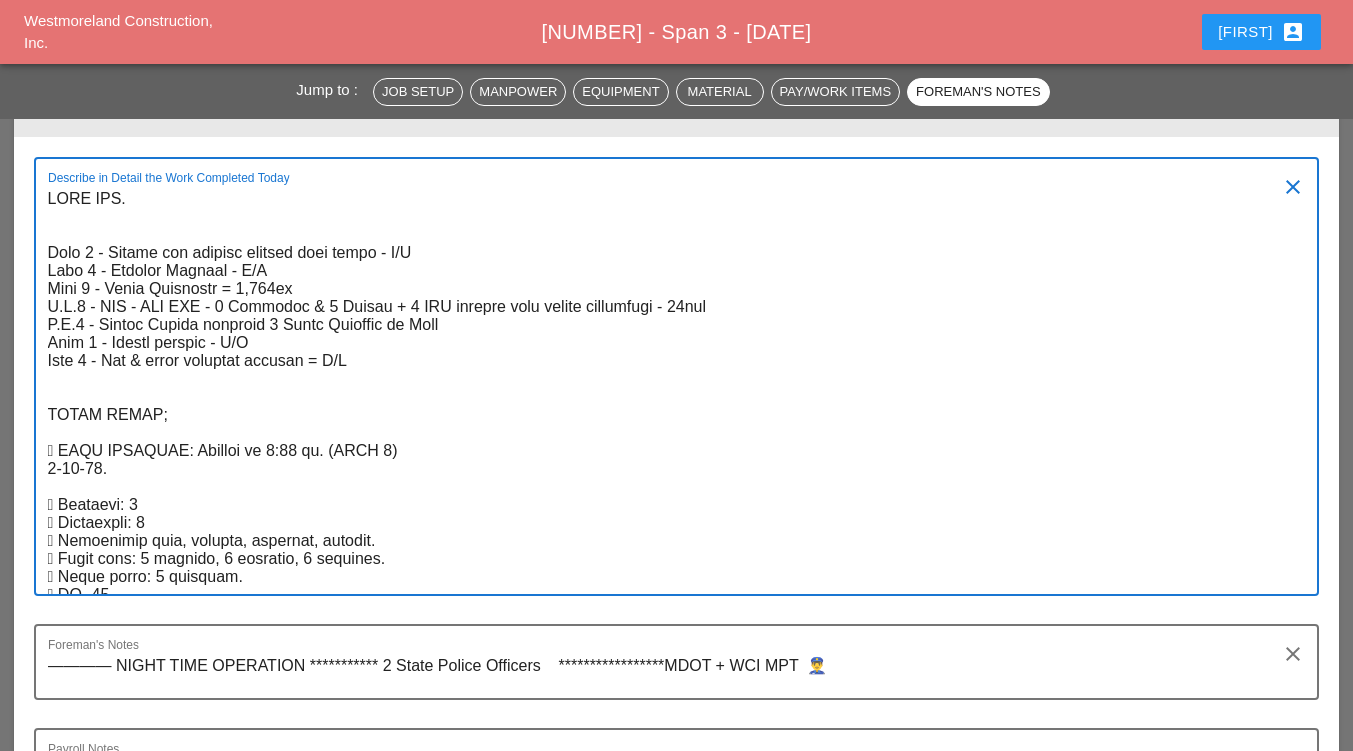 scroll, scrollTop: 3550, scrollLeft: 0, axis: vertical 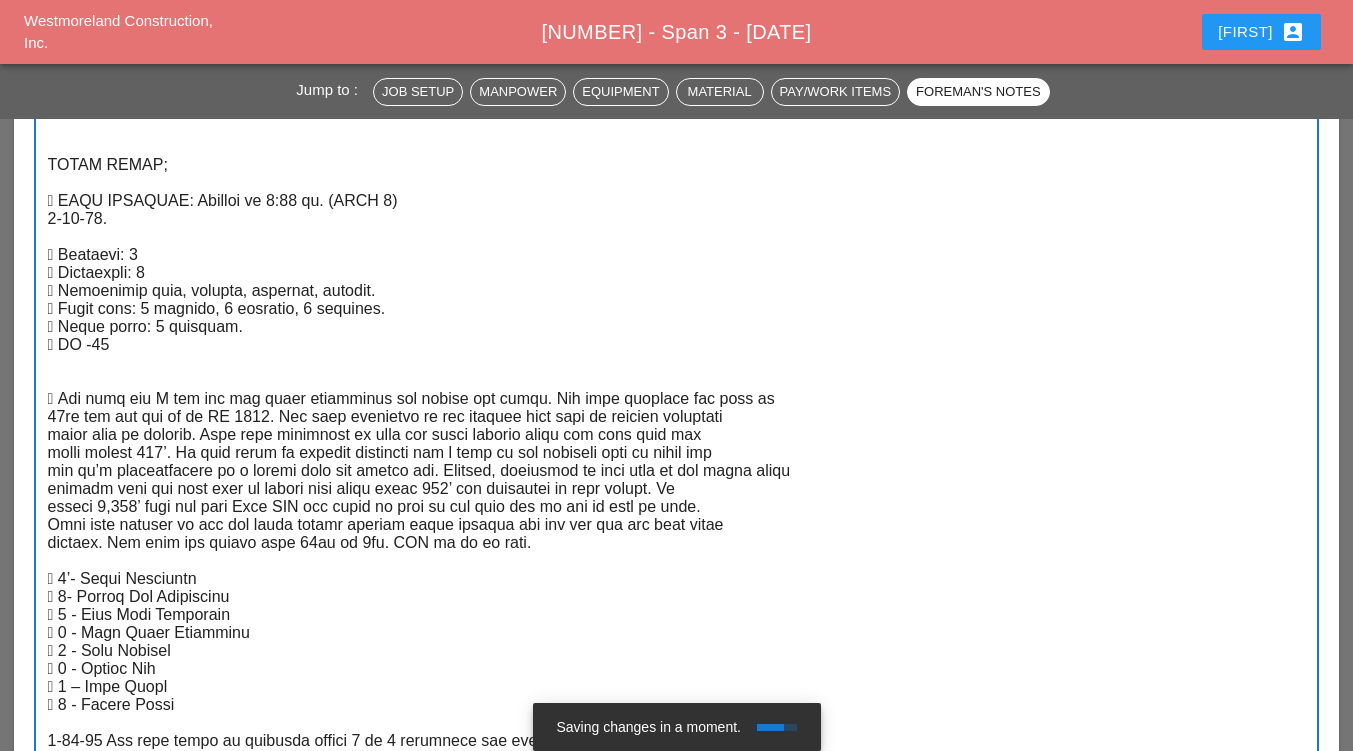 type on "FILL OUT.
Item 1 - Remove and replace asphalt temp patch - N/A
Item 2 - Dewater Manhole - N/A
Item 4 - Fiber Placement = 3,260lf
D.C.1 - MPT - WCI INC - 2 Laborers & 2 Trucks + 1 WCI laborer with rented attenuator - 10hrs
D.C.2 - Police Detail required 2 State Officers on Site
Item 6 - Repair conduit - N/A
Item 7 - Rod & proof existing conduit = N/A
RICKS DAILY;
 WEST MORELAND: Arrived at 7:00 pm. (SPAN 3)
7-29-25.
 Manpower: 9
 Supervisor: 1
 Excavation crew, foreman, operator, laborer.
 Fiber crew: 1 foreman, 1 operator, 4 laborers.
 Crash truck: 2 flaggers.
 IH -12
 The crew and I met had our daily discussion and signed the sheet. The crew received the lane at
10pm and got set up at MH 1946. The crew attempted to get another mule tape in several different
ducts with no success. They then attempted to send ..." 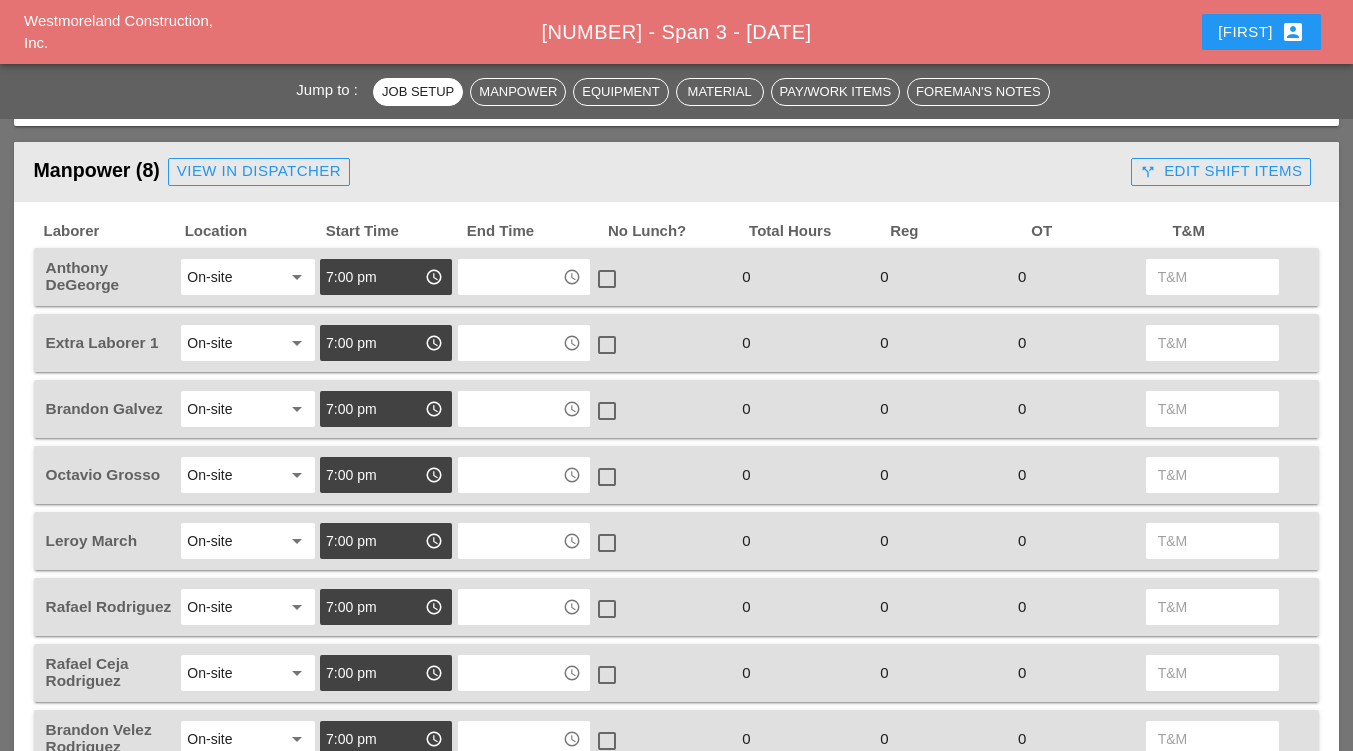 scroll, scrollTop: 750, scrollLeft: 0, axis: vertical 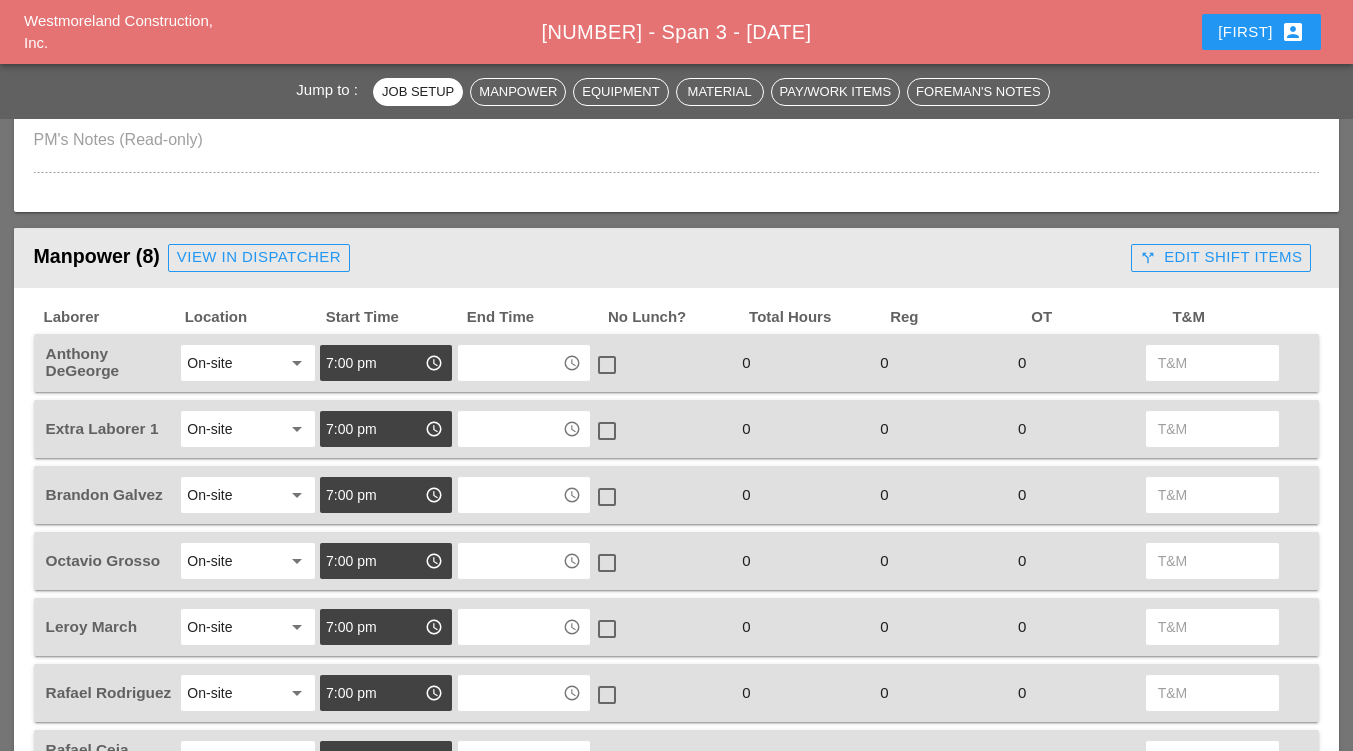 click at bounding box center [510, 363] 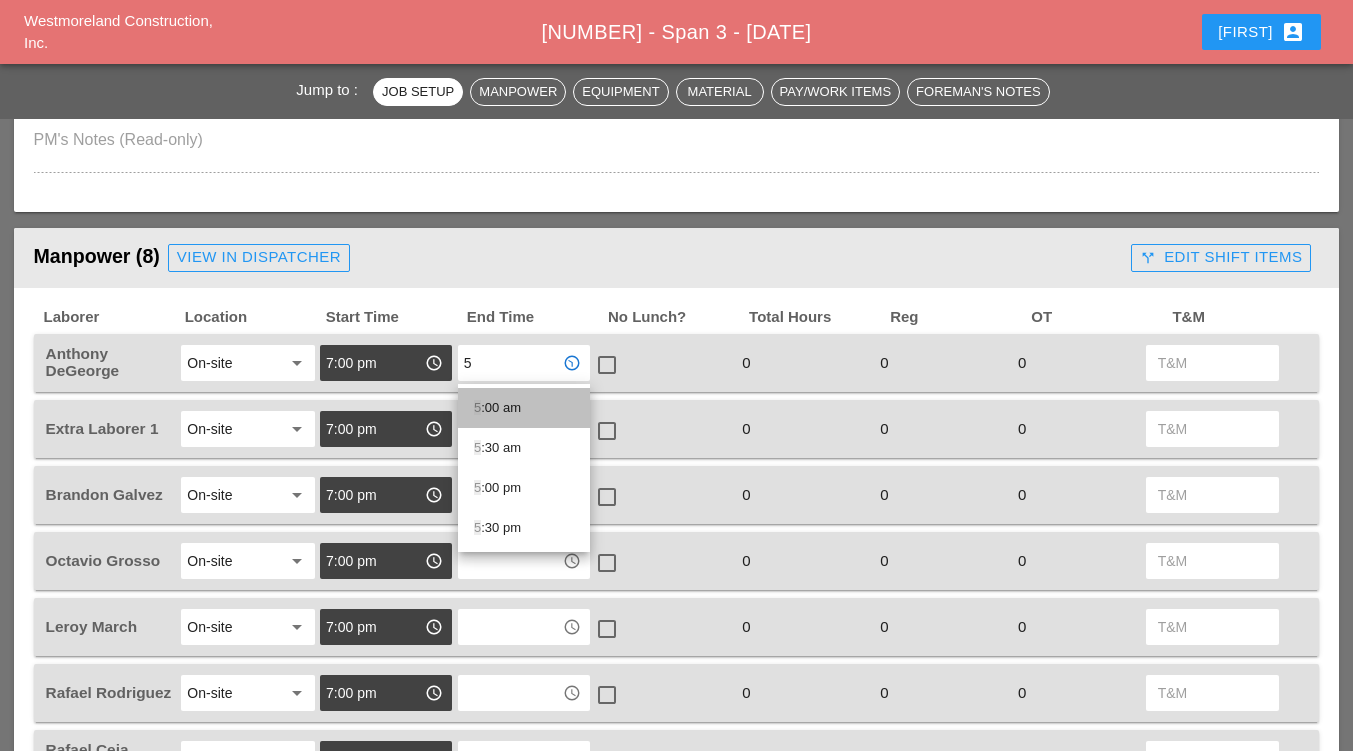click on "5 :00 am" at bounding box center (524, 408) 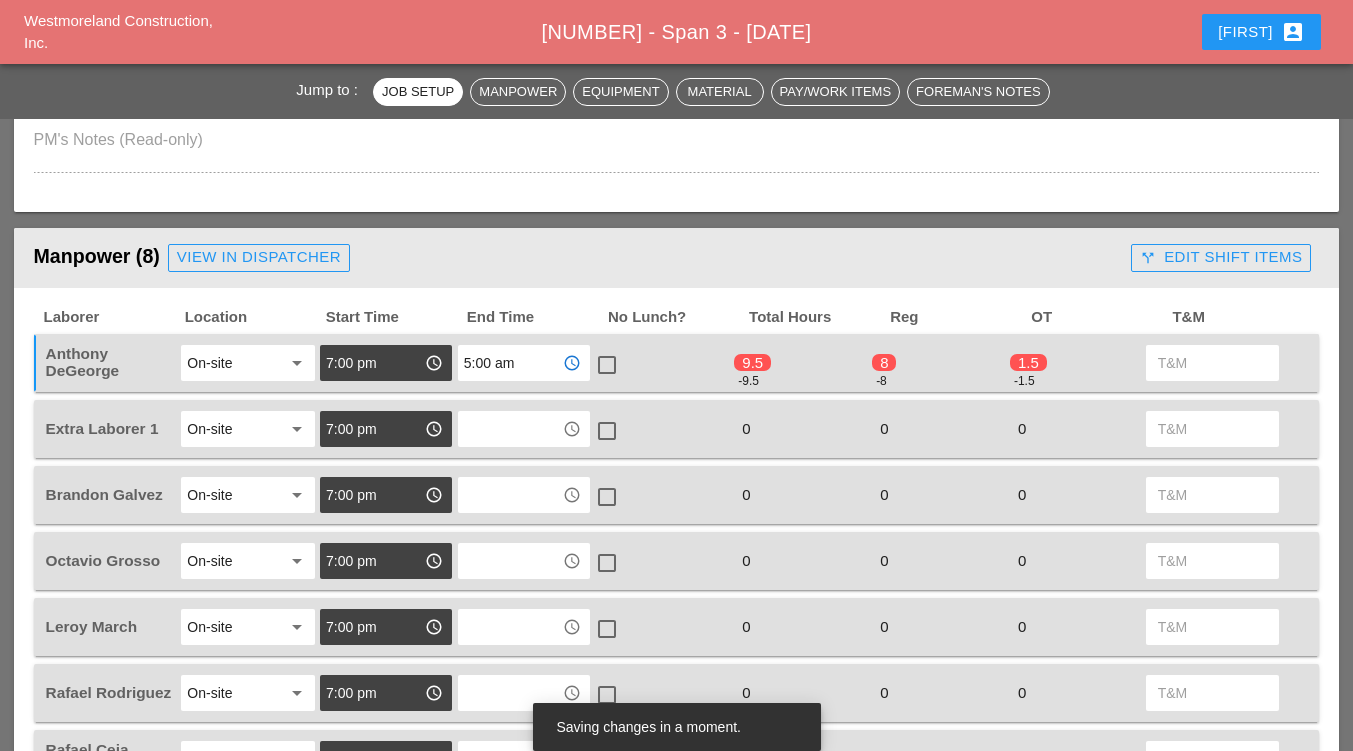 type on "5:00 am" 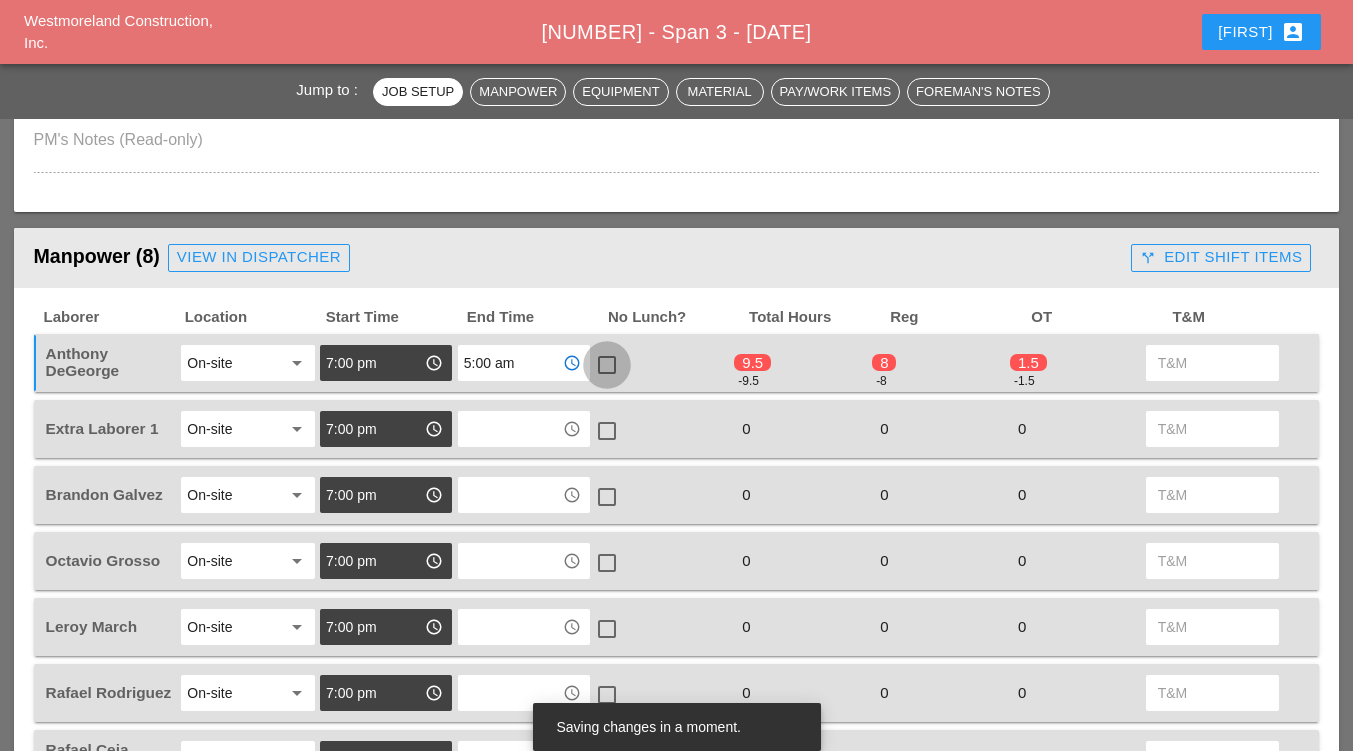 click at bounding box center [607, 365] 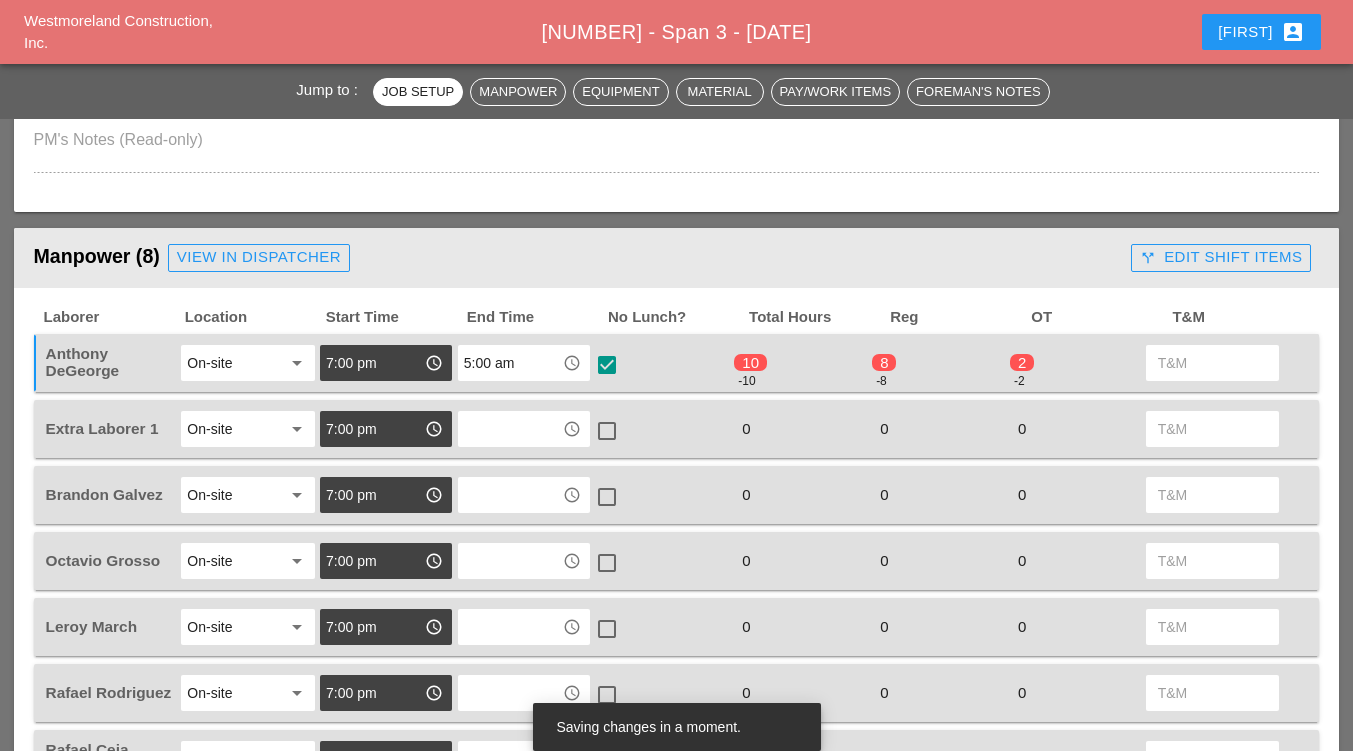 click at bounding box center [510, 429] 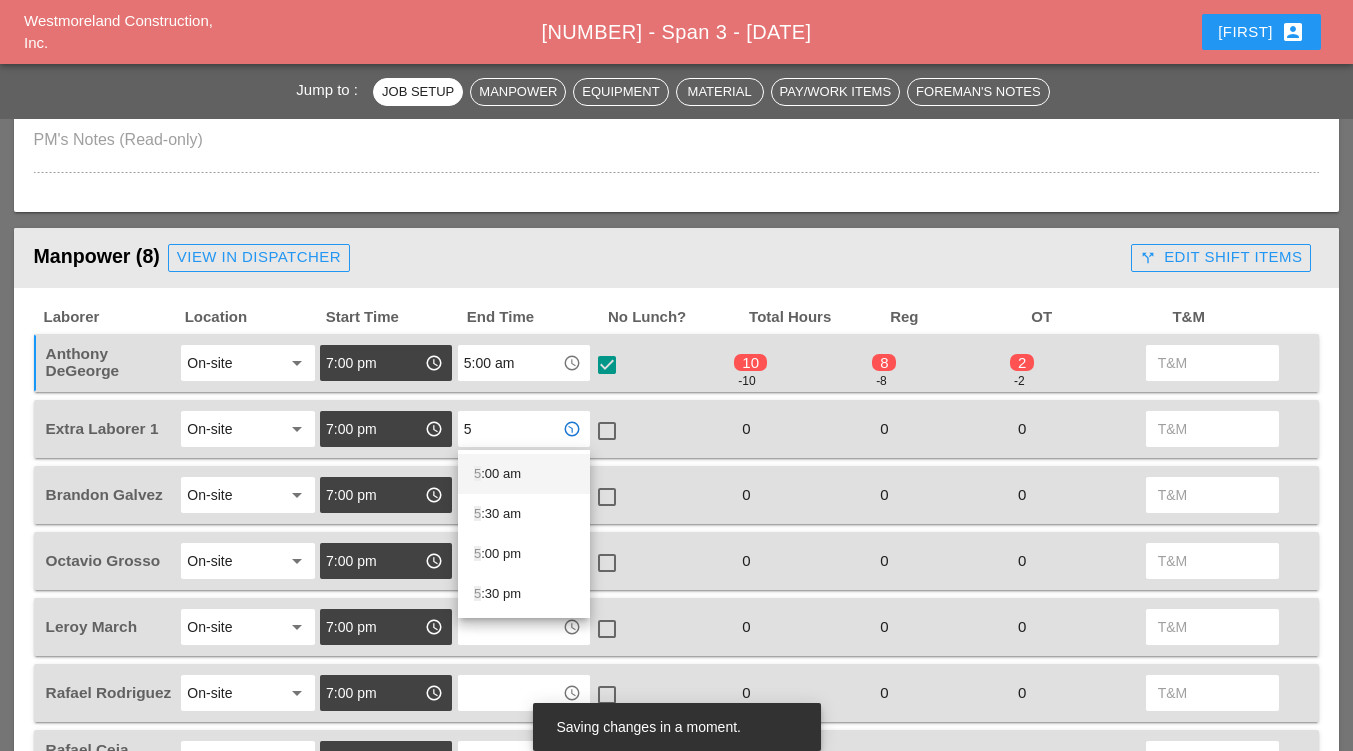 click on "5 :00 am" at bounding box center (524, 474) 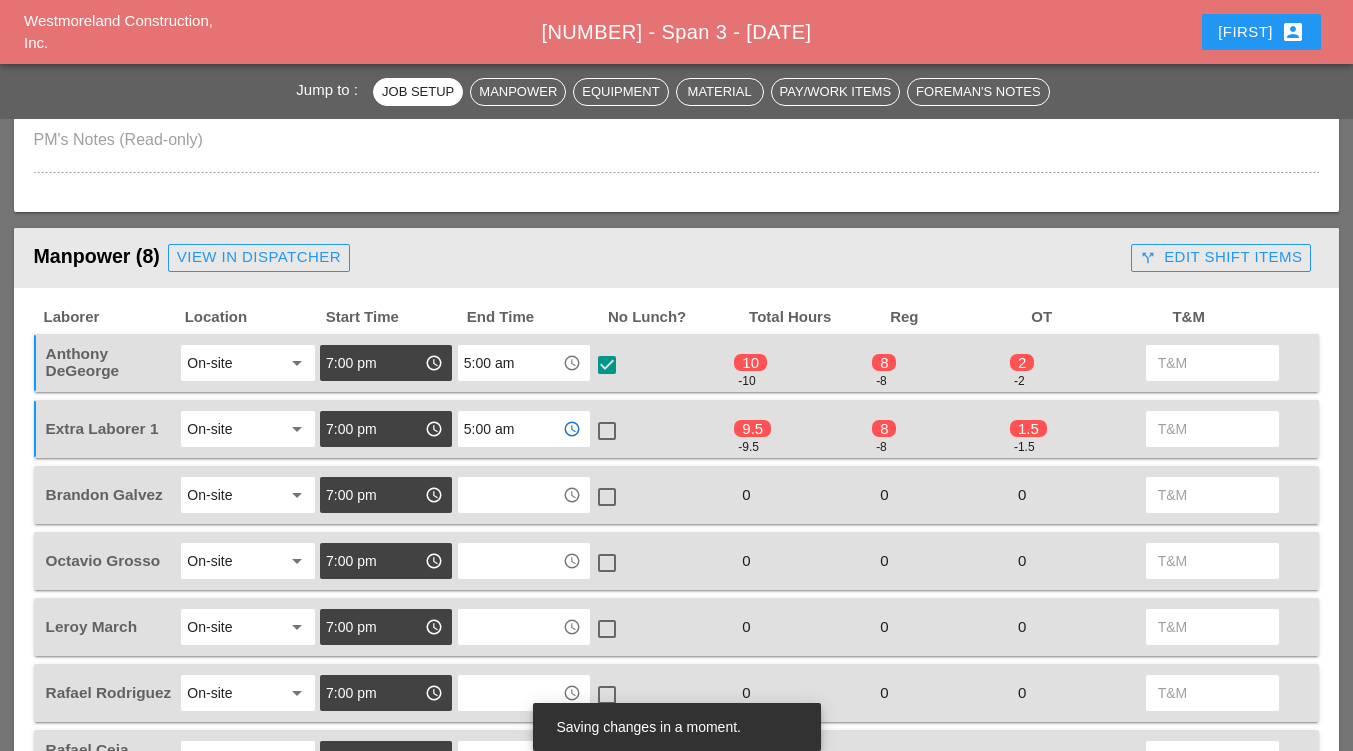 type on "5:00 am" 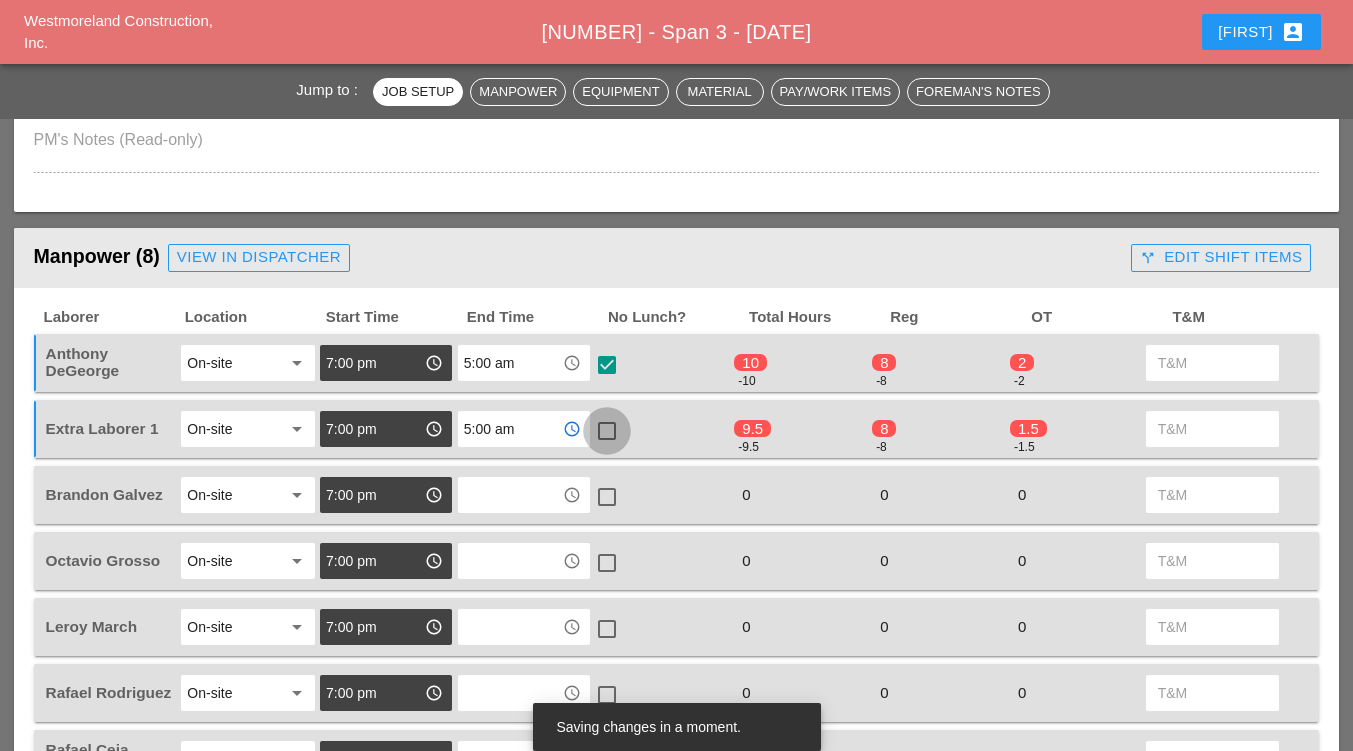 click at bounding box center [607, 431] 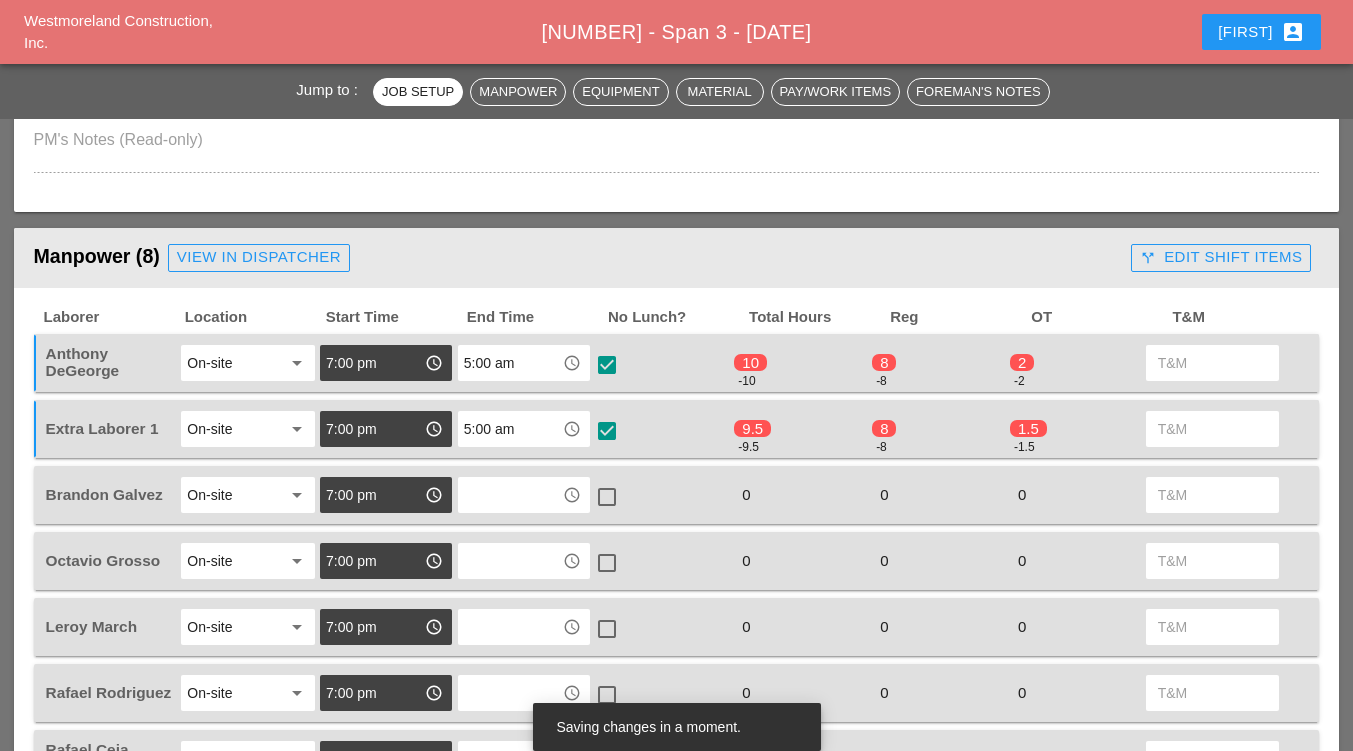click at bounding box center [510, 495] 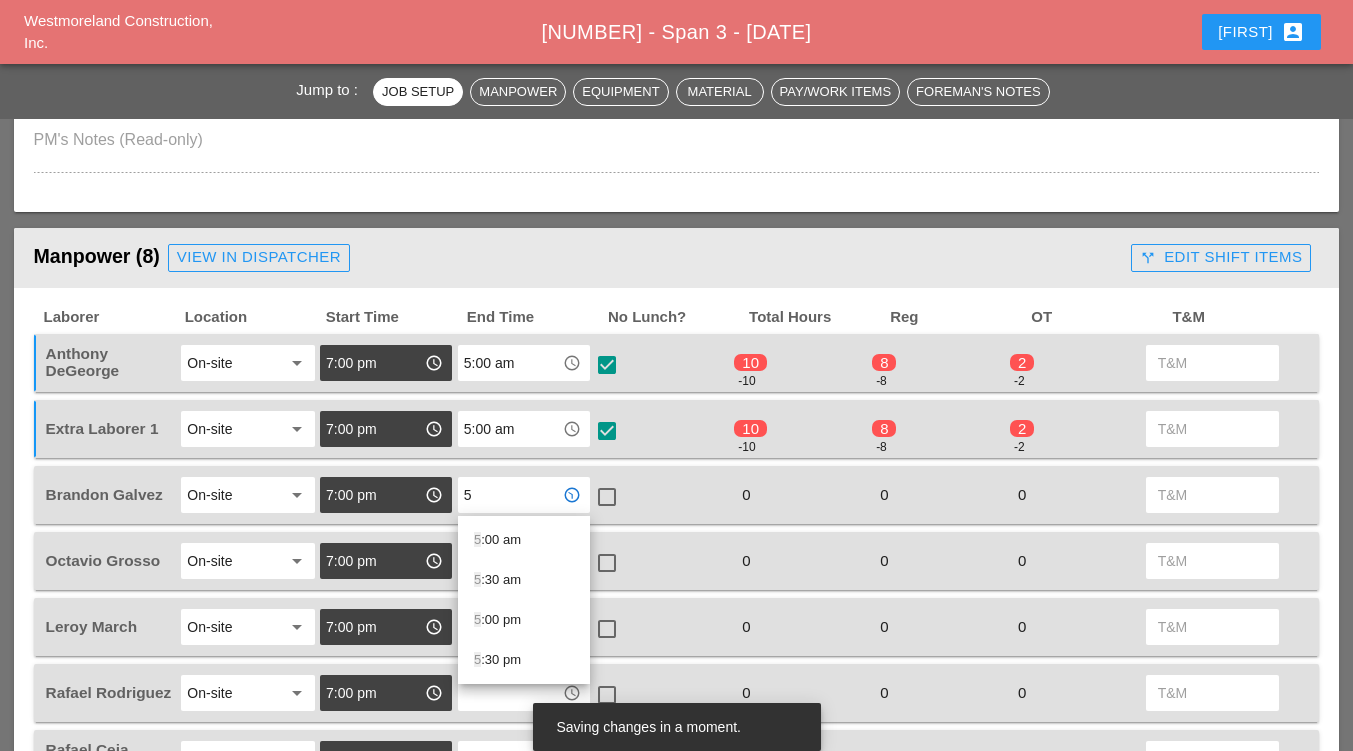 click on "5 :00 am" at bounding box center [524, 540] 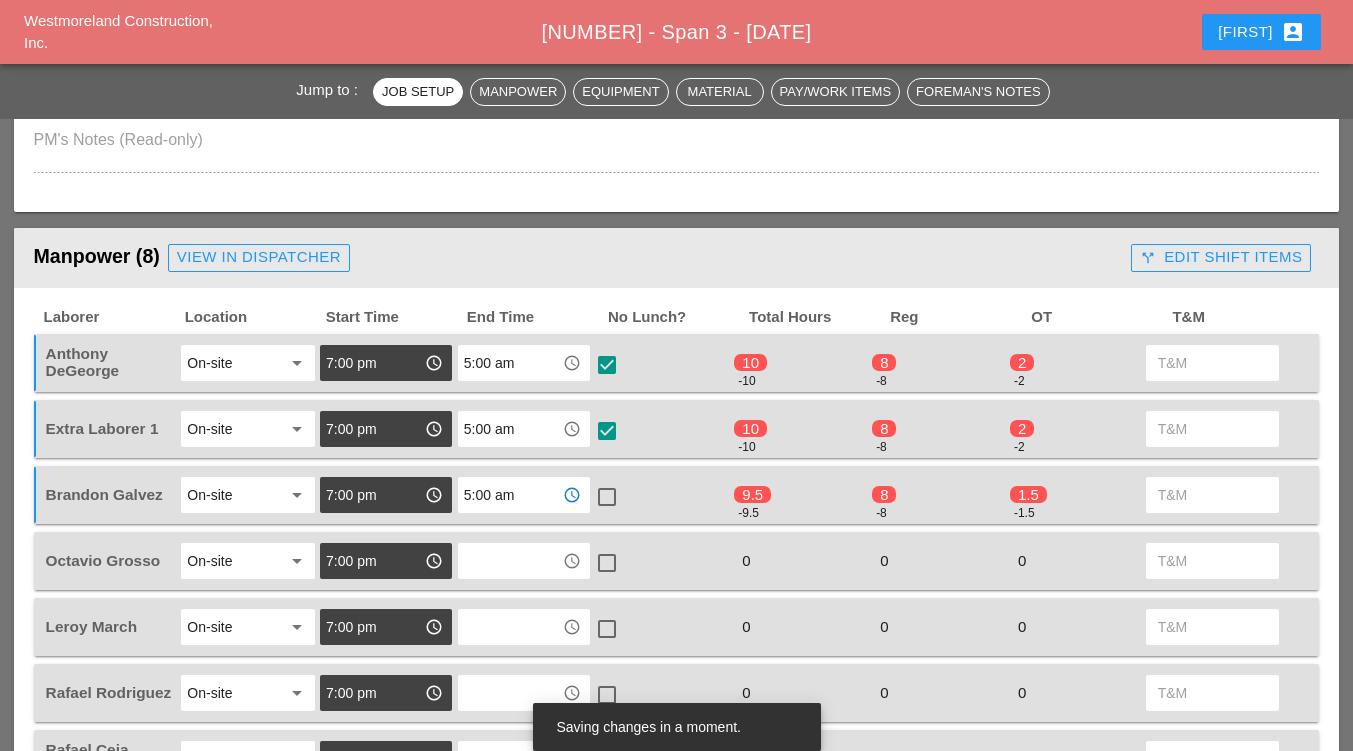 type on "5:00 am" 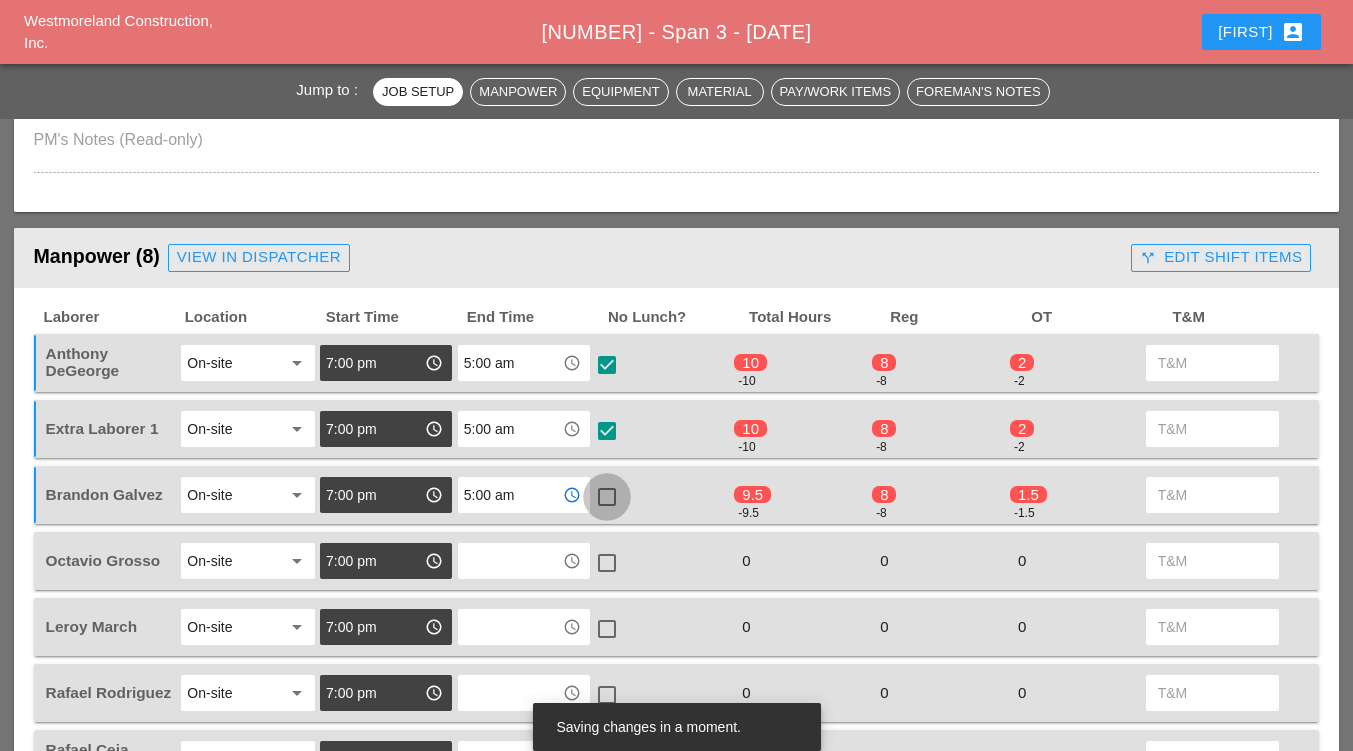 drag, startPoint x: 608, startPoint y: 500, endPoint x: 580, endPoint y: 513, distance: 30.870699 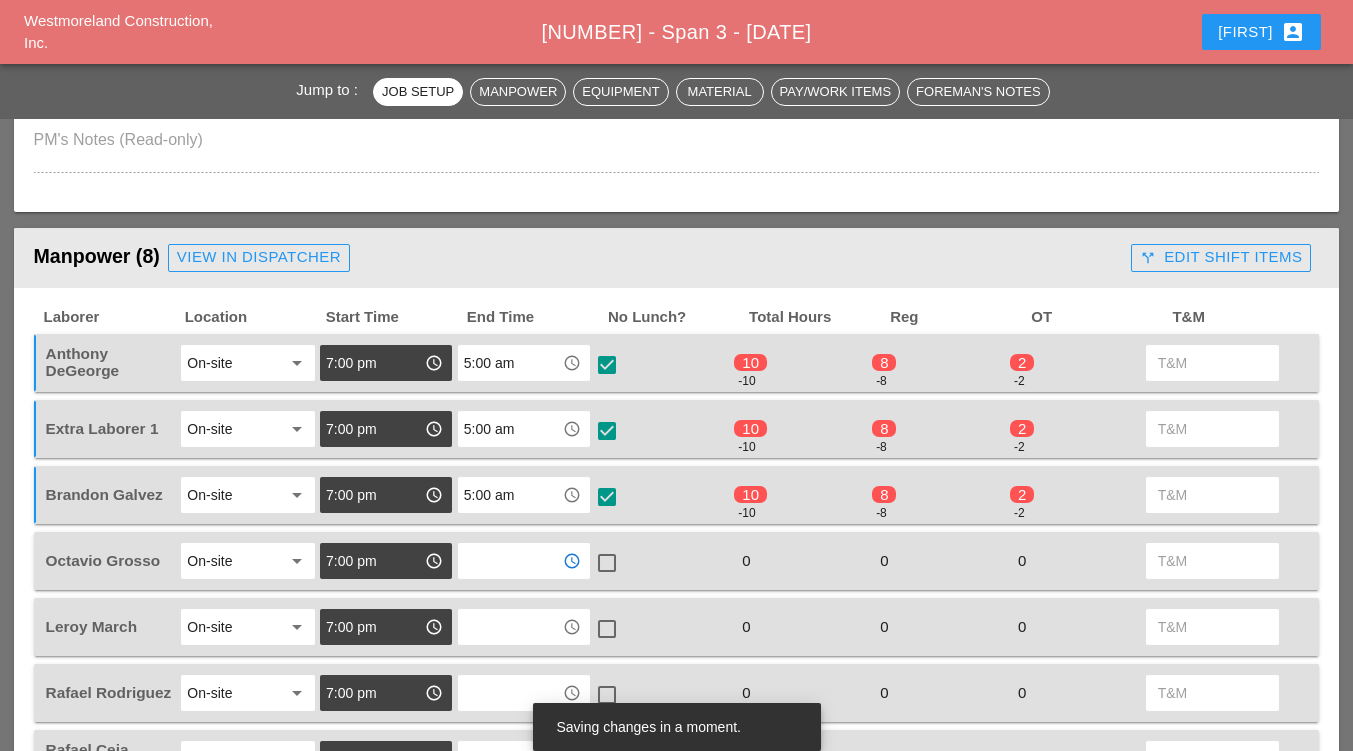 click at bounding box center [510, 561] 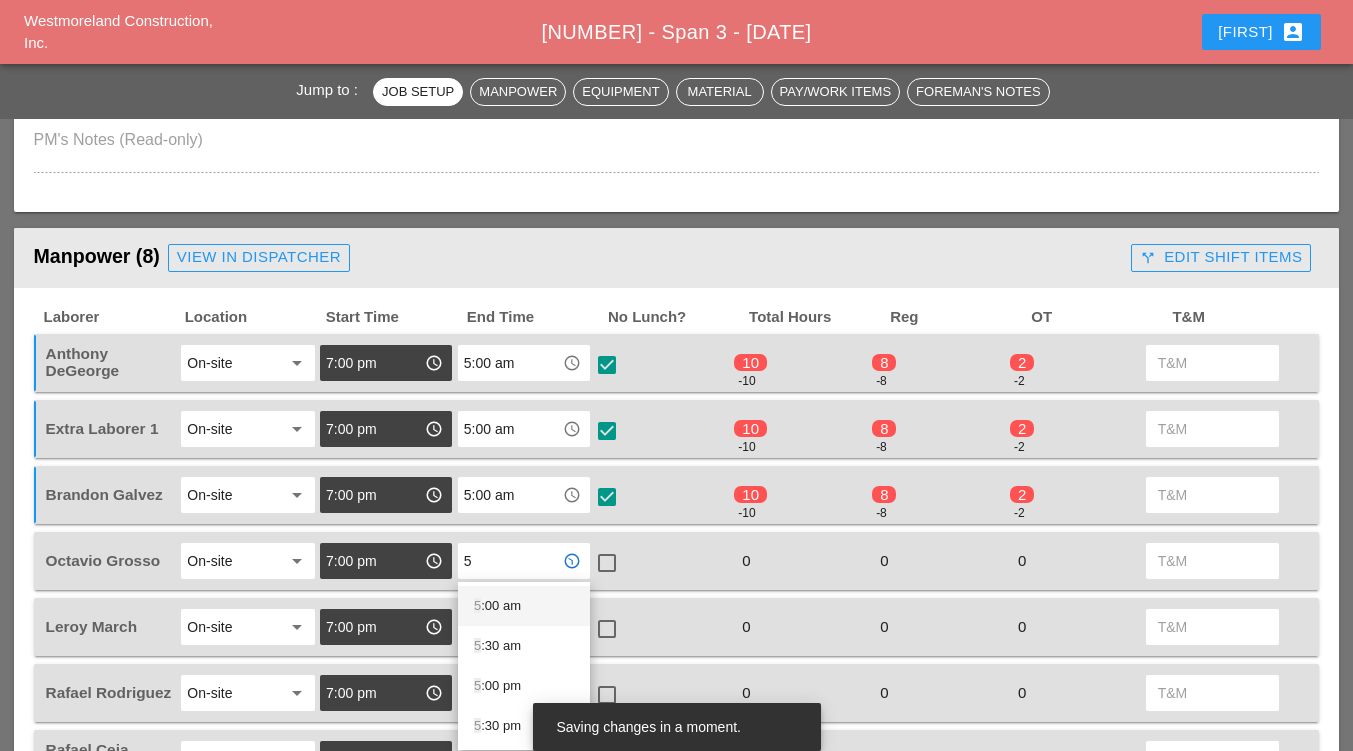 click on "5 :00 am" at bounding box center [524, 606] 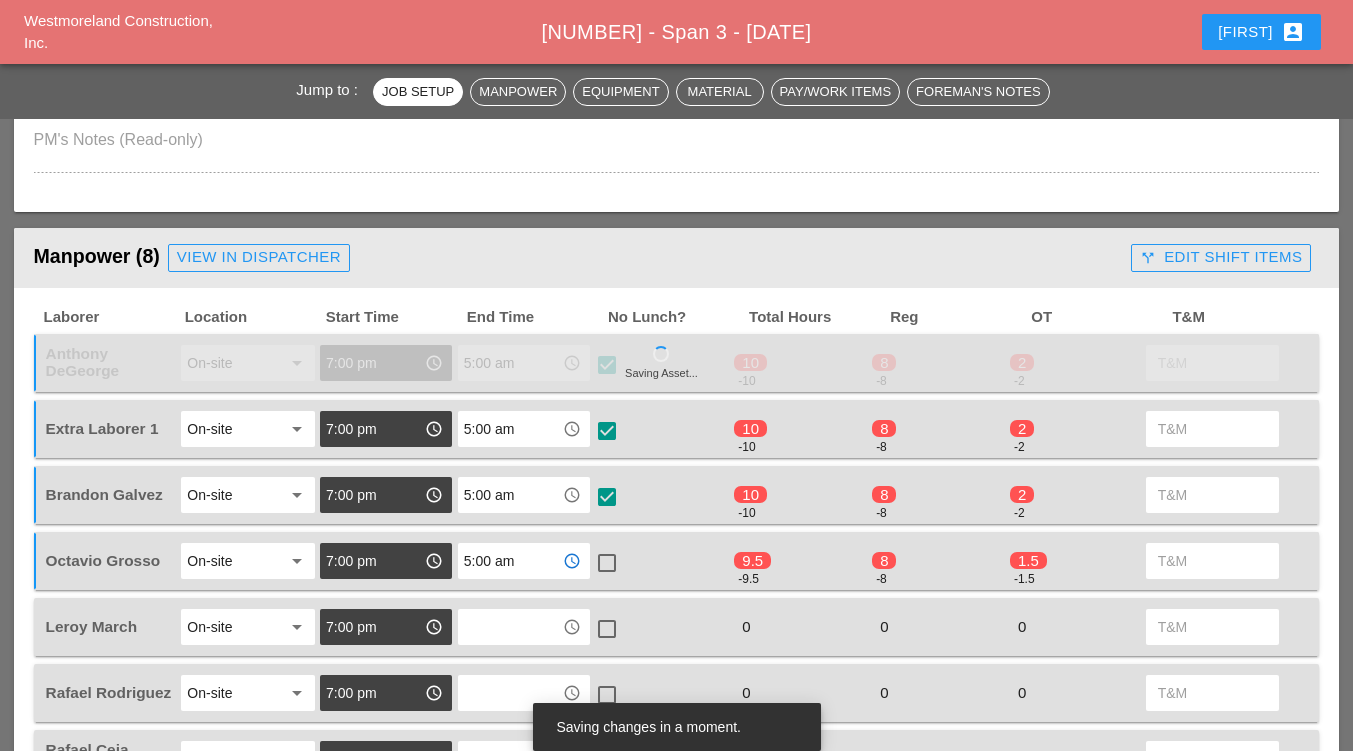 type on "5:00 am" 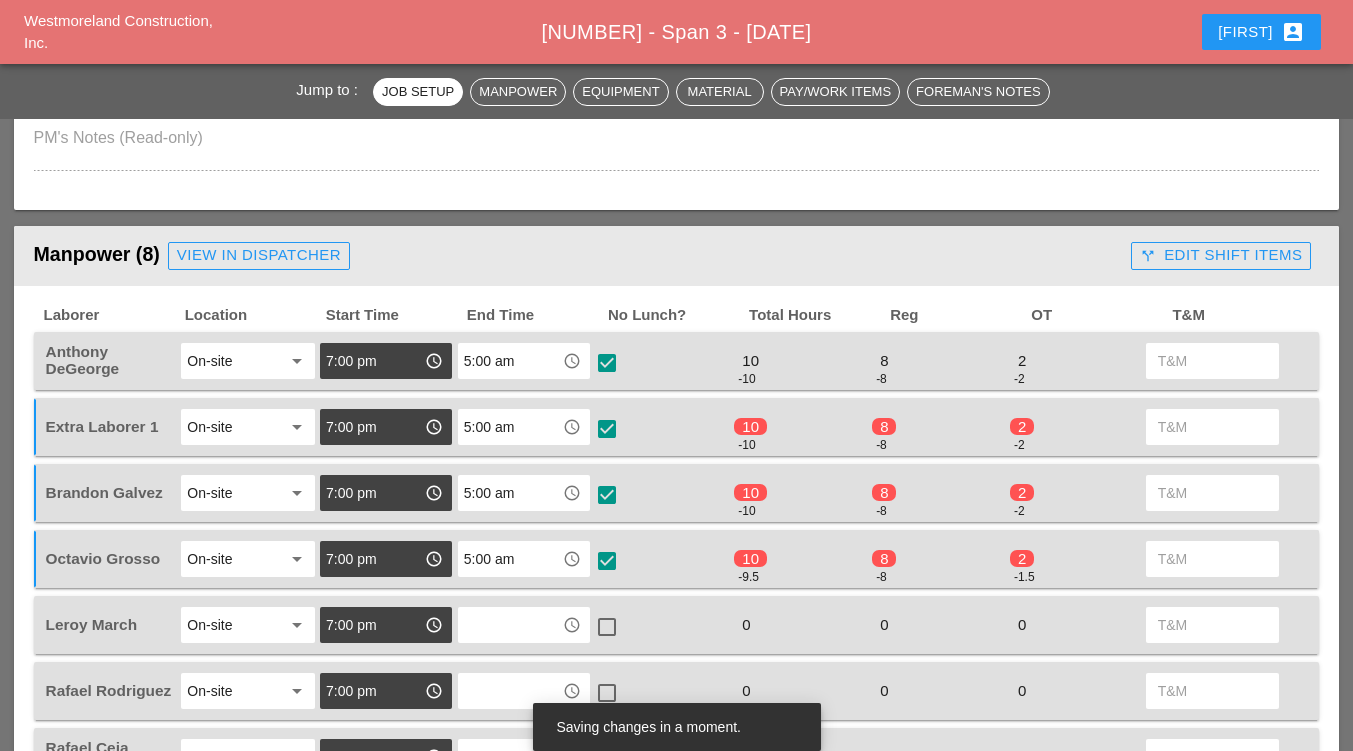 scroll, scrollTop: 950, scrollLeft: 0, axis: vertical 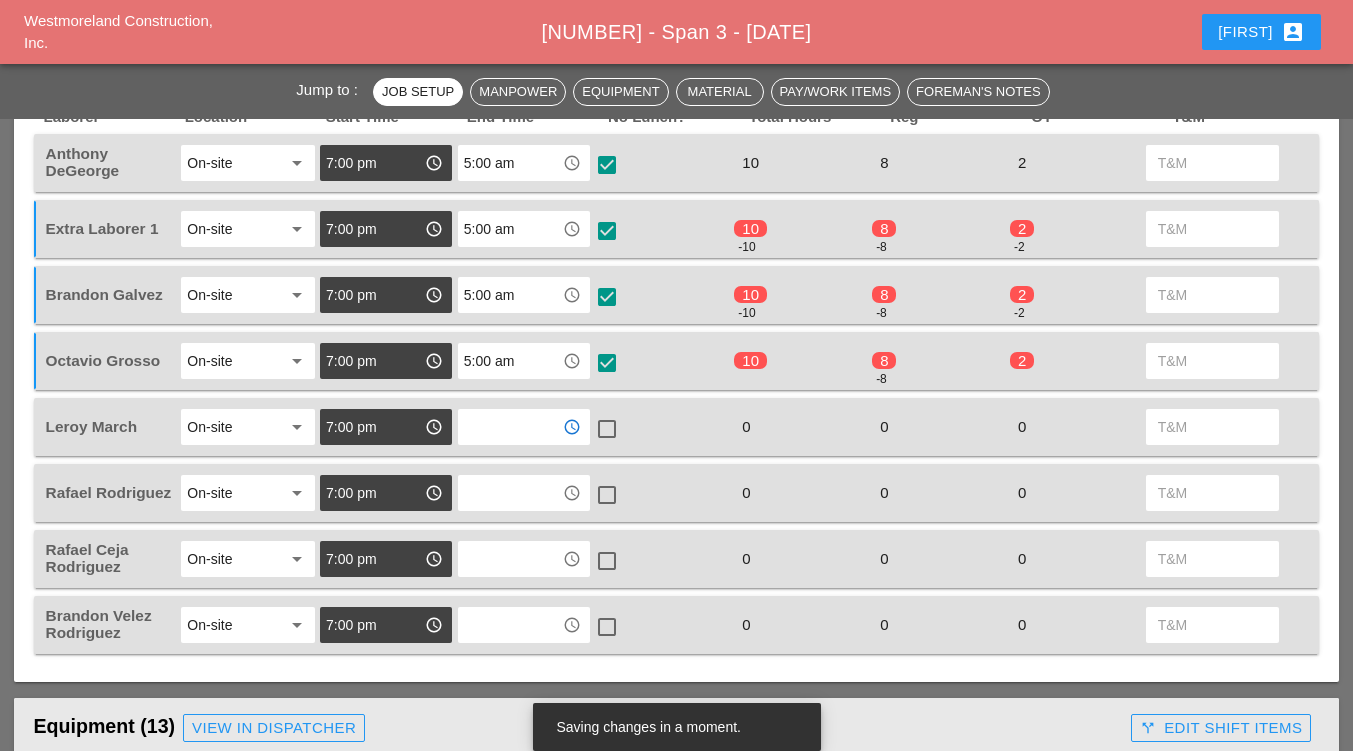 click at bounding box center [510, 427] 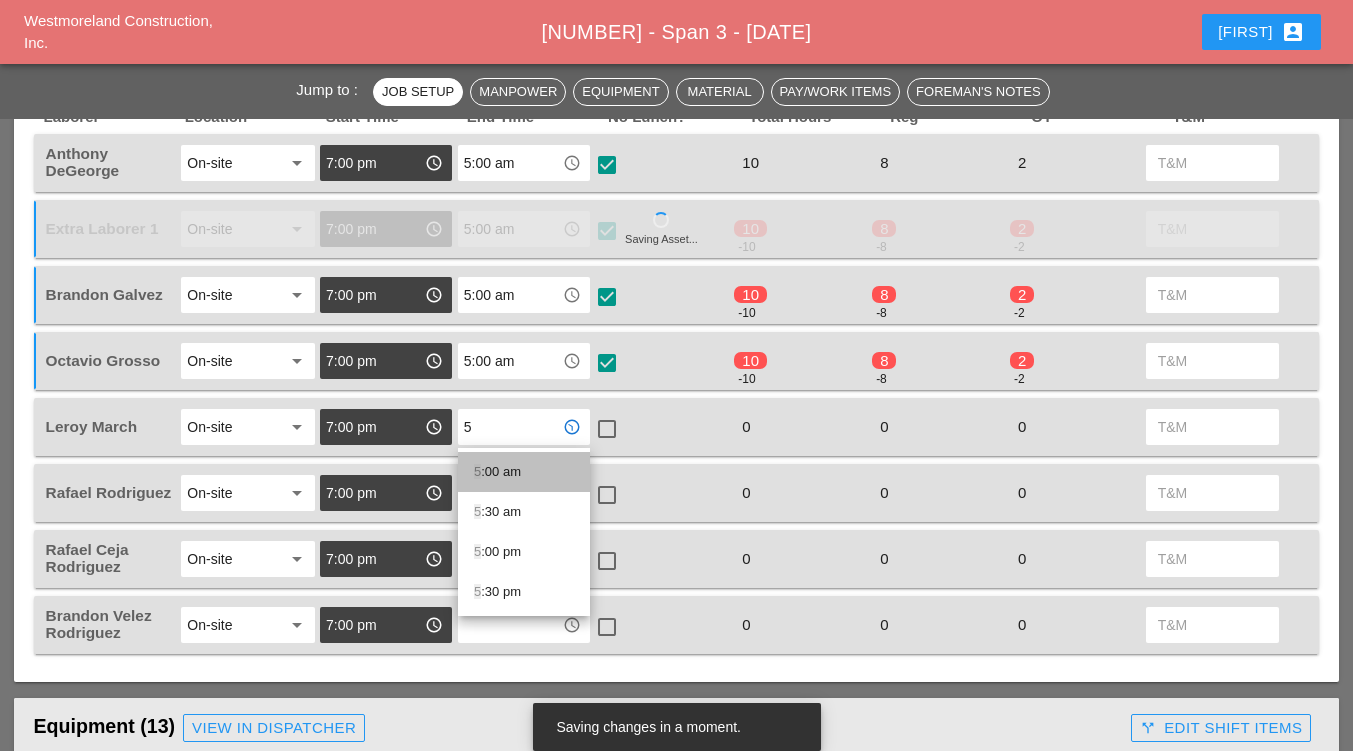 click on "5 :00 am" at bounding box center (524, 472) 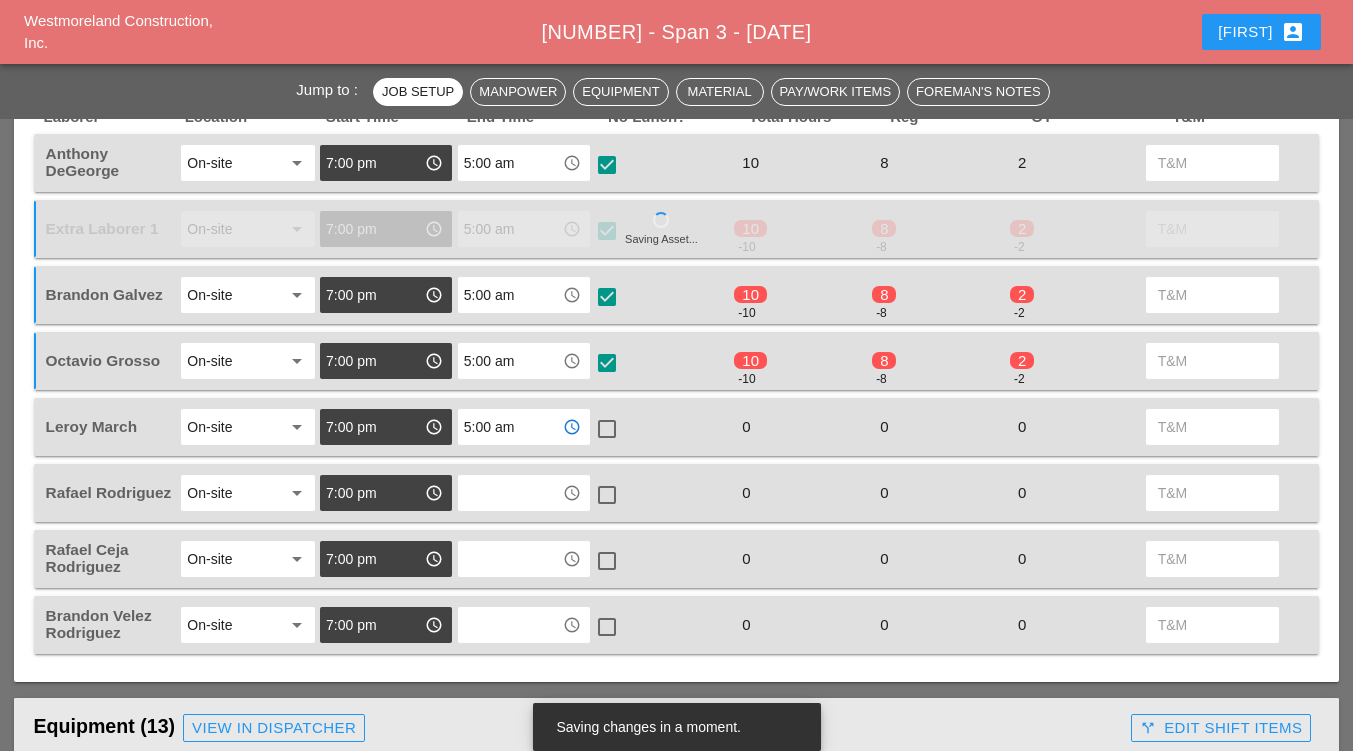 type on "5:00 am" 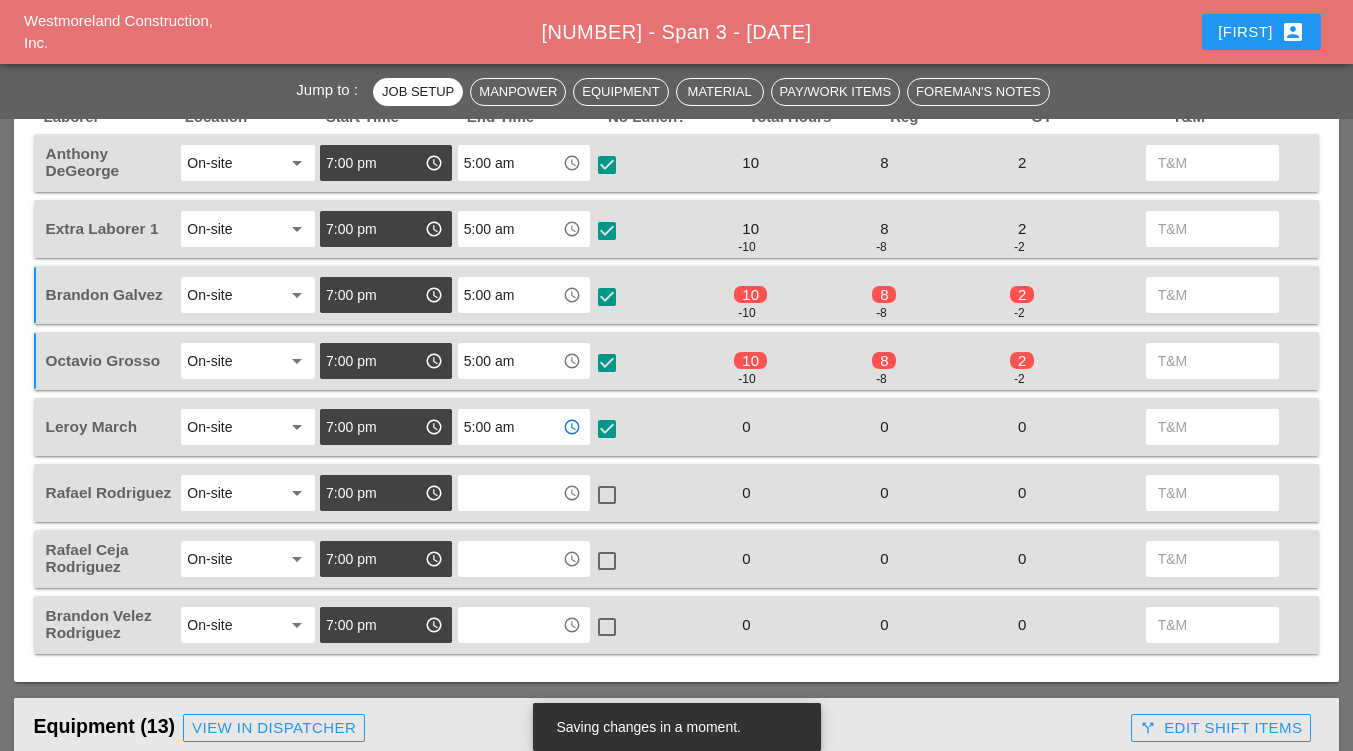checkbox on "true" 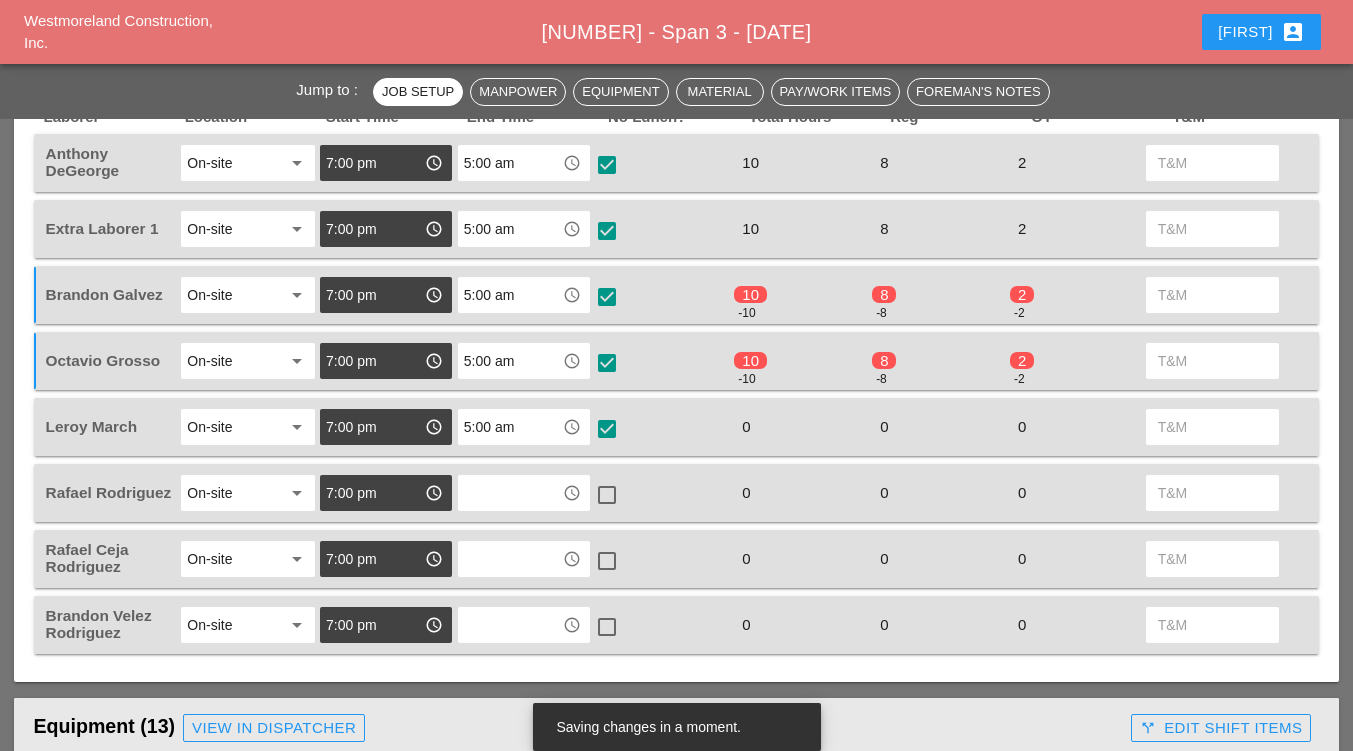 click at bounding box center [510, 493] 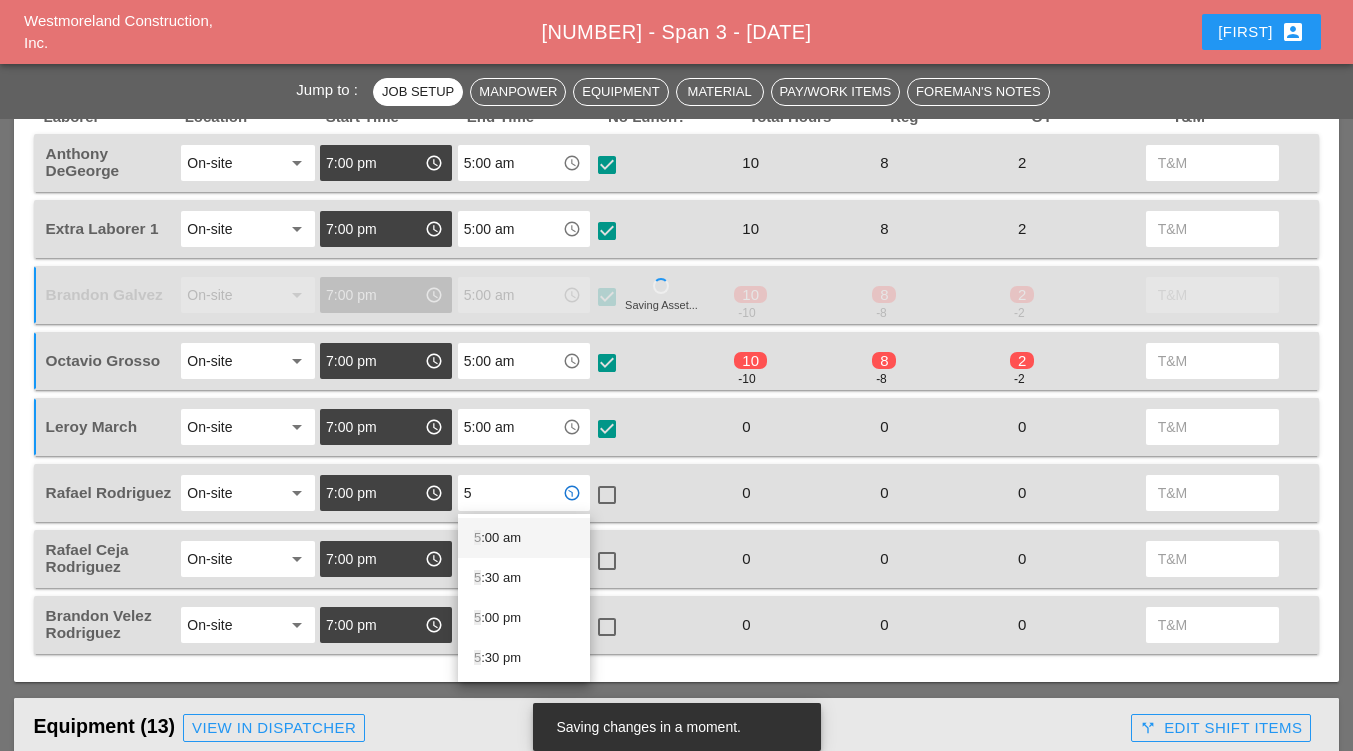 click on "5 :00 am" at bounding box center (524, 538) 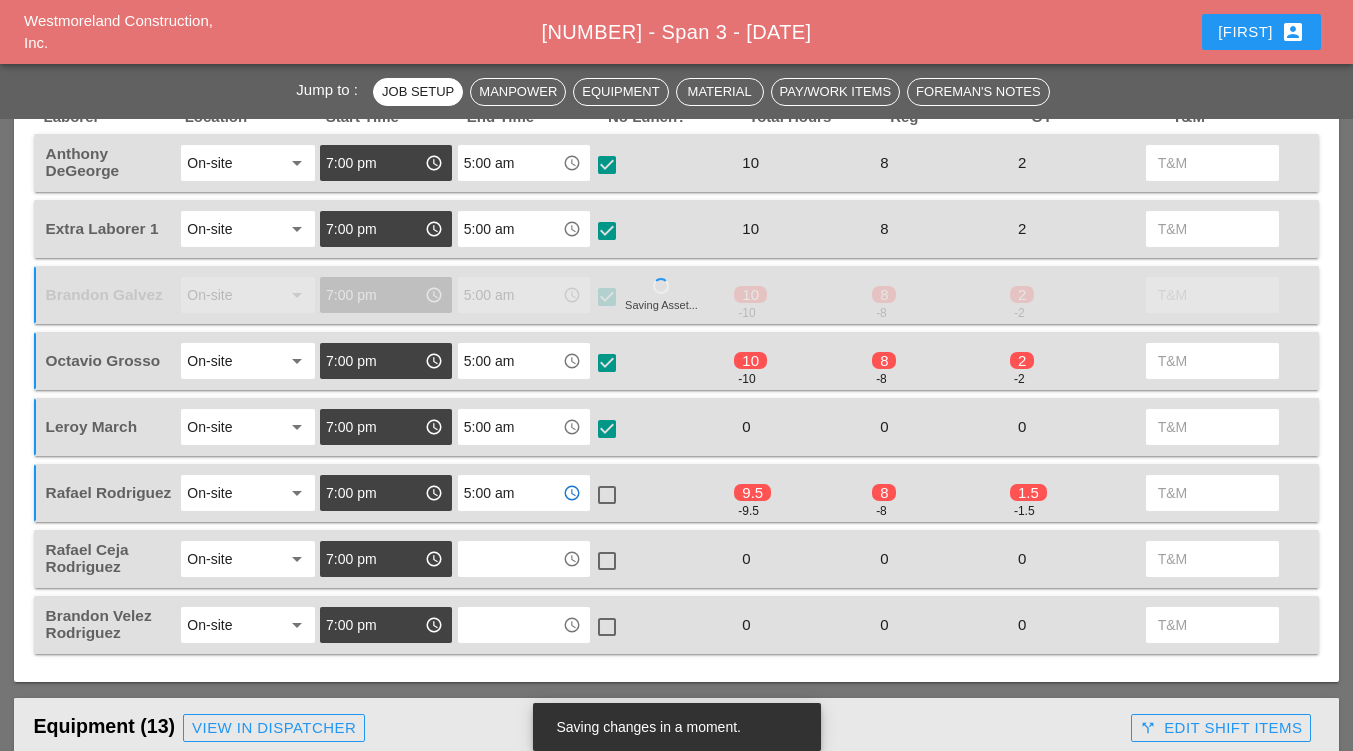type on "5:00 am" 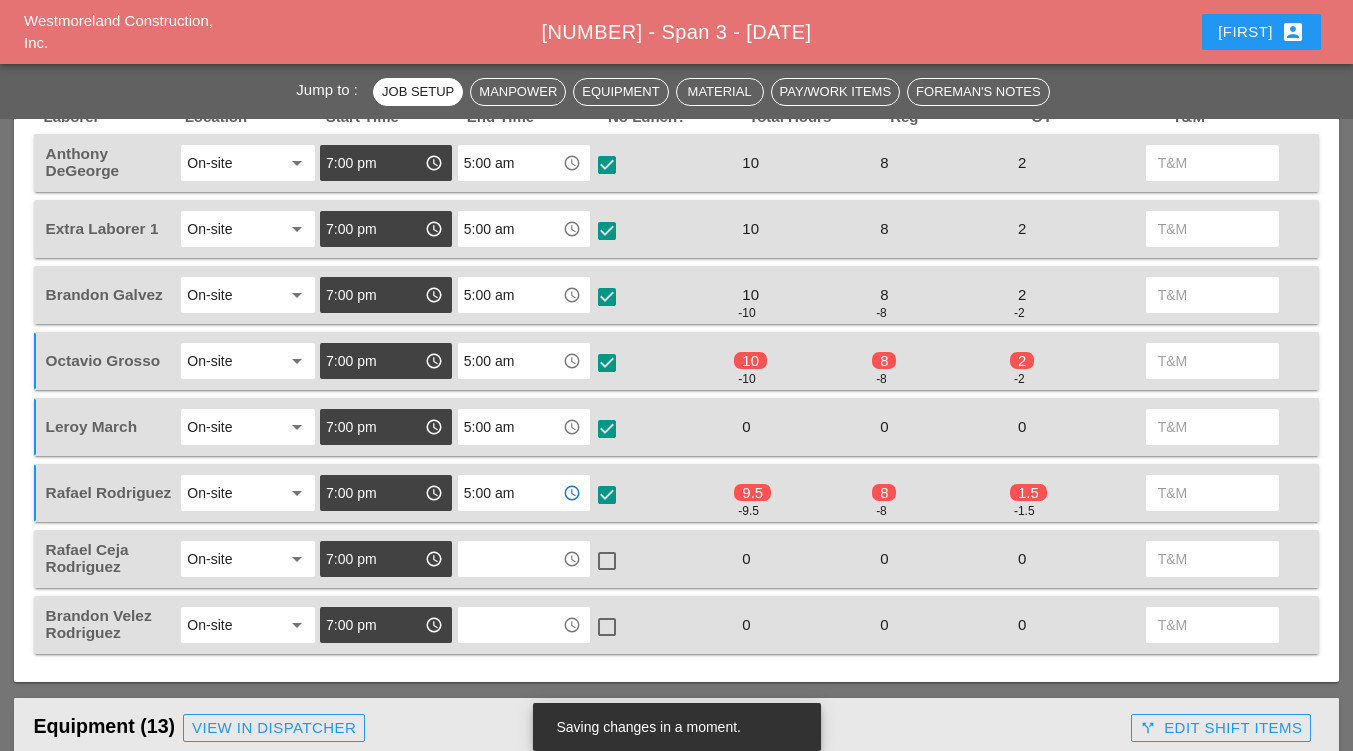 checkbox on "true" 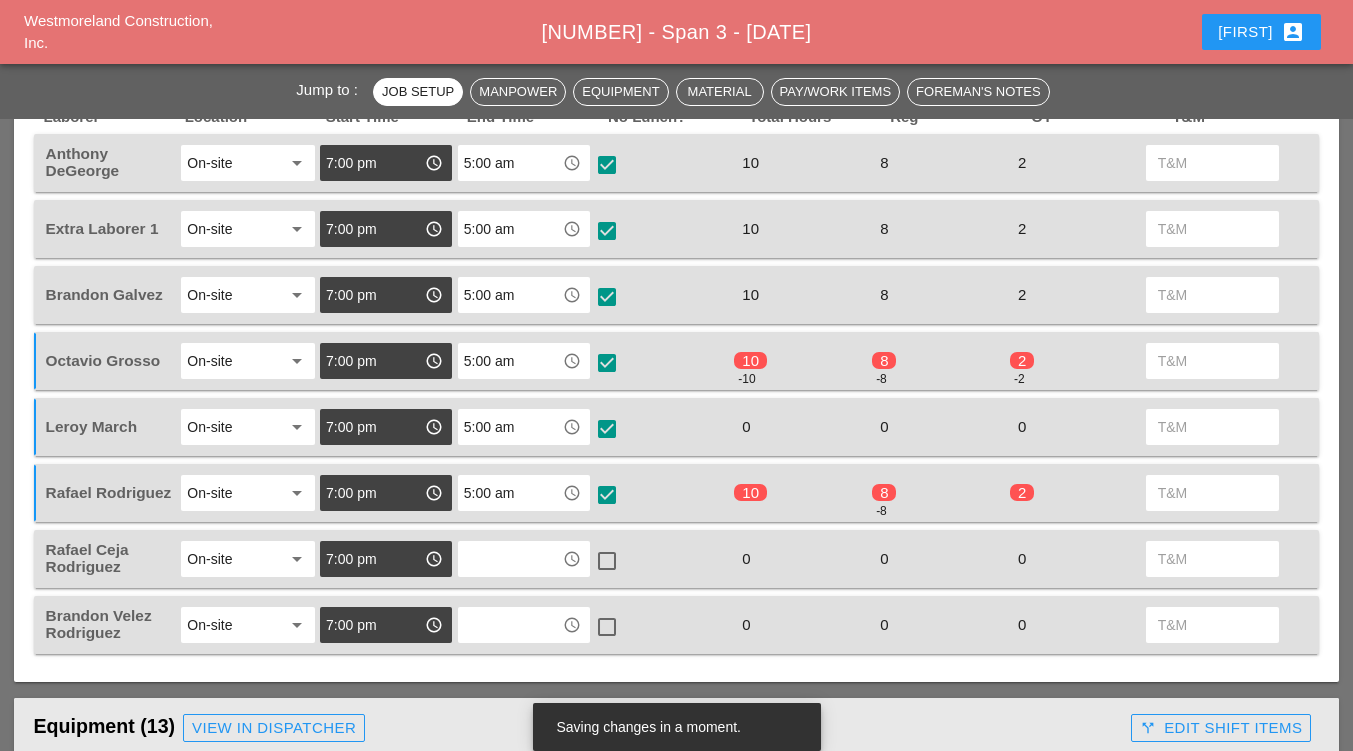 click at bounding box center [510, 559] 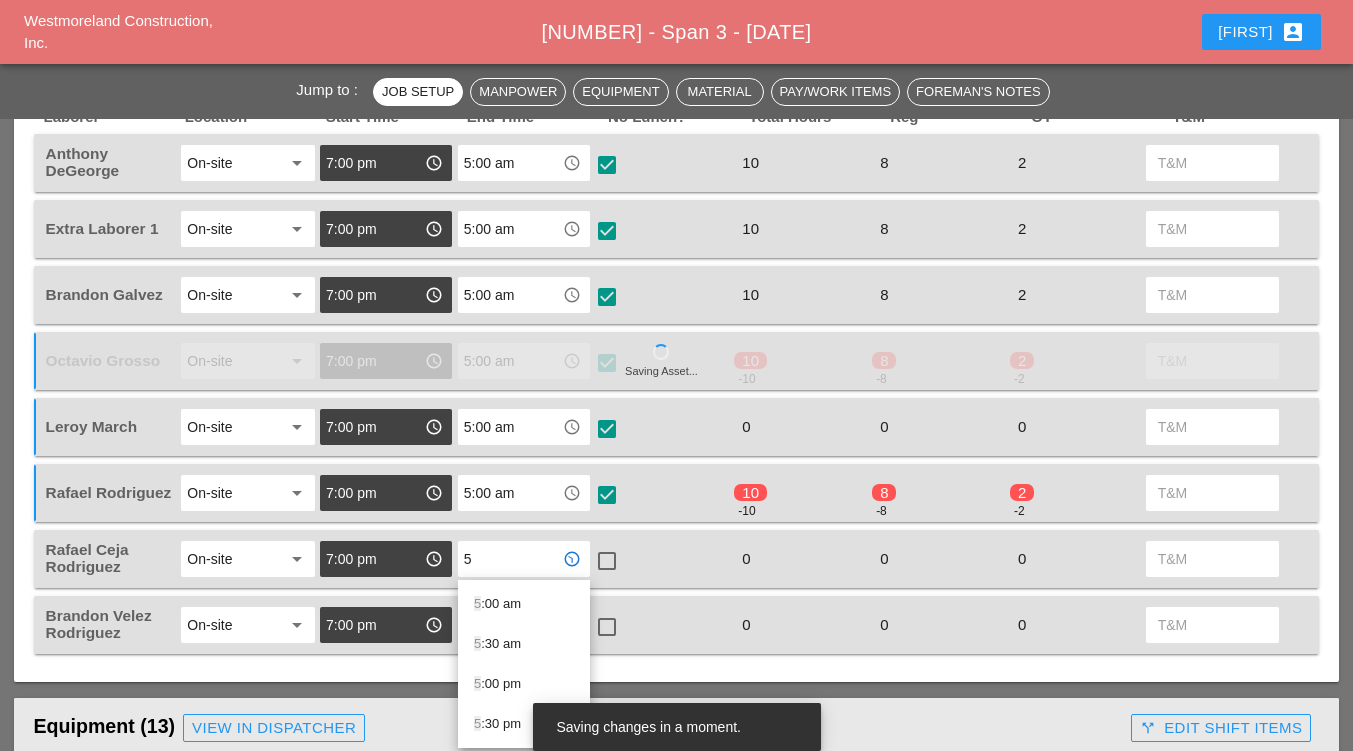 click on "5 :00 am" at bounding box center [524, 604] 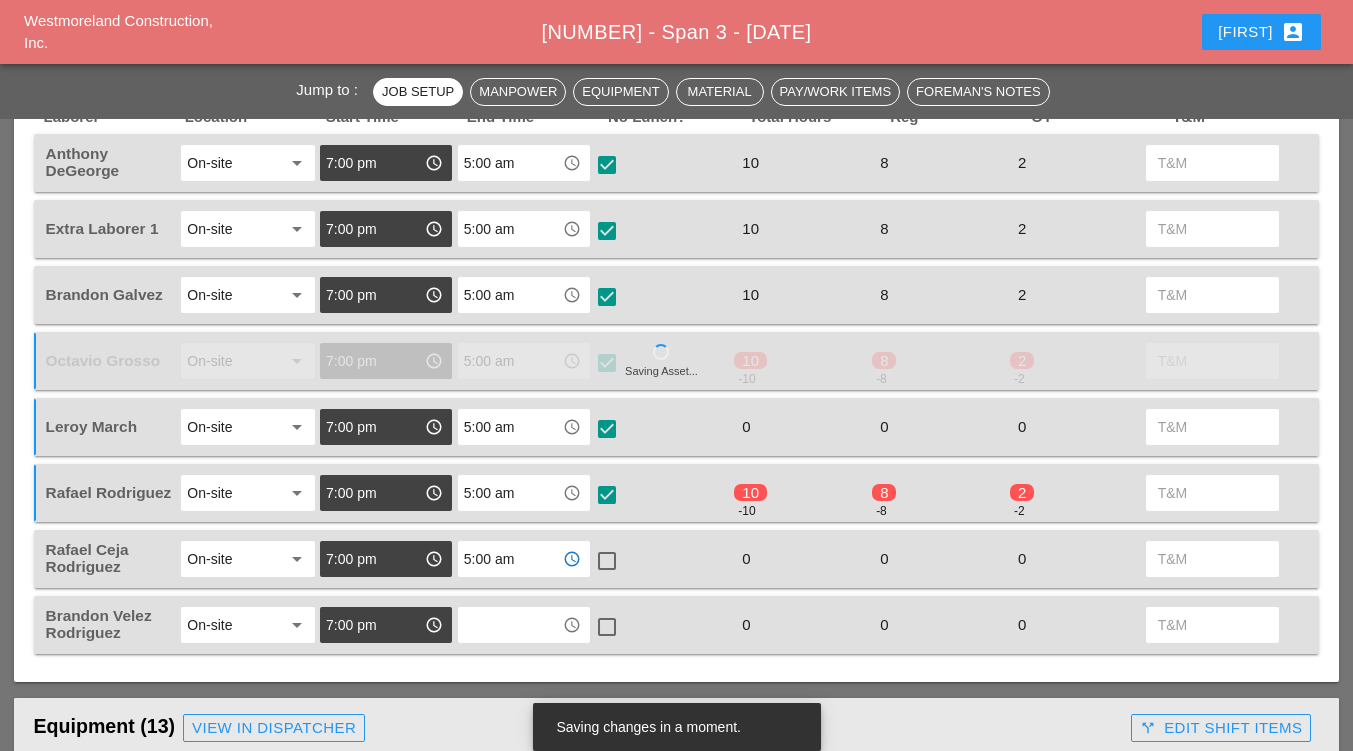 type on "5:00 am" 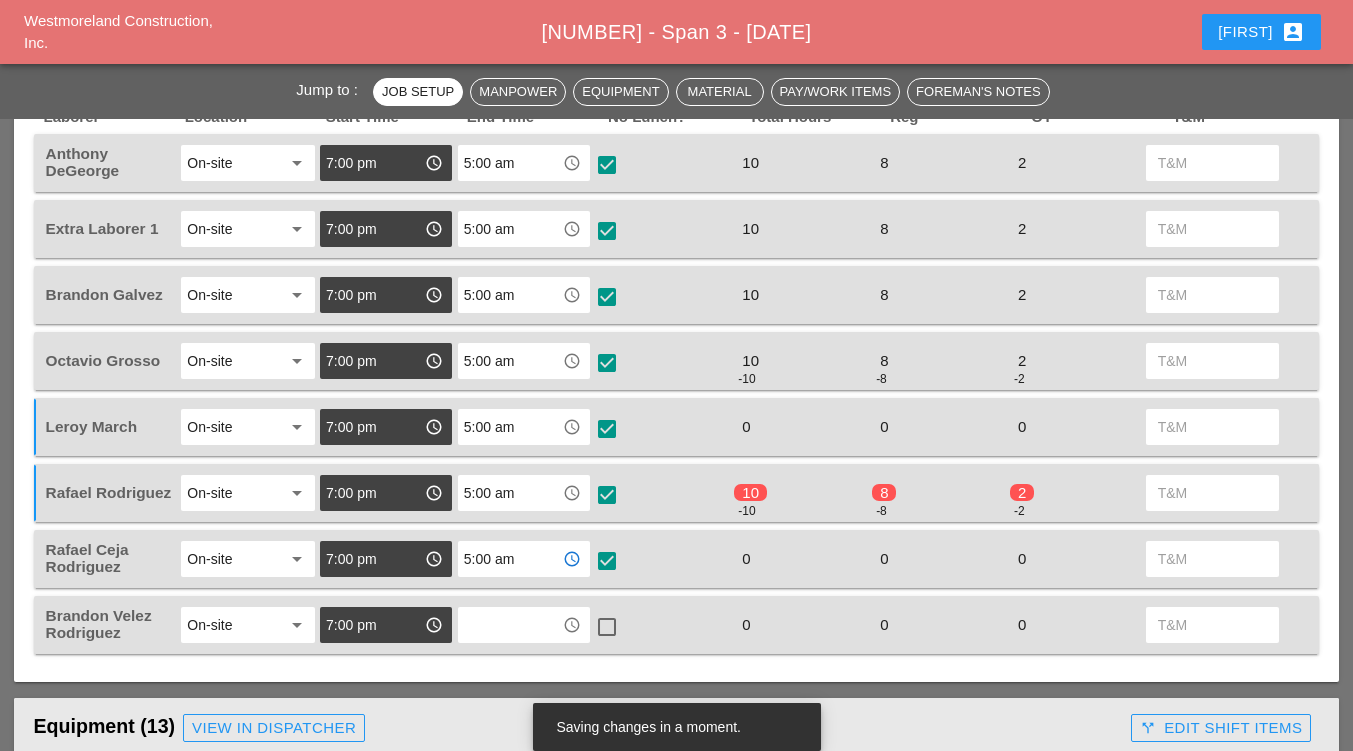 checkbox on "true" 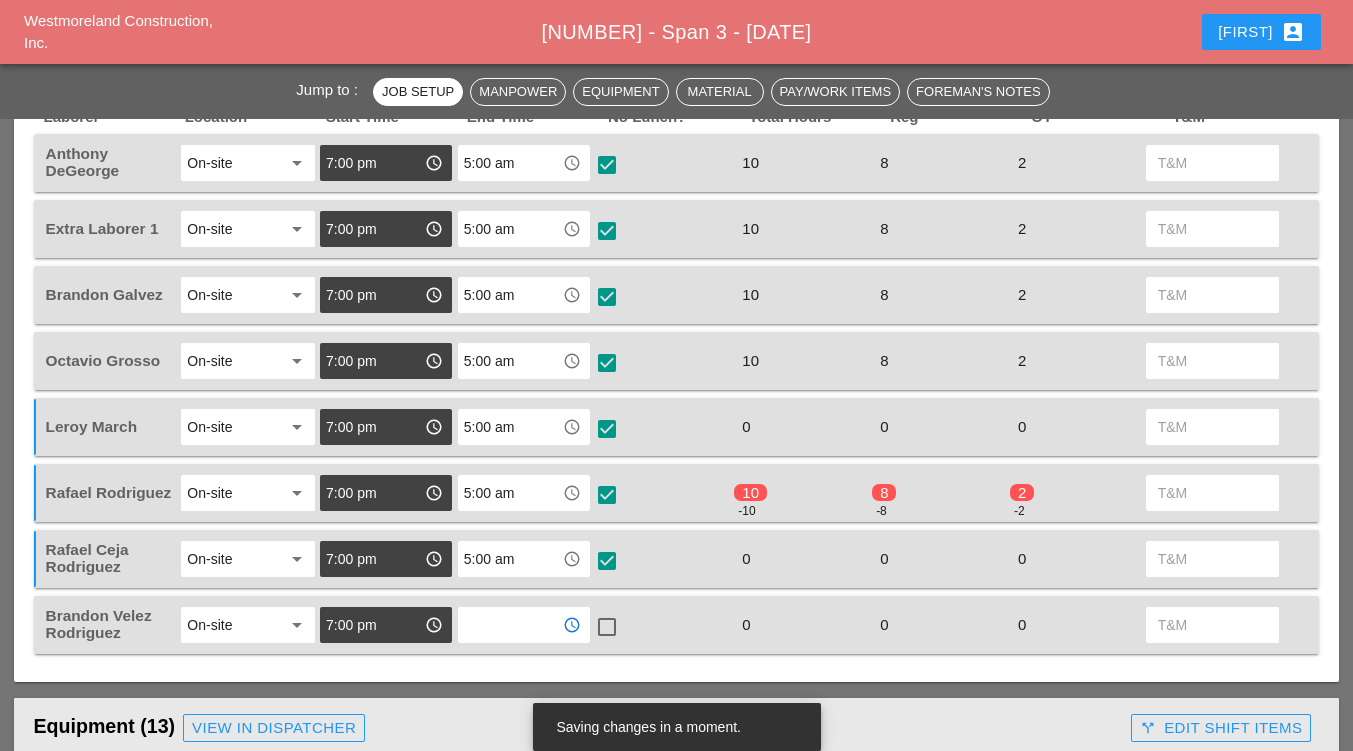 click at bounding box center (510, 625) 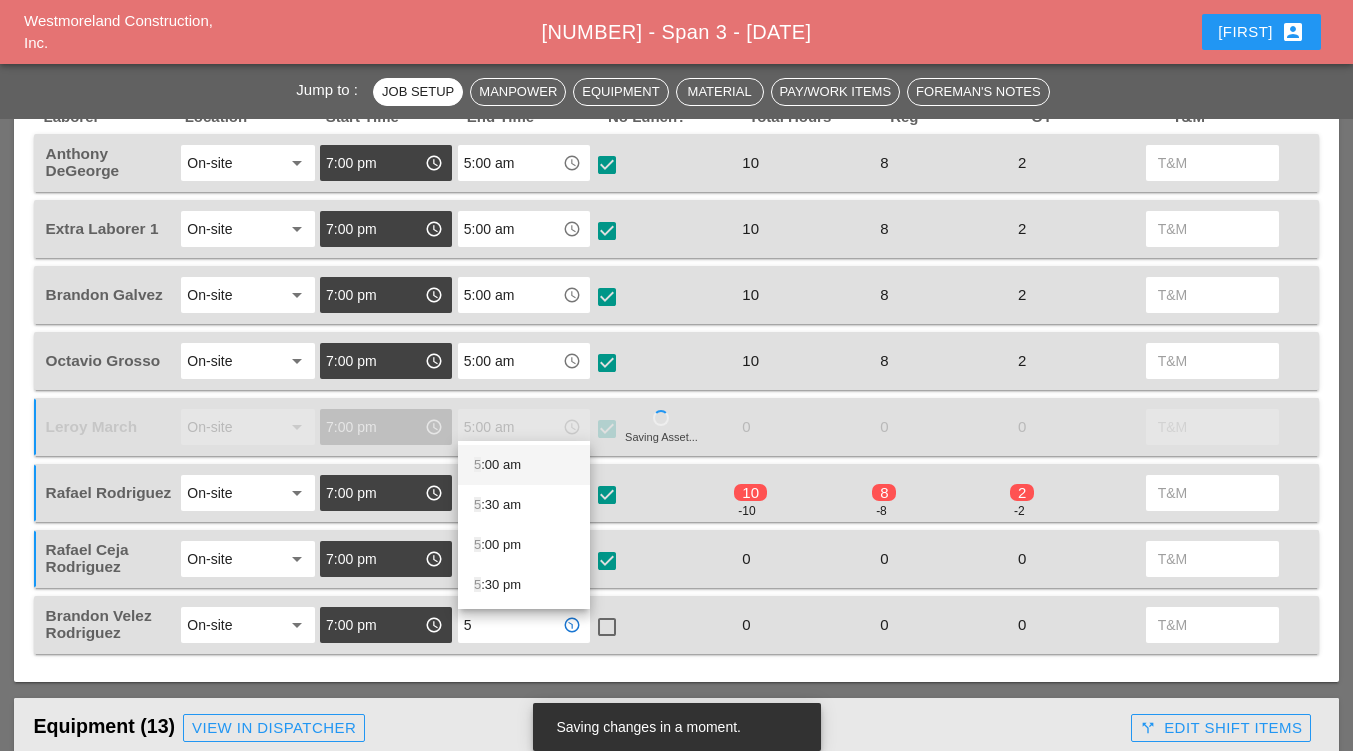 click on "5 :00 am" at bounding box center (524, 465) 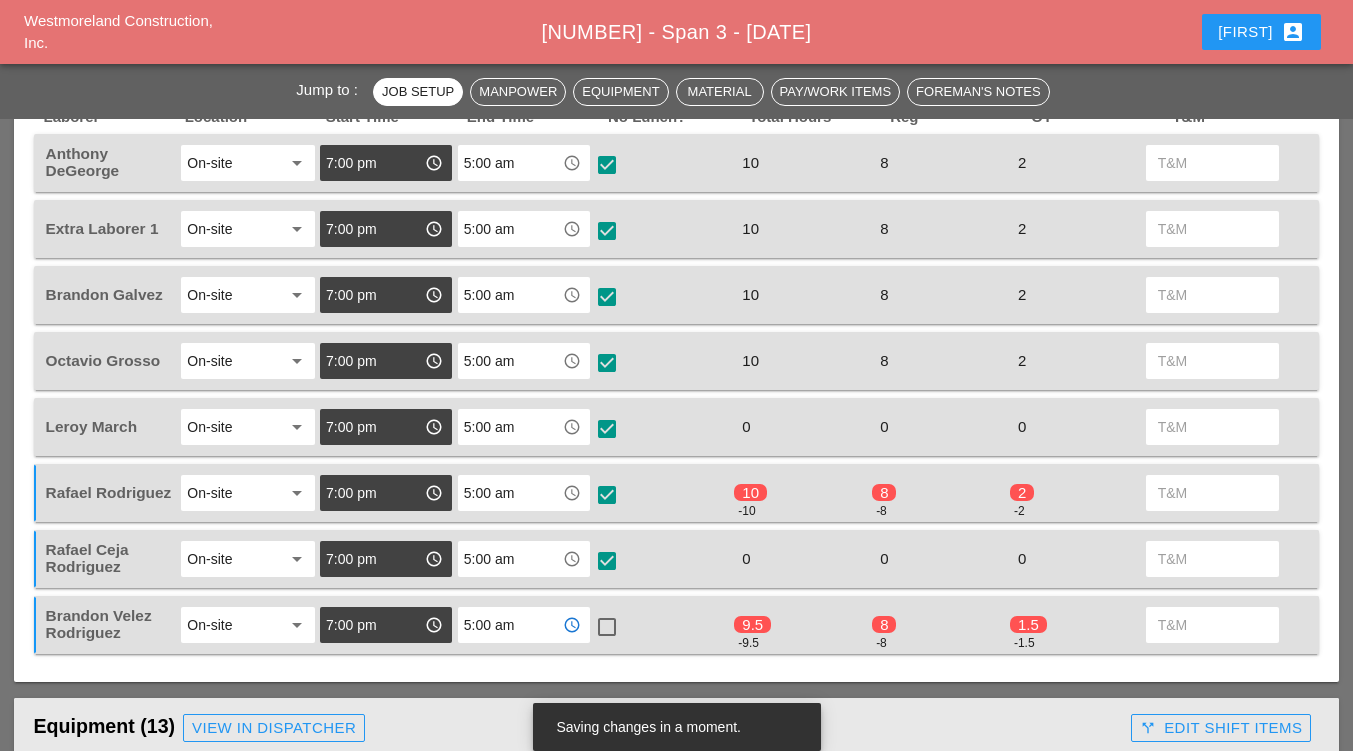 type on "5:00 am" 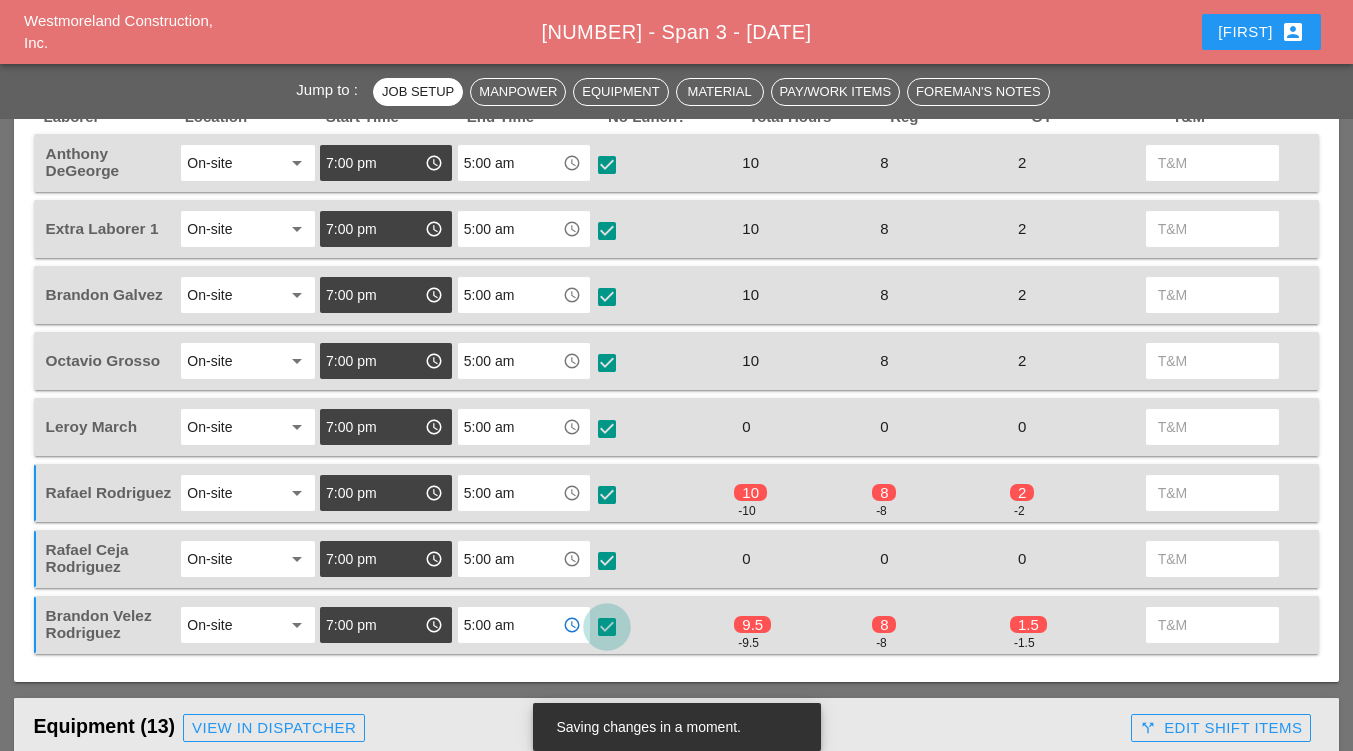 checkbox on "true" 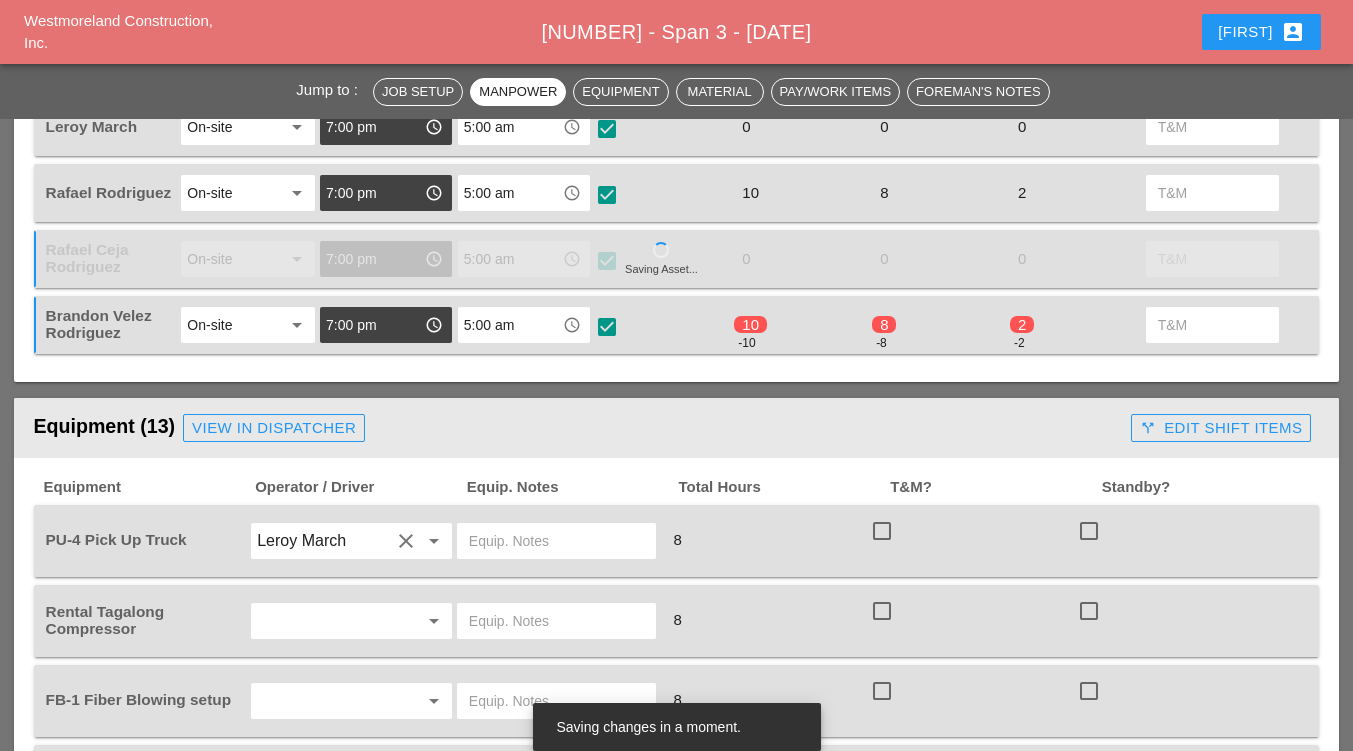 scroll, scrollTop: 1350, scrollLeft: 0, axis: vertical 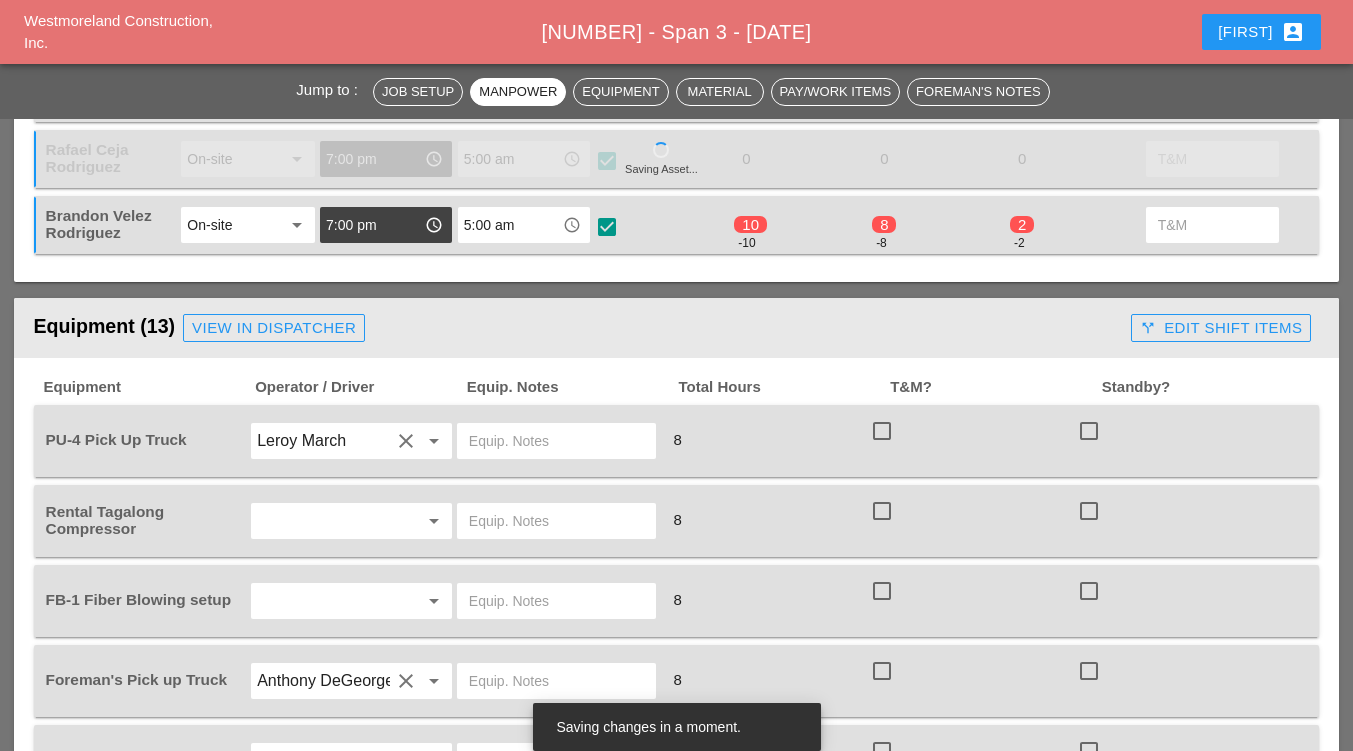 click at bounding box center (556, 441) 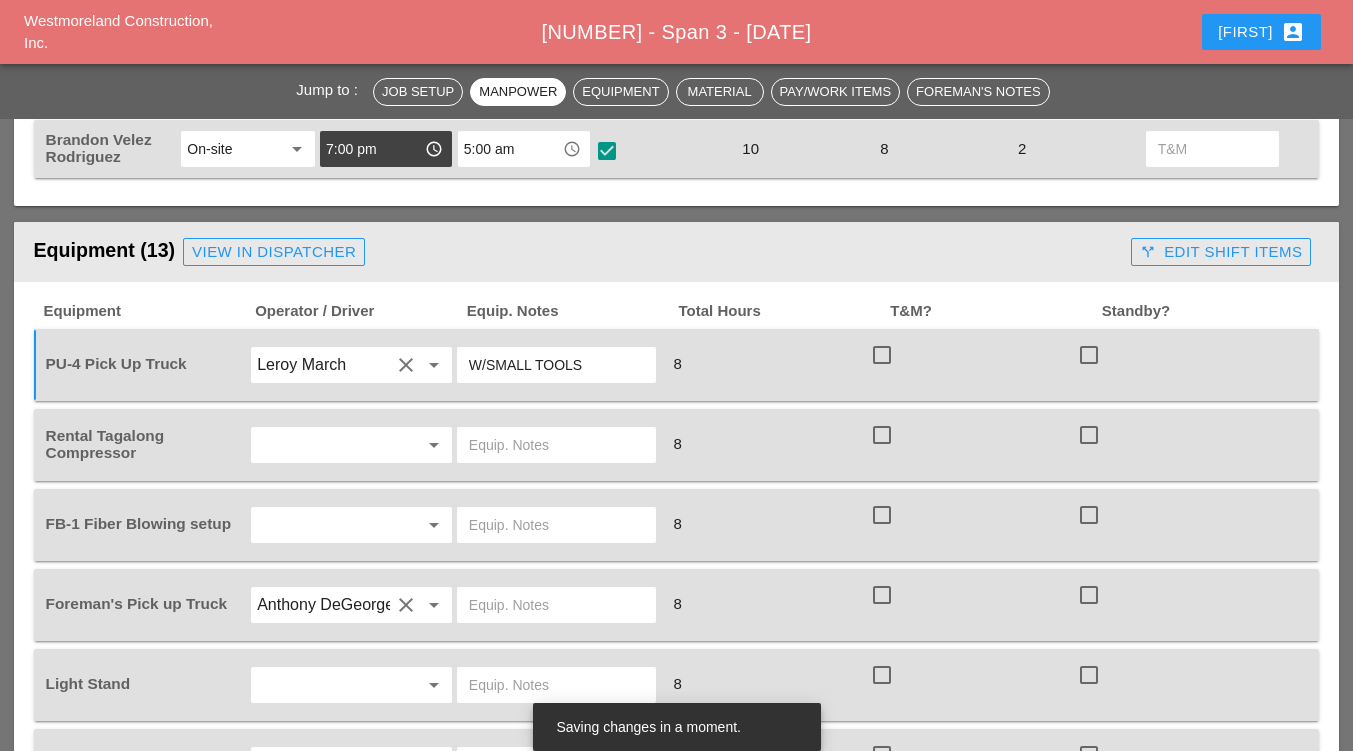 scroll, scrollTop: 1450, scrollLeft: 0, axis: vertical 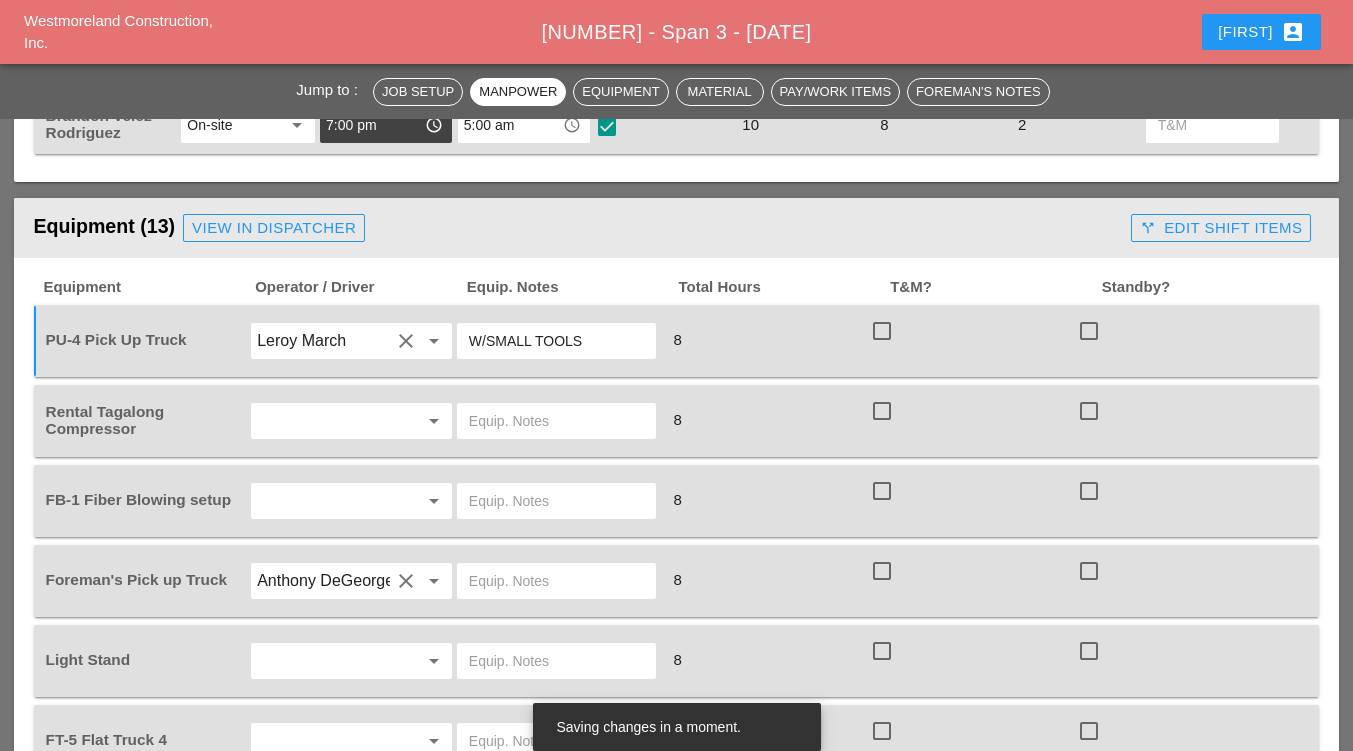 type on "W/SMALL TOOLS" 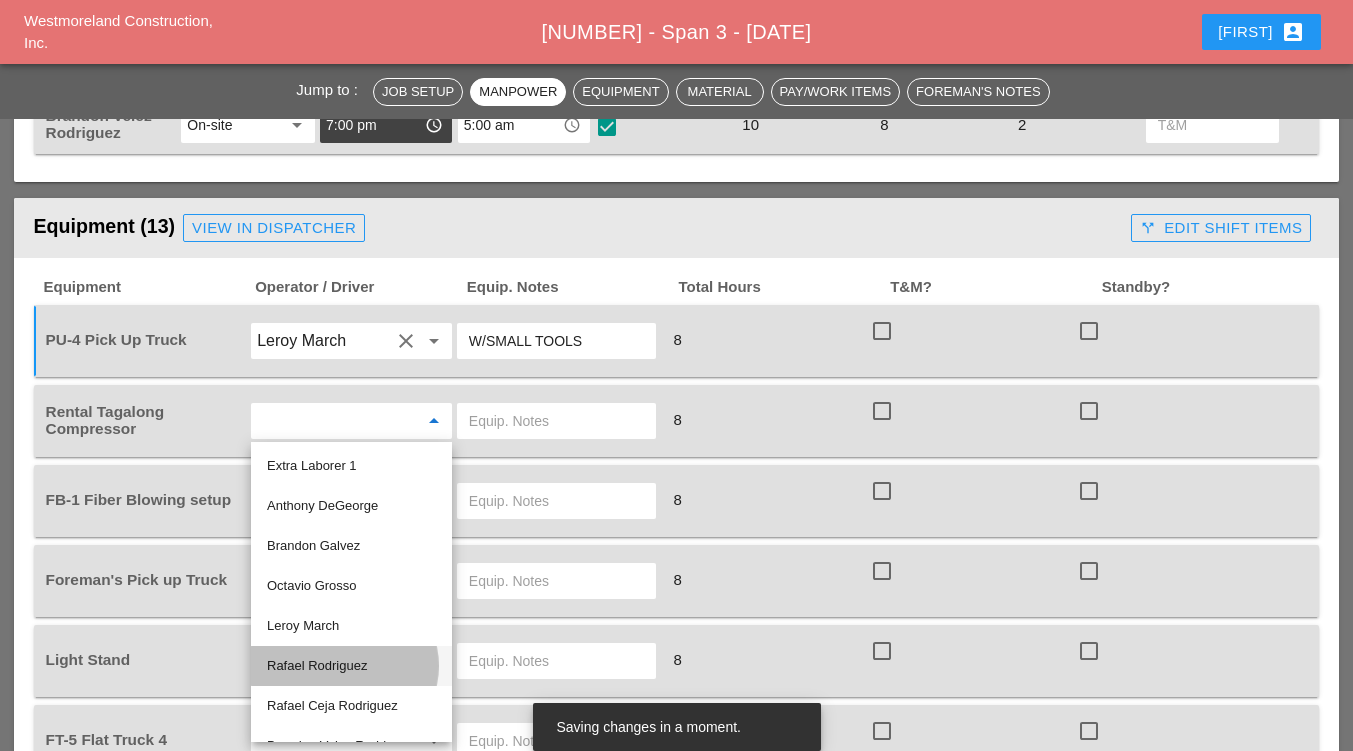 drag, startPoint x: 308, startPoint y: 659, endPoint x: 351, endPoint y: 619, distance: 58.728188 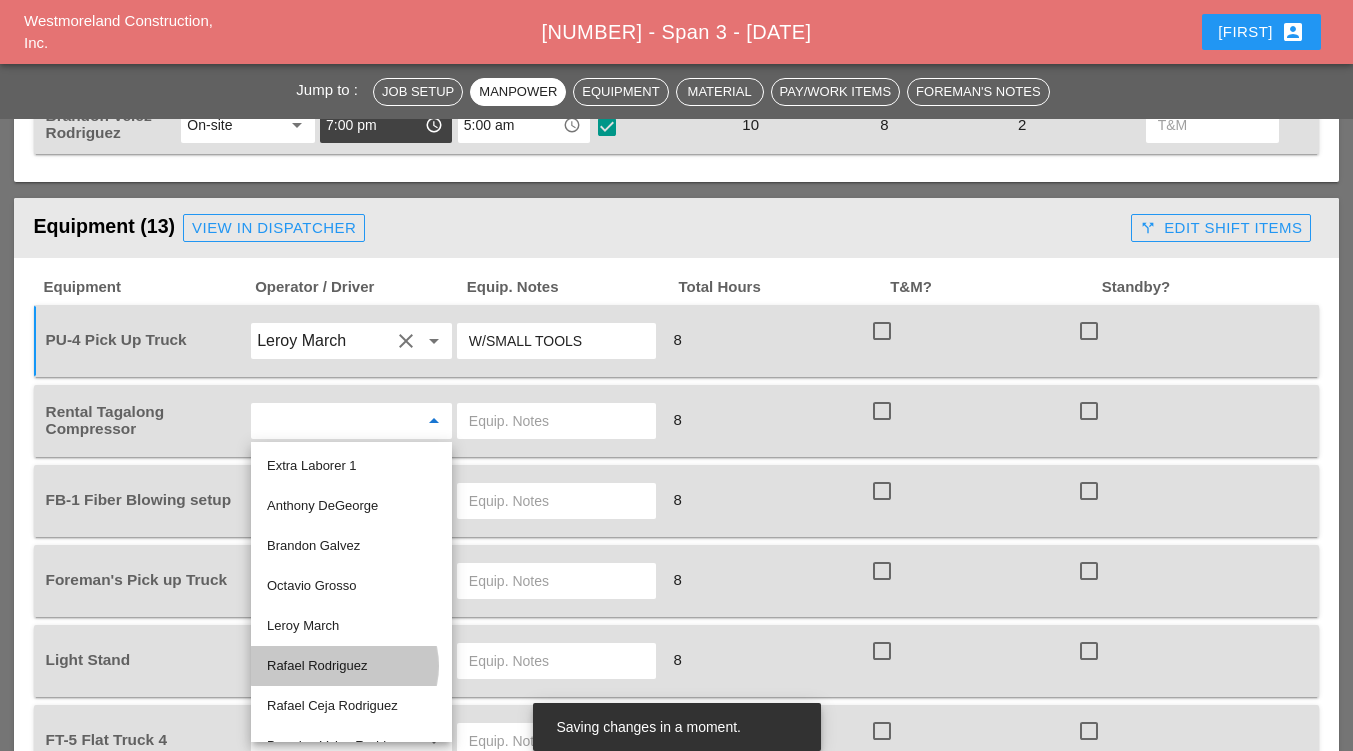 click on "Rafael Rodriguez" at bounding box center (351, 666) 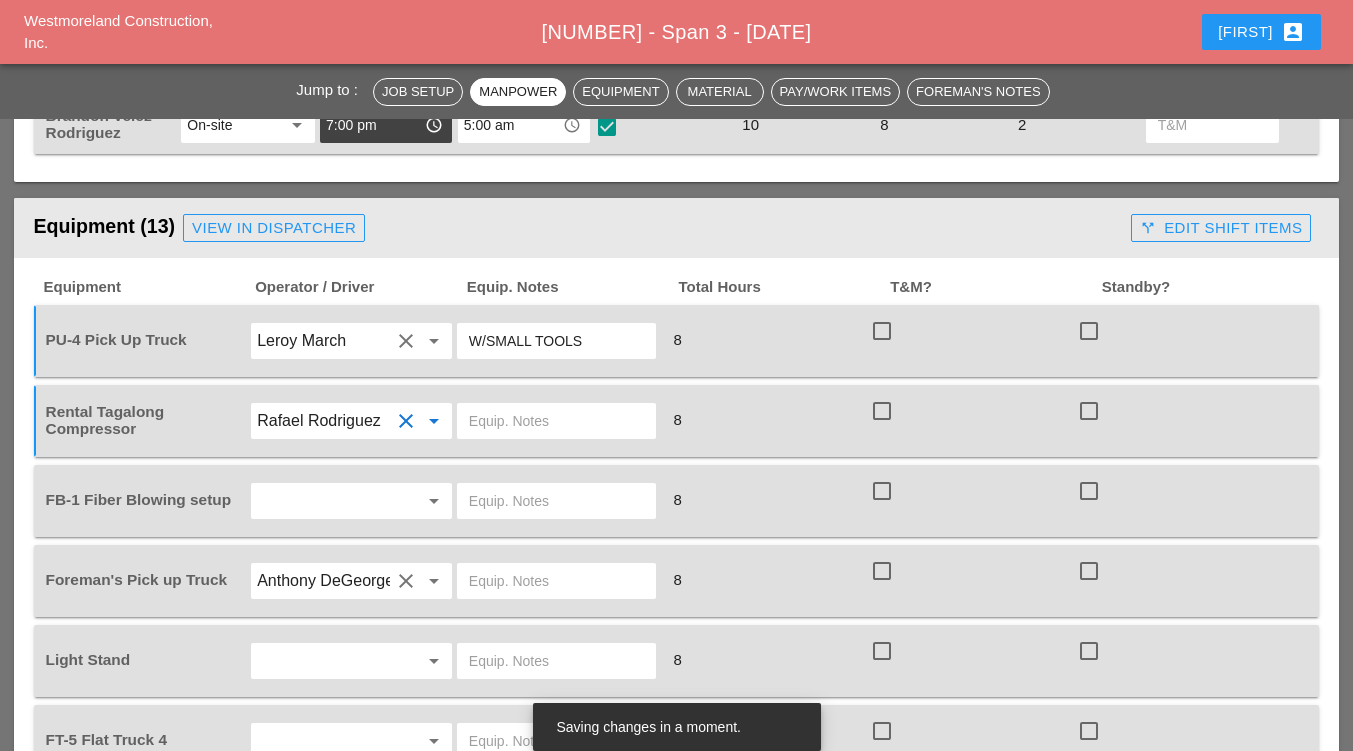 click at bounding box center [556, 421] 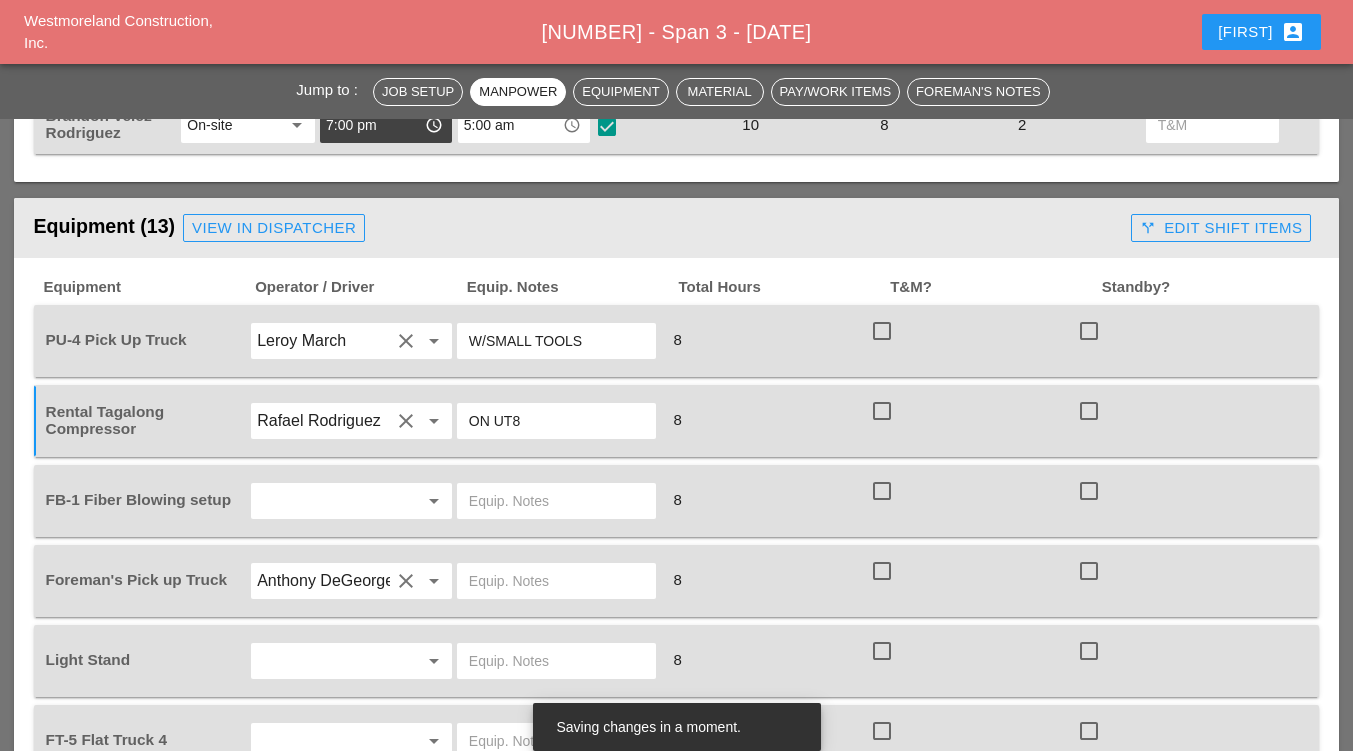 type on "ON UT8" 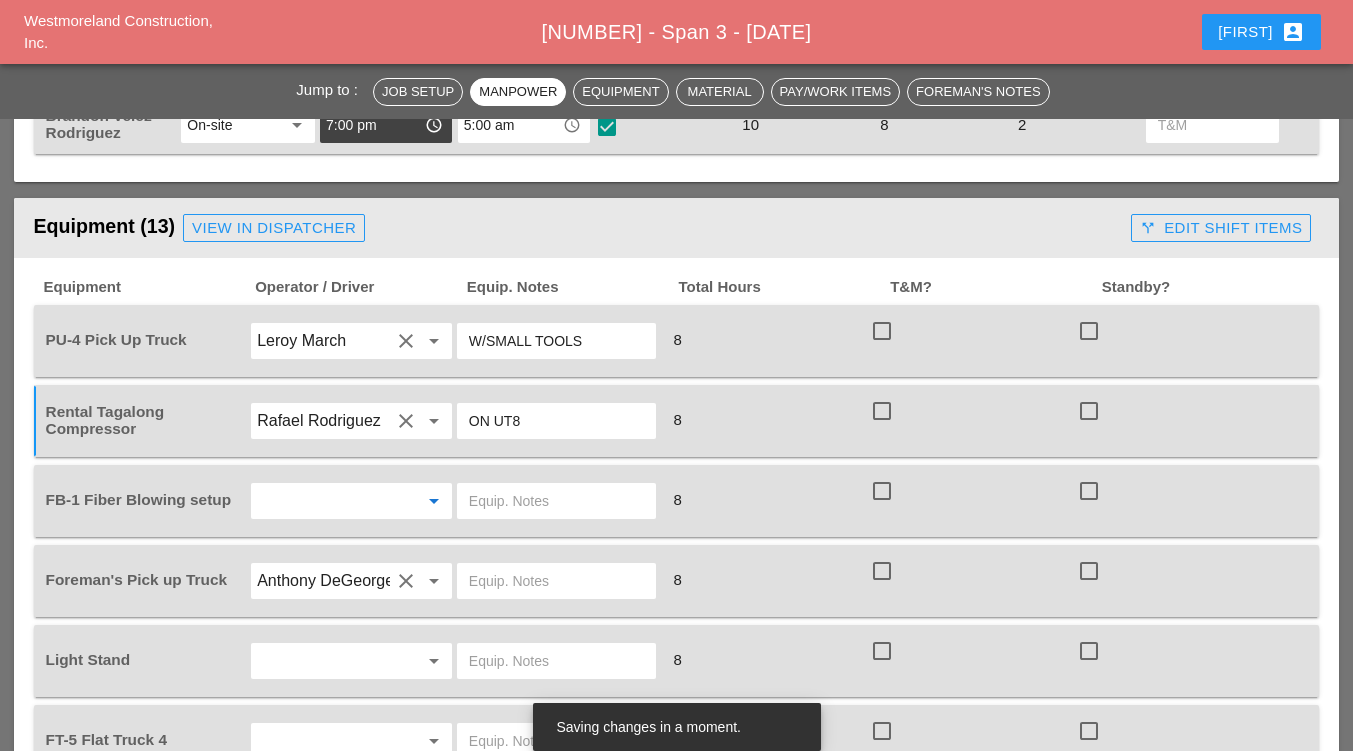 click at bounding box center (323, 501) 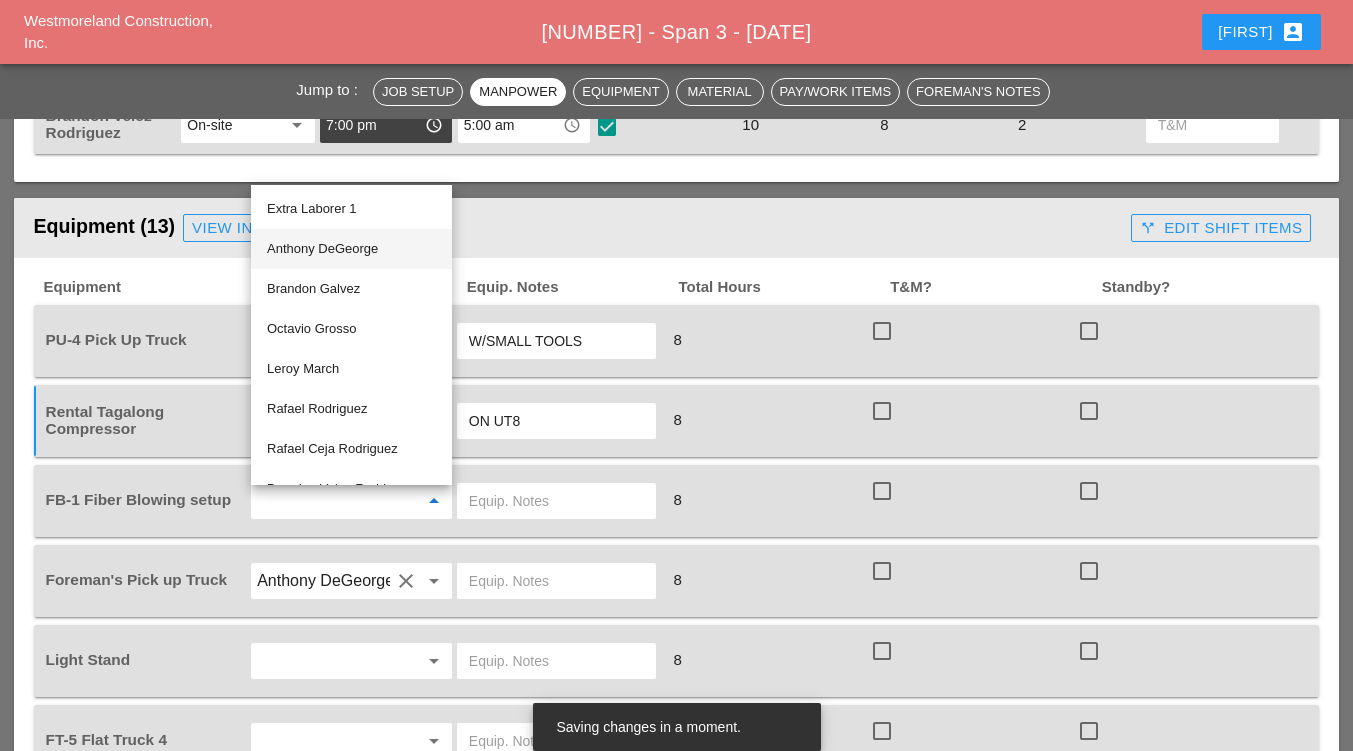 click on "Anthony DeGeorge" at bounding box center (351, 249) 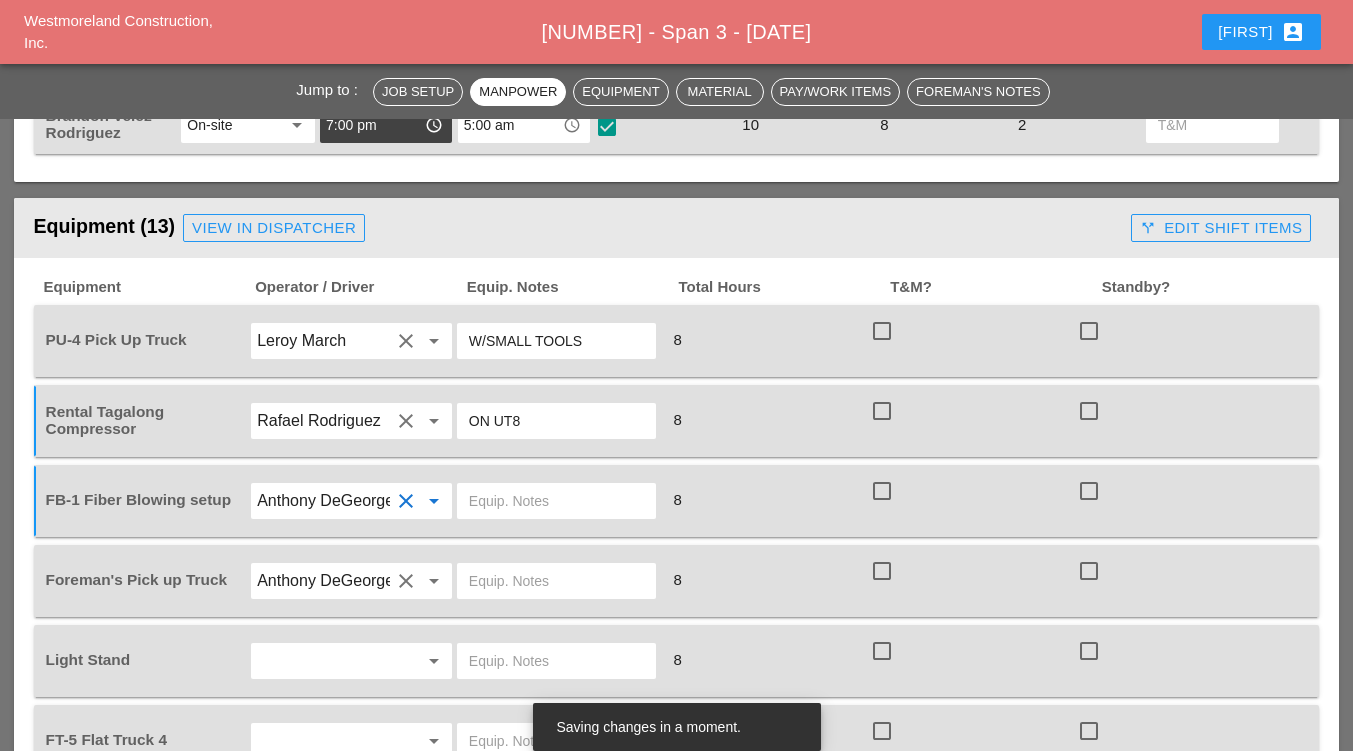 click at bounding box center (556, 501) 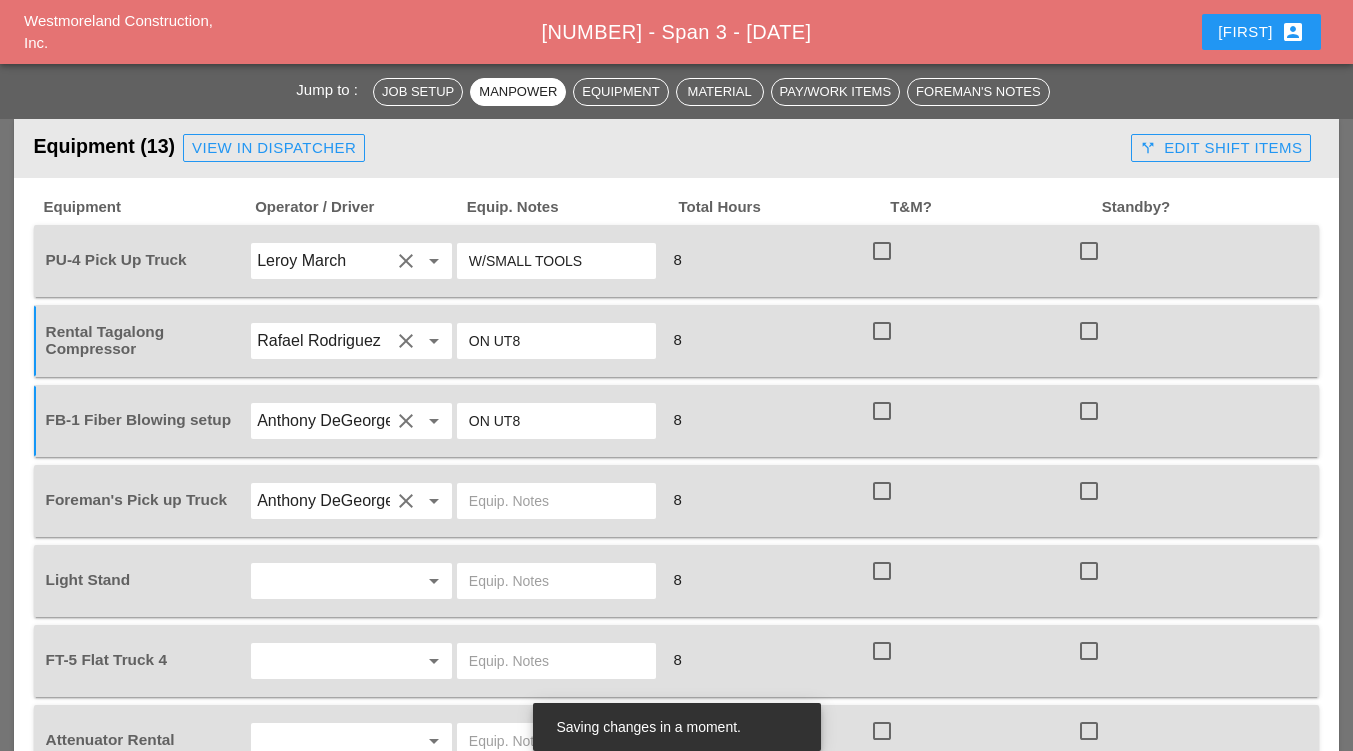 scroll, scrollTop: 1550, scrollLeft: 0, axis: vertical 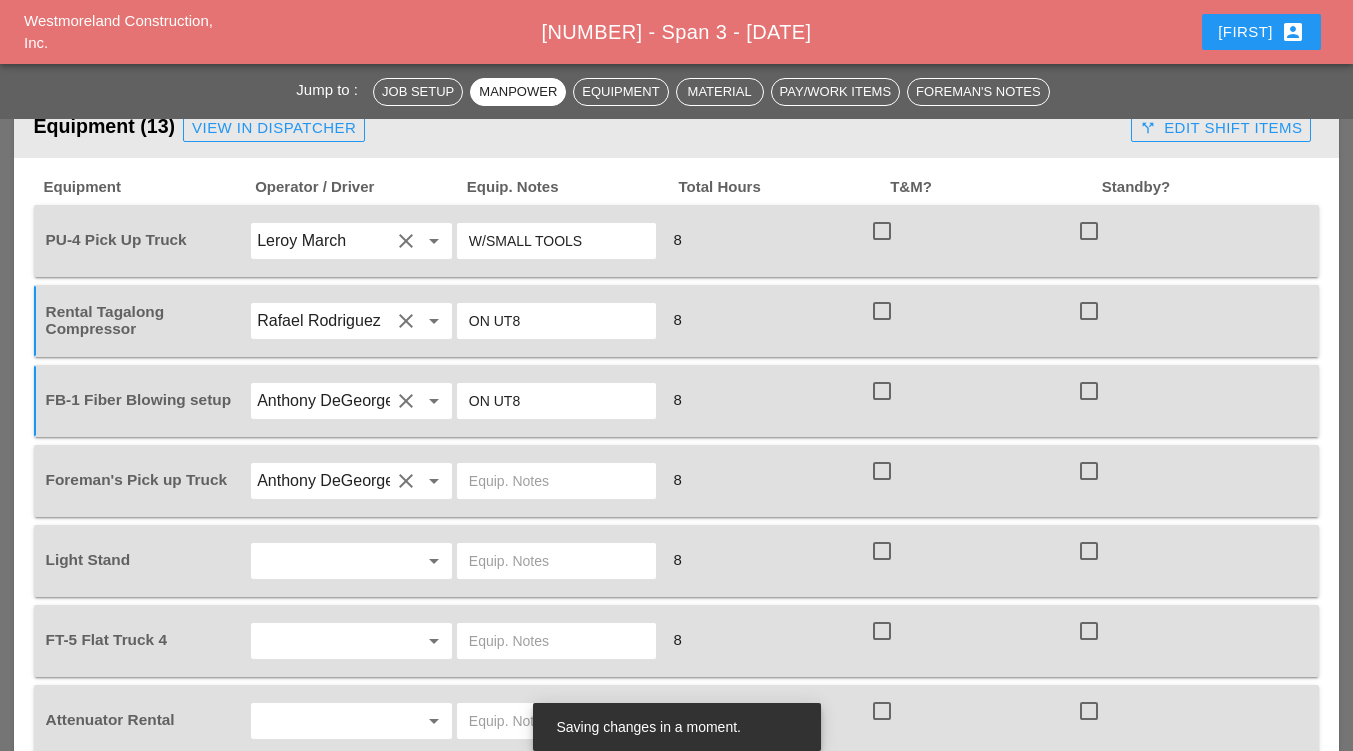 type on "ON UT8" 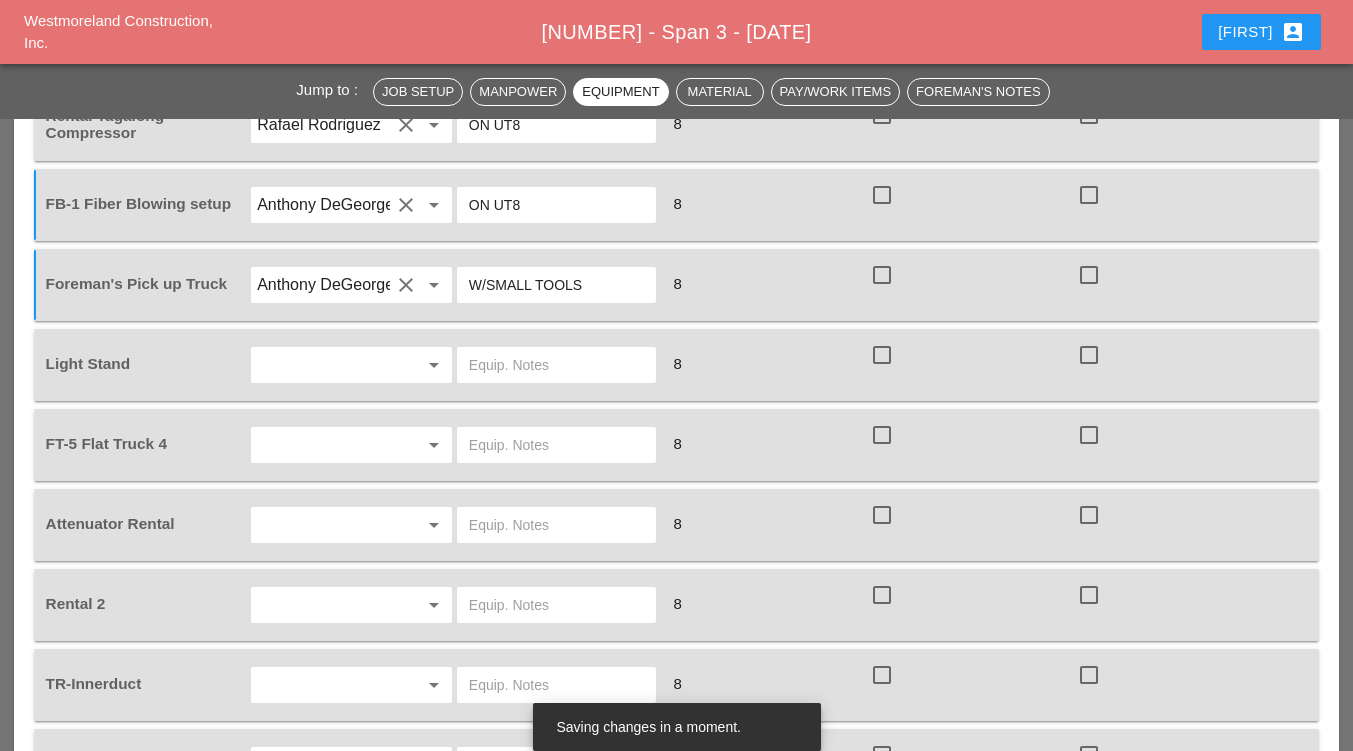 scroll, scrollTop: 1750, scrollLeft: 0, axis: vertical 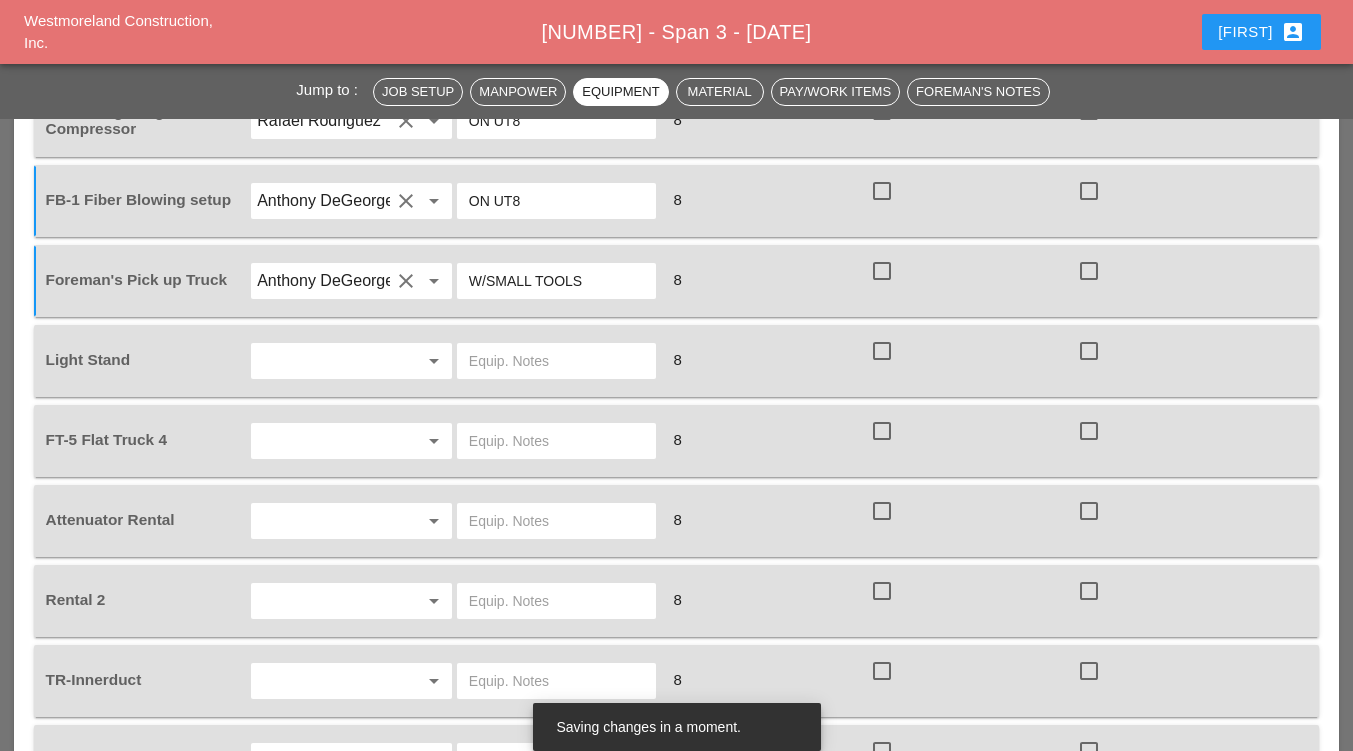 type on "W/SMALL TOOLS" 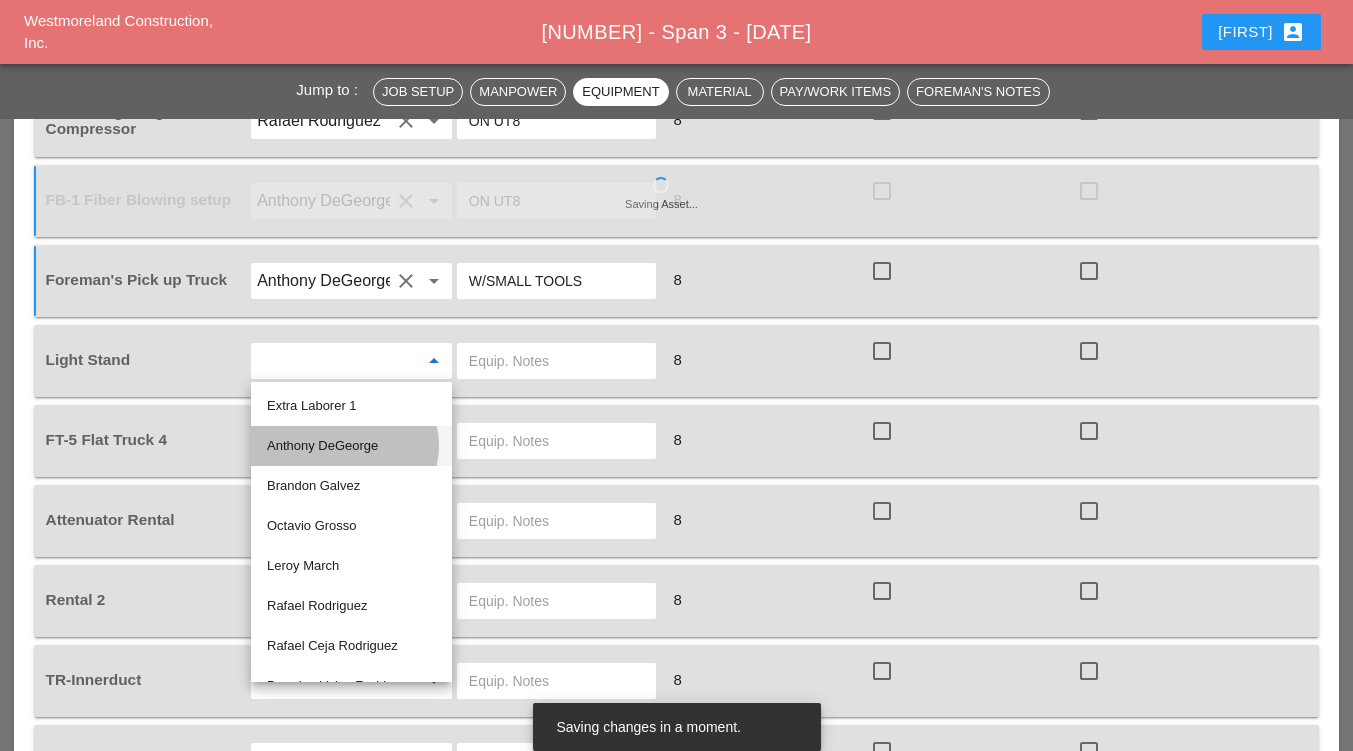 click on "Anthony DeGeorge" at bounding box center [351, 446] 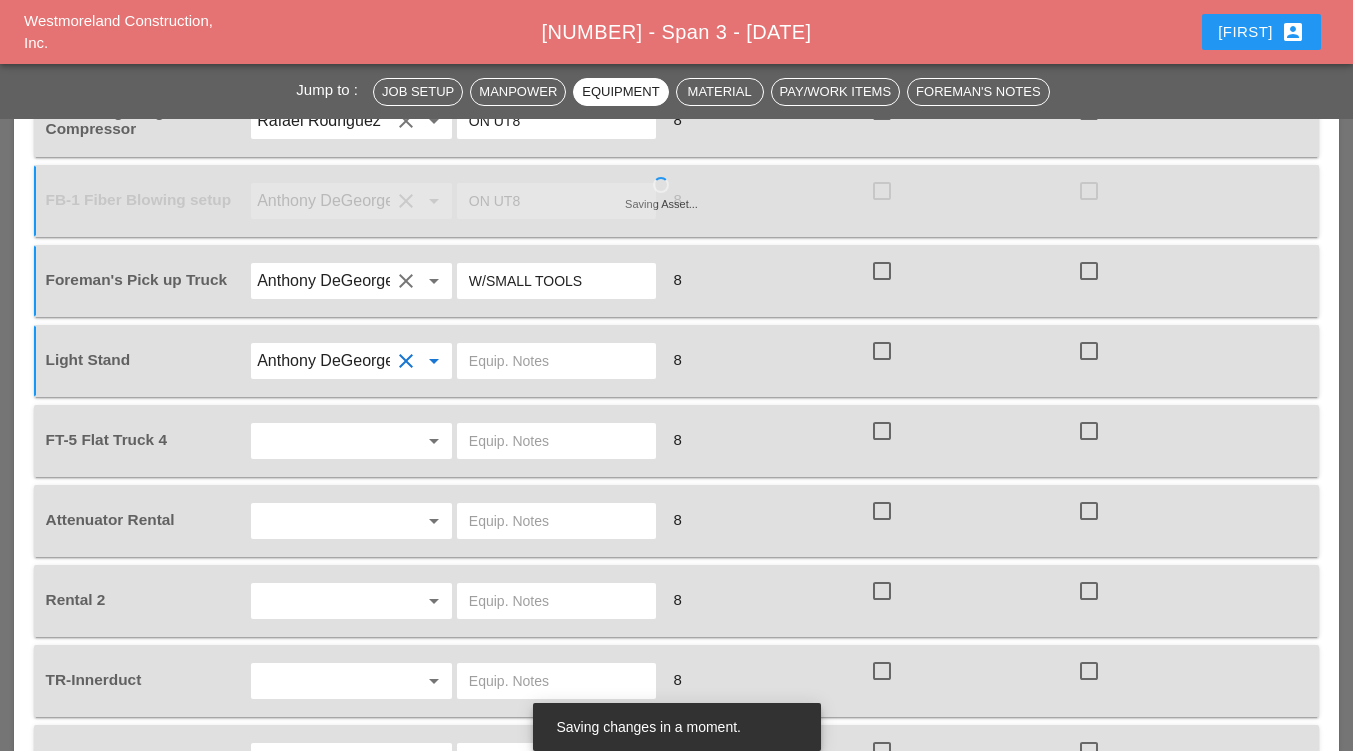 click at bounding box center [556, 361] 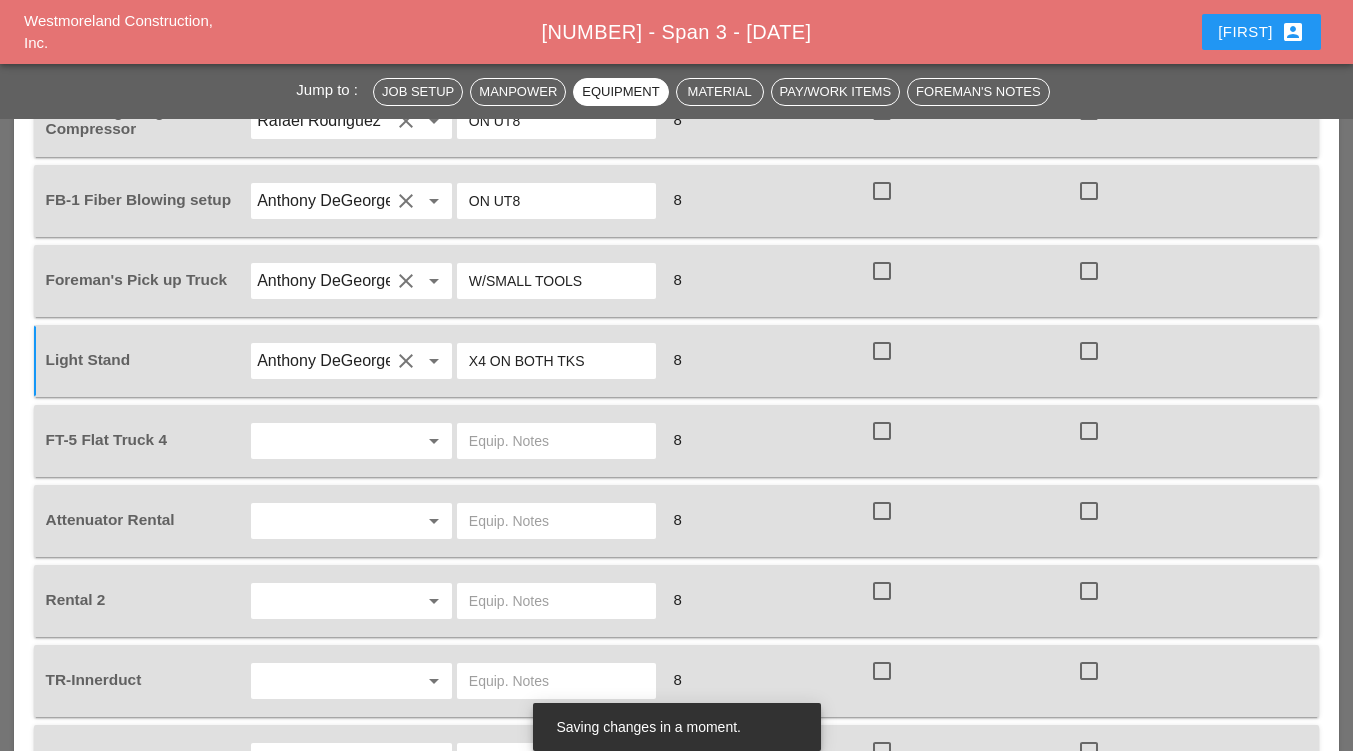 scroll, scrollTop: 1850, scrollLeft: 0, axis: vertical 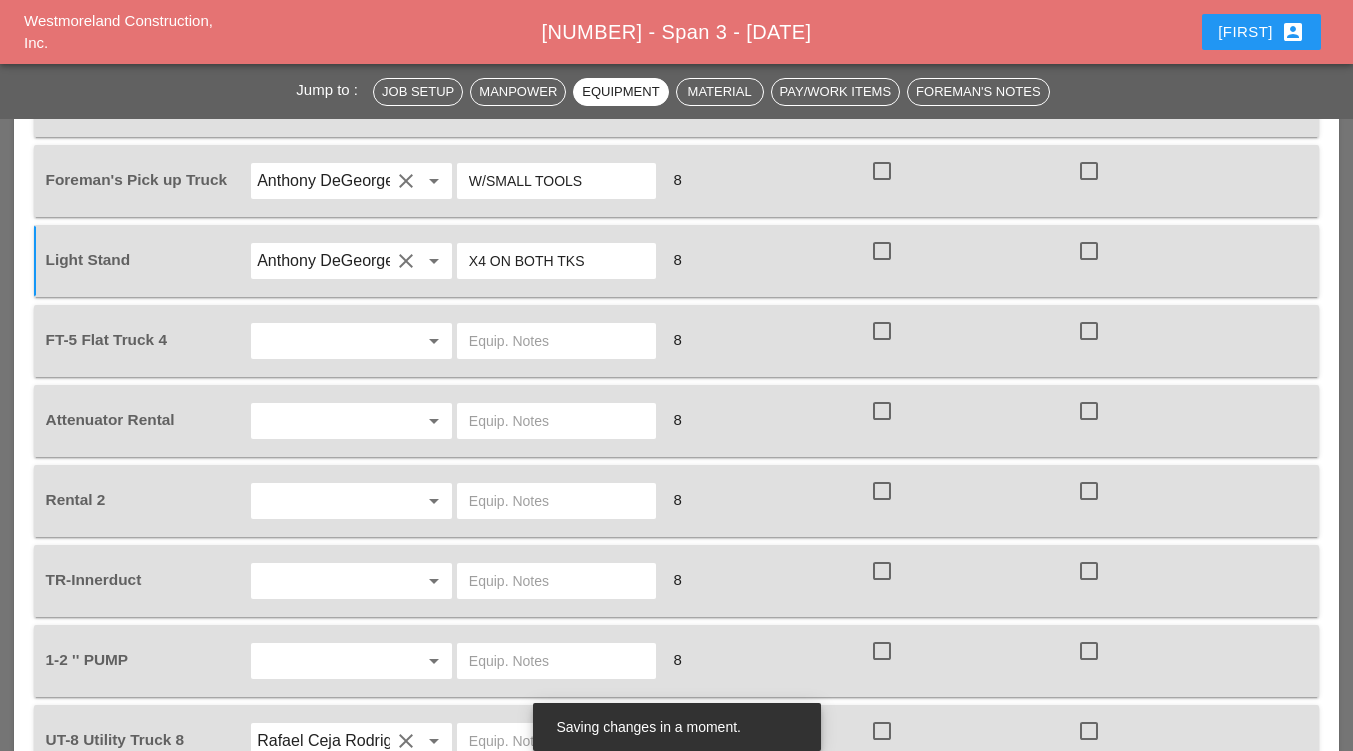 type on "X4 ON BOTH TKS" 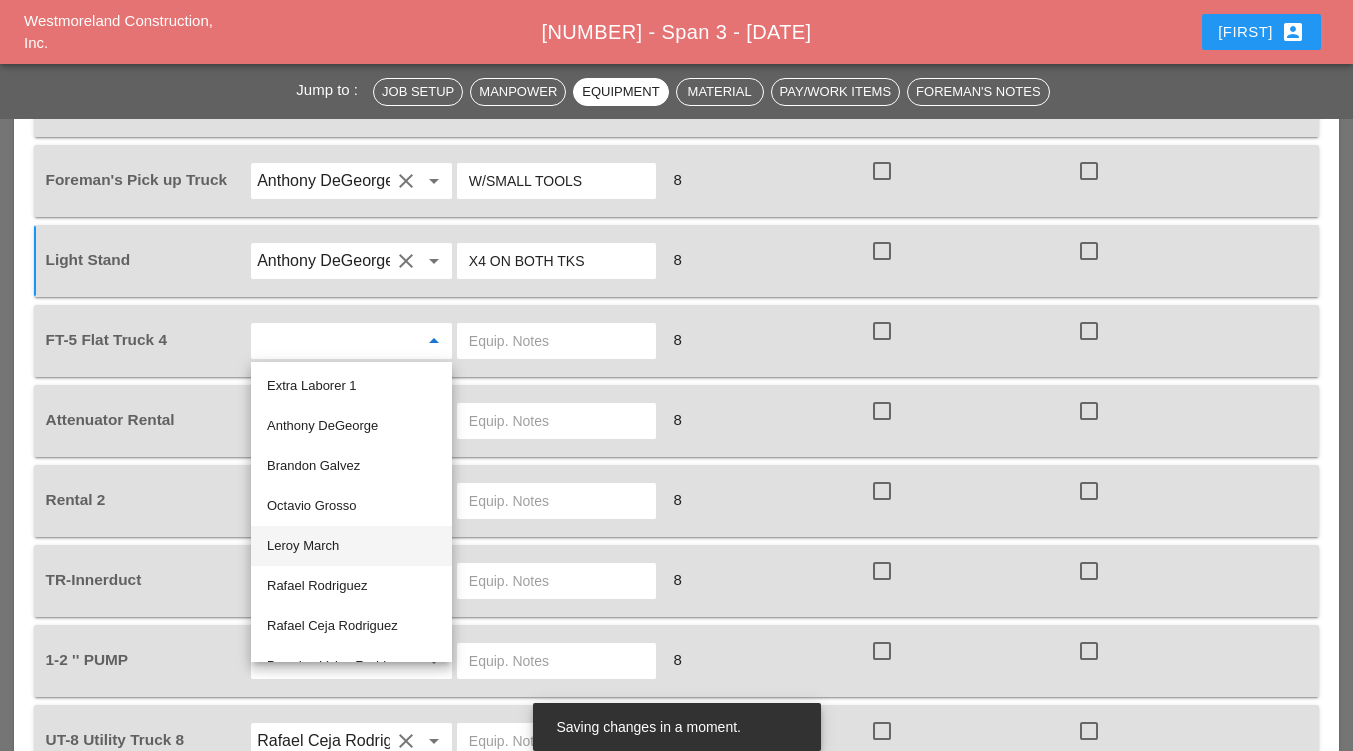 click on "Leroy March" at bounding box center [351, 546] 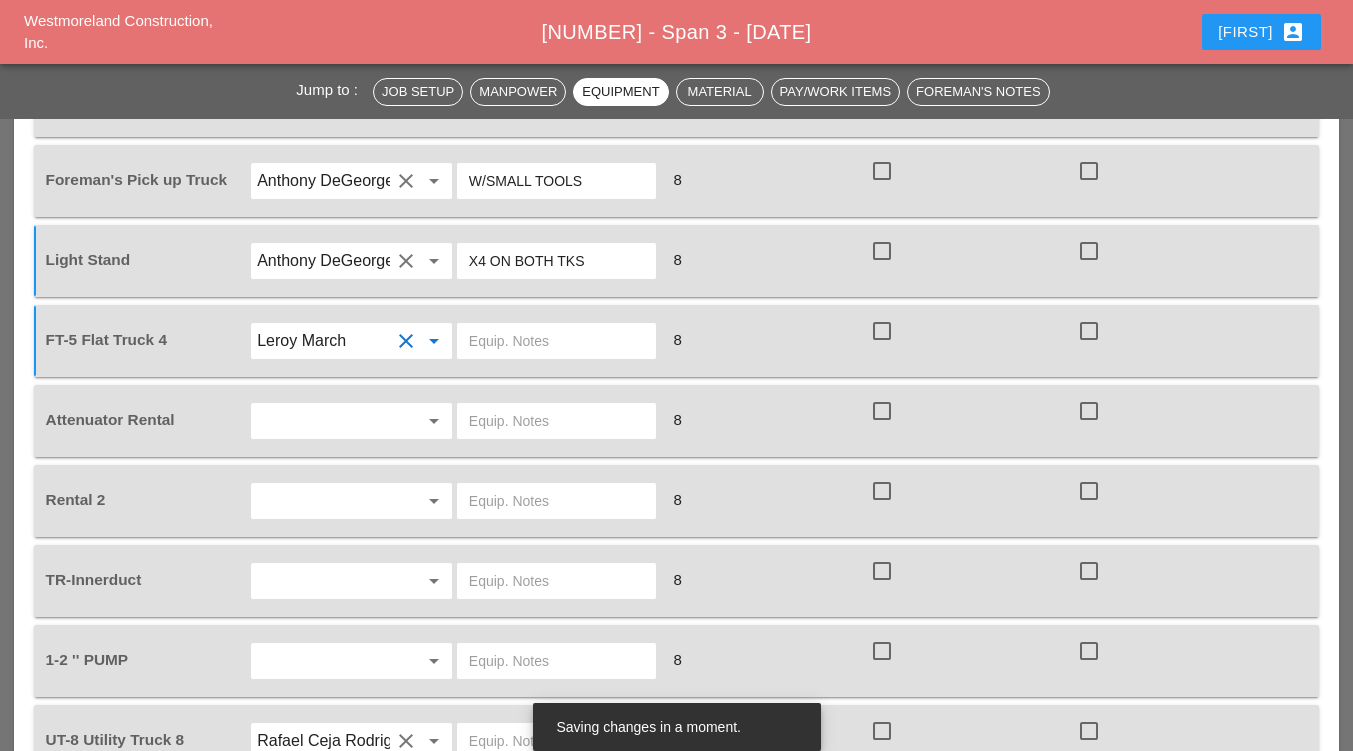 click at bounding box center [556, 341] 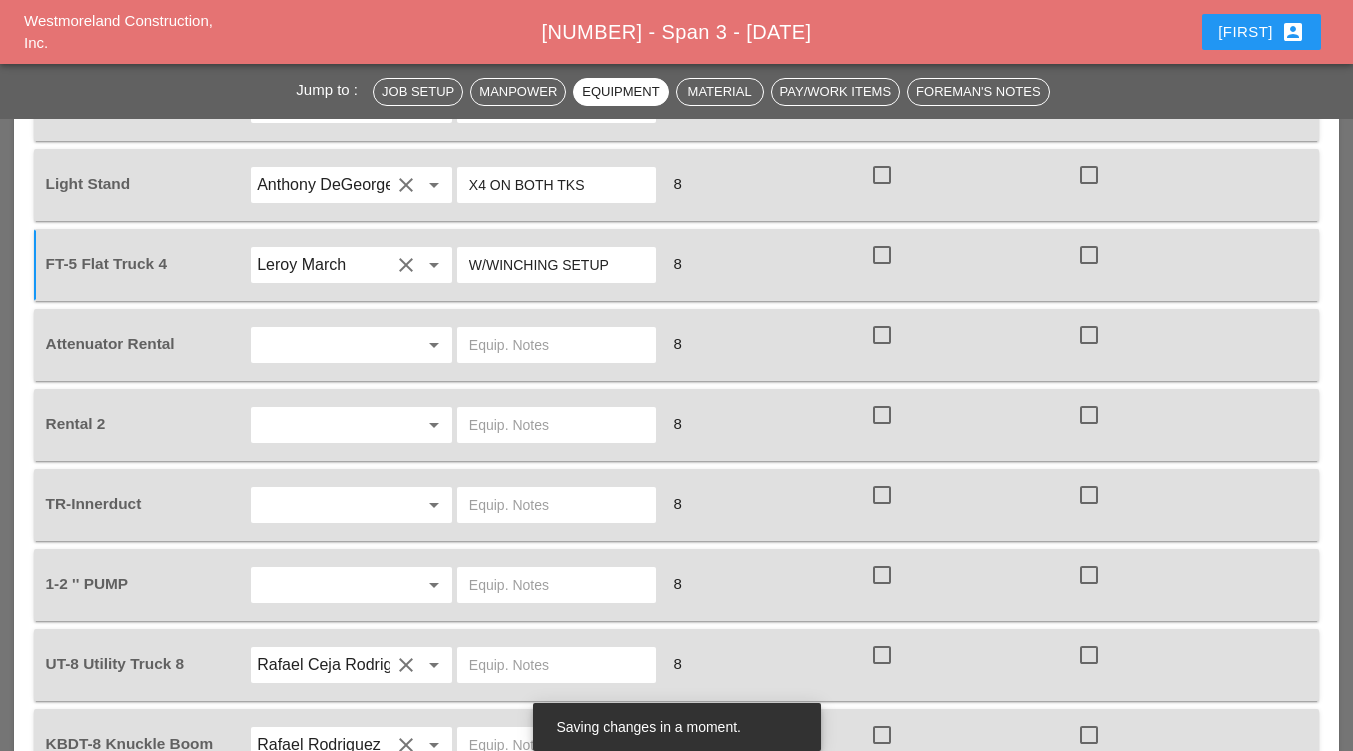 scroll, scrollTop: 1950, scrollLeft: 0, axis: vertical 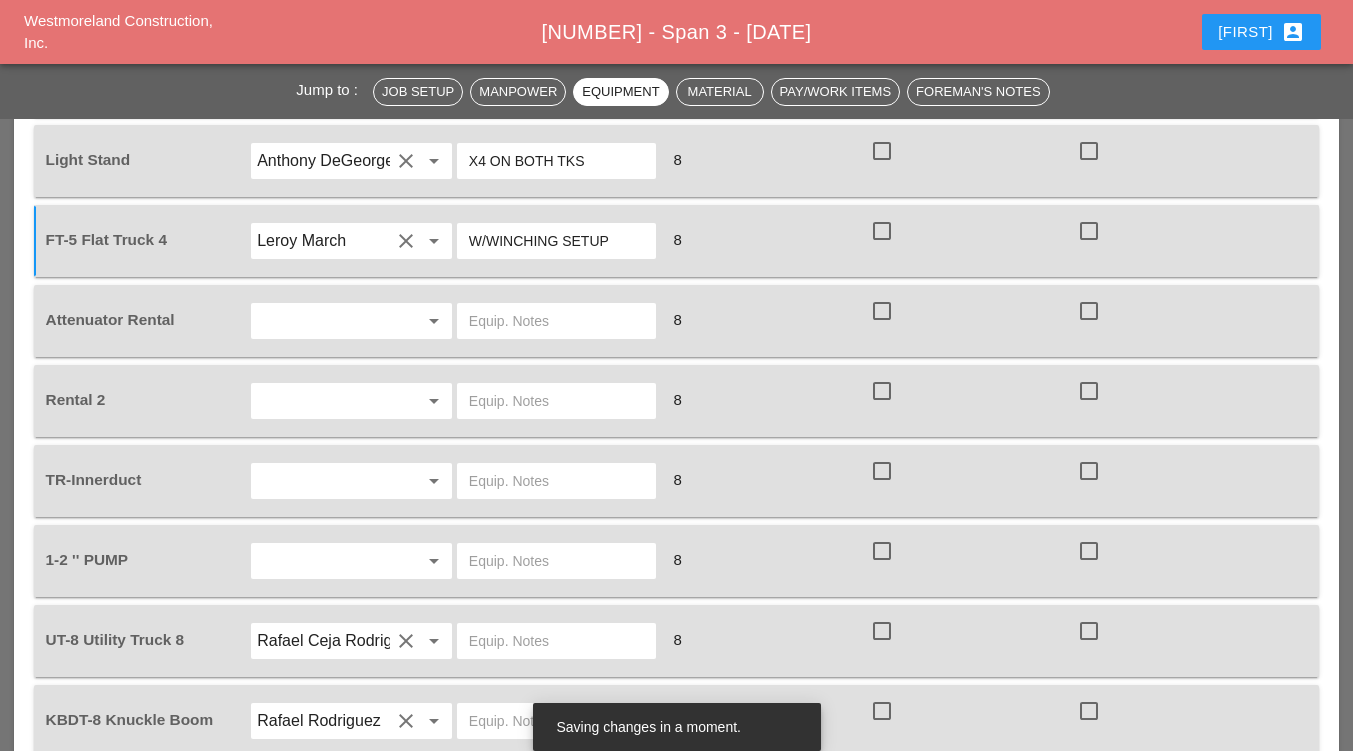 type on "W/WINCHING SETUP" 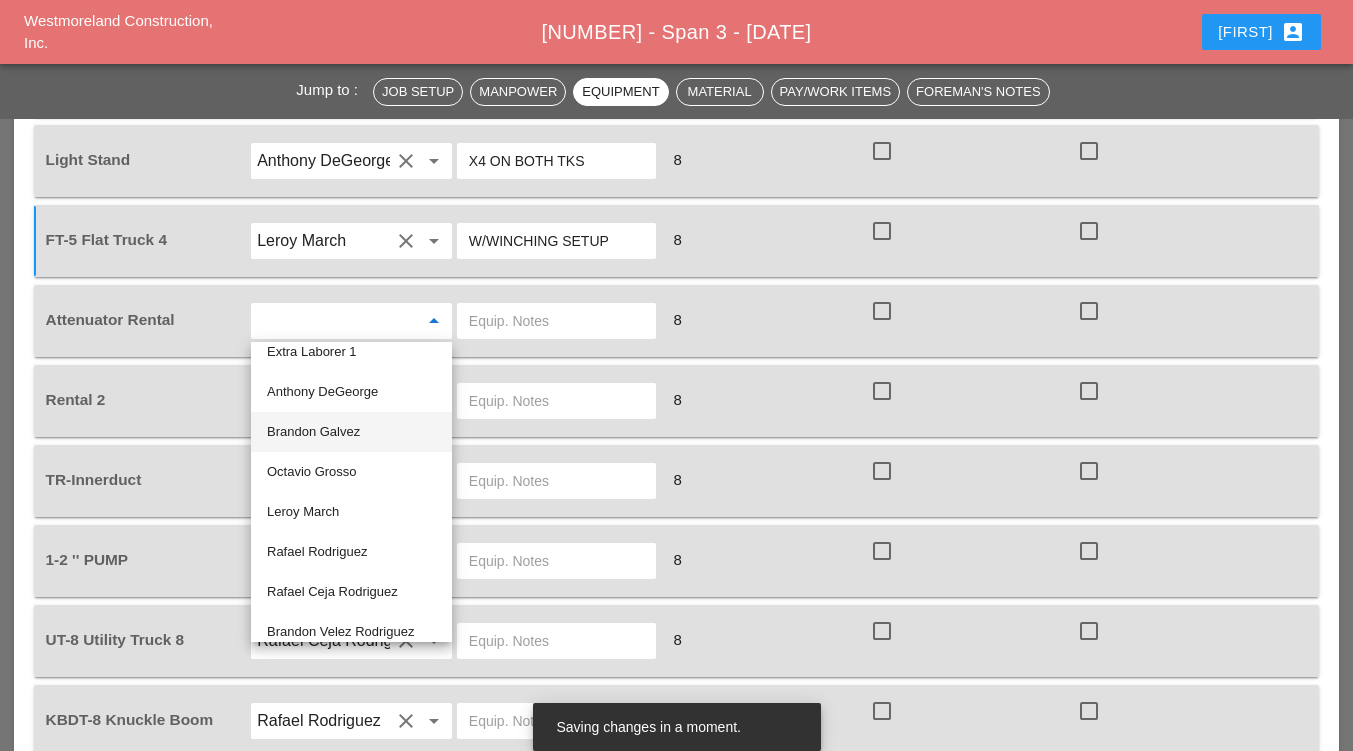 scroll, scrollTop: 28, scrollLeft: 0, axis: vertical 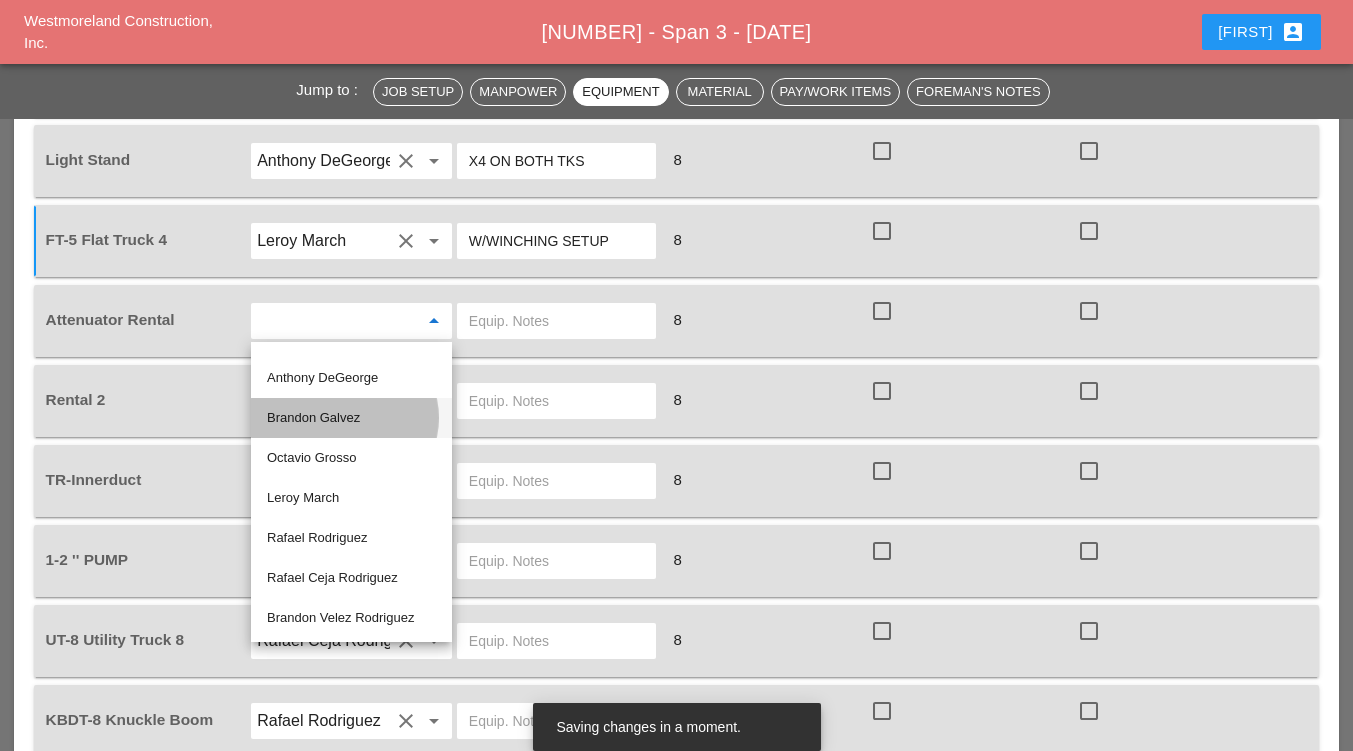 click on "Brandon Galvez" at bounding box center [351, 418] 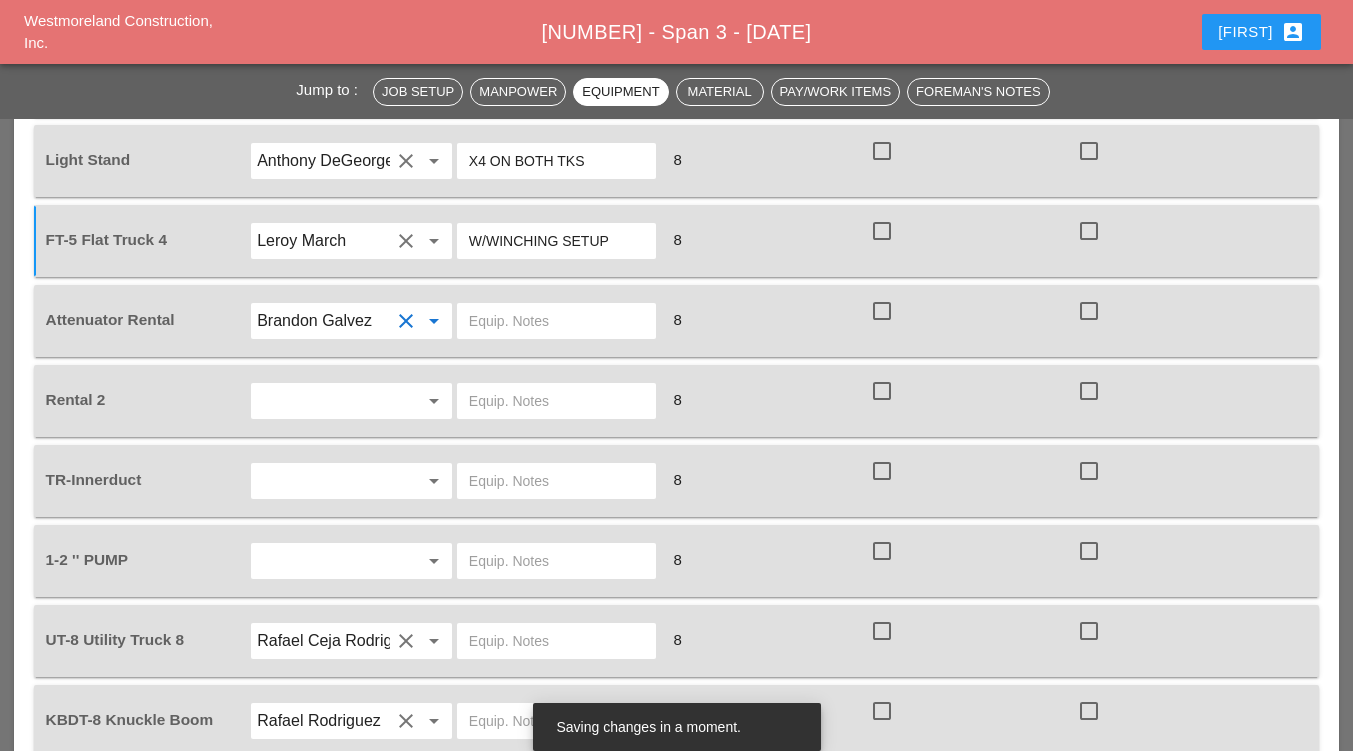 click at bounding box center [556, 321] 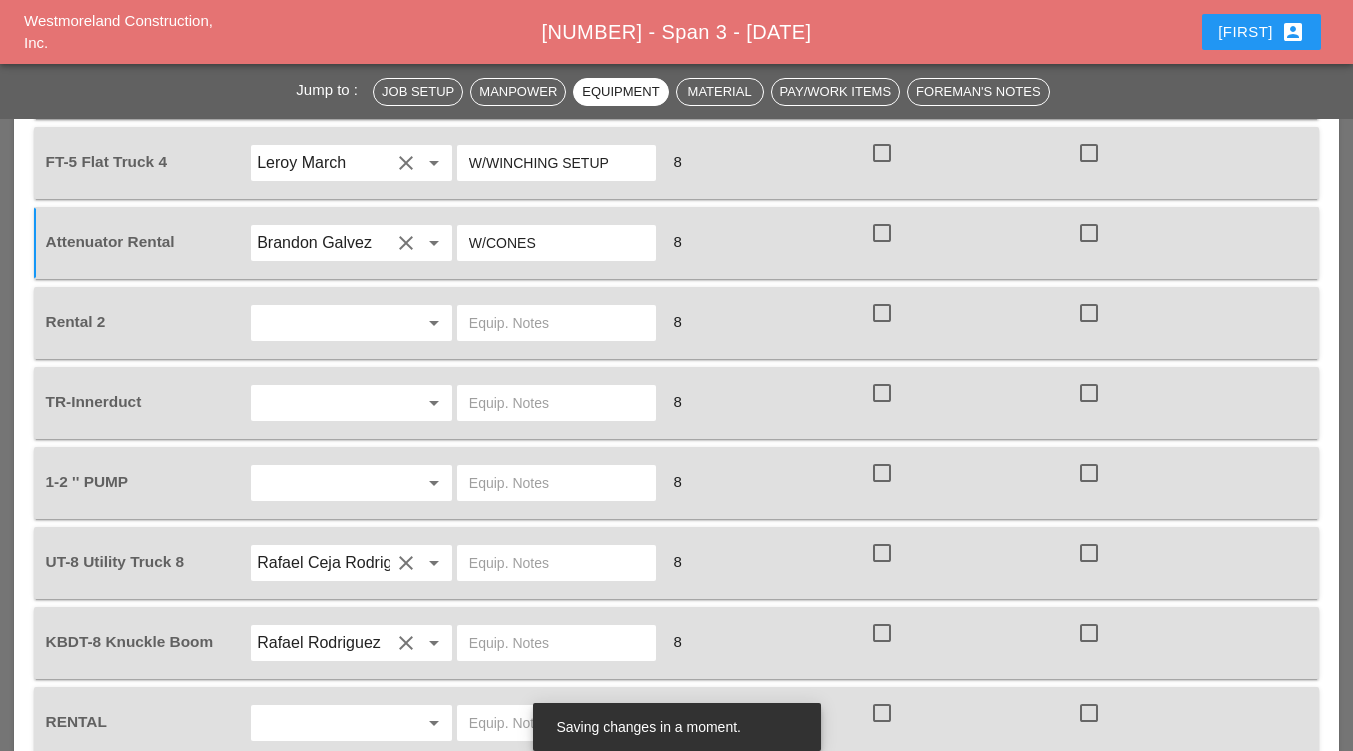scroll, scrollTop: 2050, scrollLeft: 0, axis: vertical 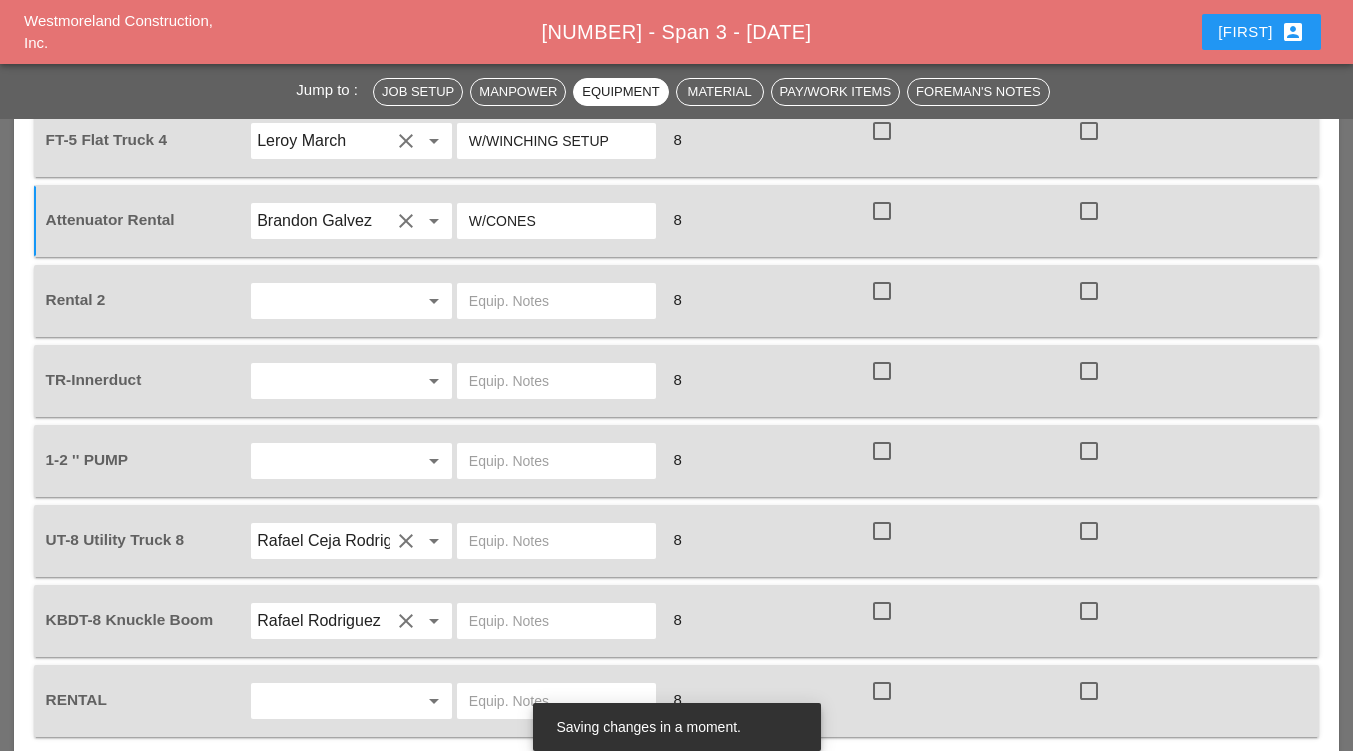 type on "W/CONES" 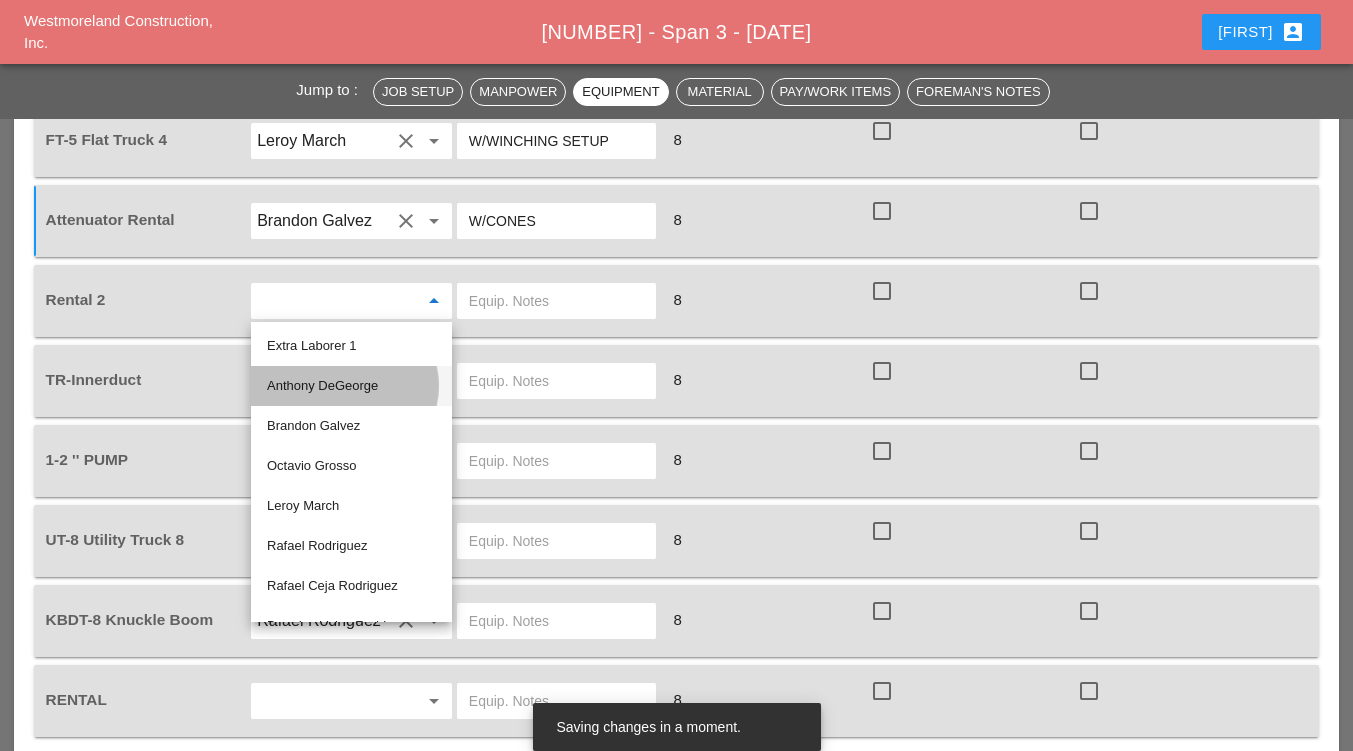 click on "Anthony DeGeorge" at bounding box center (351, 386) 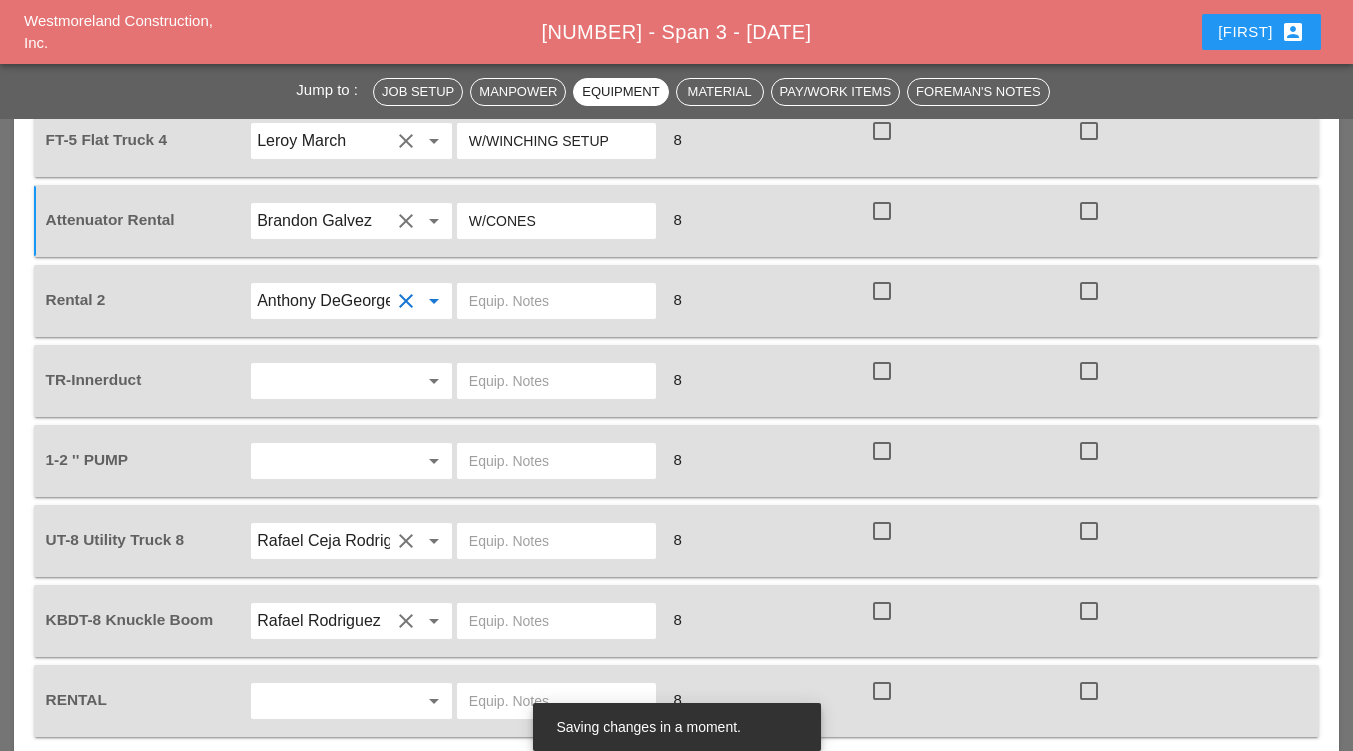 click at bounding box center [556, 301] 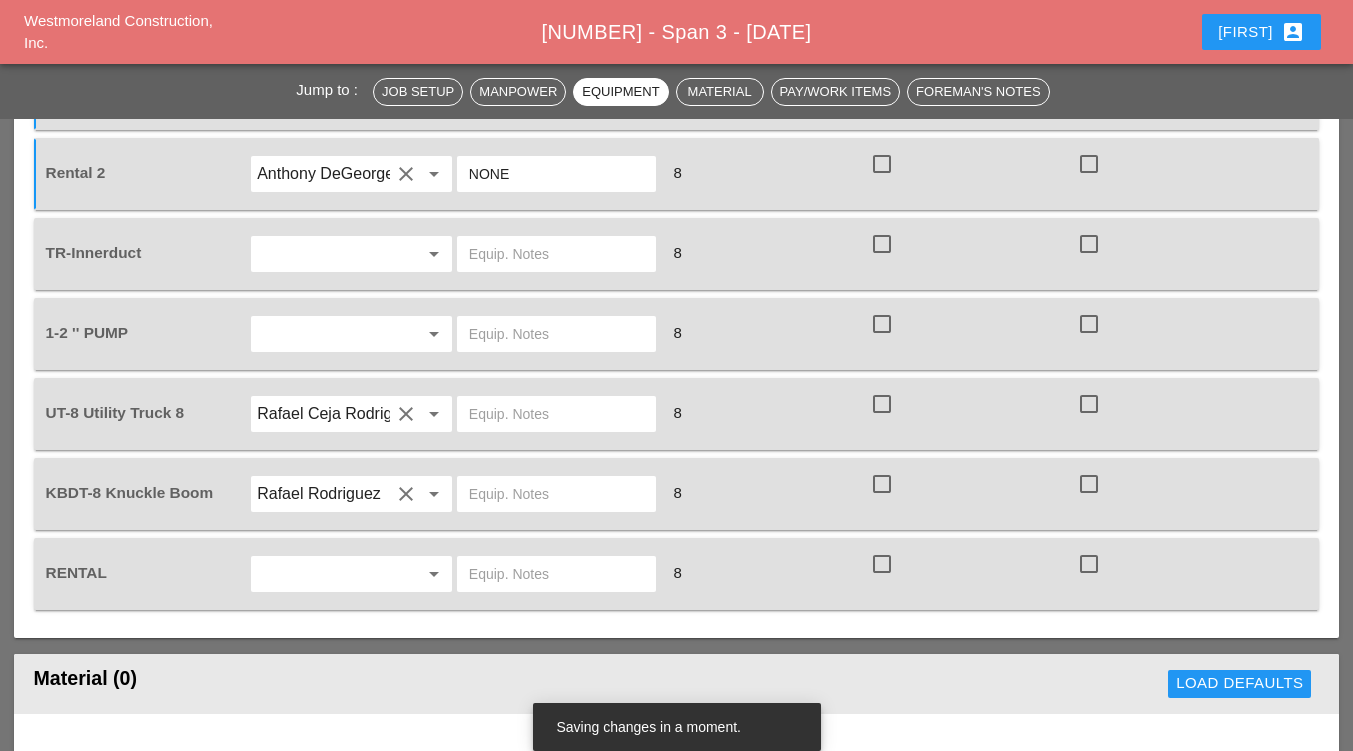 scroll, scrollTop: 2250, scrollLeft: 0, axis: vertical 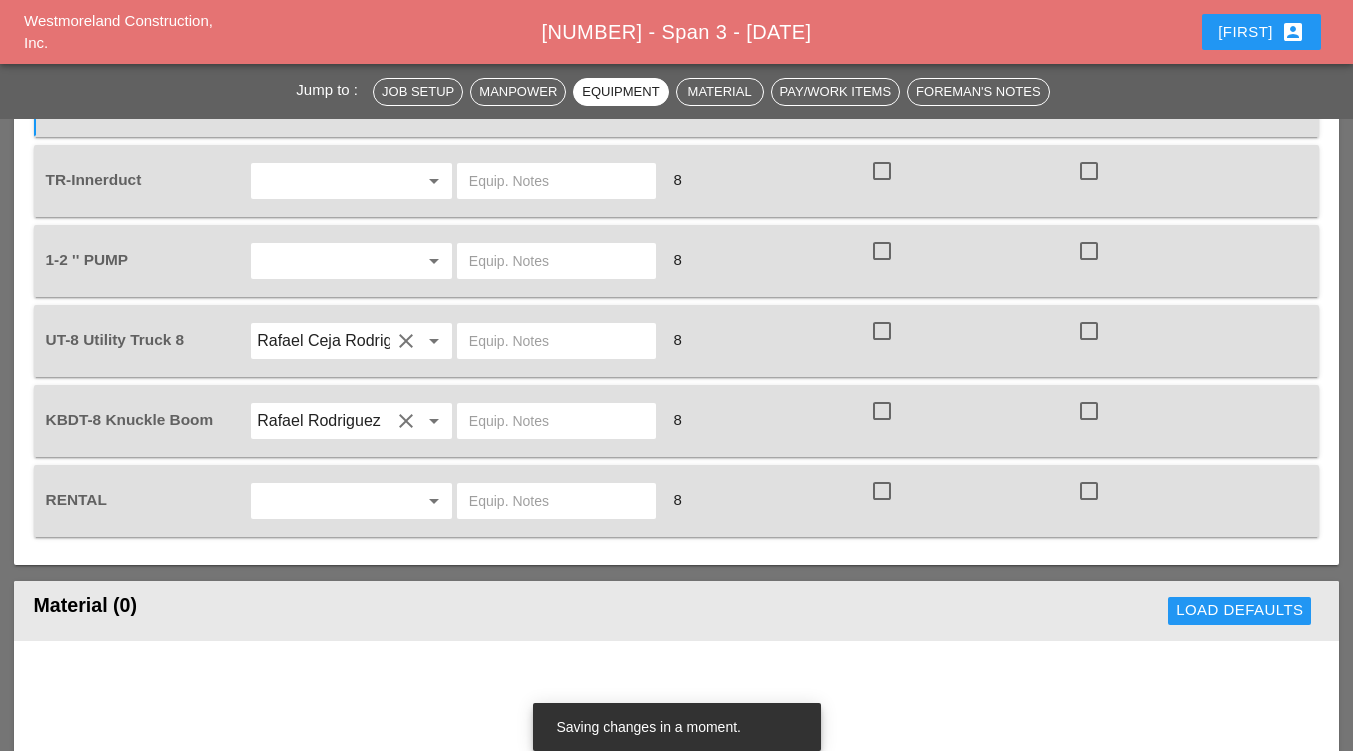 type on "NONE" 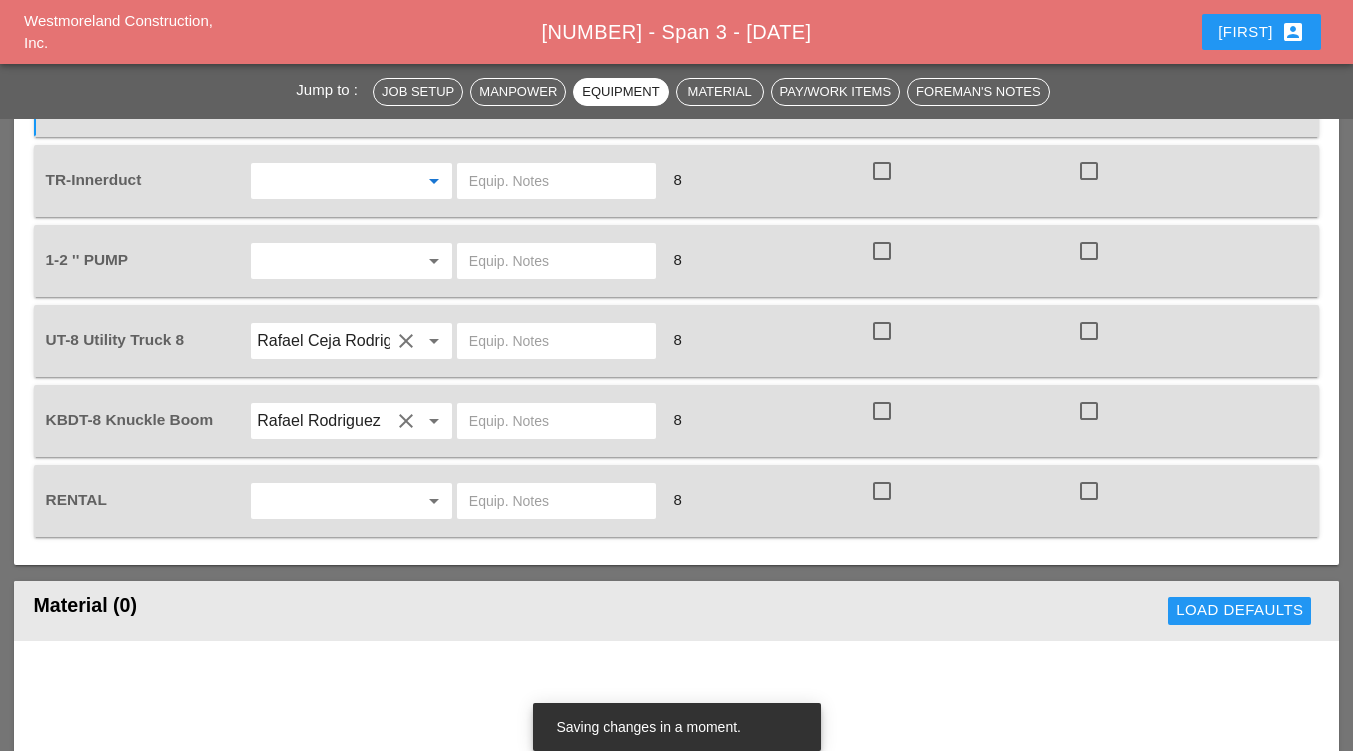 click at bounding box center [323, 181] 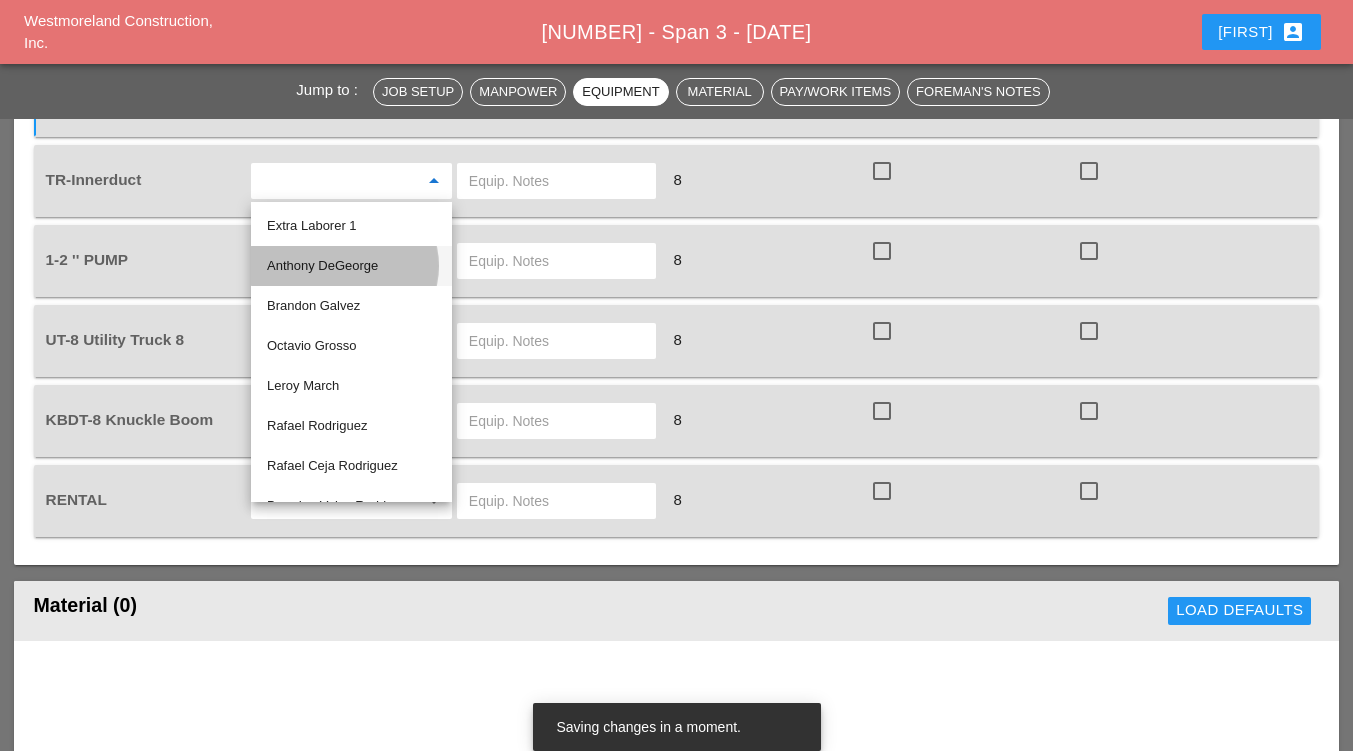click on "Anthony DeGeorge" at bounding box center [351, 266] 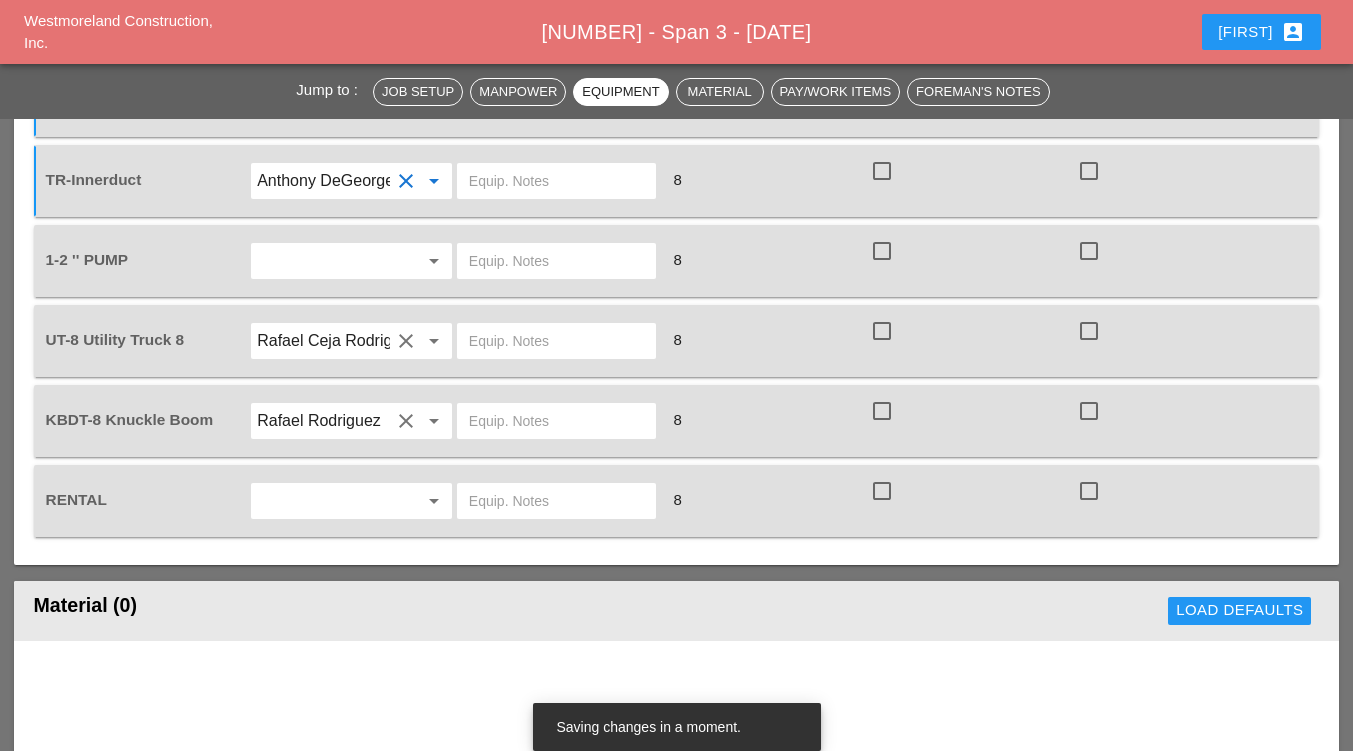 click at bounding box center (556, 181) 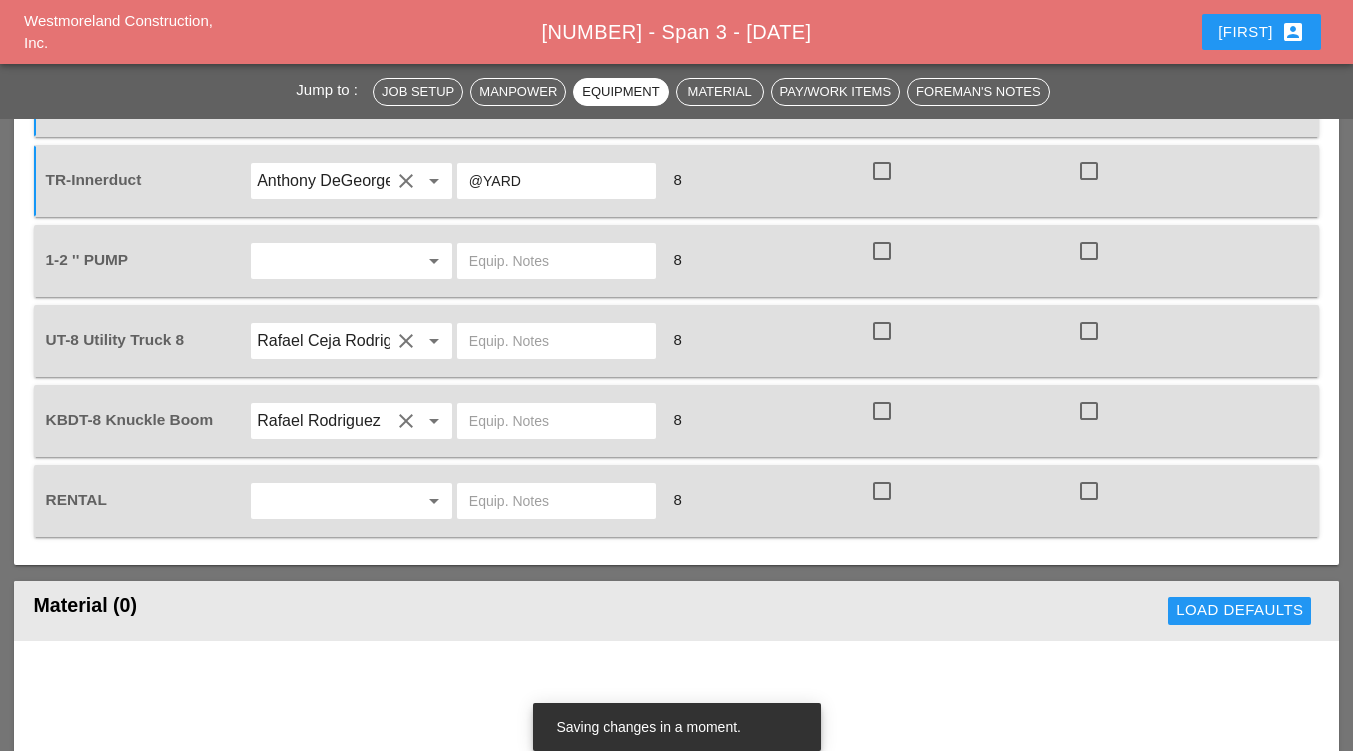 type on "@YARD" 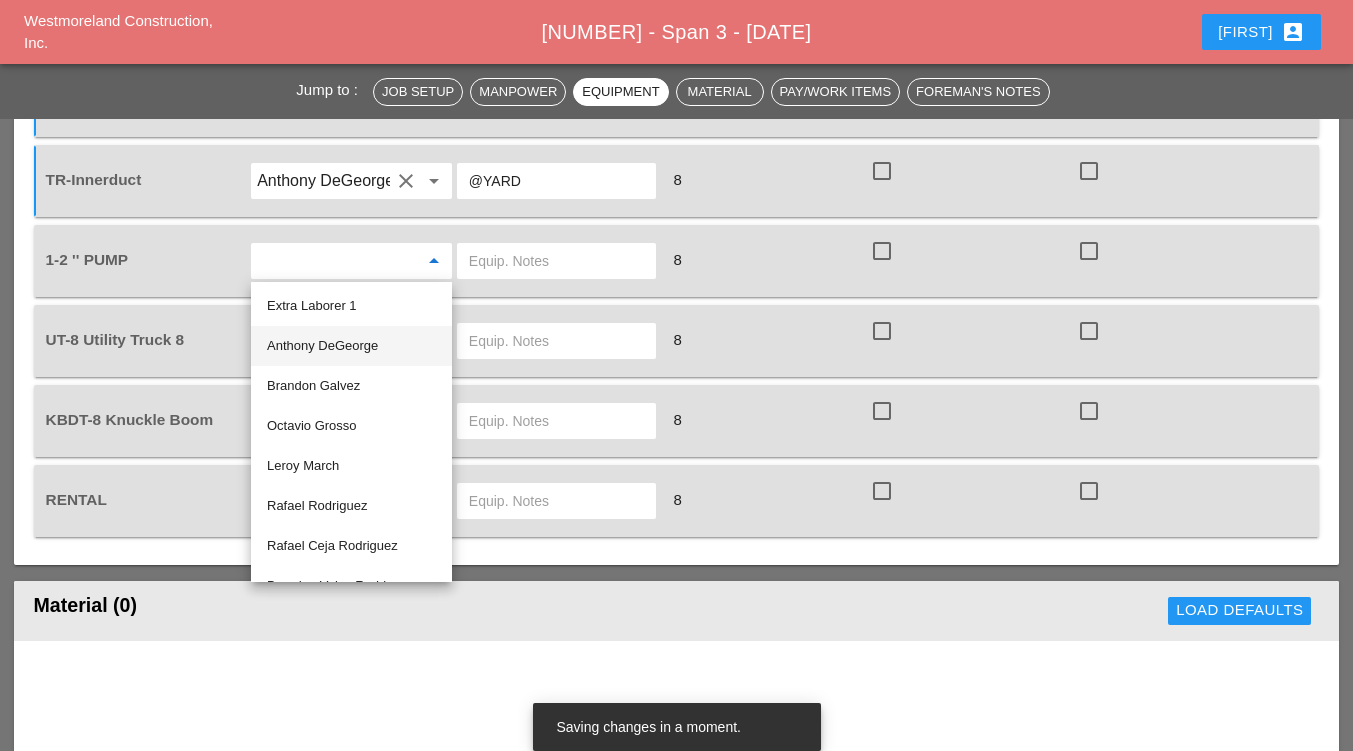 click on "Anthony DeGeorge" at bounding box center (351, 346) 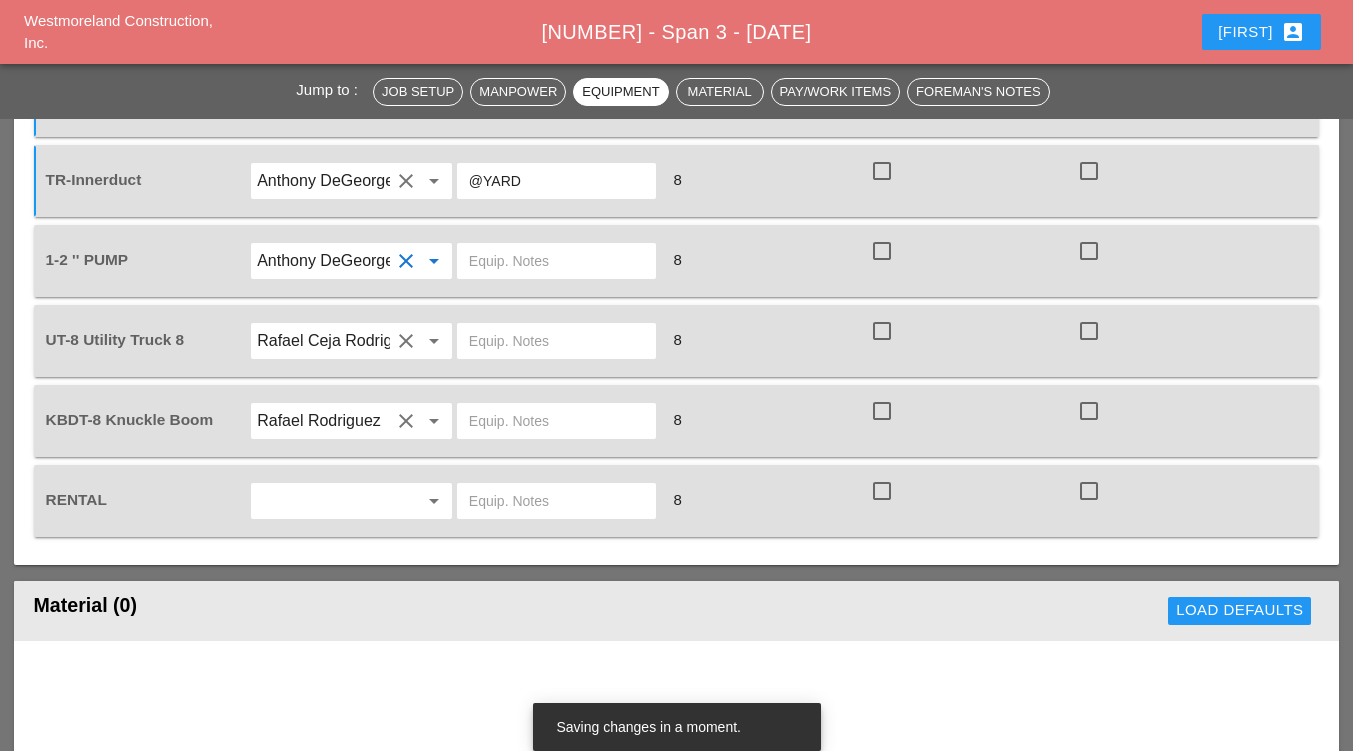 click at bounding box center (556, 261) 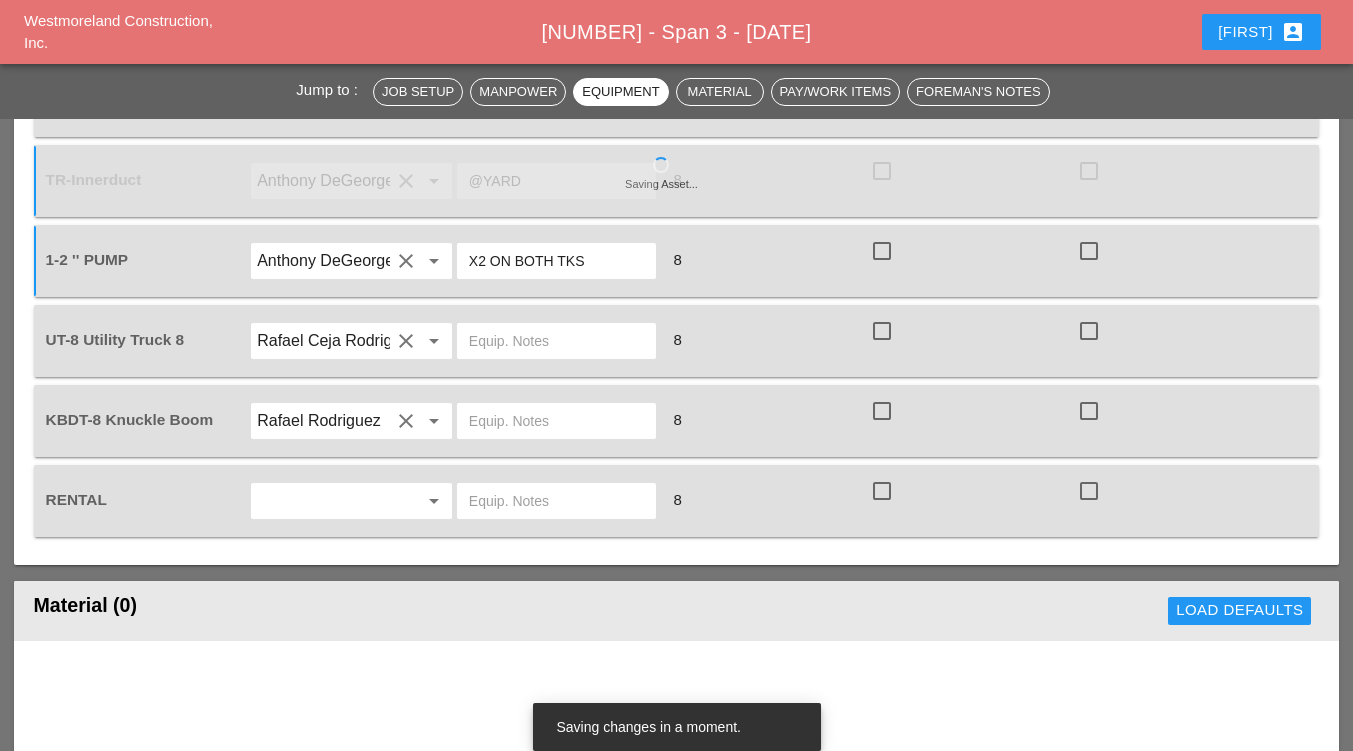 type on "X2 ON BOTH TKS" 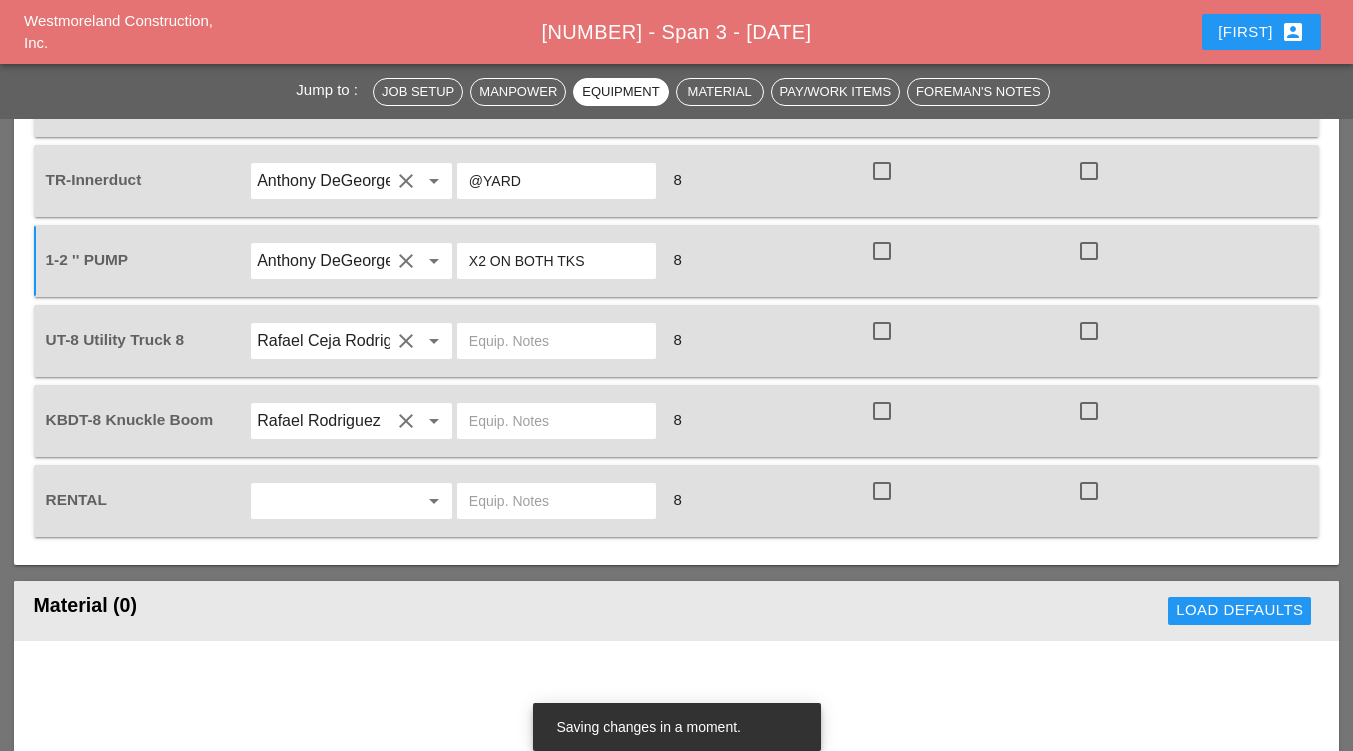 click at bounding box center [556, 341] 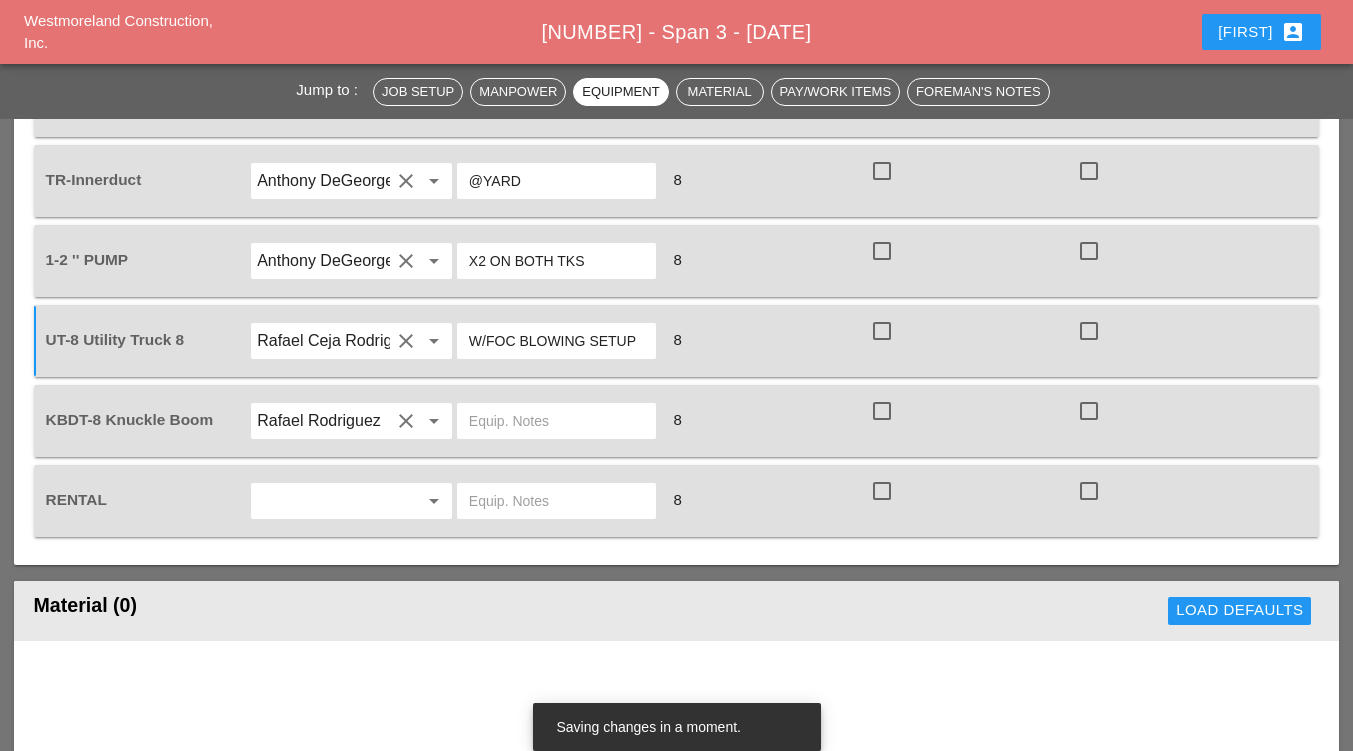type on "W/FOC BLOWING SETUP" 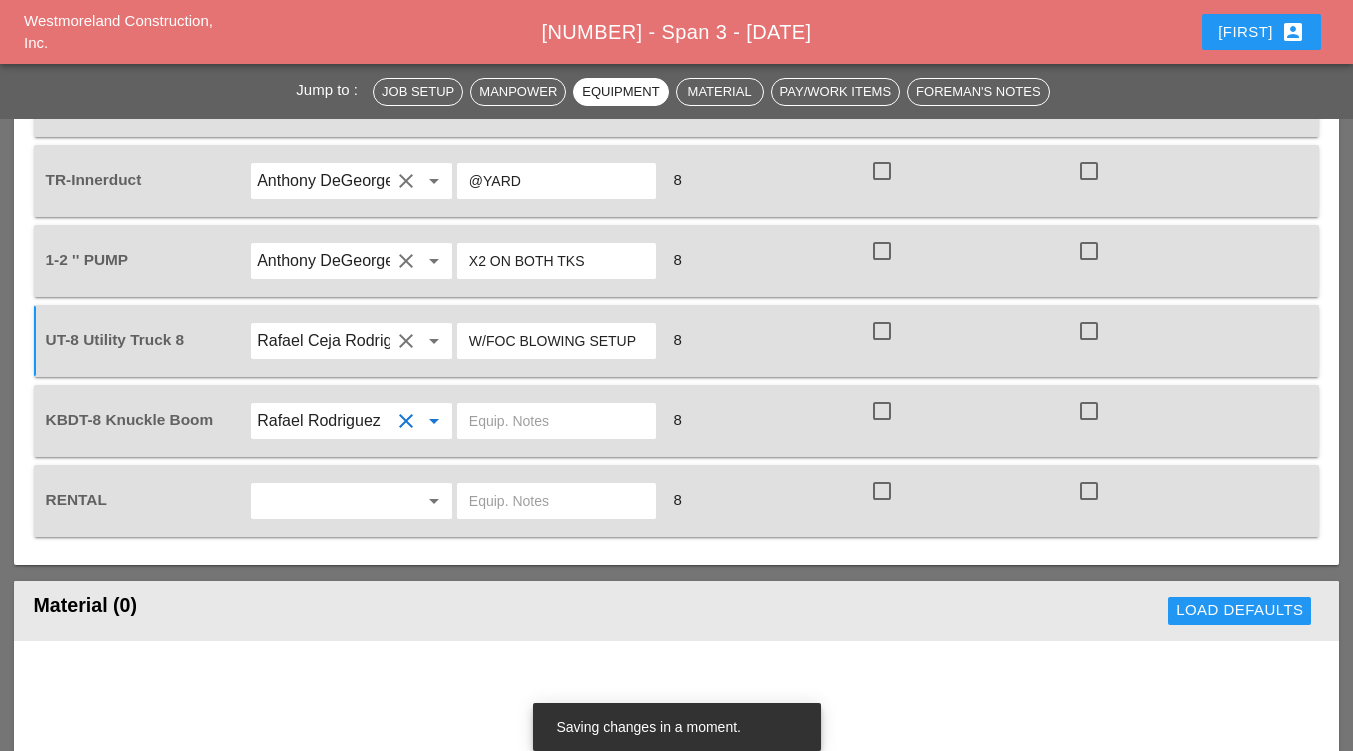 click on "Rafael Rodriguez" at bounding box center [323, 421] 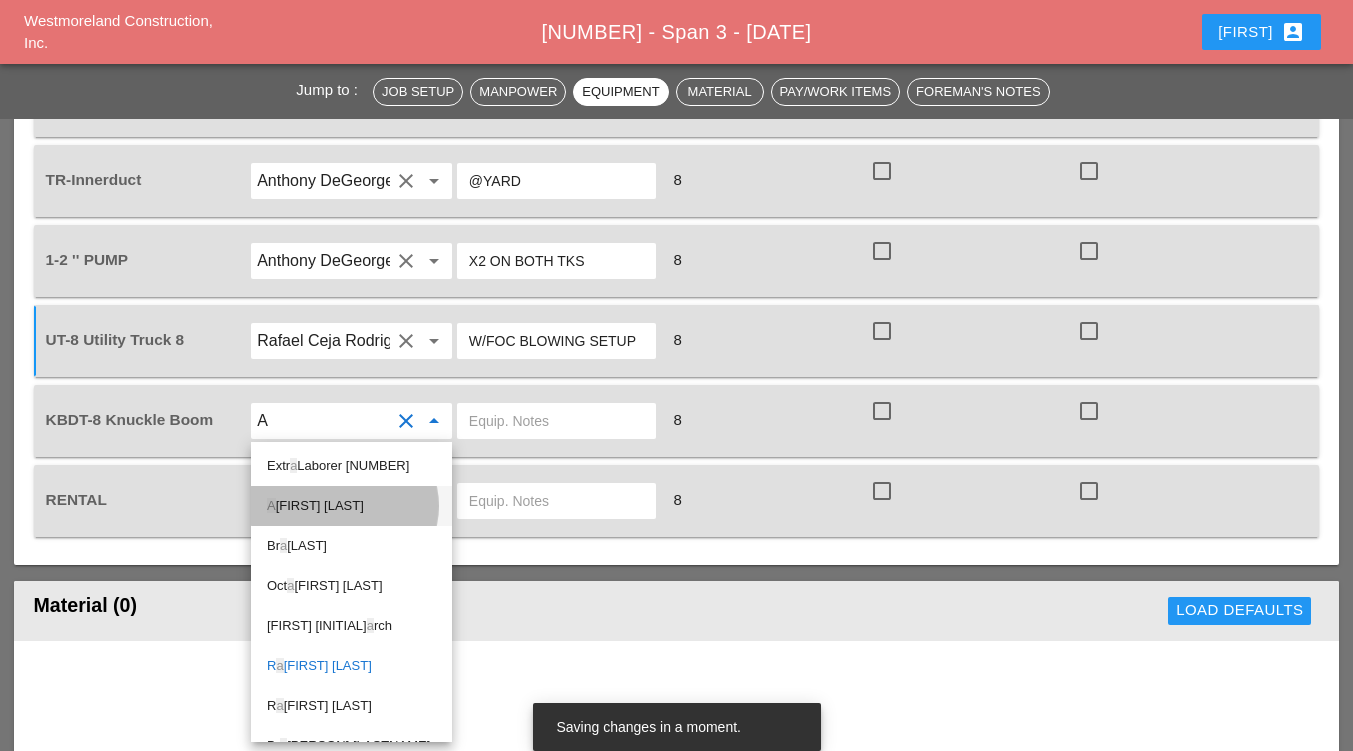 click on "A nthony DeGeorge" at bounding box center [351, 506] 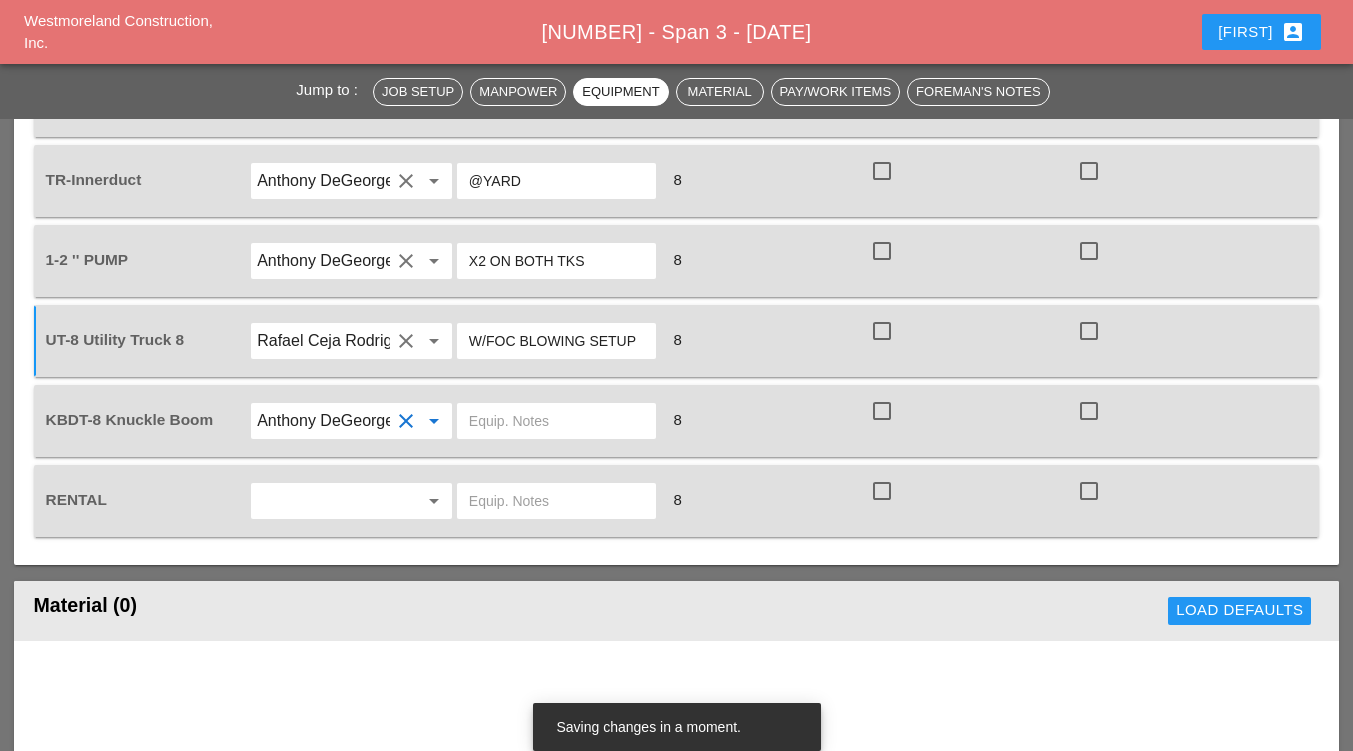 type on "Anthony DeGeorge" 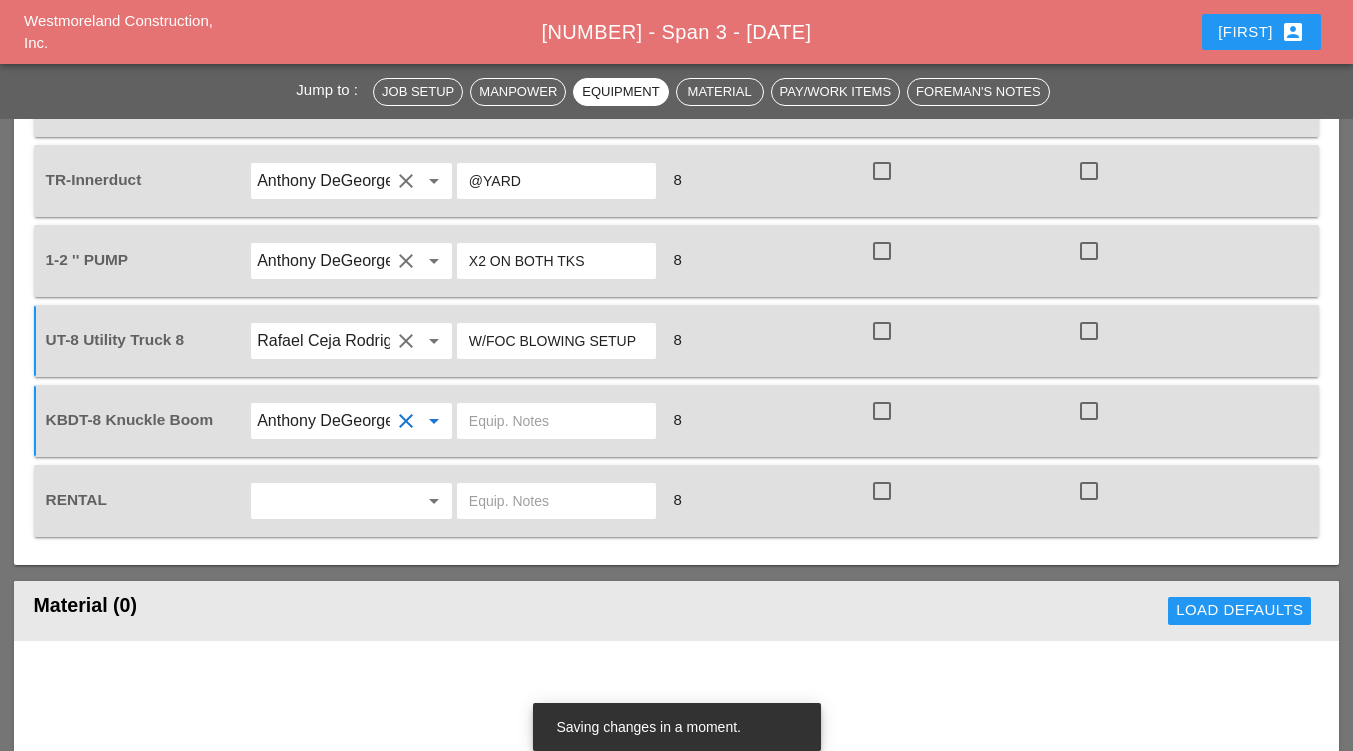 click at bounding box center (556, 421) 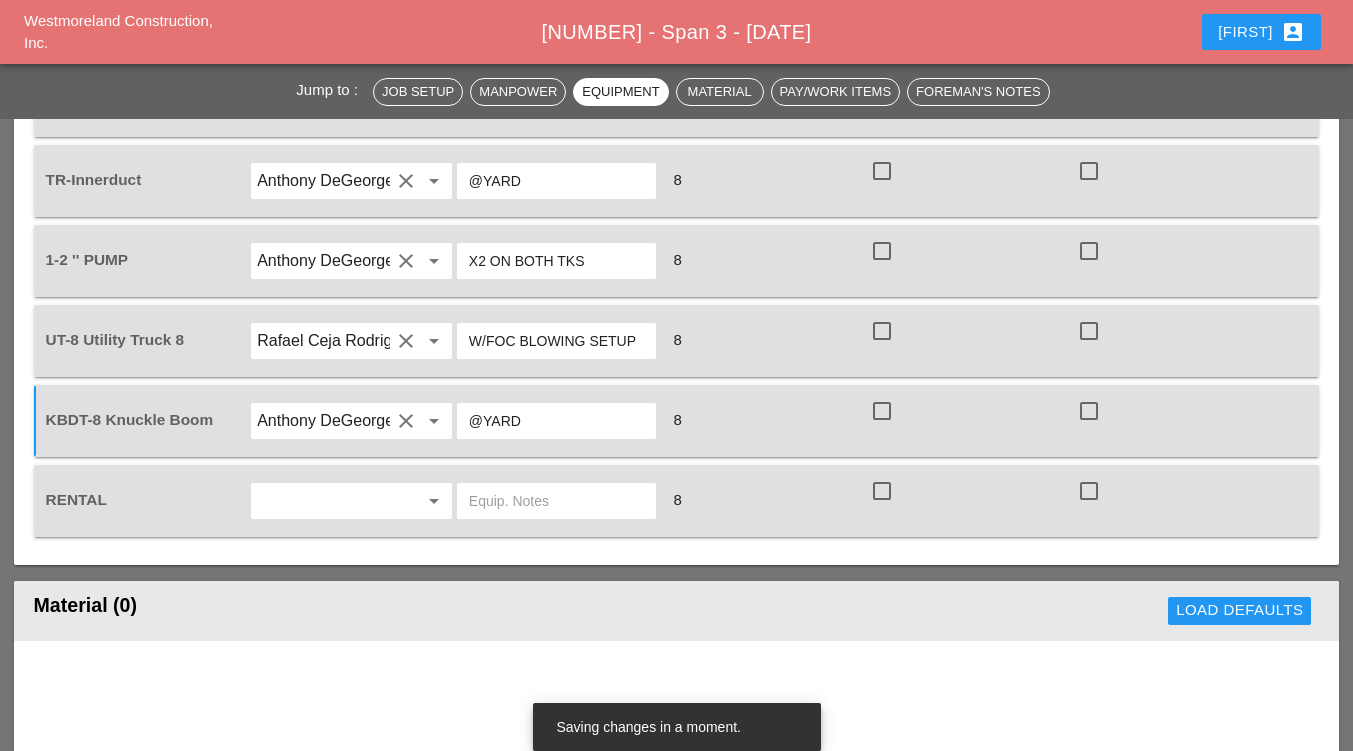 scroll, scrollTop: 2350, scrollLeft: 0, axis: vertical 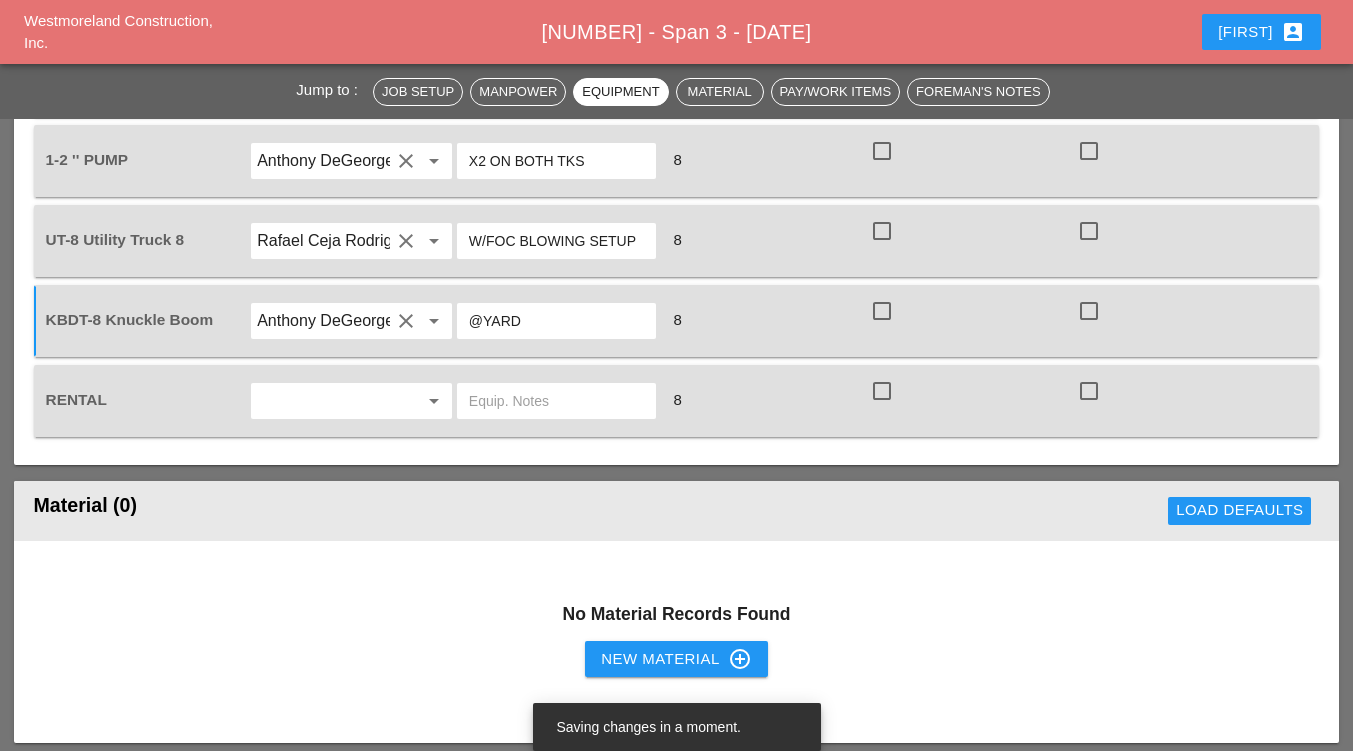 type on "@YARD" 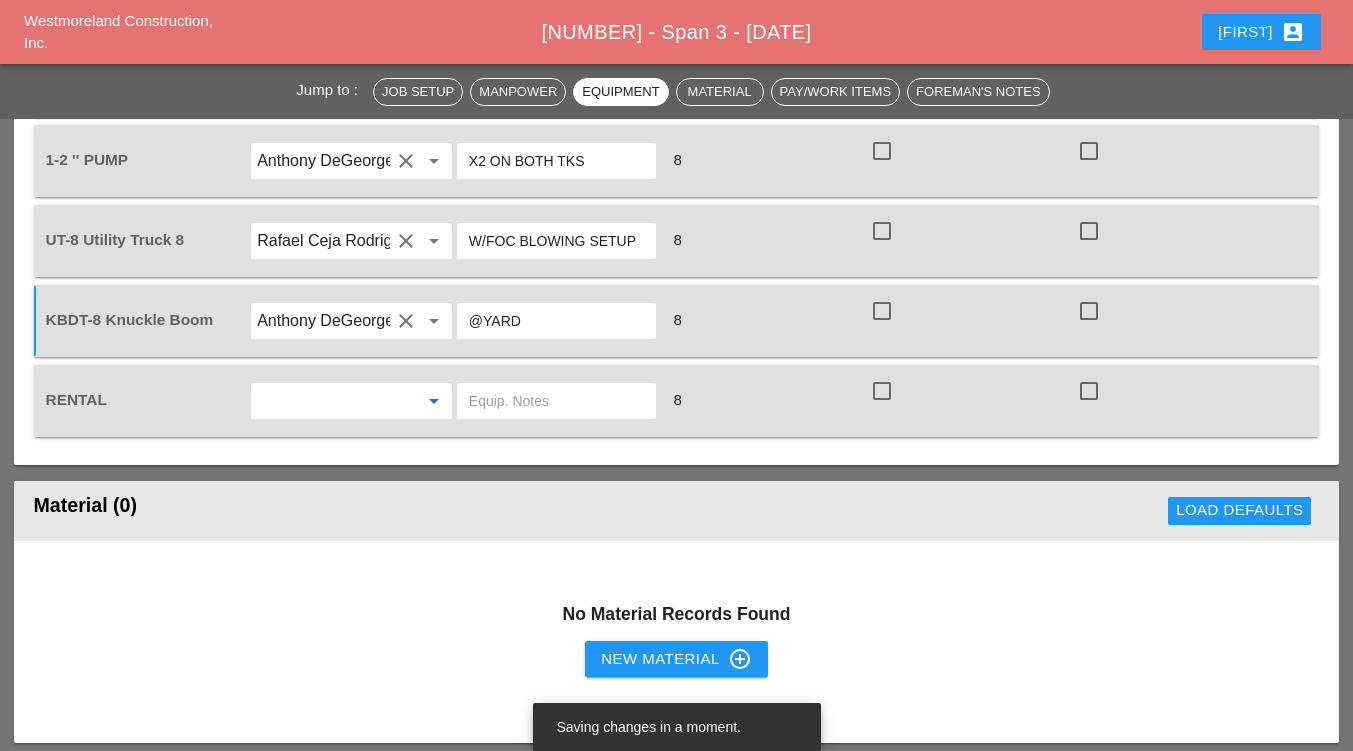 click at bounding box center (323, 401) 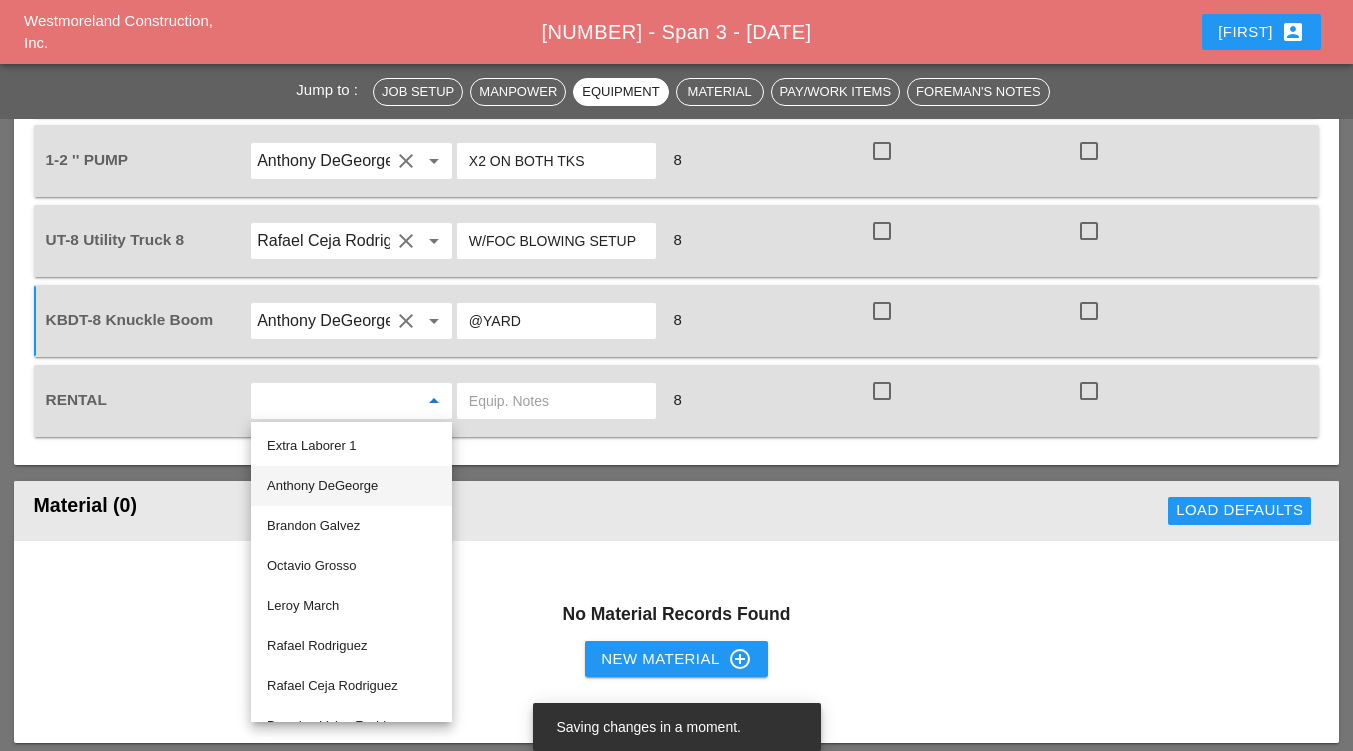 click on "Anthony DeGeorge" at bounding box center [351, 486] 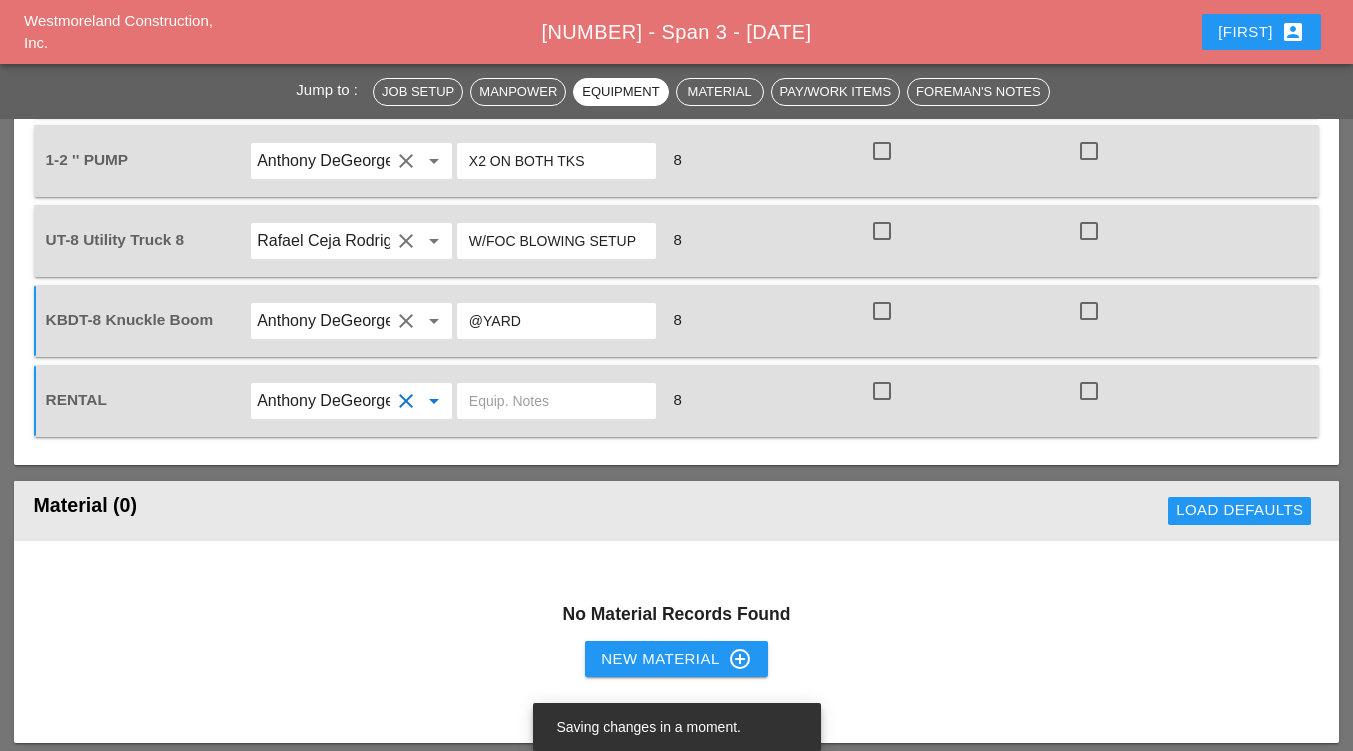 click at bounding box center (556, 401) 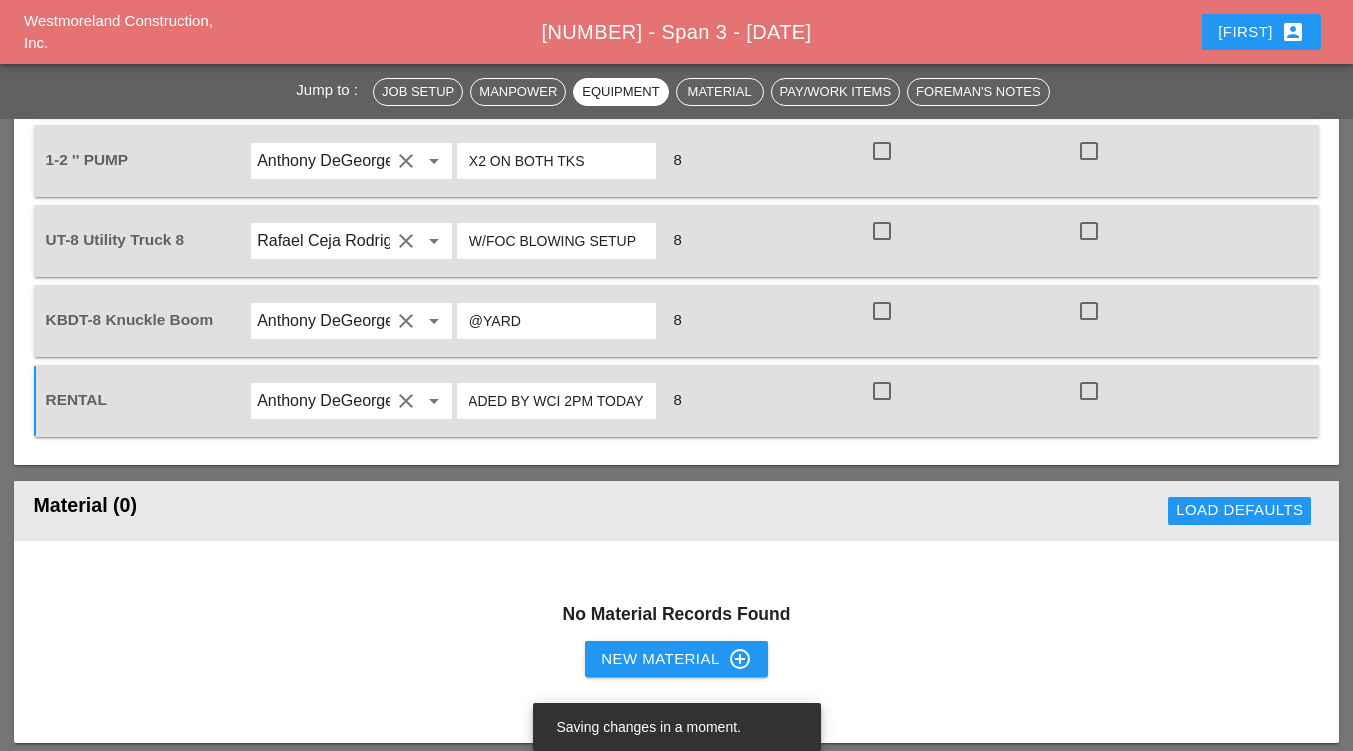 scroll, scrollTop: 0, scrollLeft: 202, axis: horizontal 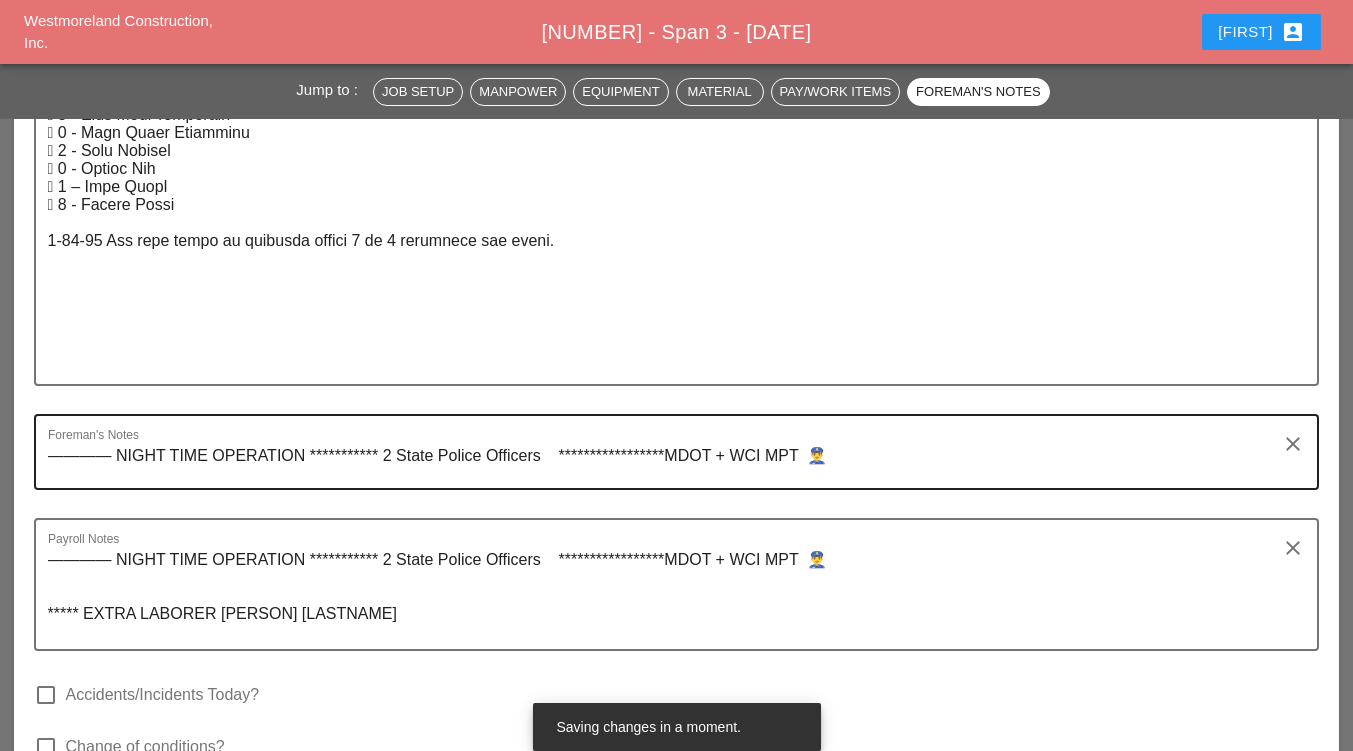 type on "K5 BARRIERS PICKED UP LOADED BY WCI 2PM TODAY" 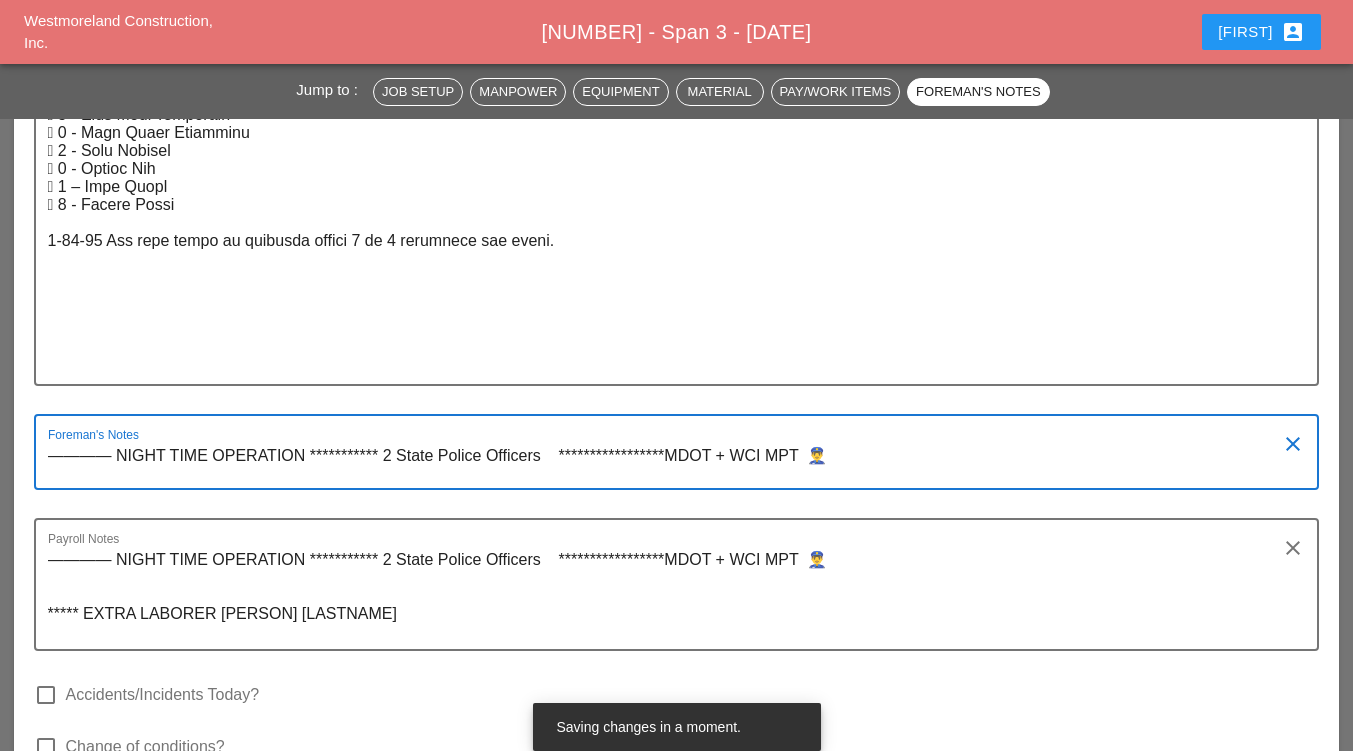 click on "**********" at bounding box center (669, 464) 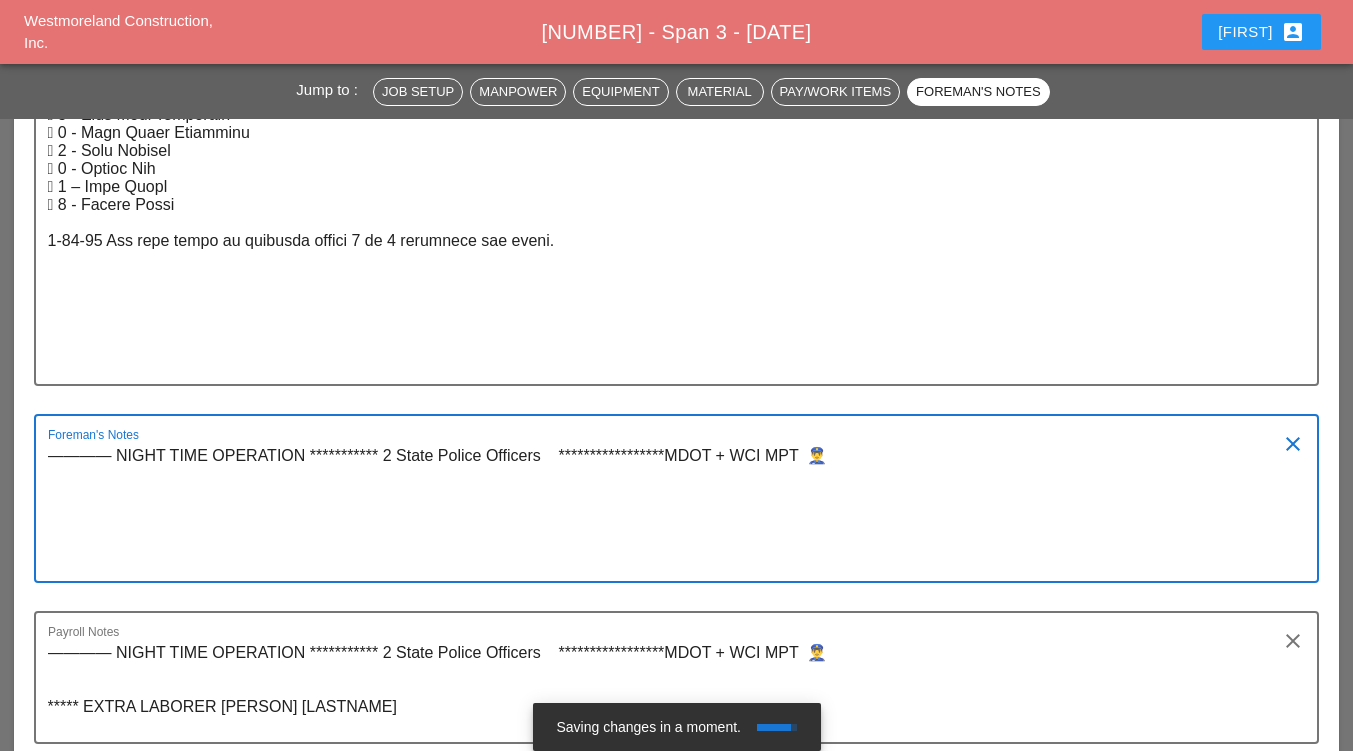 click on "**********" at bounding box center [669, 510] 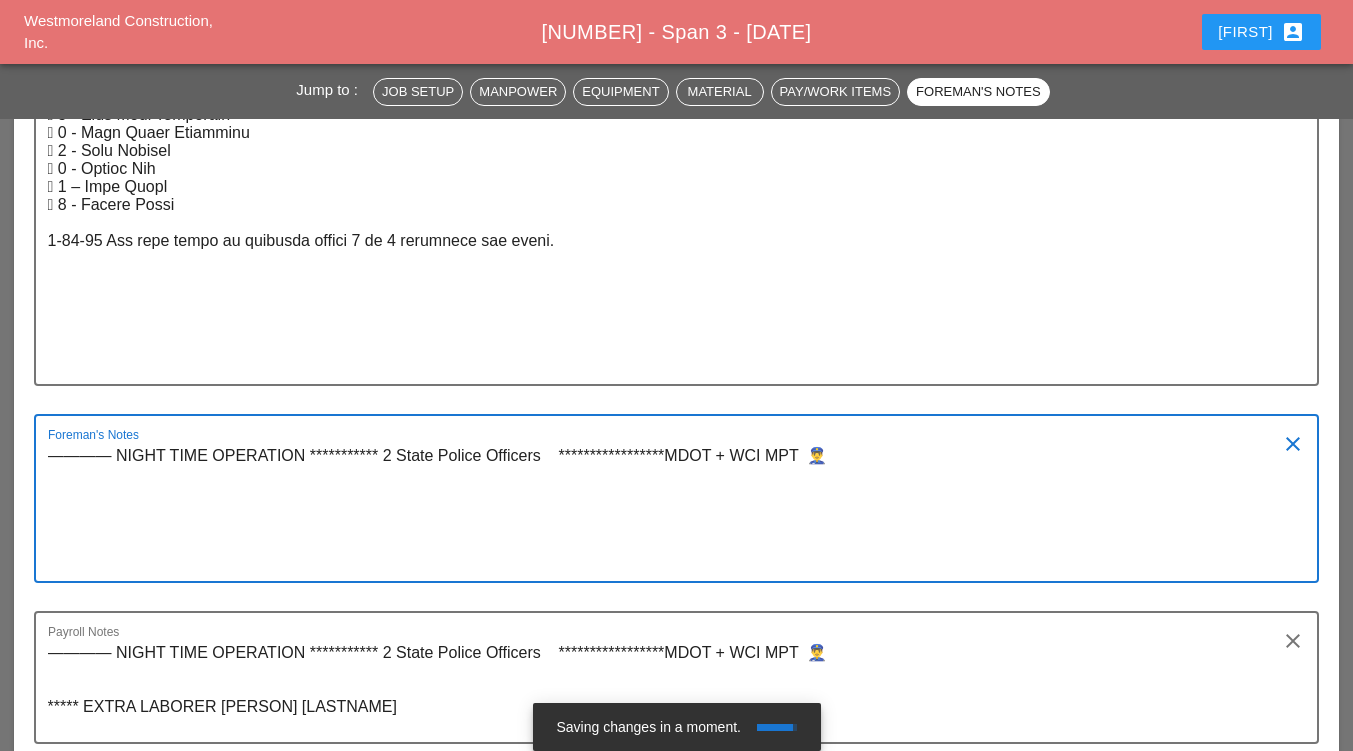 click on "**********" at bounding box center (669, 510) 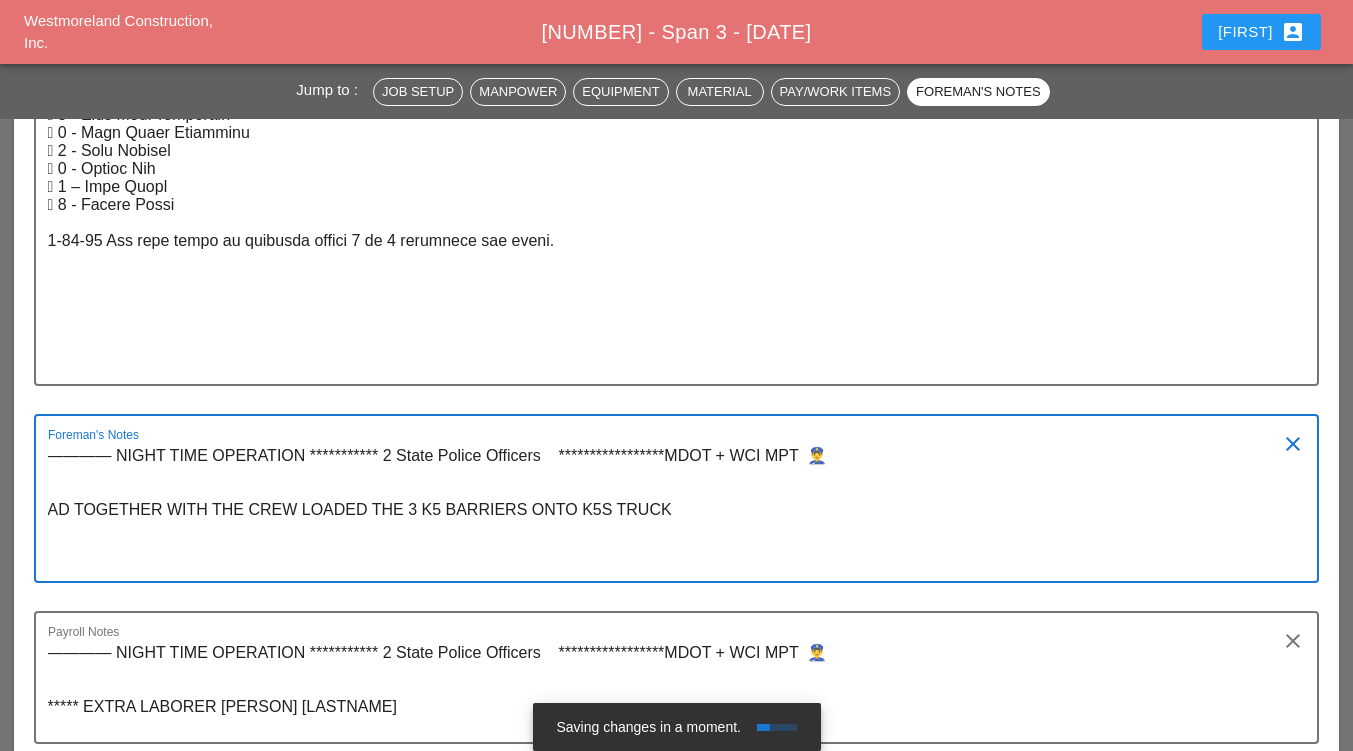 drag, startPoint x: 57, startPoint y: 507, endPoint x: 59, endPoint y: 517, distance: 10.198039 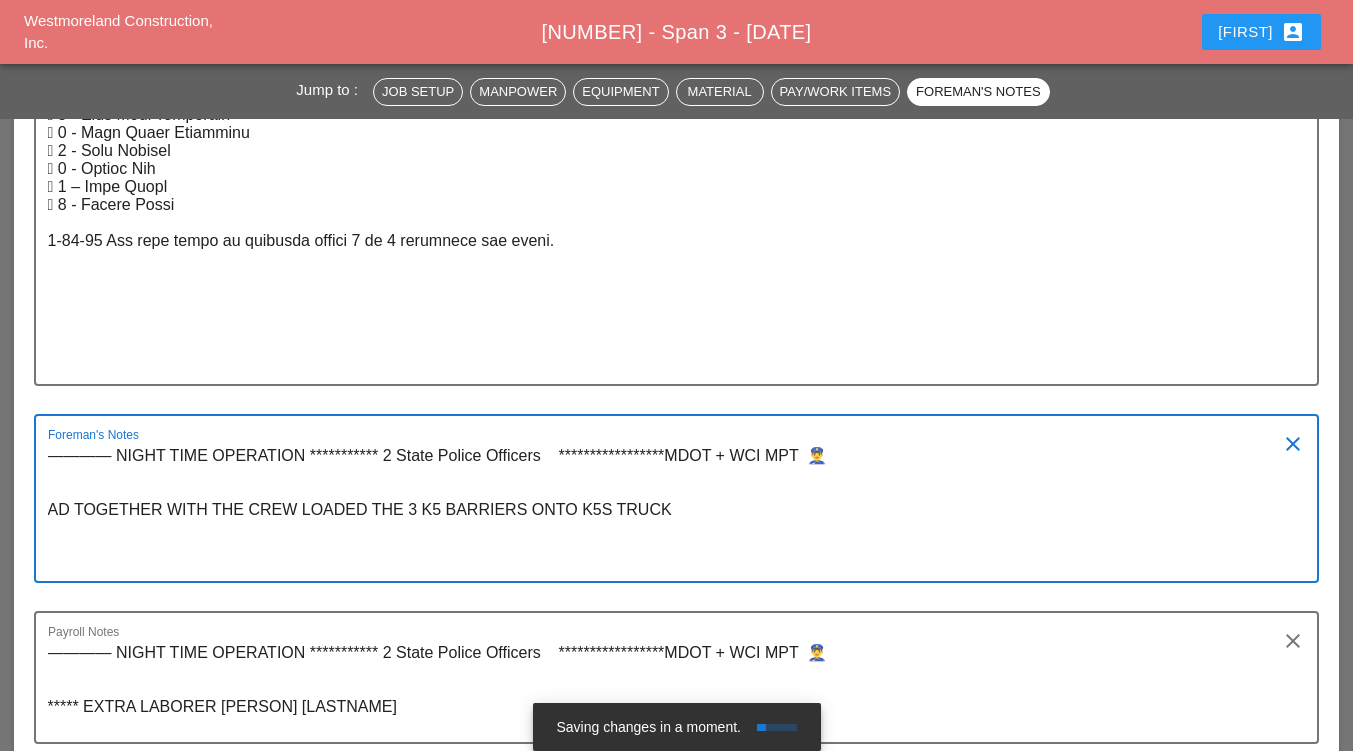 click on "**********" at bounding box center [677, 498] 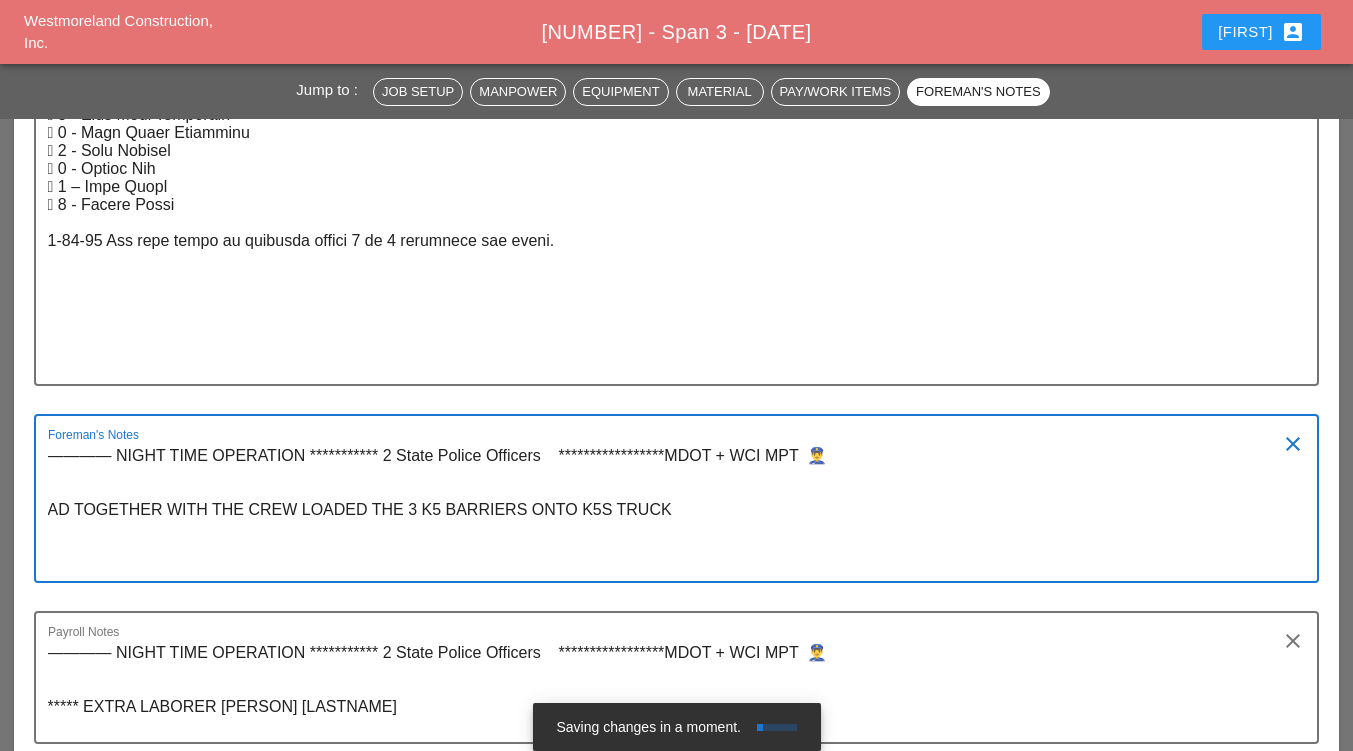 click on "**********" at bounding box center [669, 510] 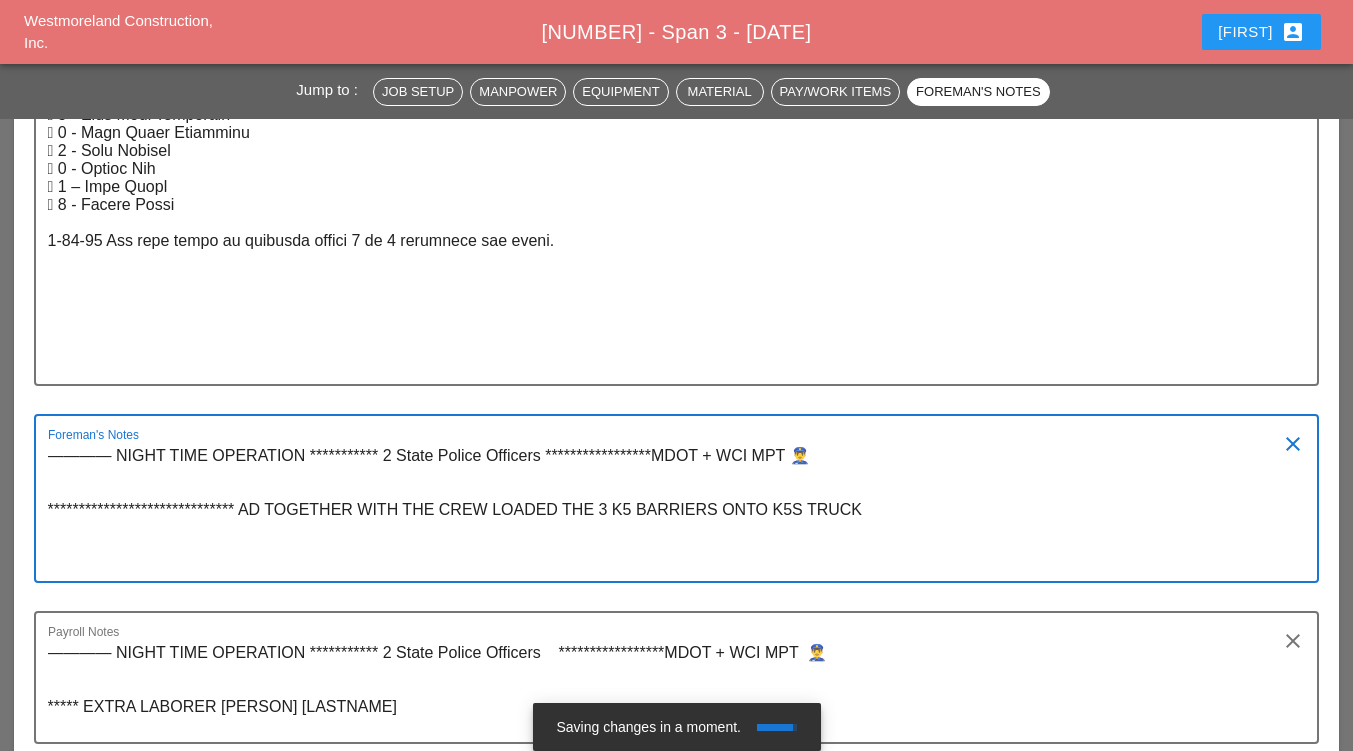 click on "**********" at bounding box center (669, 510) 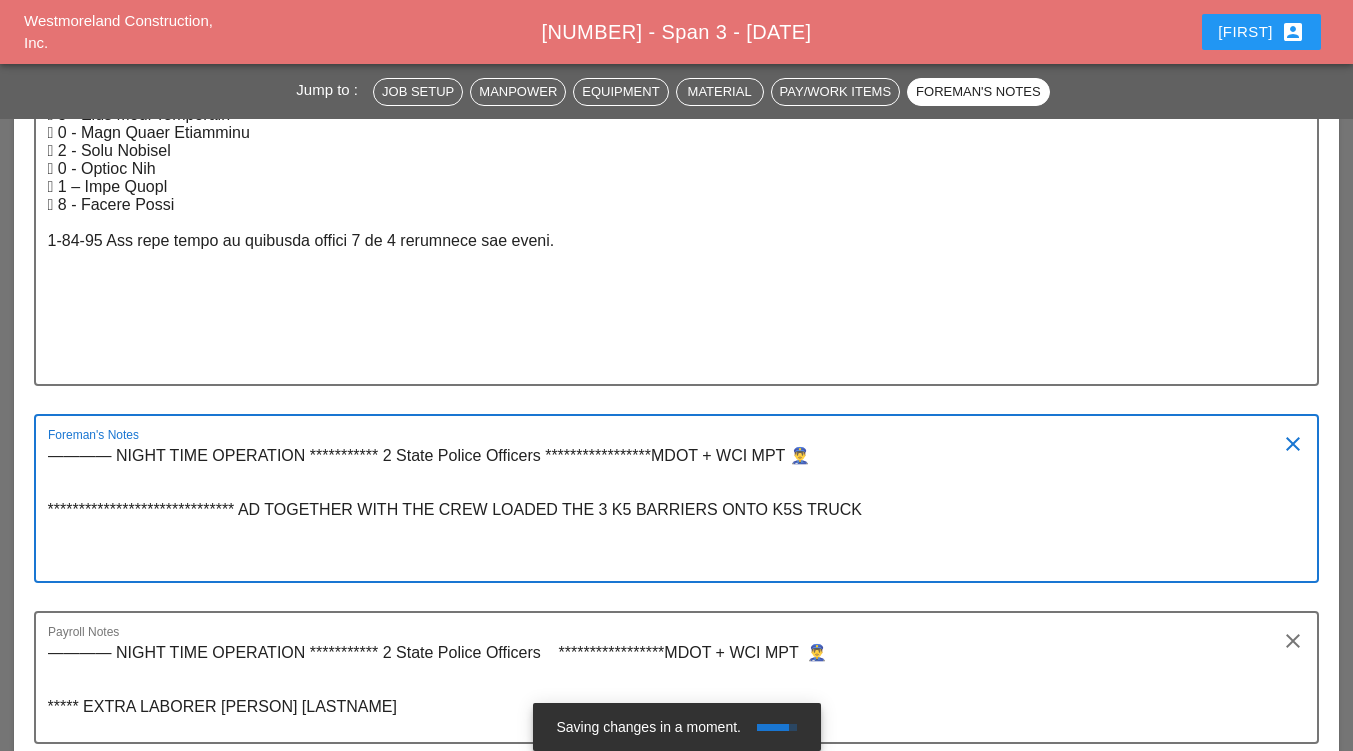 click on "**********" at bounding box center (669, 510) 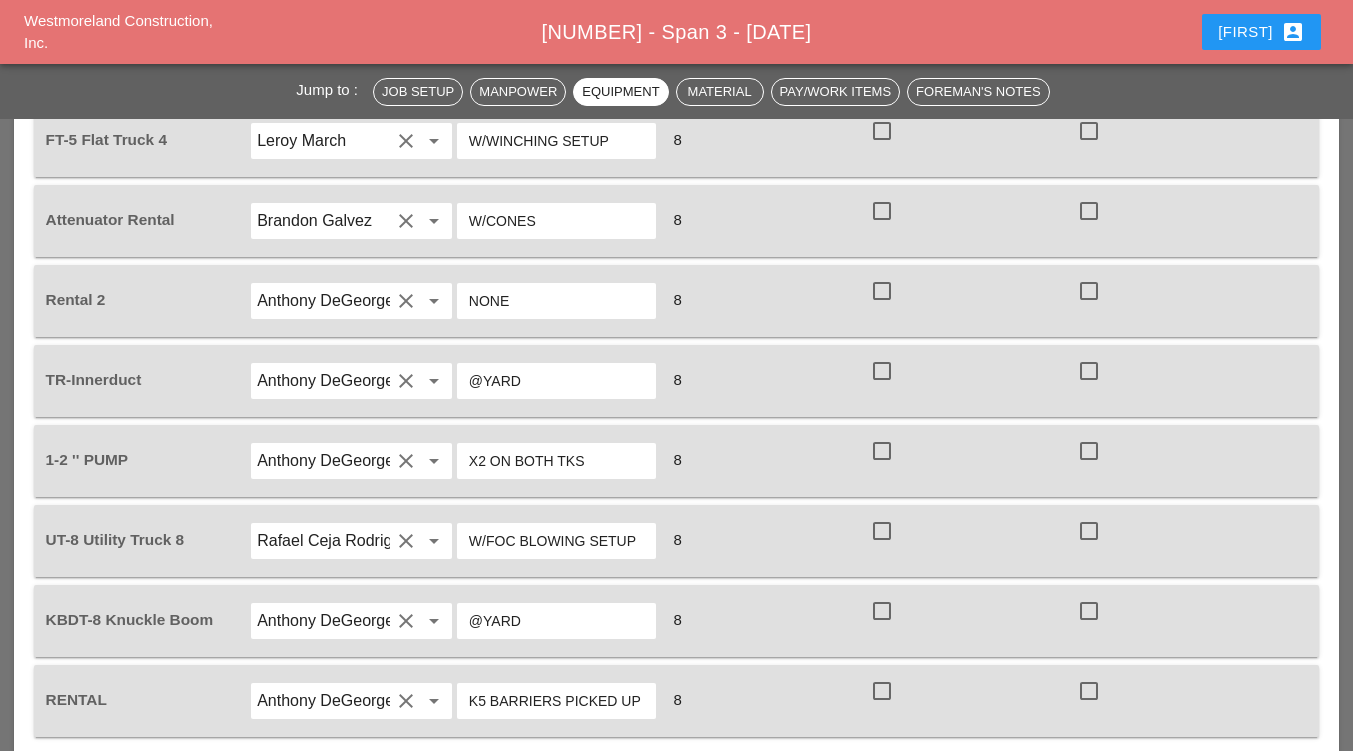 scroll, scrollTop: 2150, scrollLeft: 0, axis: vertical 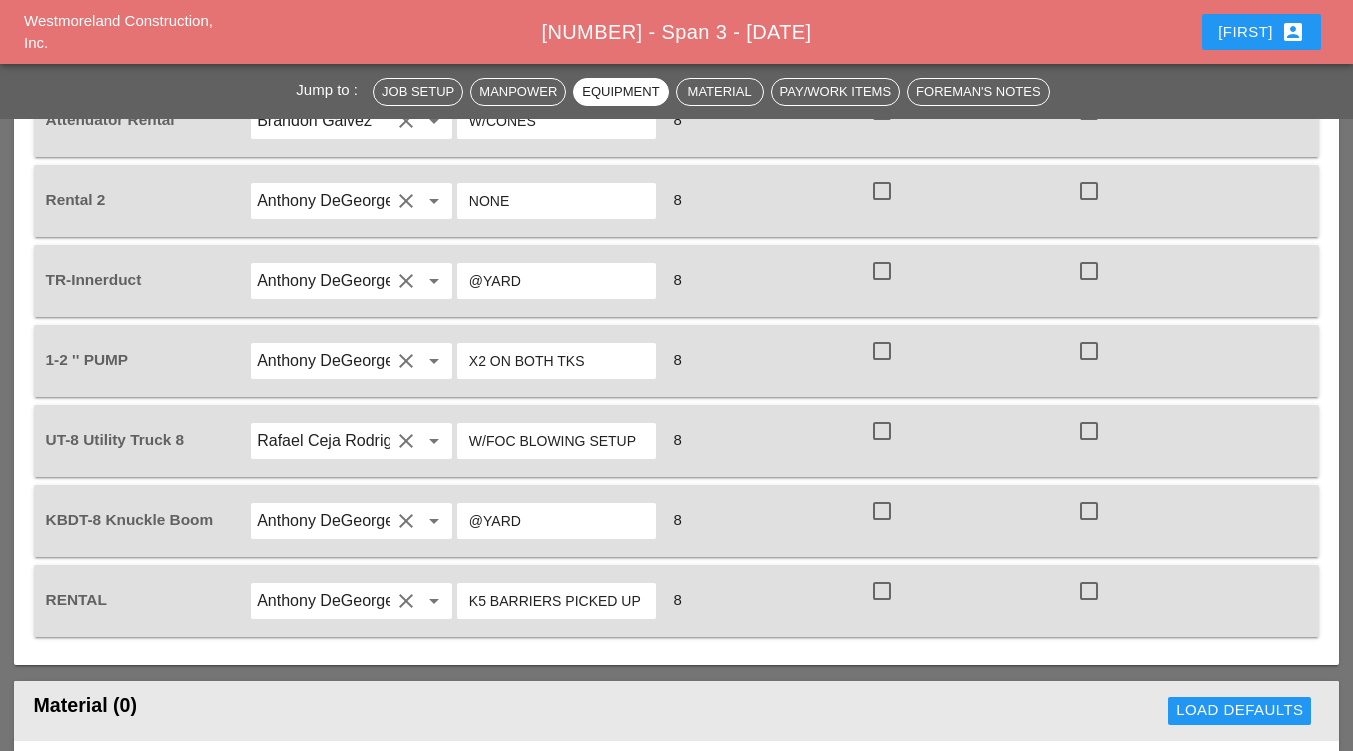 type on "**********" 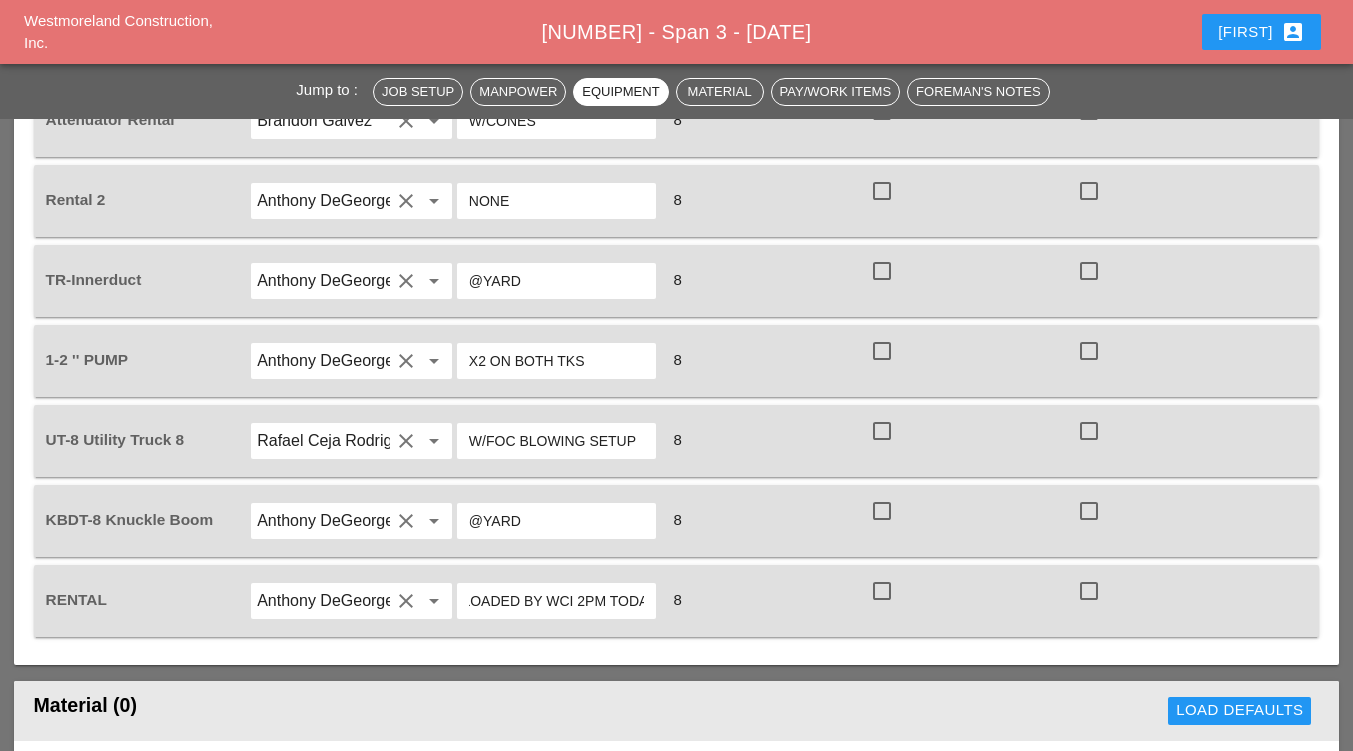 scroll, scrollTop: 0, scrollLeft: 202, axis: horizontal 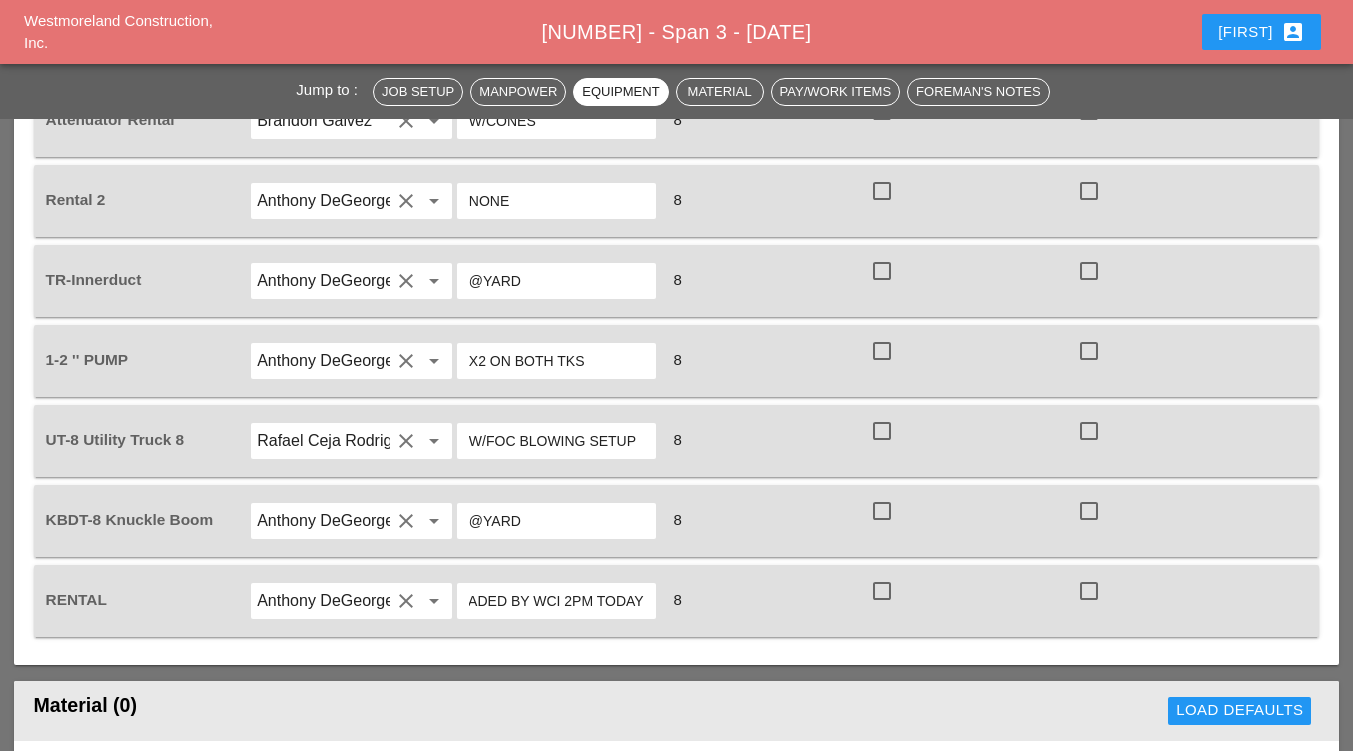 drag, startPoint x: 532, startPoint y: 597, endPoint x: 542, endPoint y: 601, distance: 10.770329 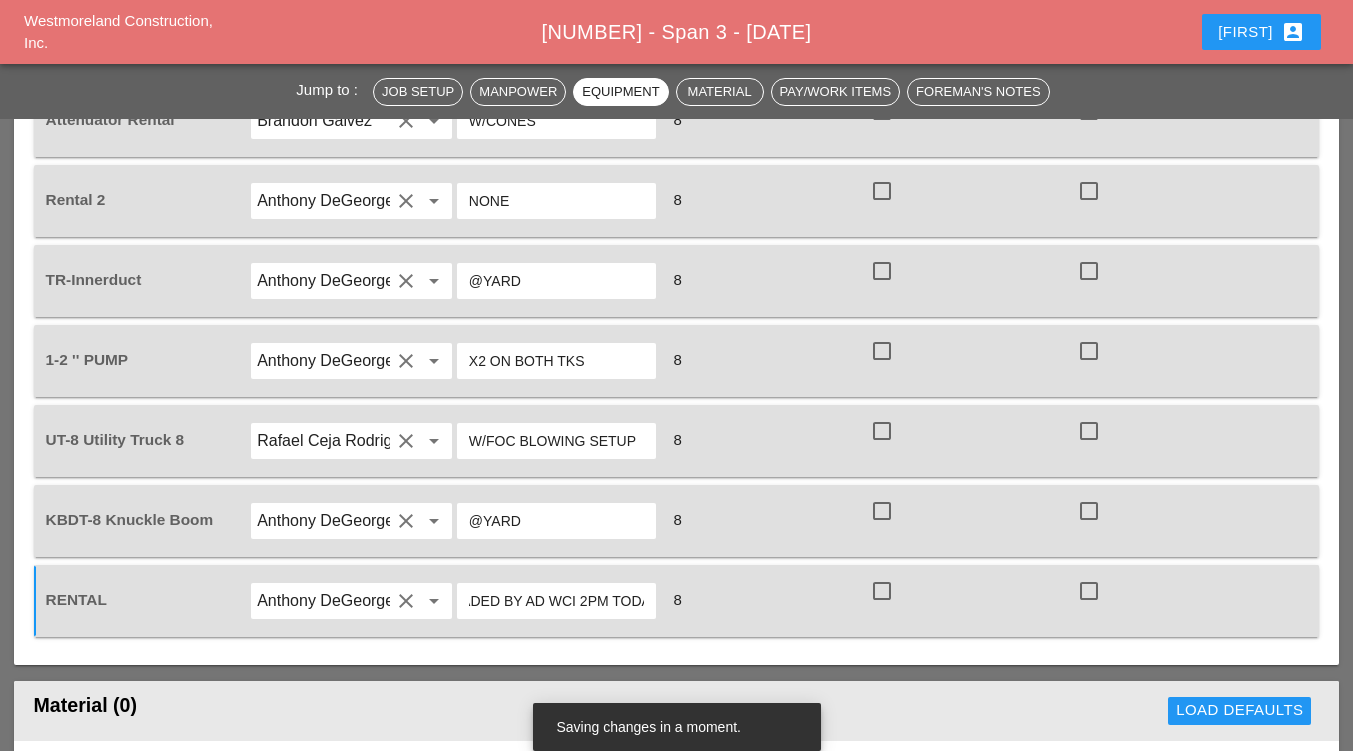 click on "K5 BARRIERS PICKED UP LOADED BY AD WCI 2PM TODAY" at bounding box center (556, 601) 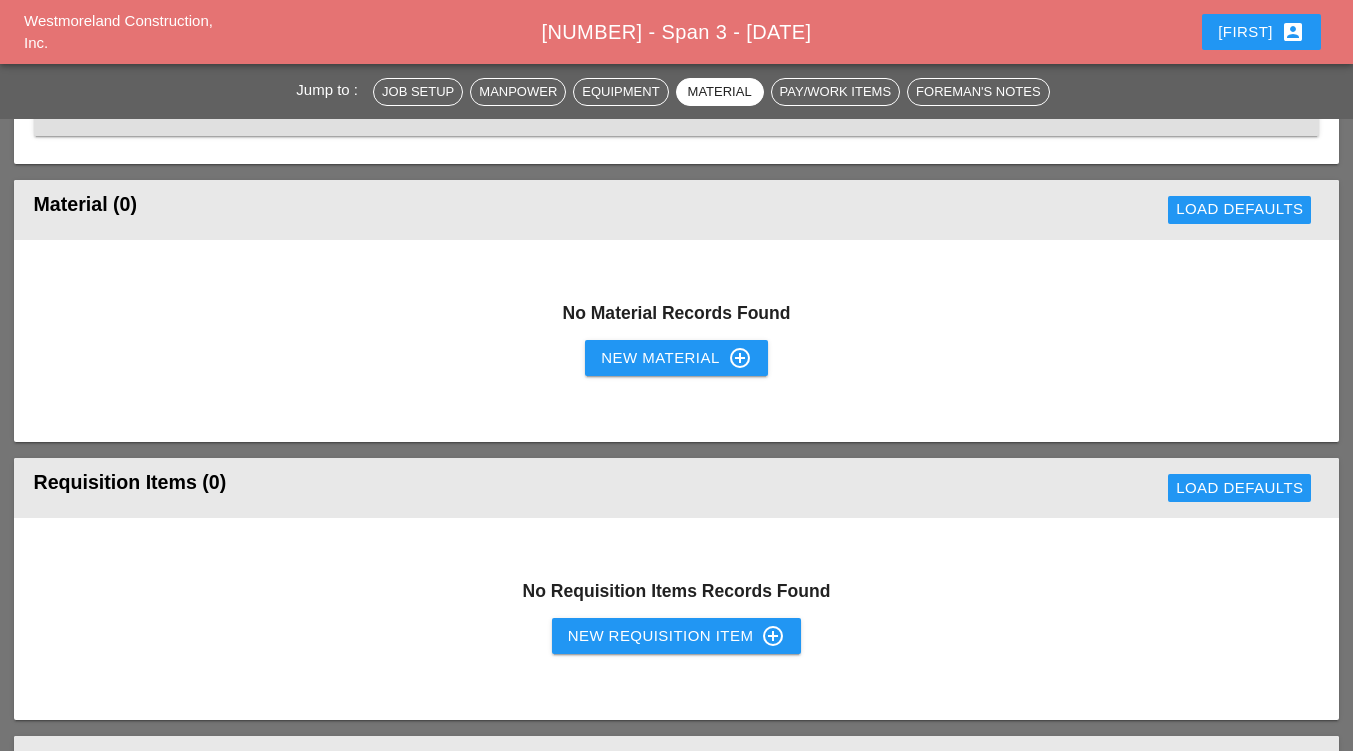 scroll, scrollTop: 2650, scrollLeft: 0, axis: vertical 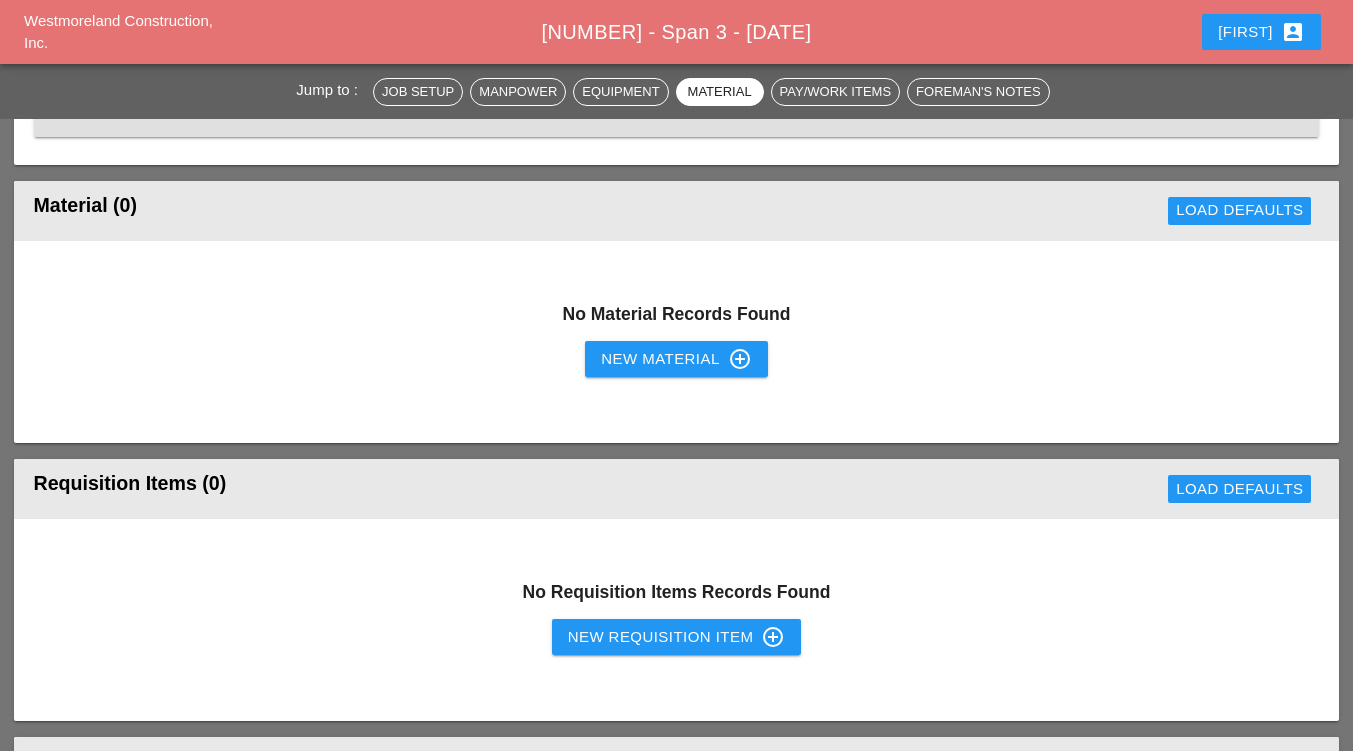 type on "K5 BARRIERS PICKED UP LOADED BY AD WCI CREW 2PM TODAY" 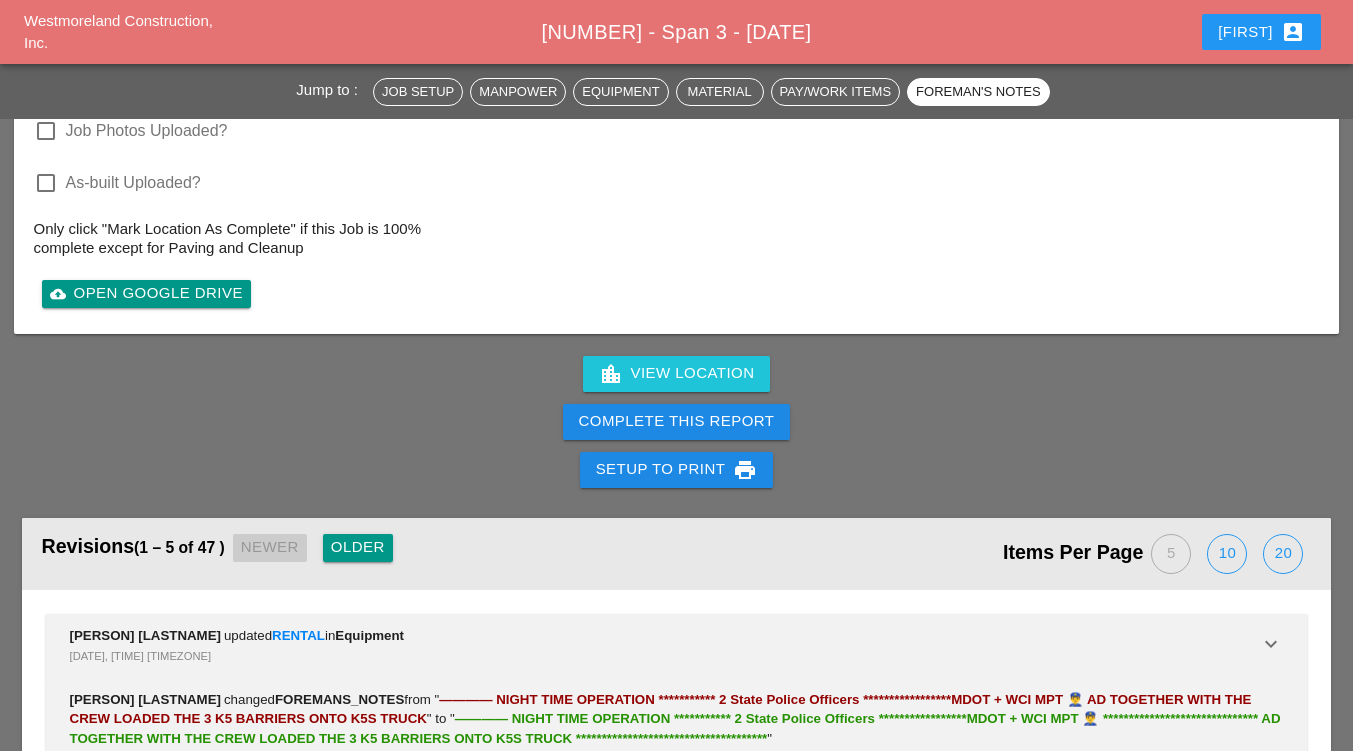 scroll, scrollTop: 4850, scrollLeft: 0, axis: vertical 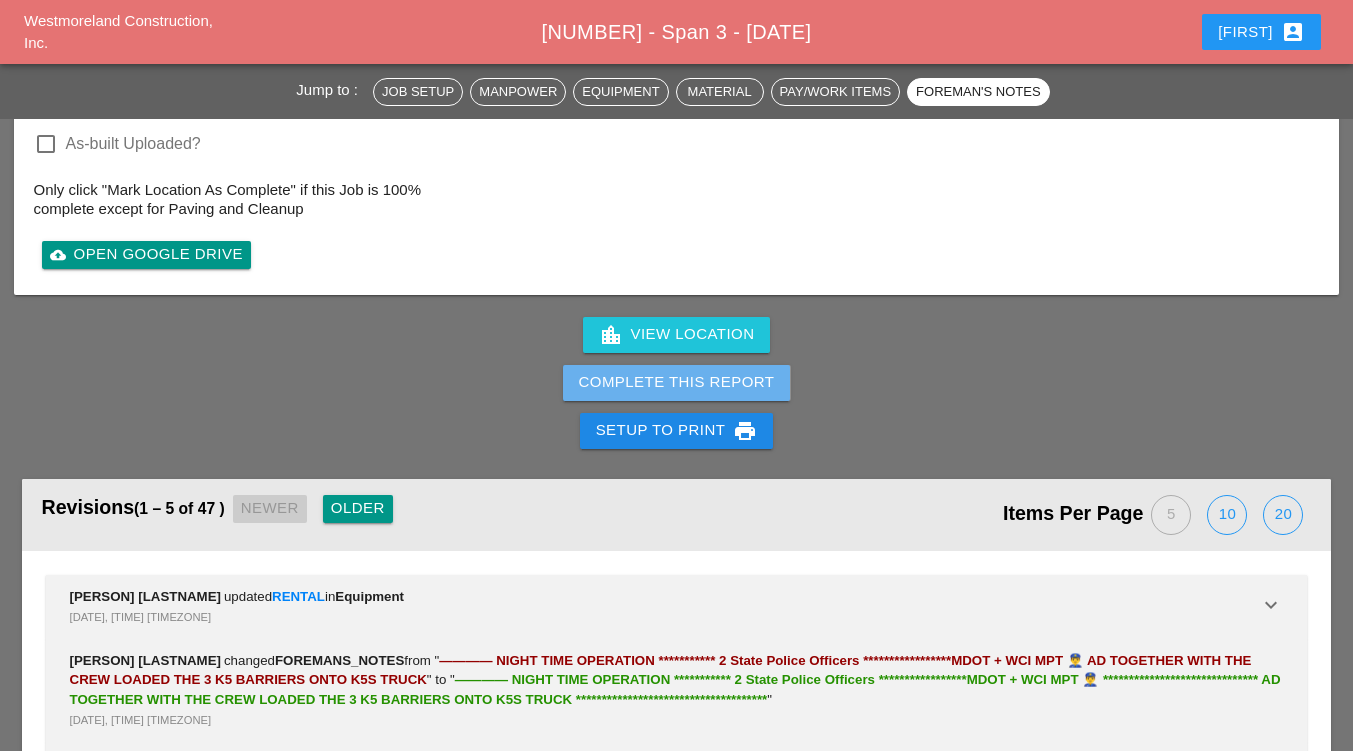 drag, startPoint x: 599, startPoint y: 383, endPoint x: 860, endPoint y: 101, distance: 384.246 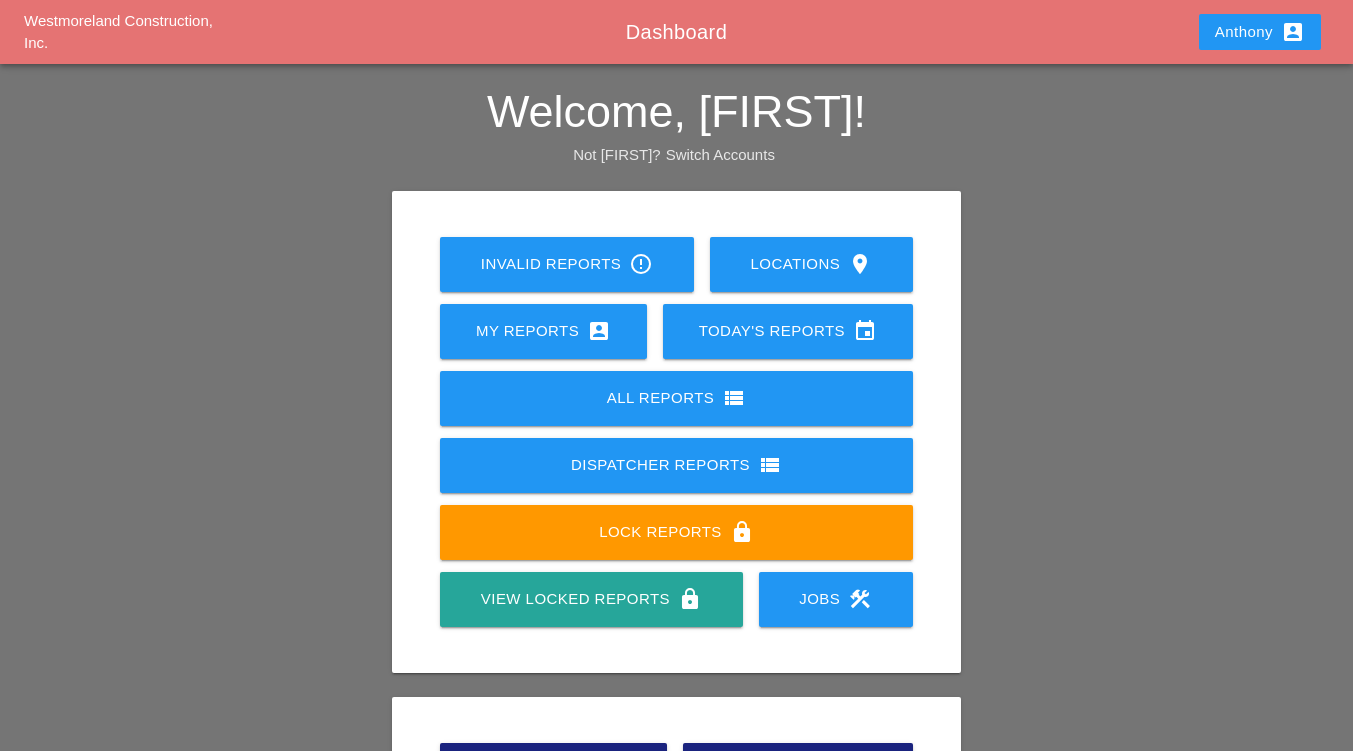 scroll, scrollTop: 0, scrollLeft: 0, axis: both 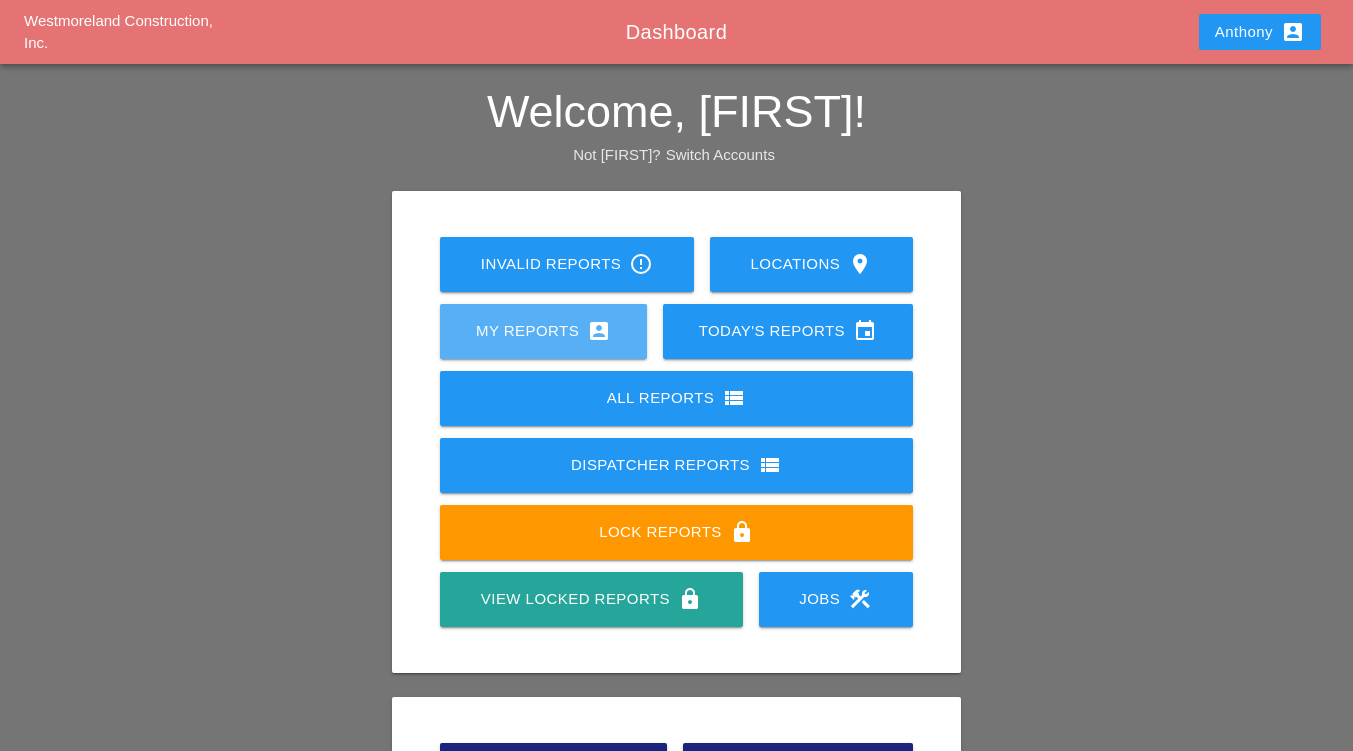 click on "My Reports account_box" at bounding box center (543, 331) 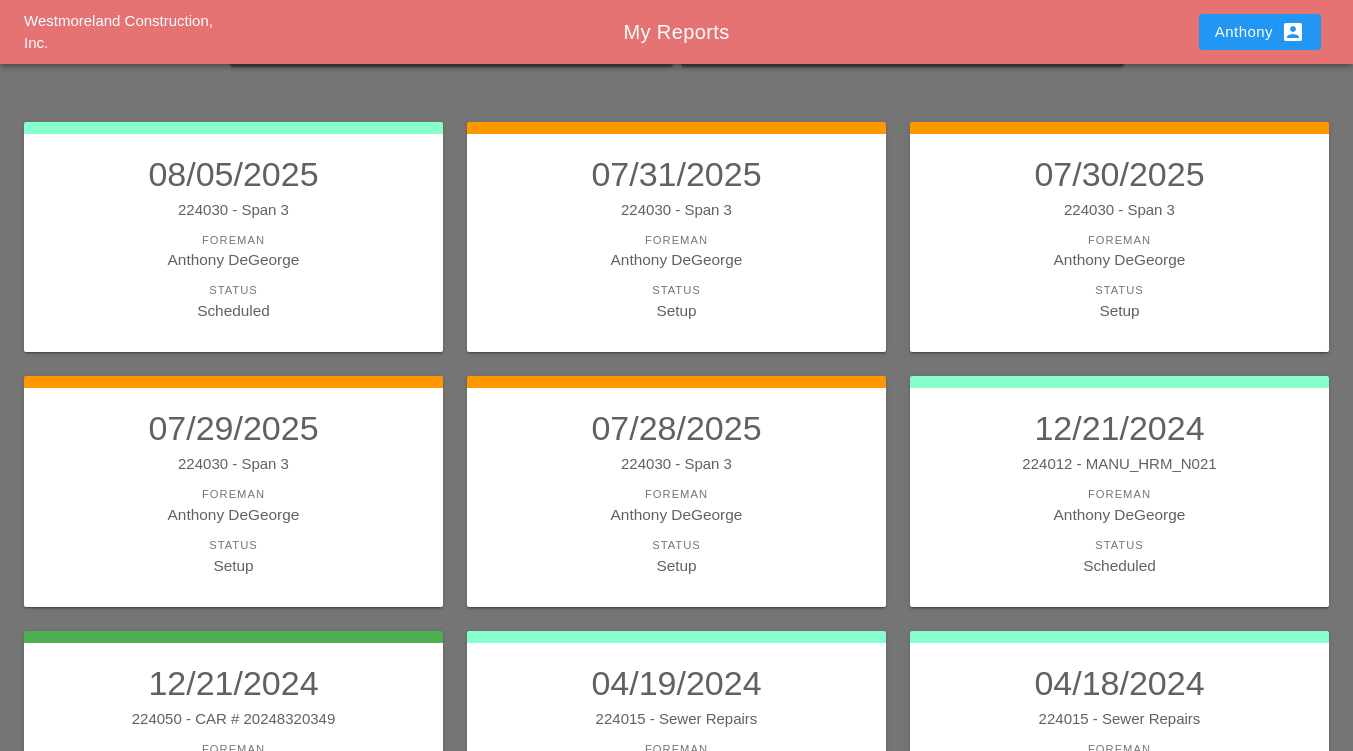scroll, scrollTop: 200, scrollLeft: 0, axis: vertical 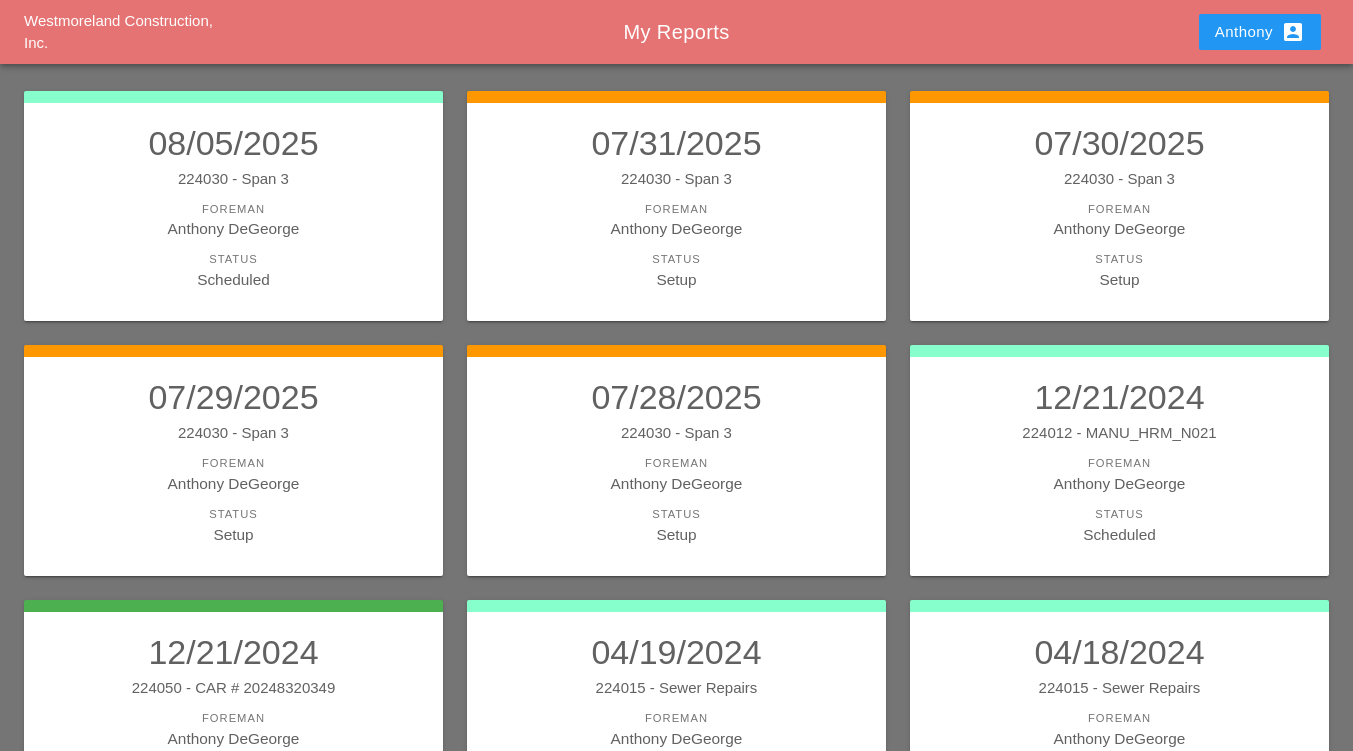 click on "07/30/2025" at bounding box center (1119, 143) 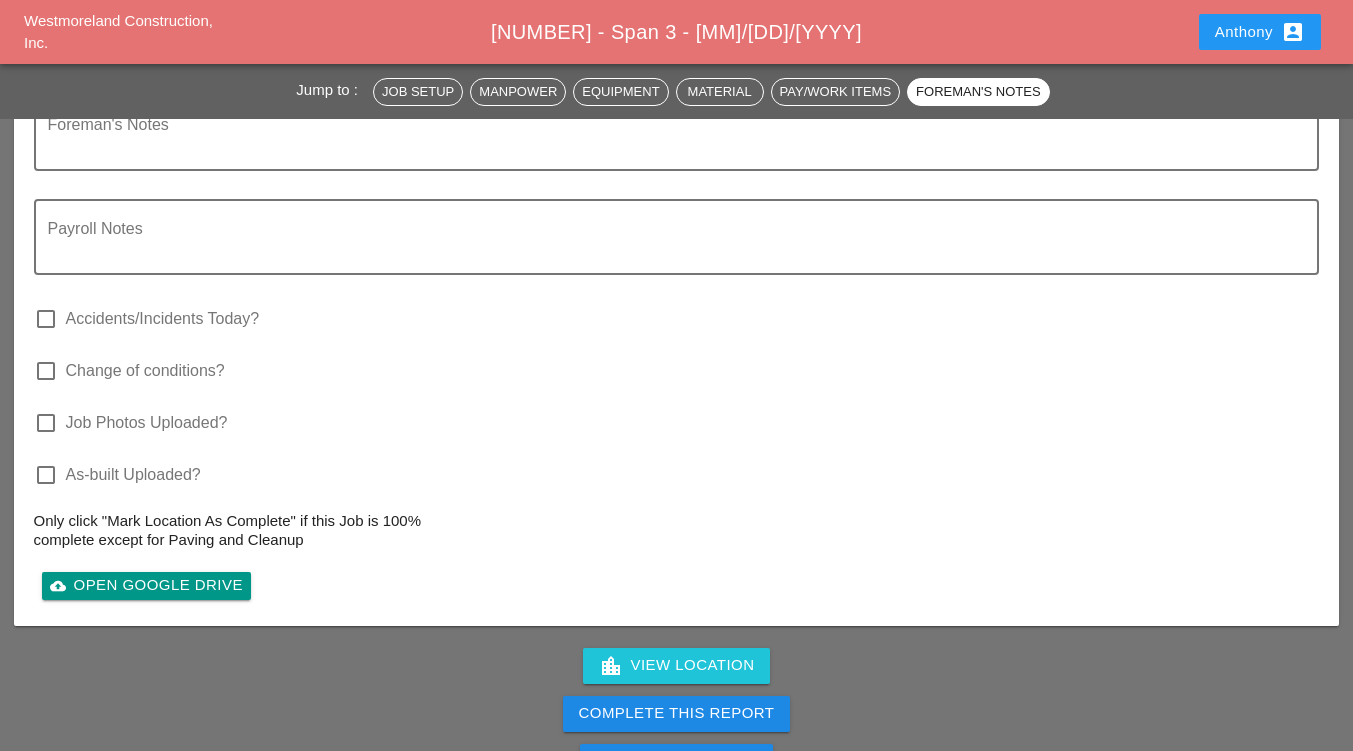 scroll, scrollTop: 3100, scrollLeft: 0, axis: vertical 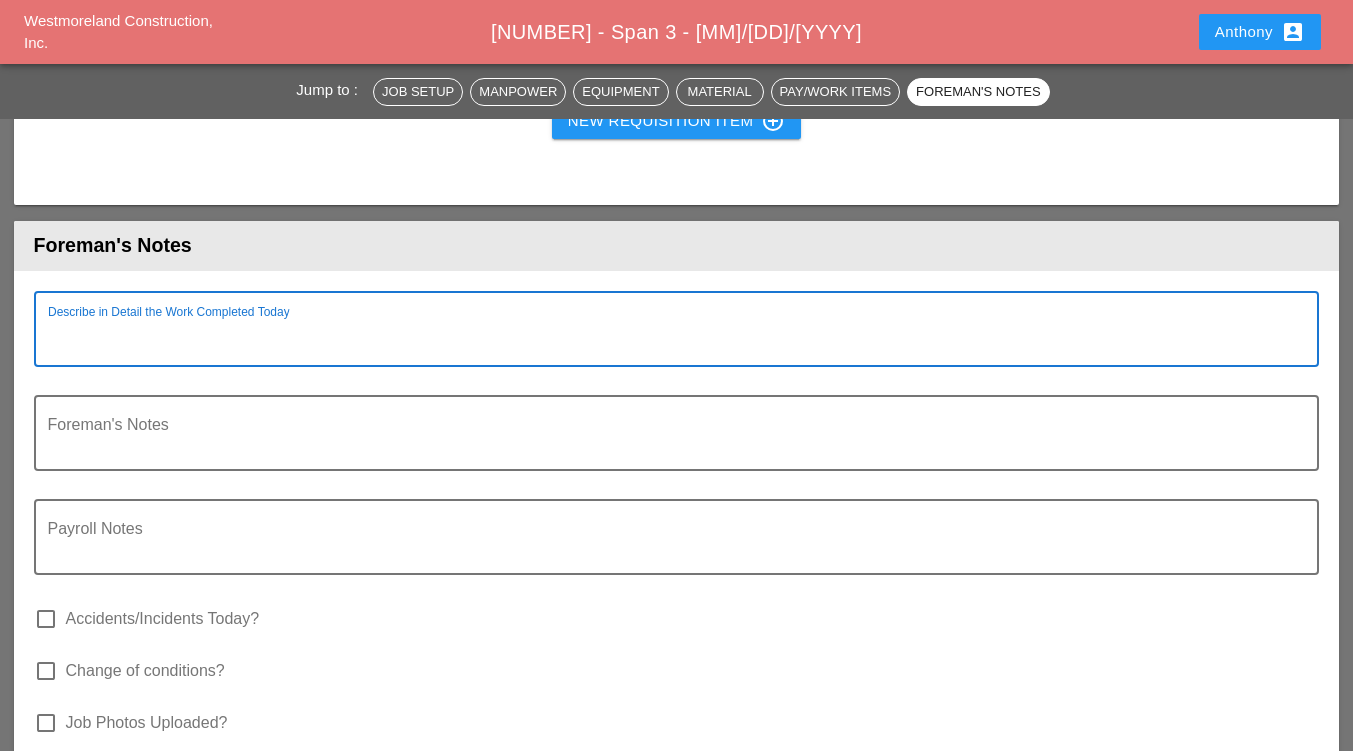 paste on "RICKS DAILY;" 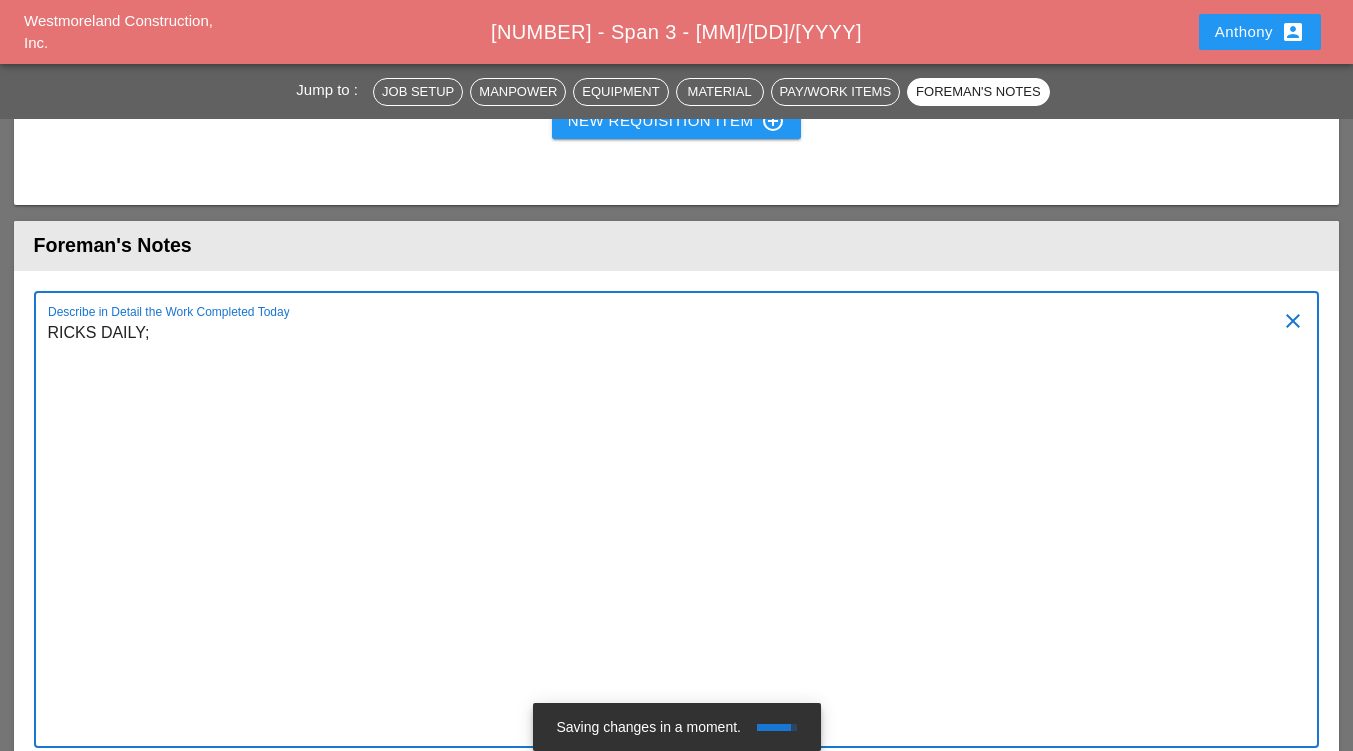 type on "RICKS DAILY;" 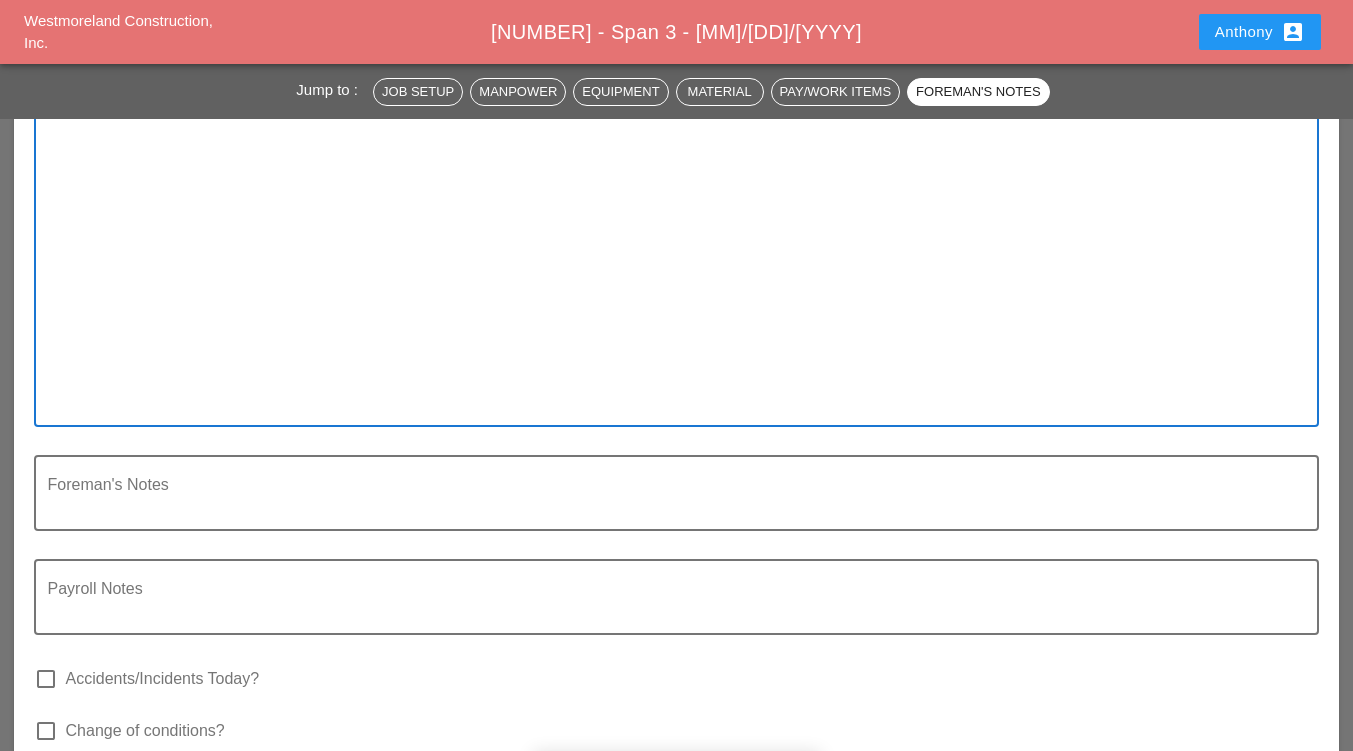 scroll, scrollTop: 3700, scrollLeft: 0, axis: vertical 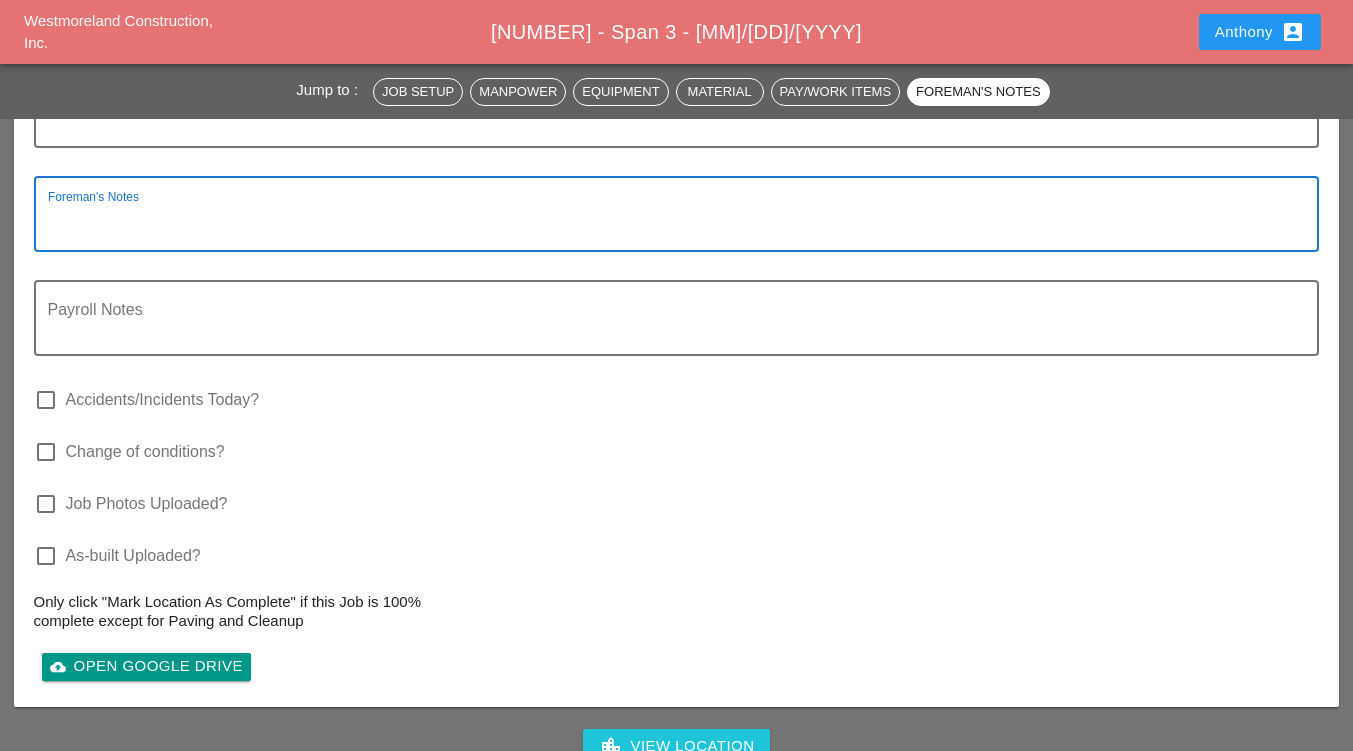 paste on "**********" 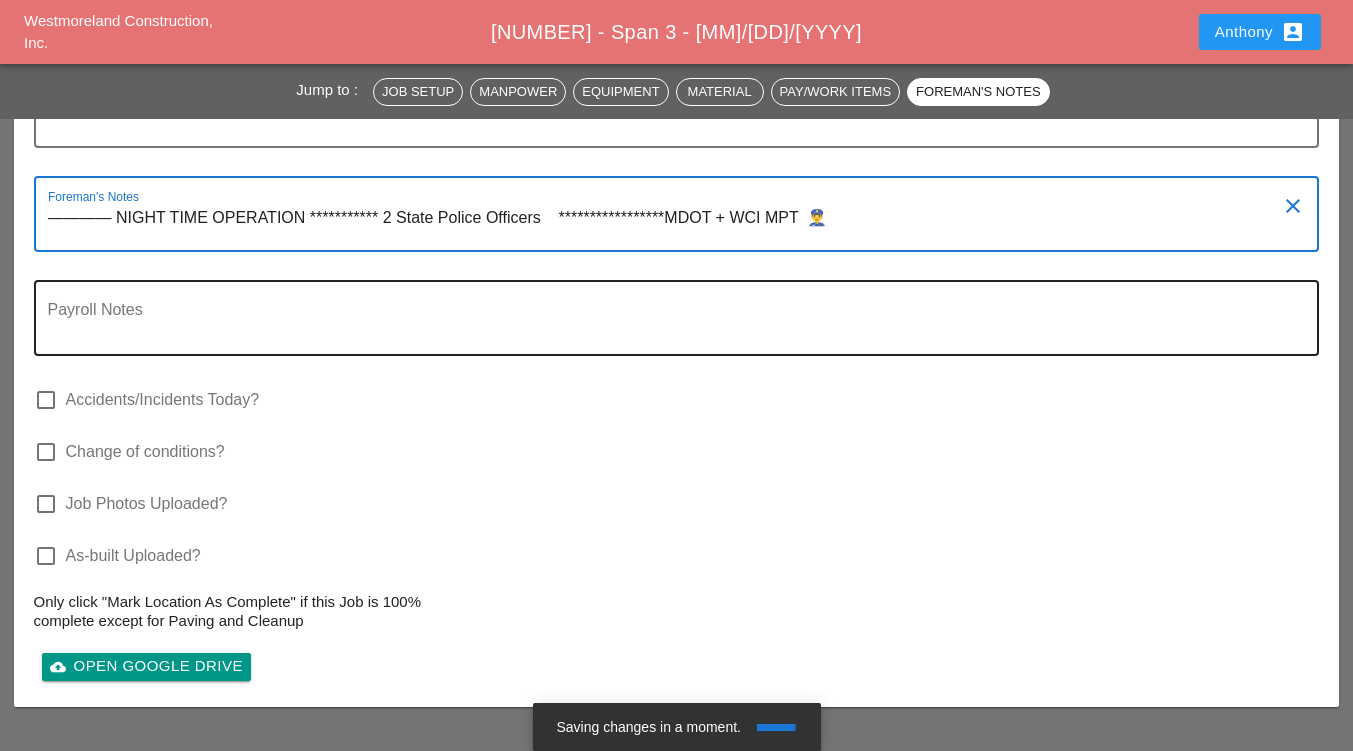 type on "**********" 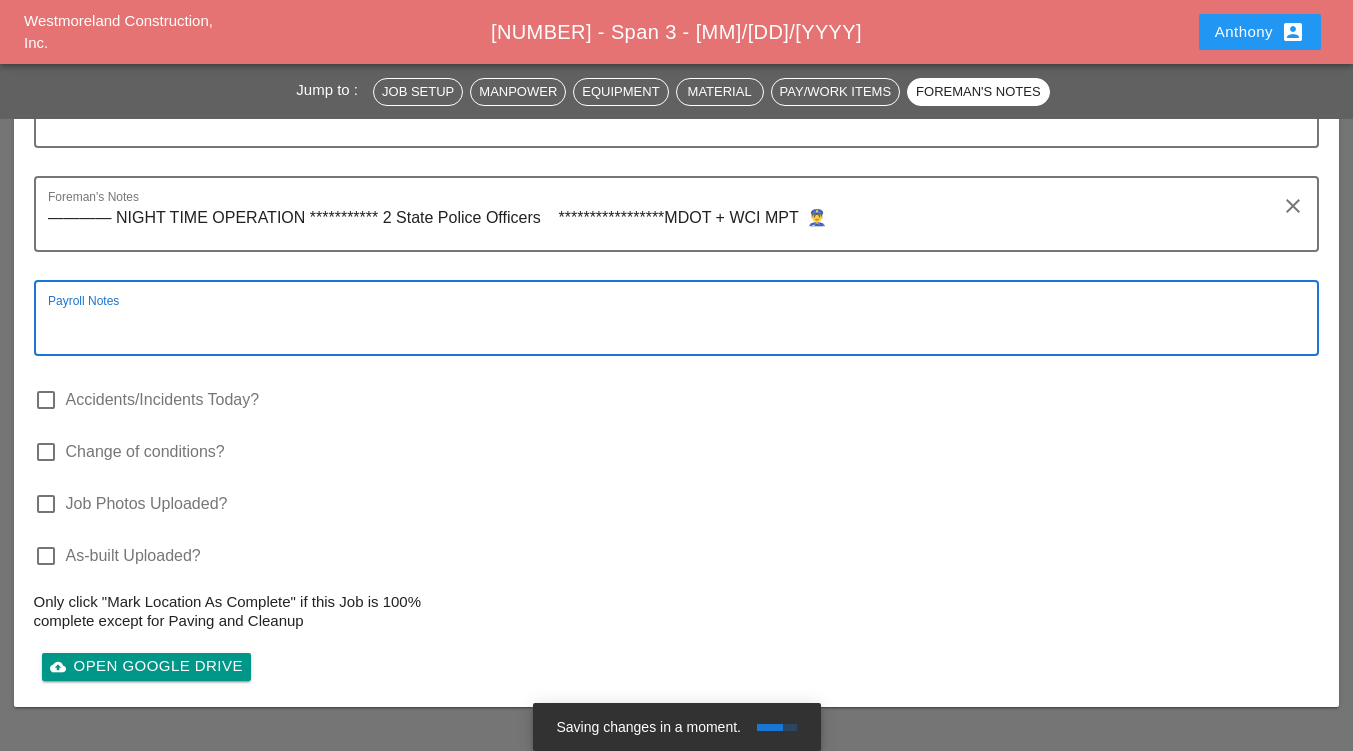 drag, startPoint x: 200, startPoint y: 306, endPoint x: 146, endPoint y: 320, distance: 55.7853 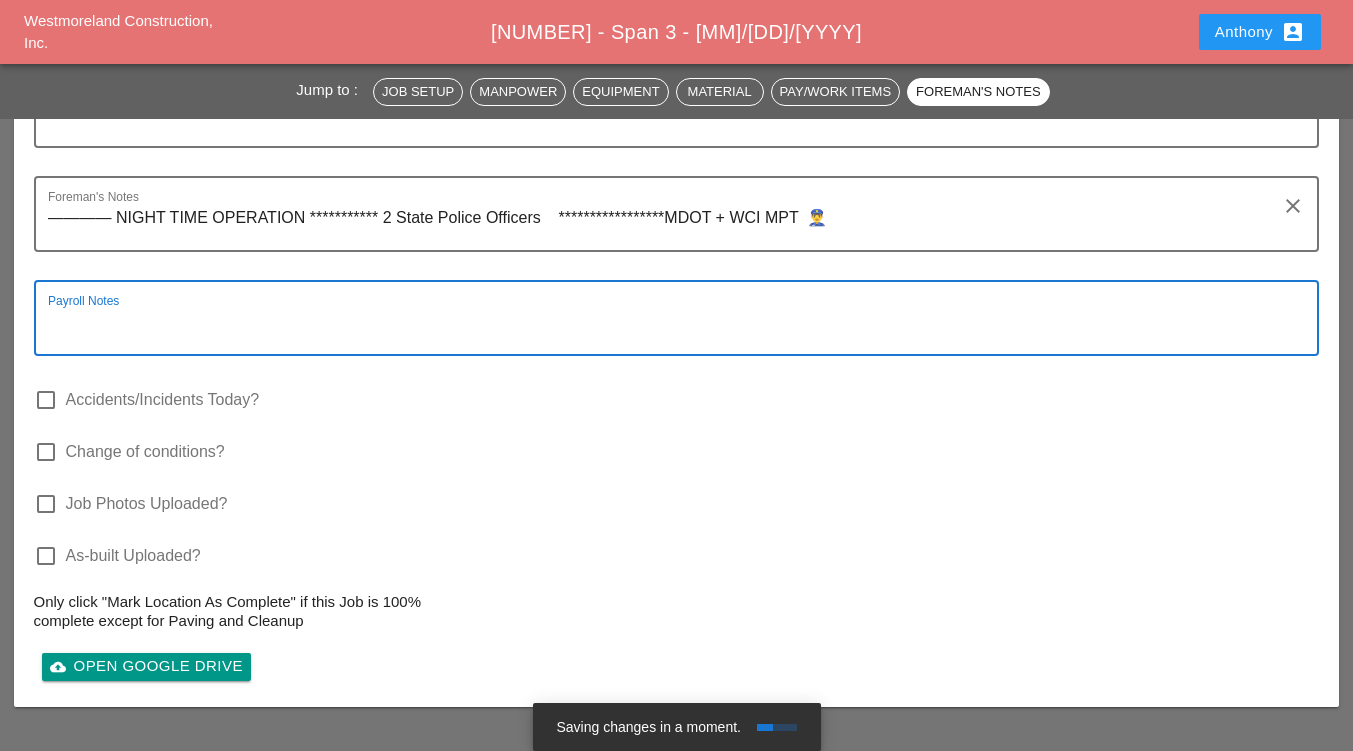 paste on "**********" 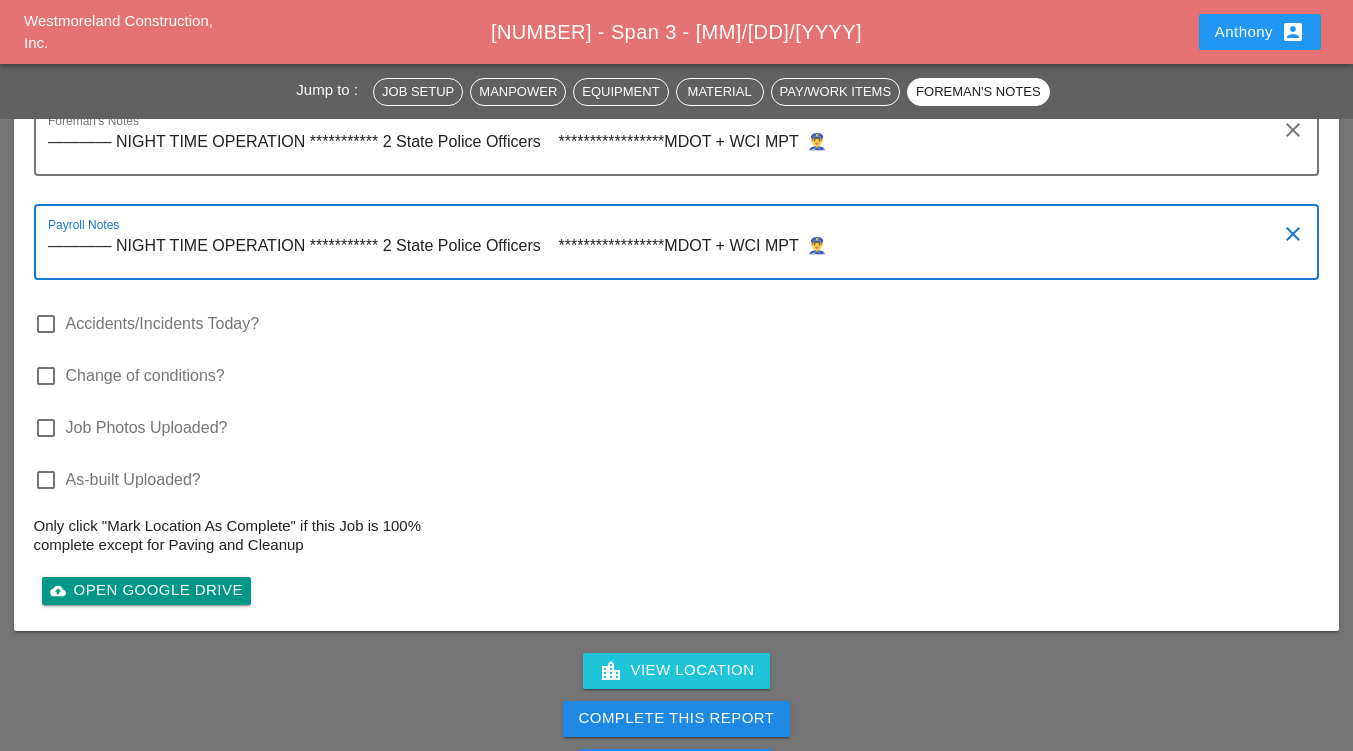 scroll, scrollTop: 3800, scrollLeft: 0, axis: vertical 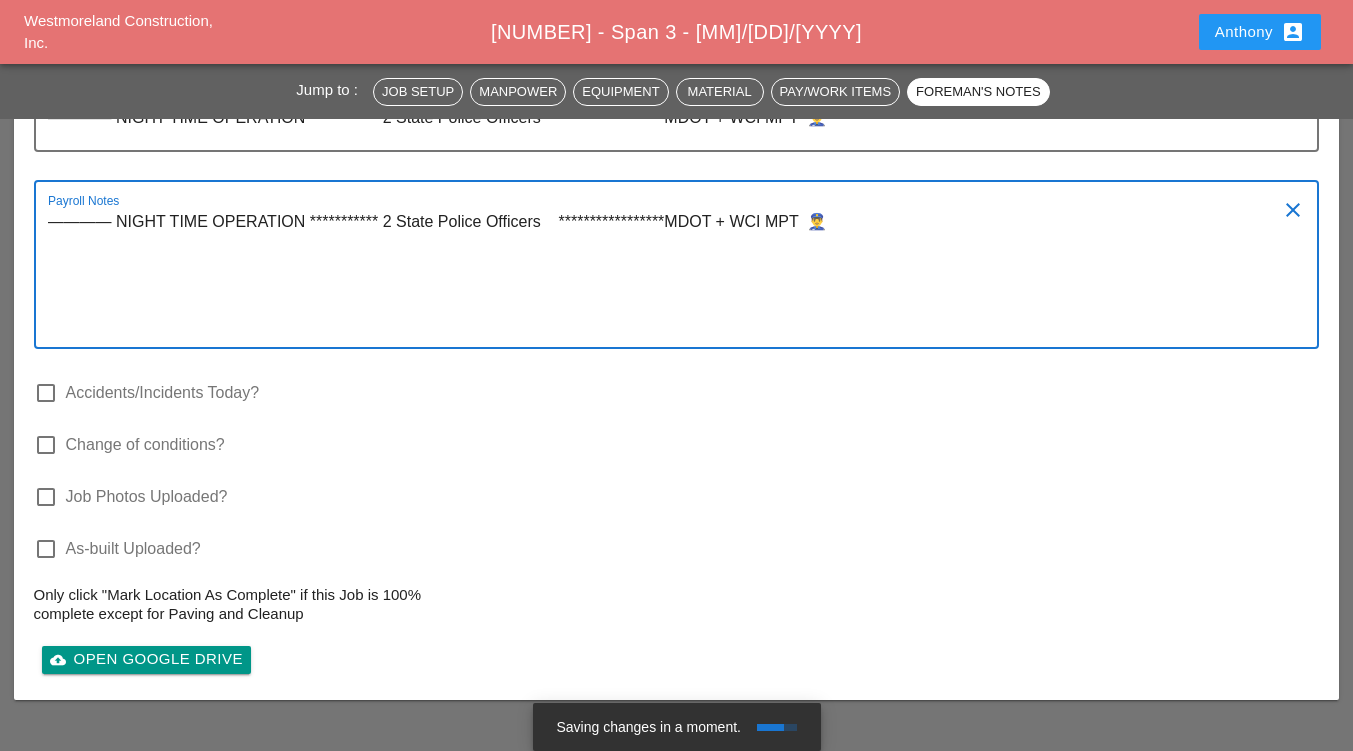 paste on "***** EXTRA LABORER [FIRST] [LAST]" 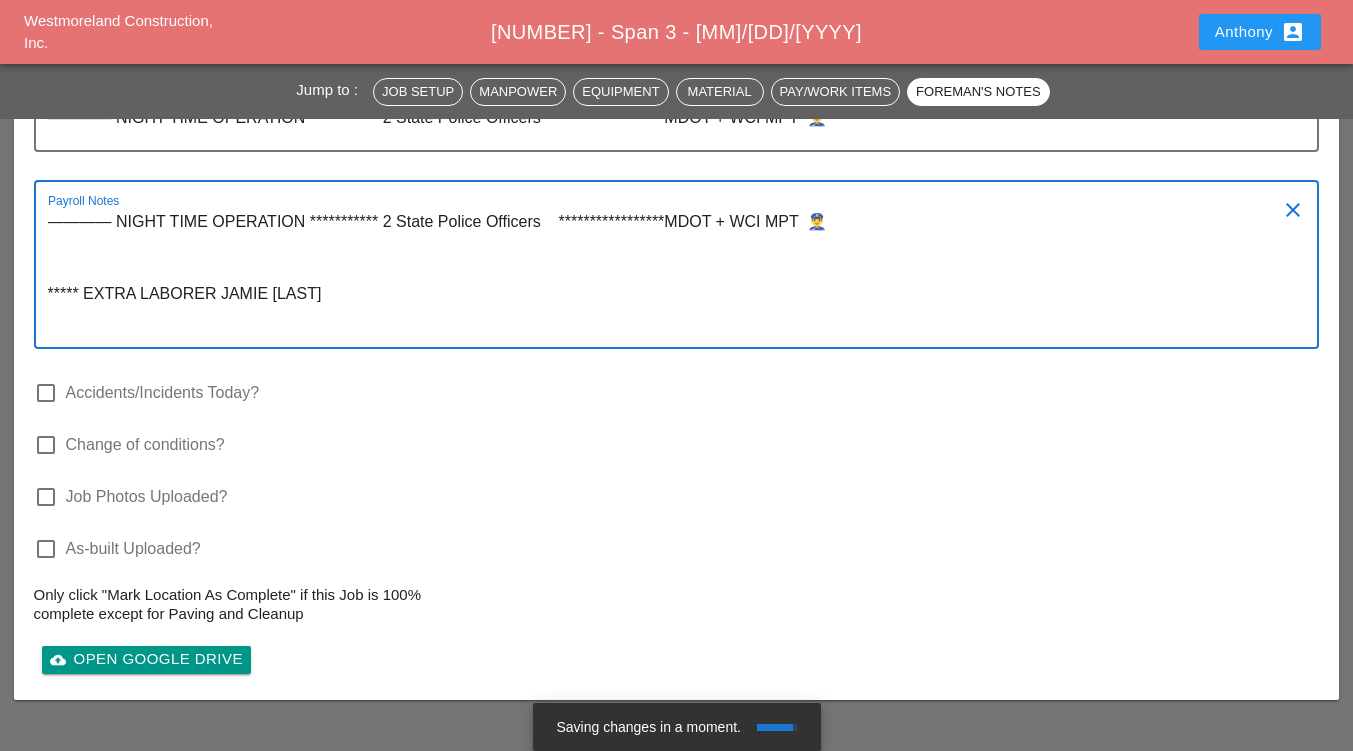 type on "**********" 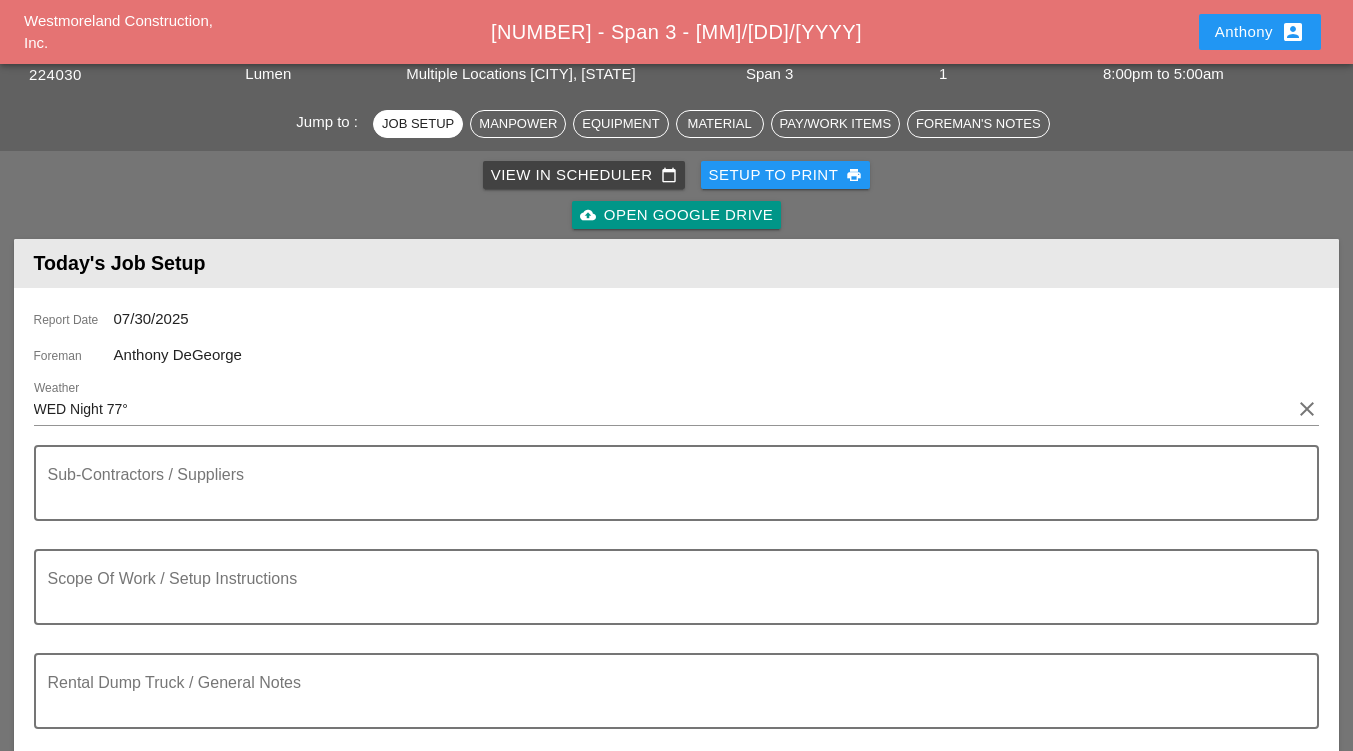 scroll, scrollTop: 100, scrollLeft: 0, axis: vertical 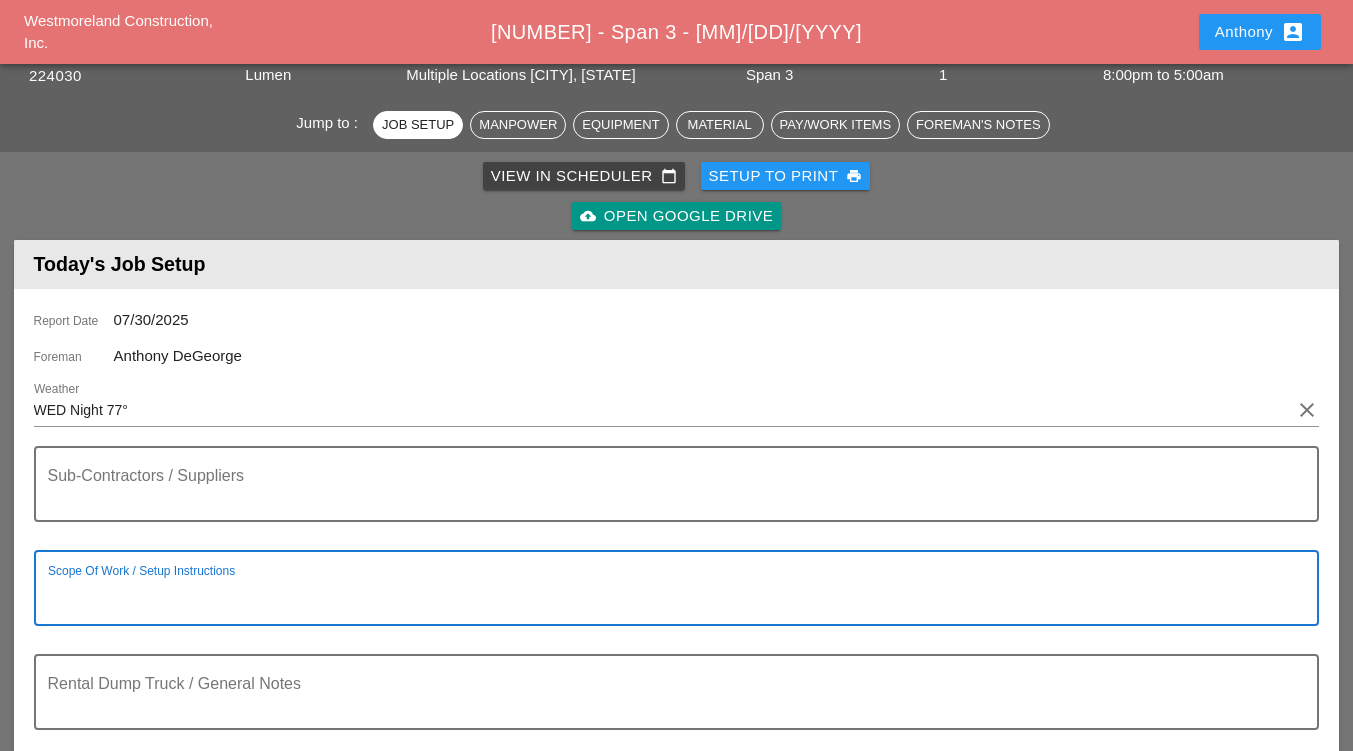 paste on "- CONTINUE SPAN 3 FIBER INSTALLATION  ON I90 WB" 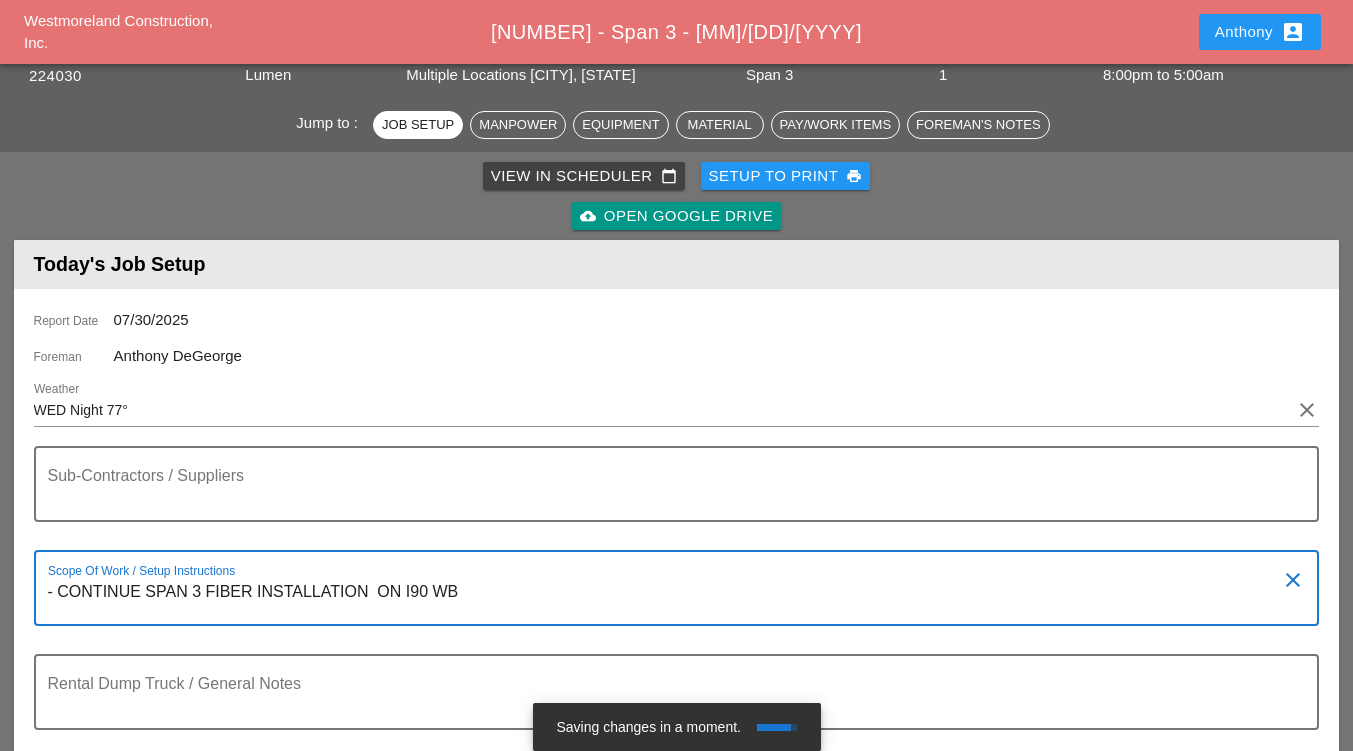 type on "- CONTINUE SPAN 3 FIBER INSTALLATION  ON I90 WB" 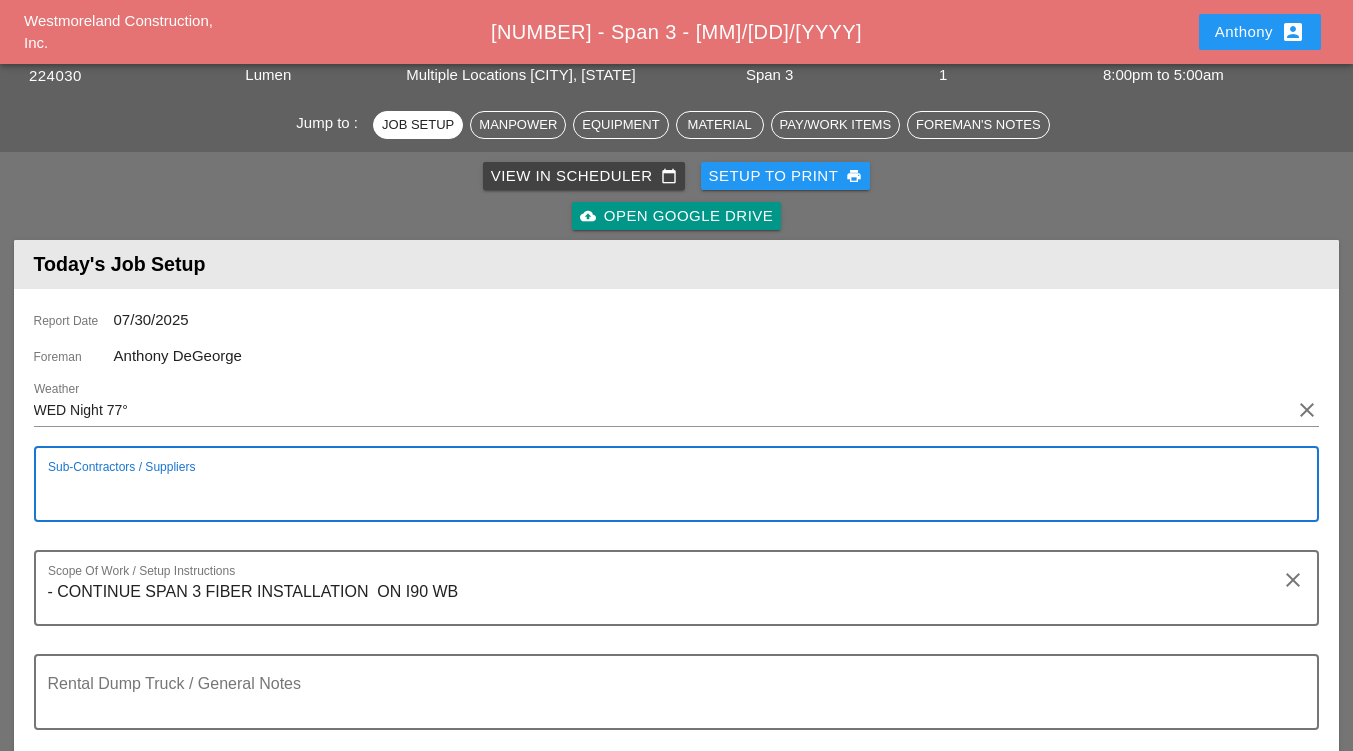 paste on "**********" 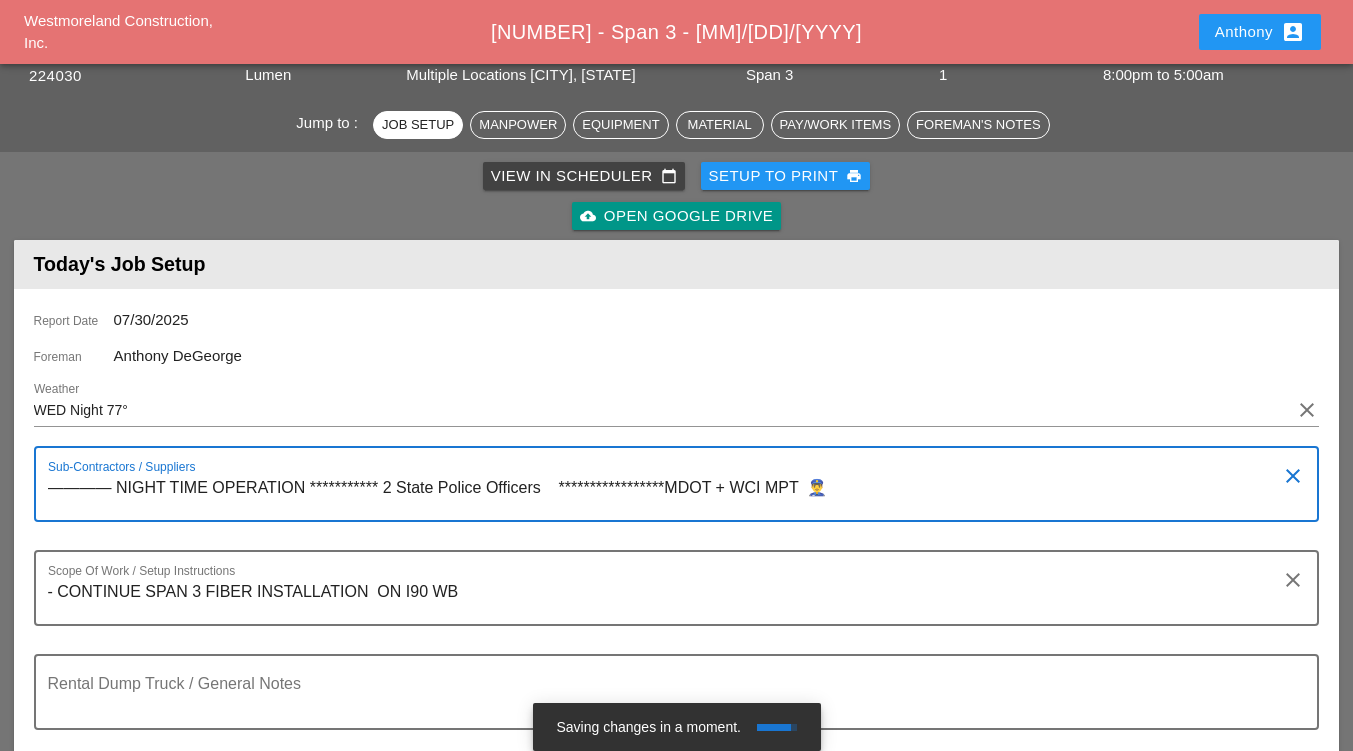 type on "**********" 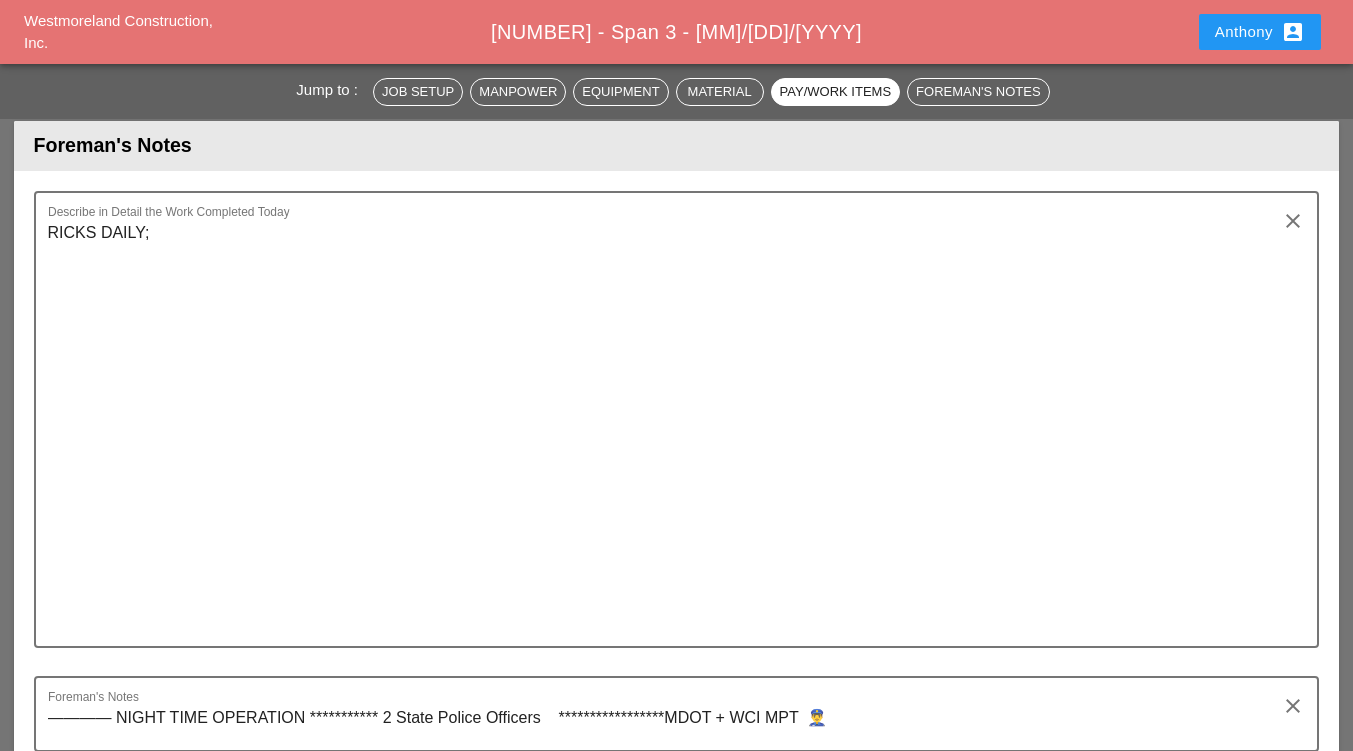 scroll, scrollTop: 3400, scrollLeft: 0, axis: vertical 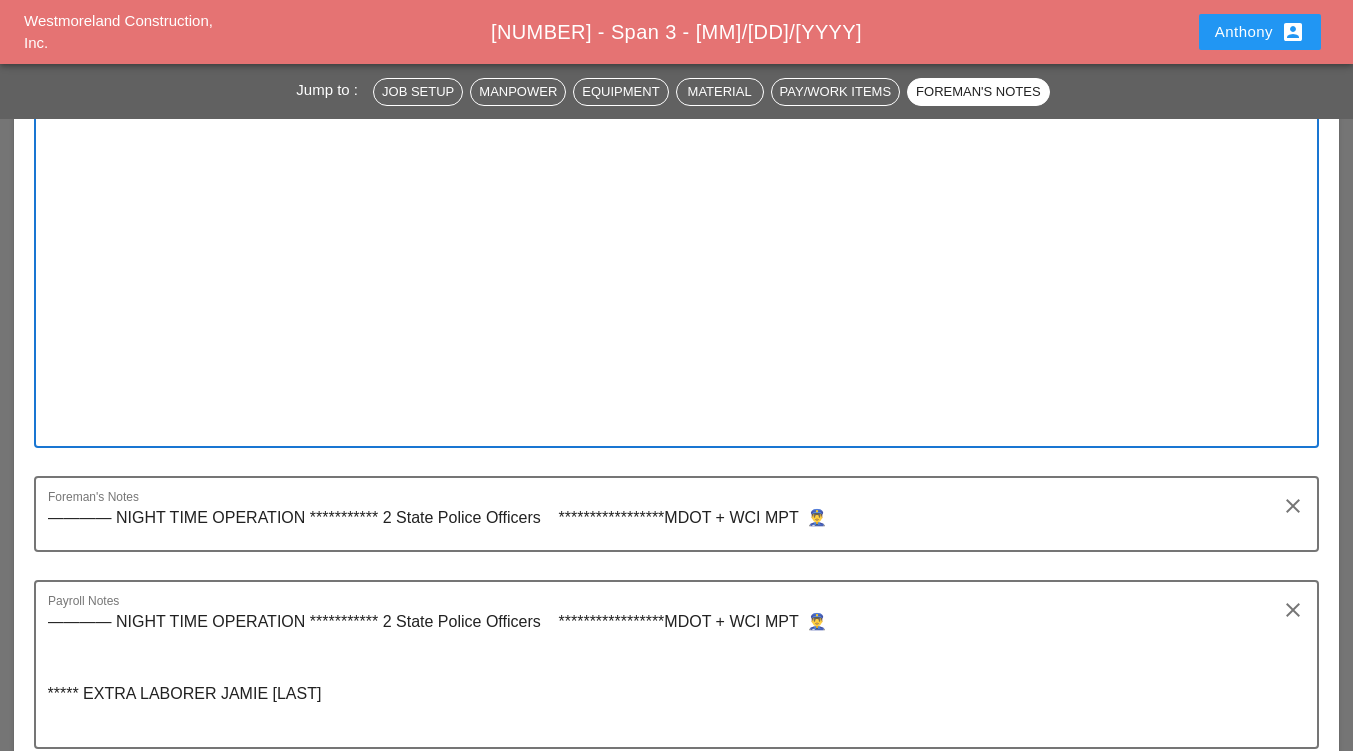 paste on " WEST MORELAND: Arrived at 7:00 pm. (SPAN 3)
7-30-25.
 Manpower: 9
 Supervisor: 1
 Excavation crew, foreman, operator, laborer.
 Fiber crew: 1 foreman, 1 operator, 4 laborers.
 Crash truck: 2 flaggers.
 IH -13
 The crew and I met had our daily discussion and signed the sheet. The crew received the lane at
10pm and got set up at MH 1946. The crew continued to work the cable east slowly as it was
stopping every 70 to 100’ and the crew would have to let it cool down. Anthony had discussed the
possibility of us digging in a travel lane and it was an immediate no without an amended permit.
So, with that understanding and about 7 attempts they got the head of the cable the rest of the
700’+ to the next unknown location. They will move the pile through tomorrow night as they were
out of time. Anthony and I also met In R.I..." 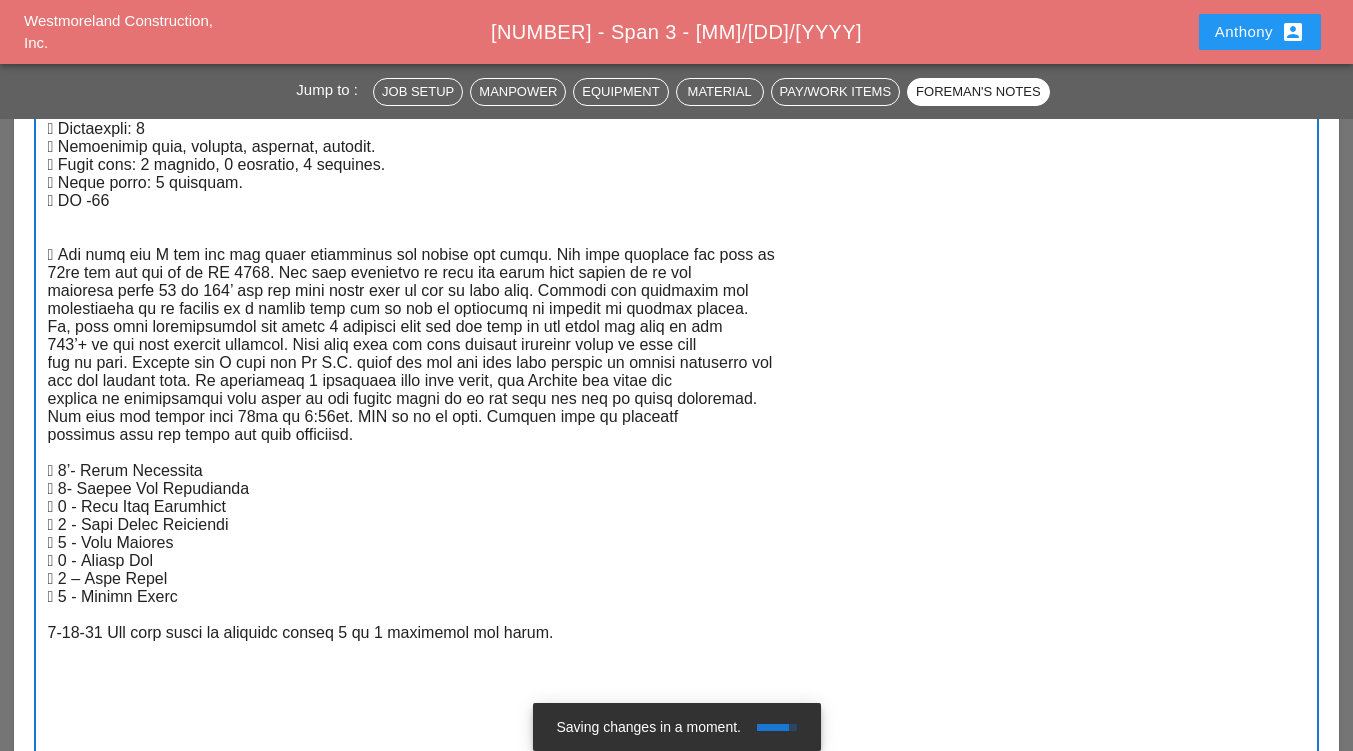 scroll, scrollTop: 3664, scrollLeft: 0, axis: vertical 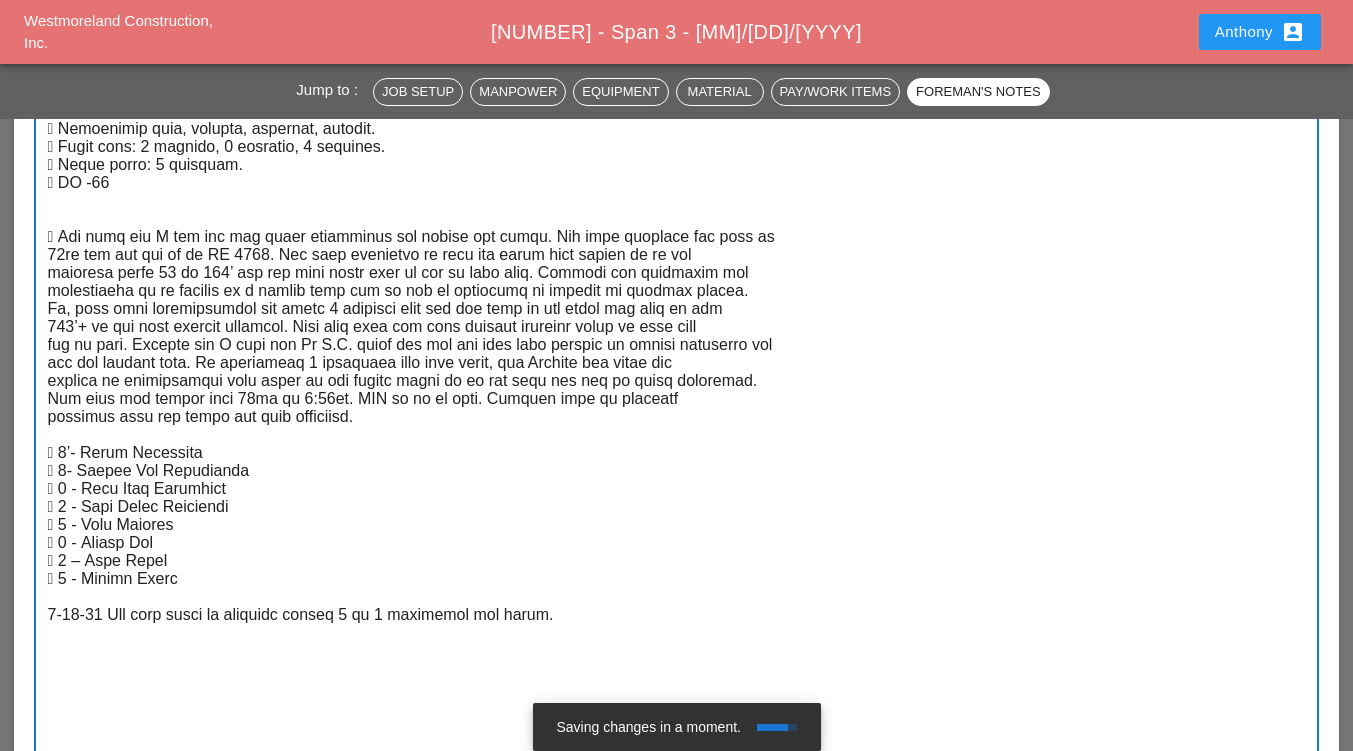type on "FILL OUT.
Item 1 - Remove and replace asphalt temp patch - N/A
Item 2 - Dewater Manhole - N/A
Item 4 - Fiber Placement = 3,260lf
D.C.1 - MPT - WCI INC - 2 Laborers & 2 Trucks + 1 WCI laborer with rented attenuator - 10hrs
D.C.2 - Police Detail required 2 State Officers on Site
Item 6 - Repair conduit - N/A
Item 7 - Rod & proof existing conduit = N/A
RICKS DAILY;
 WEST MORELAND: Arrived at 7:00 pm. (SPAN 3)
7-30-25.
 Manpower: 9
 Supervisor: 1
 Excavation crew, foreman, operator, laborer.
 Fiber crew: 1 foreman, 1 operator, 4 laborers.
 Crash truck: 2 flaggers.
 IH -13
 The crew and I met had our daily discussion and signed the sheet. The crew received the lane at
10pm and got set up at MH 1946. The crew continued to work the cable east slowly as it was
stopping every 70 to 100’ and the crew would have to let..." 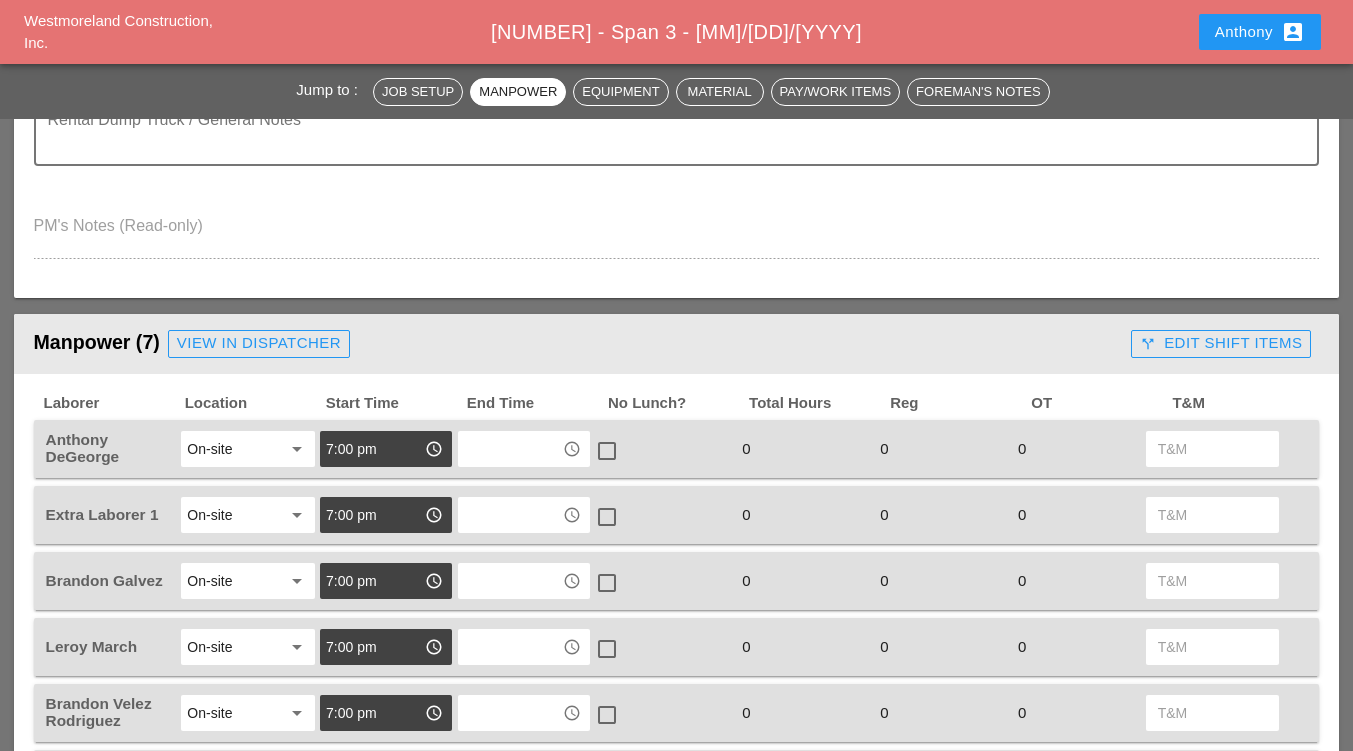 scroll, scrollTop: 764, scrollLeft: 0, axis: vertical 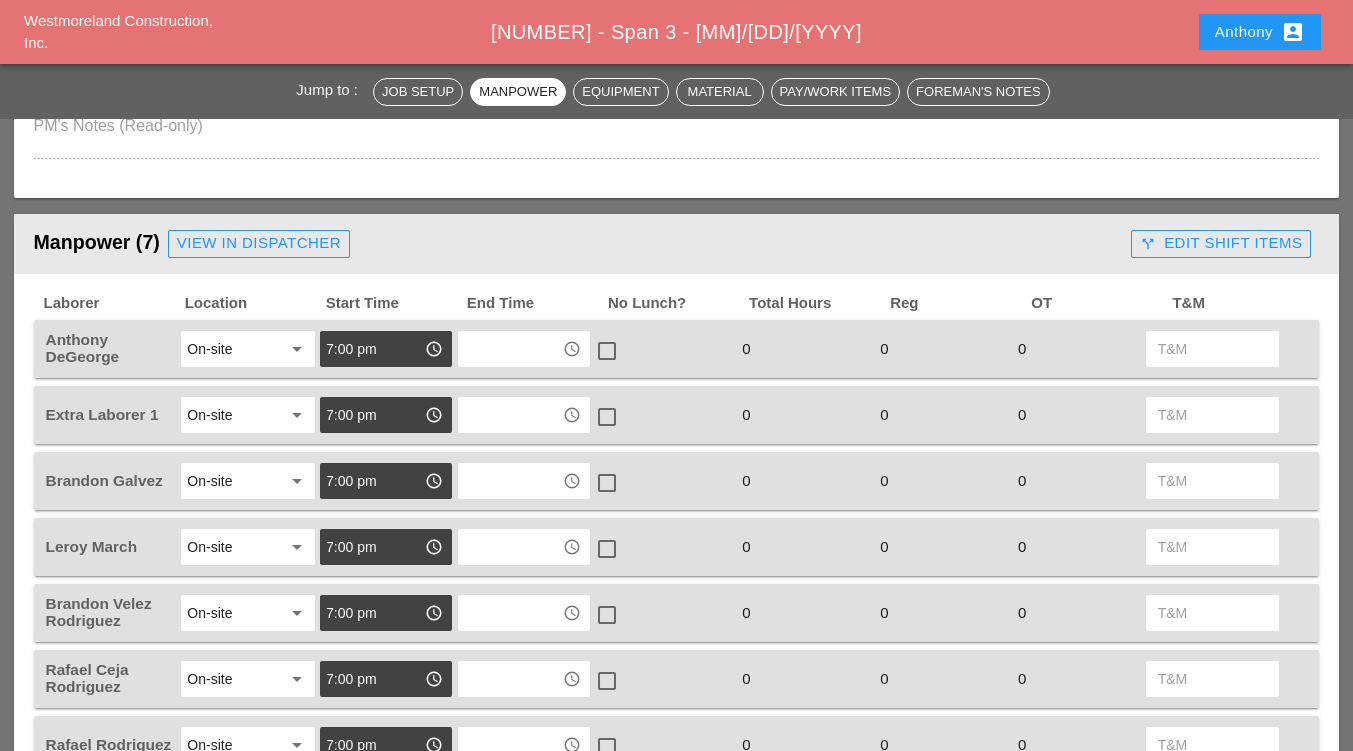 click at bounding box center [510, 349] 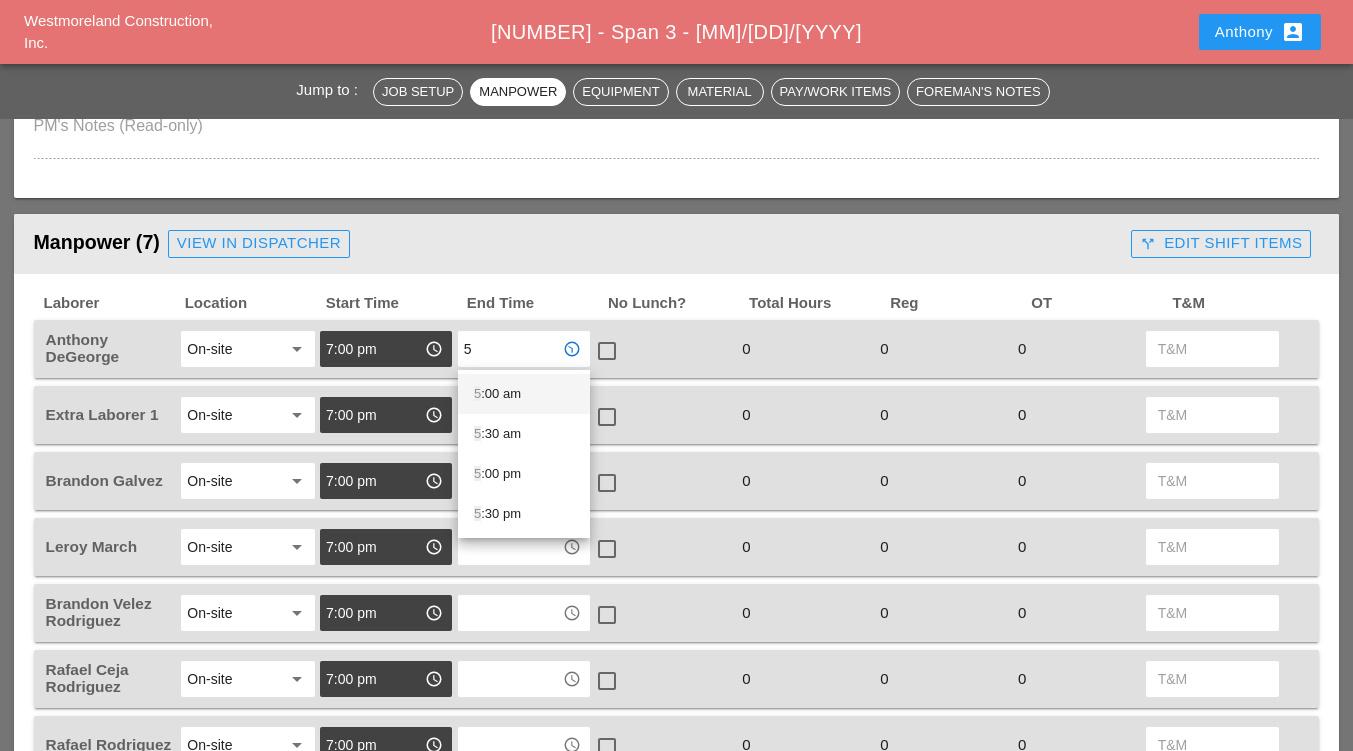 click on "5 :00 am" at bounding box center [524, 394] 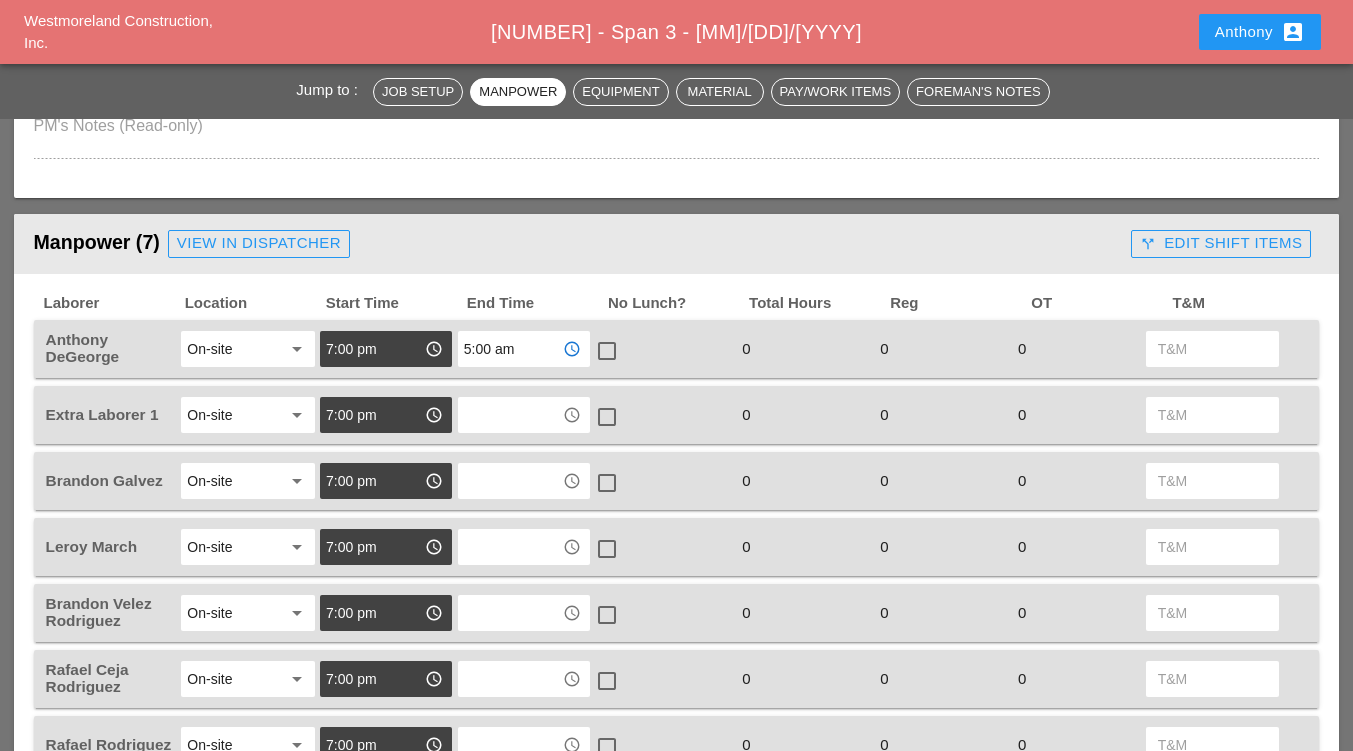 type on "5:00 am" 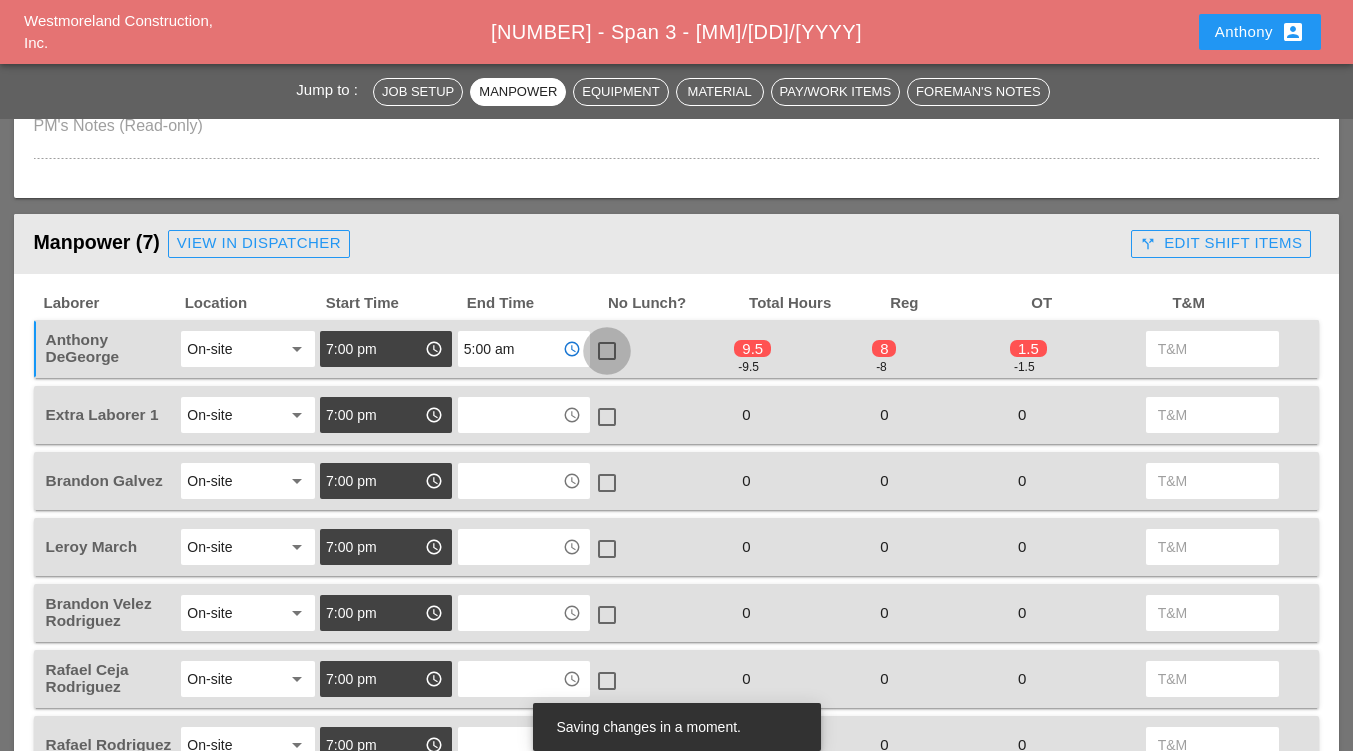 click at bounding box center [607, 351] 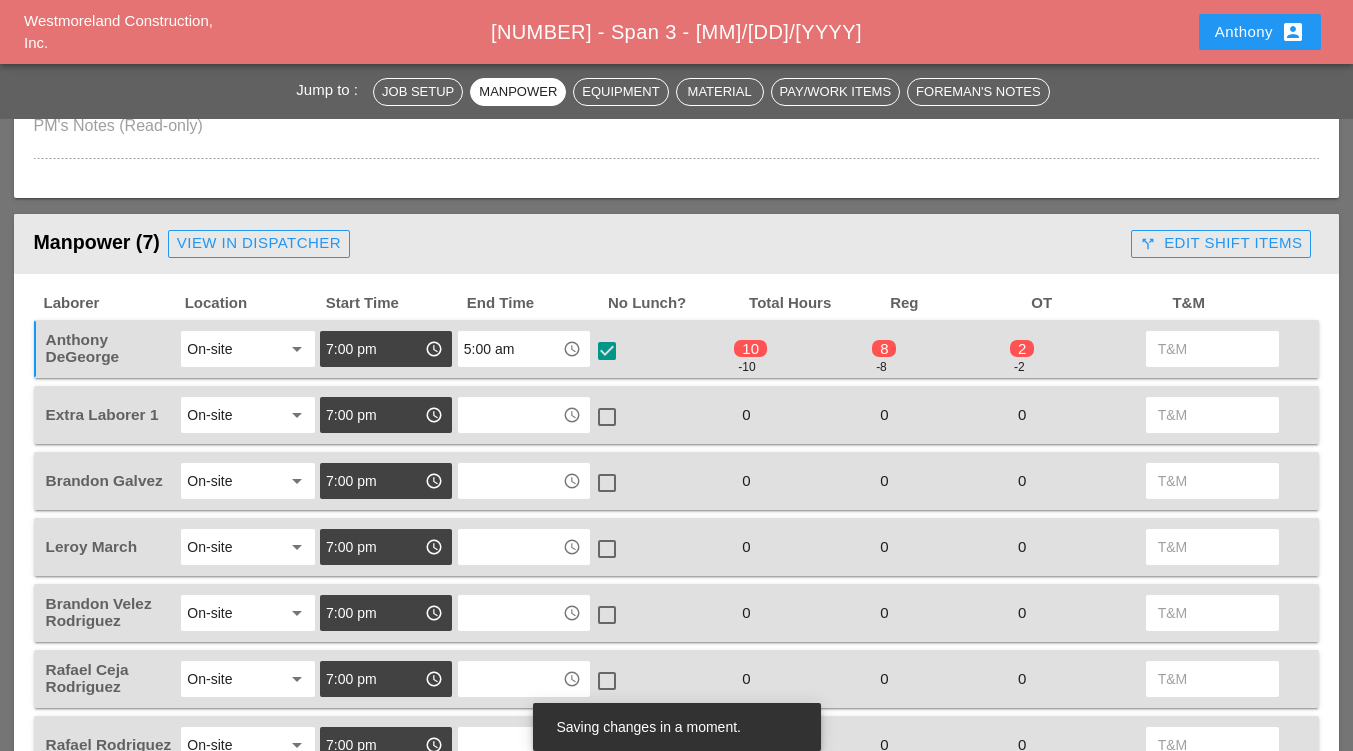 click at bounding box center [510, 415] 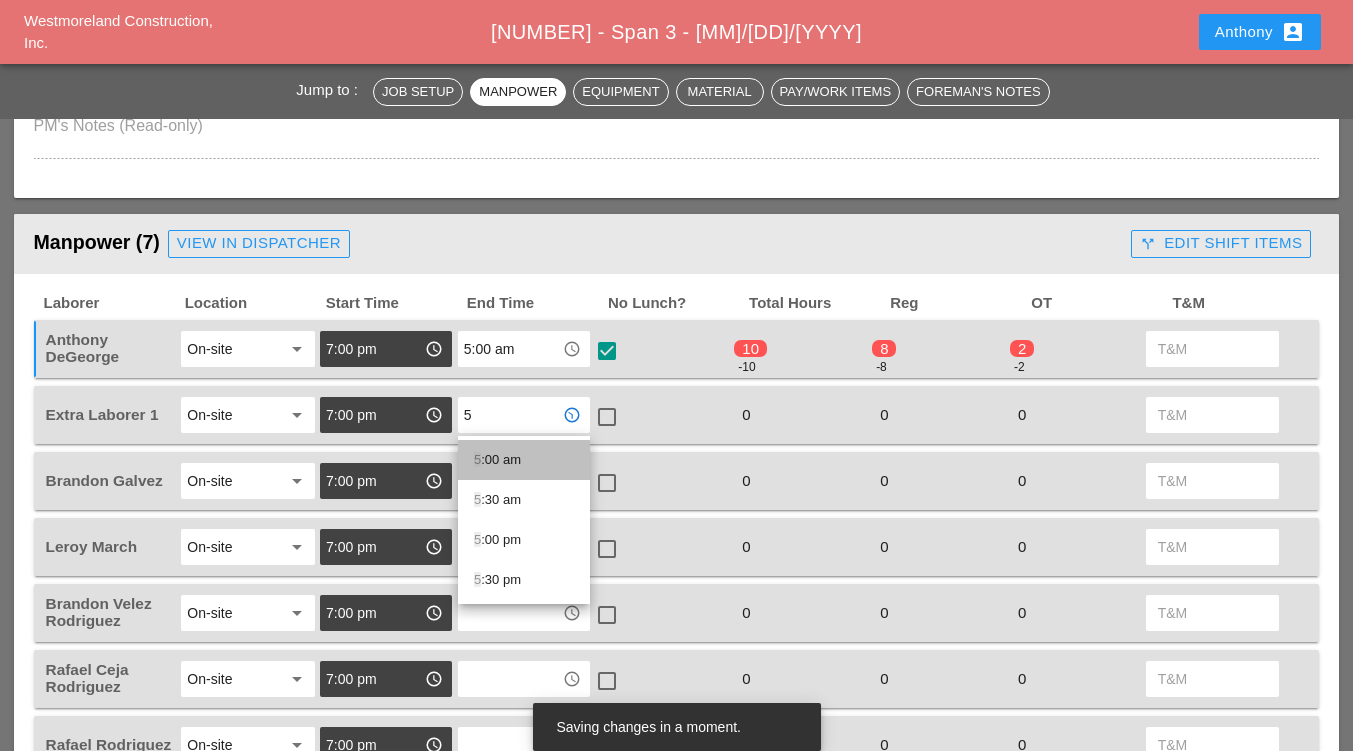 click on "5 :00 am" at bounding box center (524, 460) 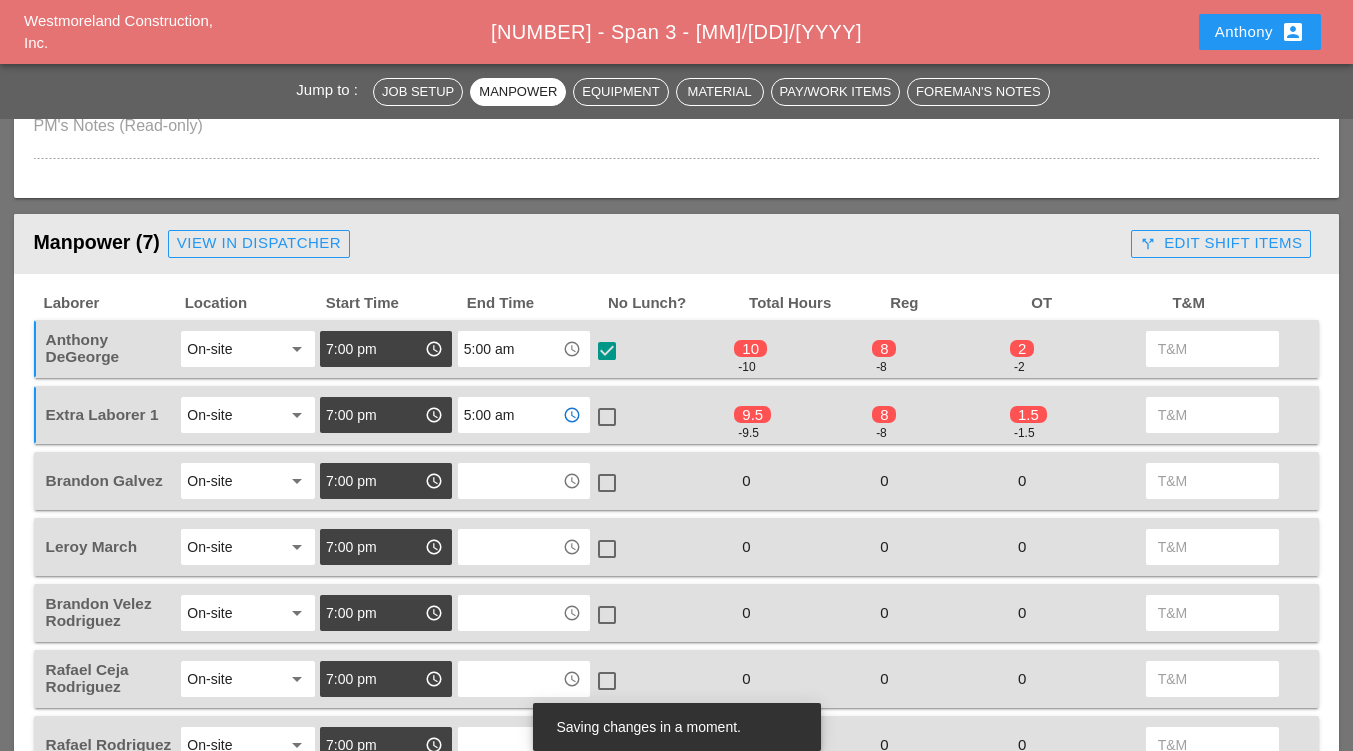 type on "5:00 am" 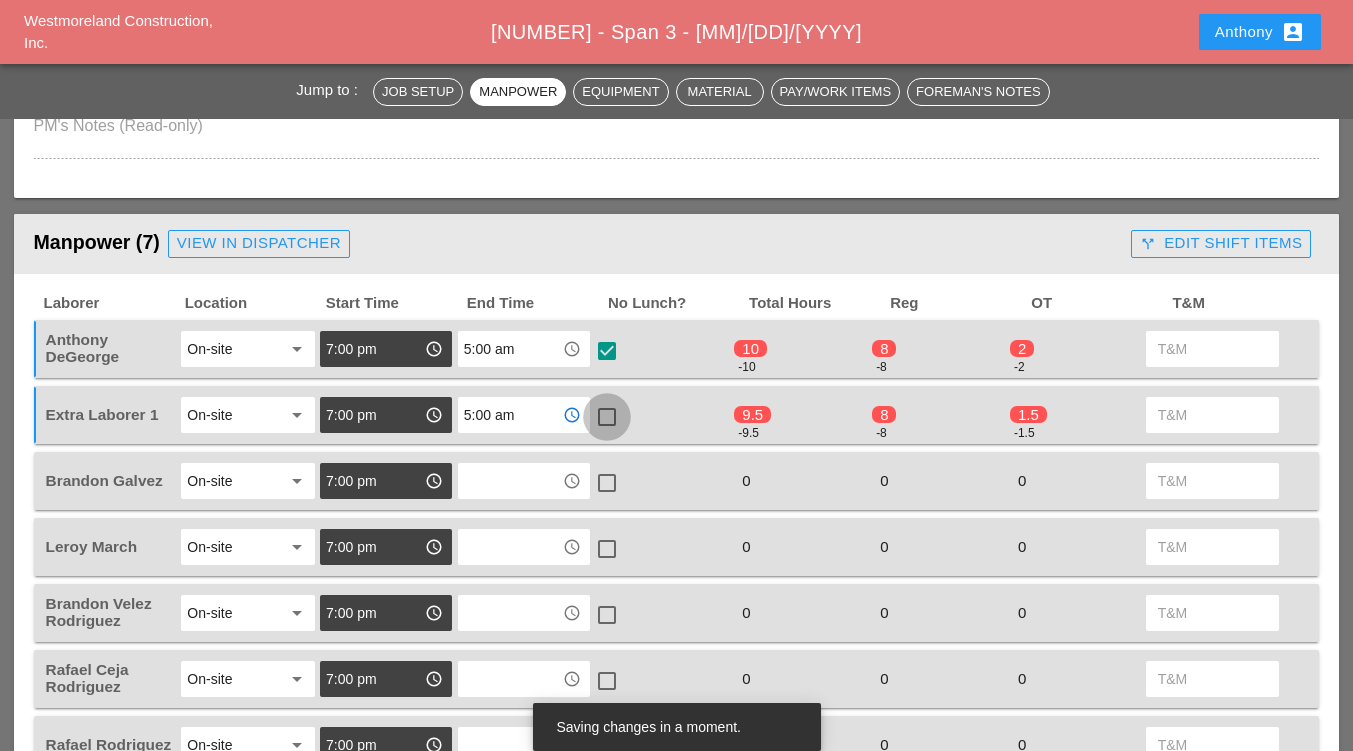 click at bounding box center [607, 417] 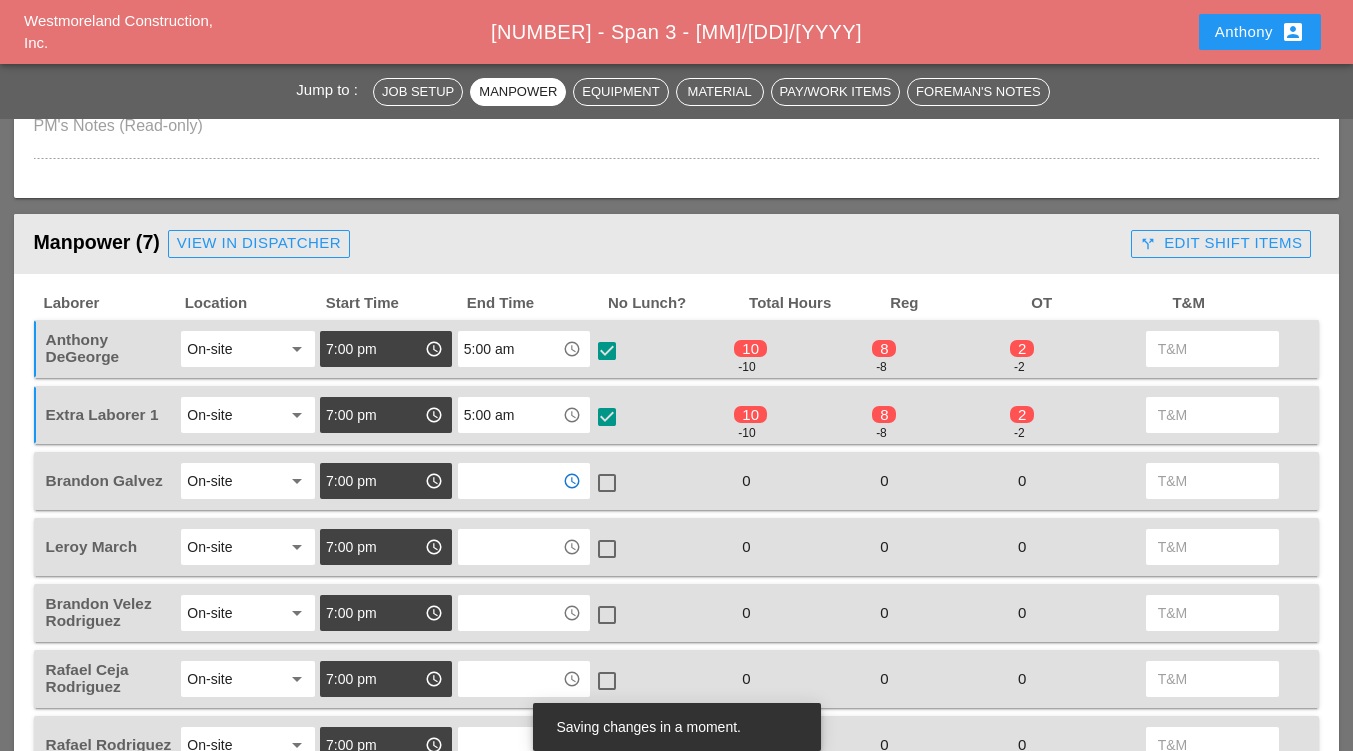 click at bounding box center (510, 481) 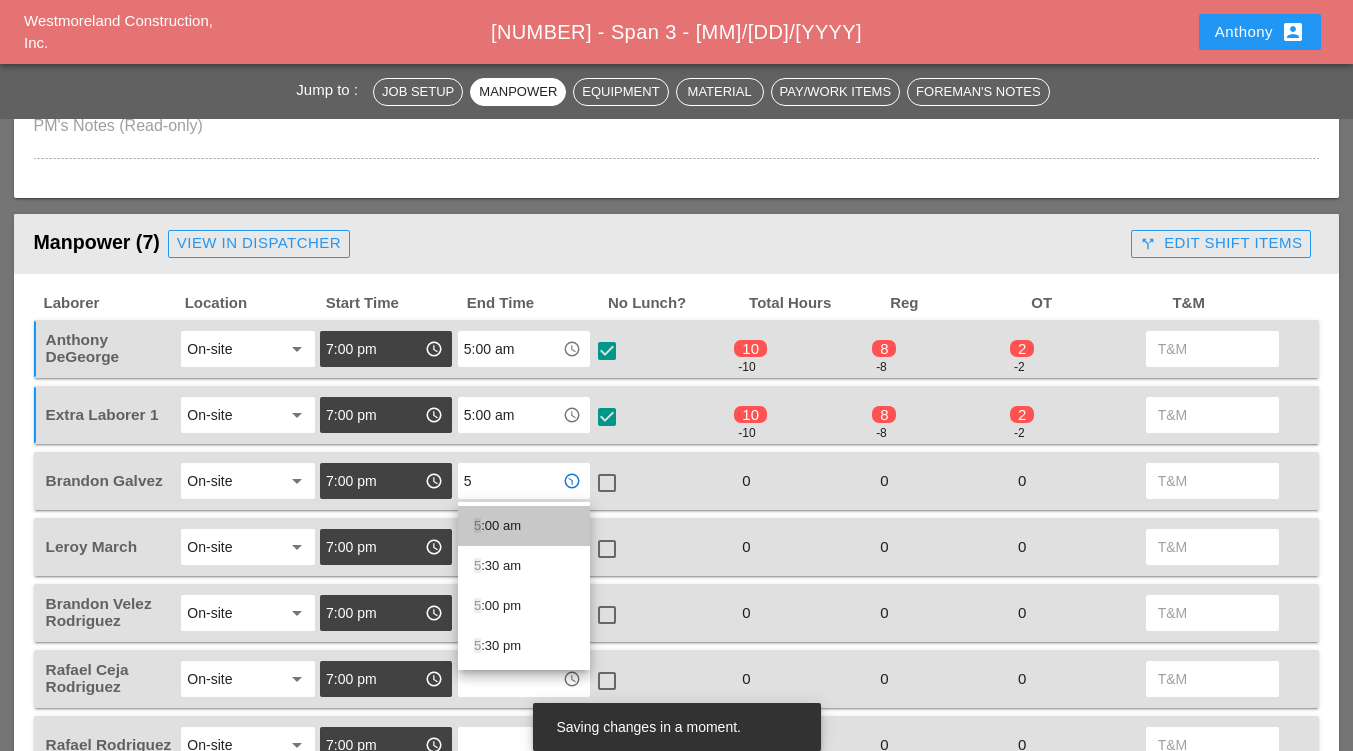 drag, startPoint x: 508, startPoint y: 524, endPoint x: 535, endPoint y: 496, distance: 38.8973 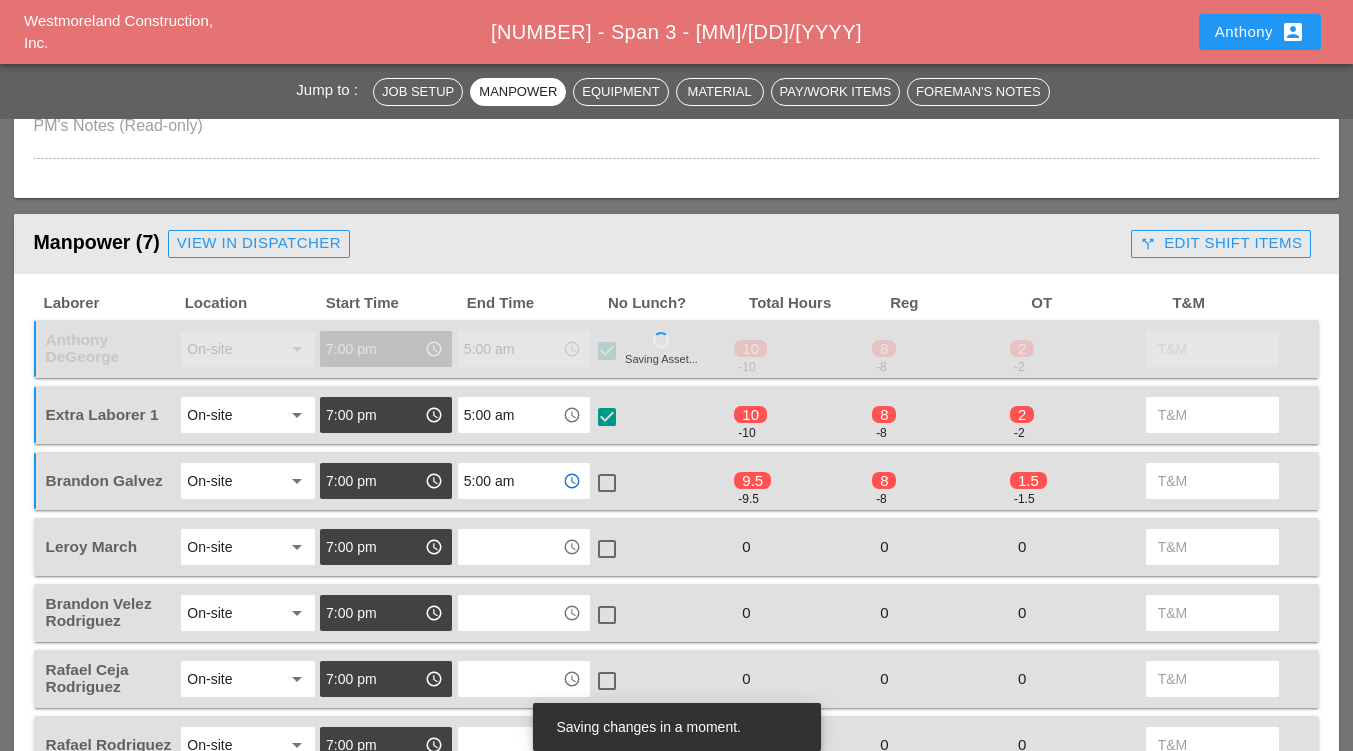 type on "5:00 am" 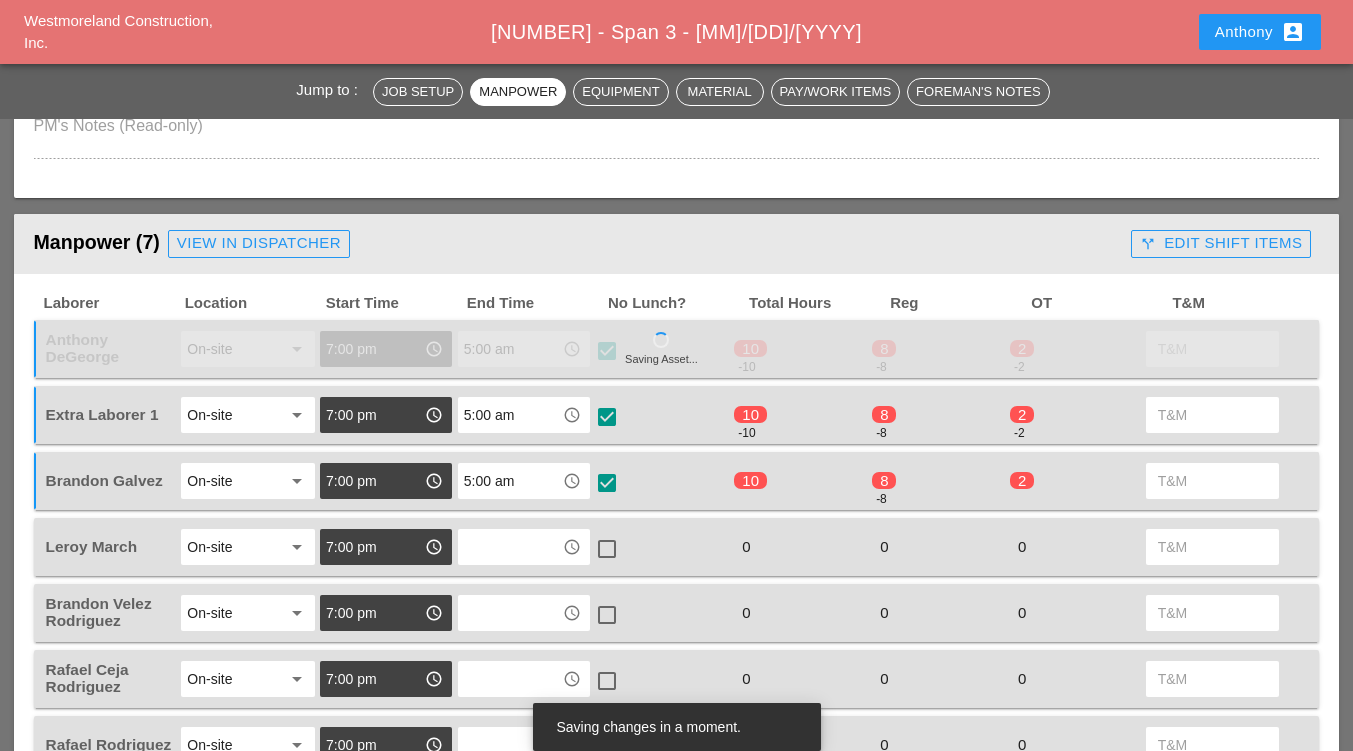 click at bounding box center (510, 547) 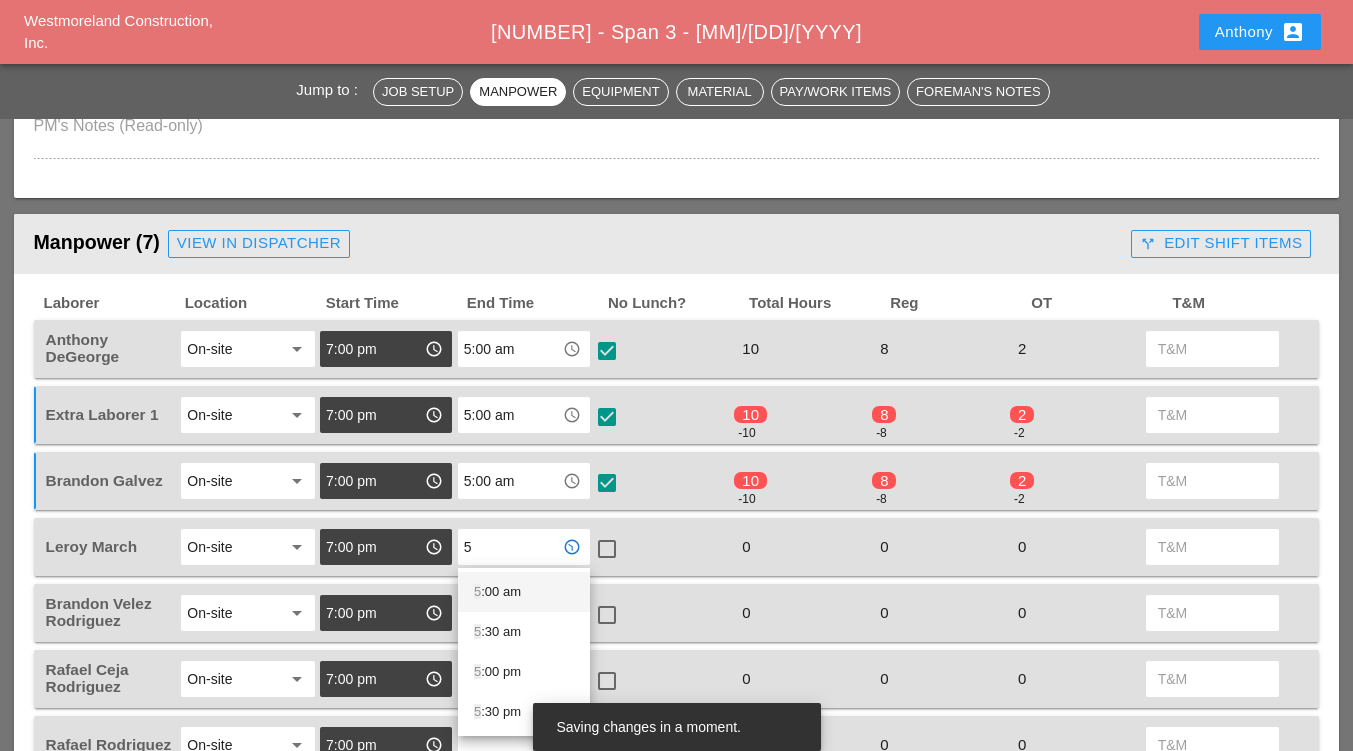 click on "5 :00 am" at bounding box center (524, 592) 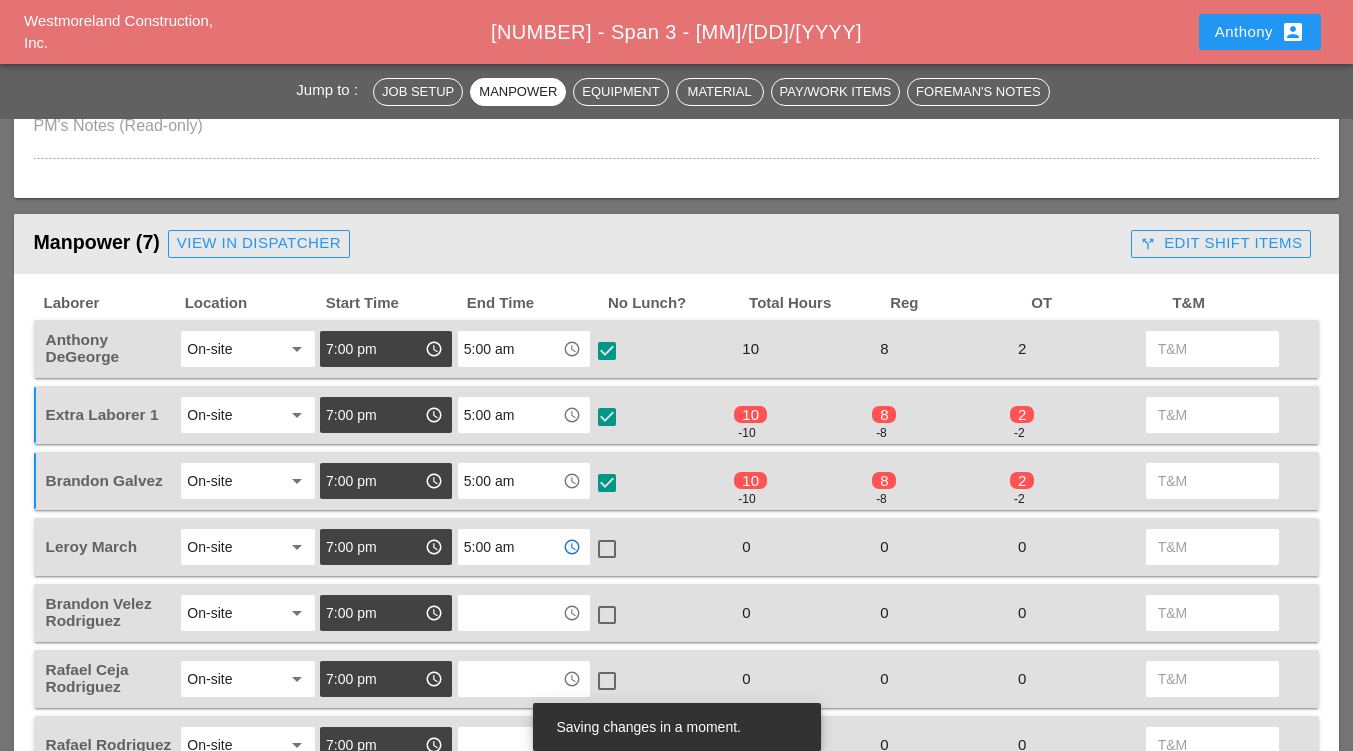 type on "5:00 am" 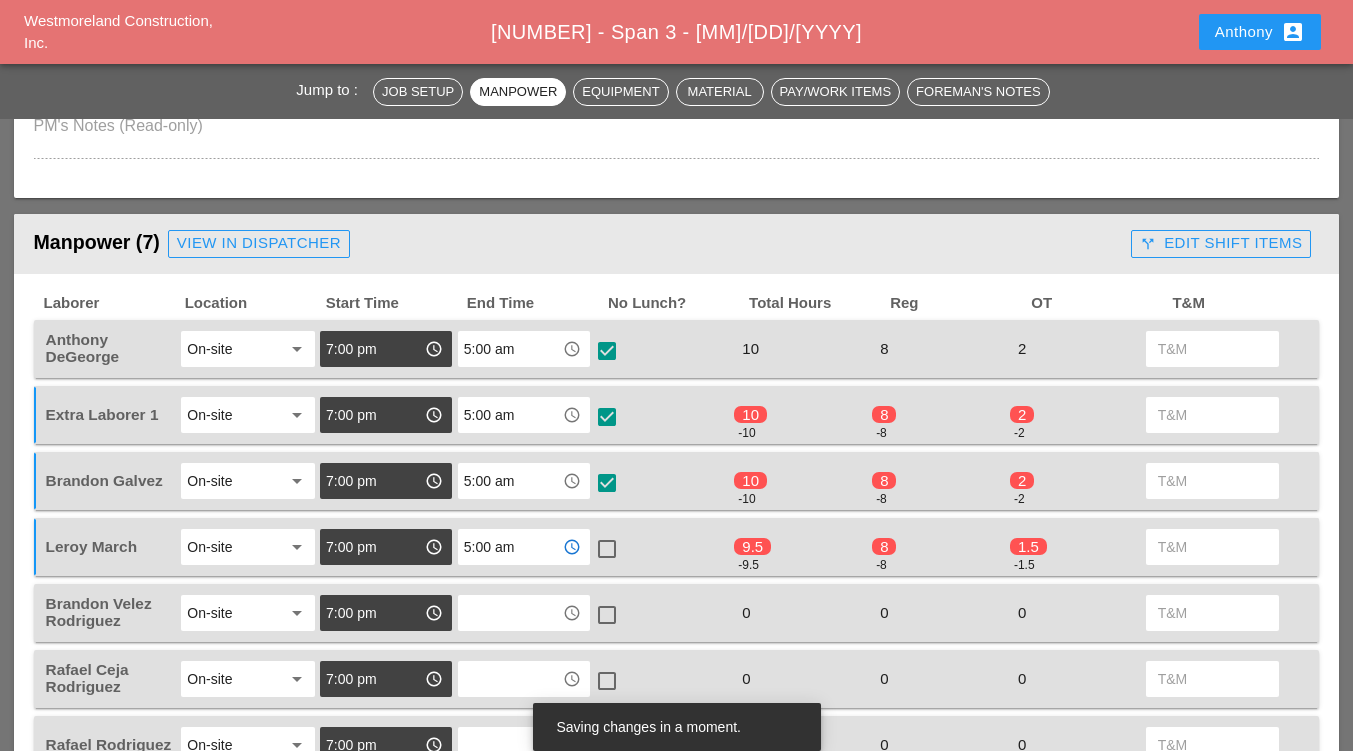 click at bounding box center [607, 549] 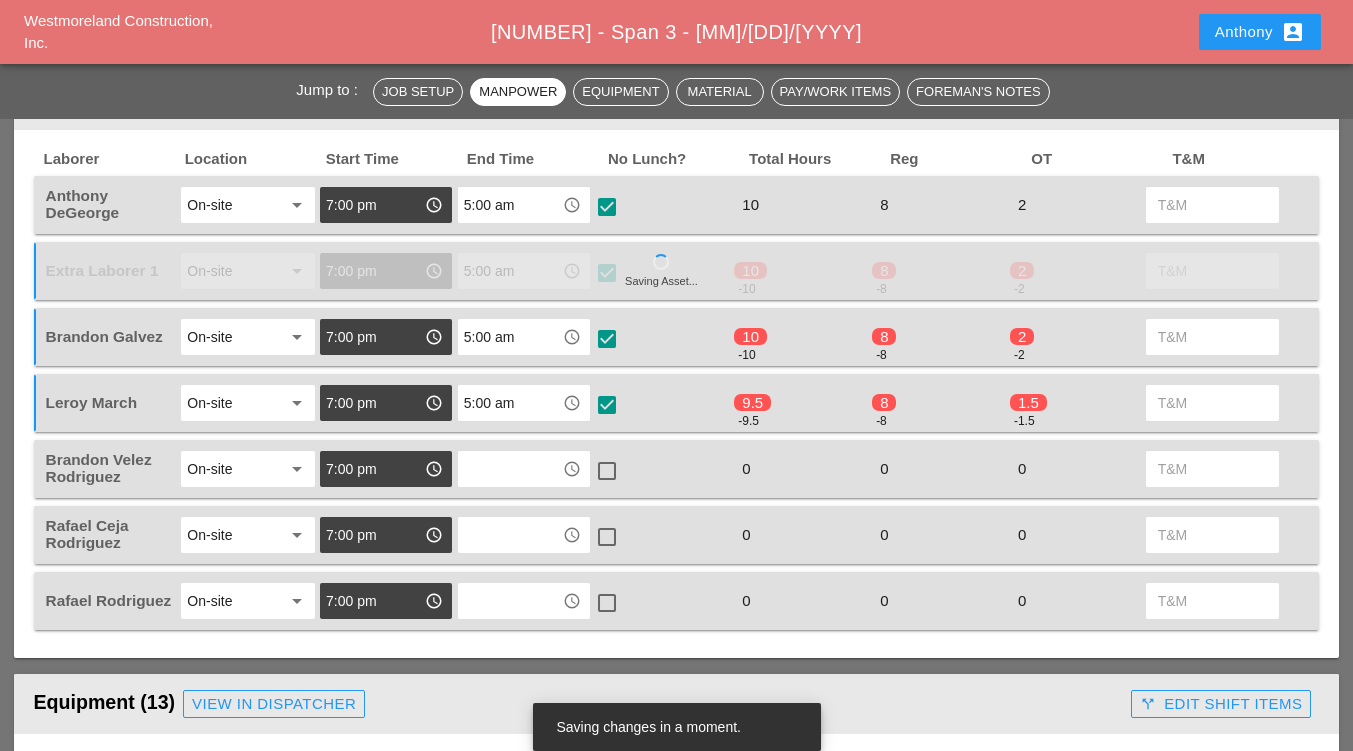 scroll, scrollTop: 964, scrollLeft: 0, axis: vertical 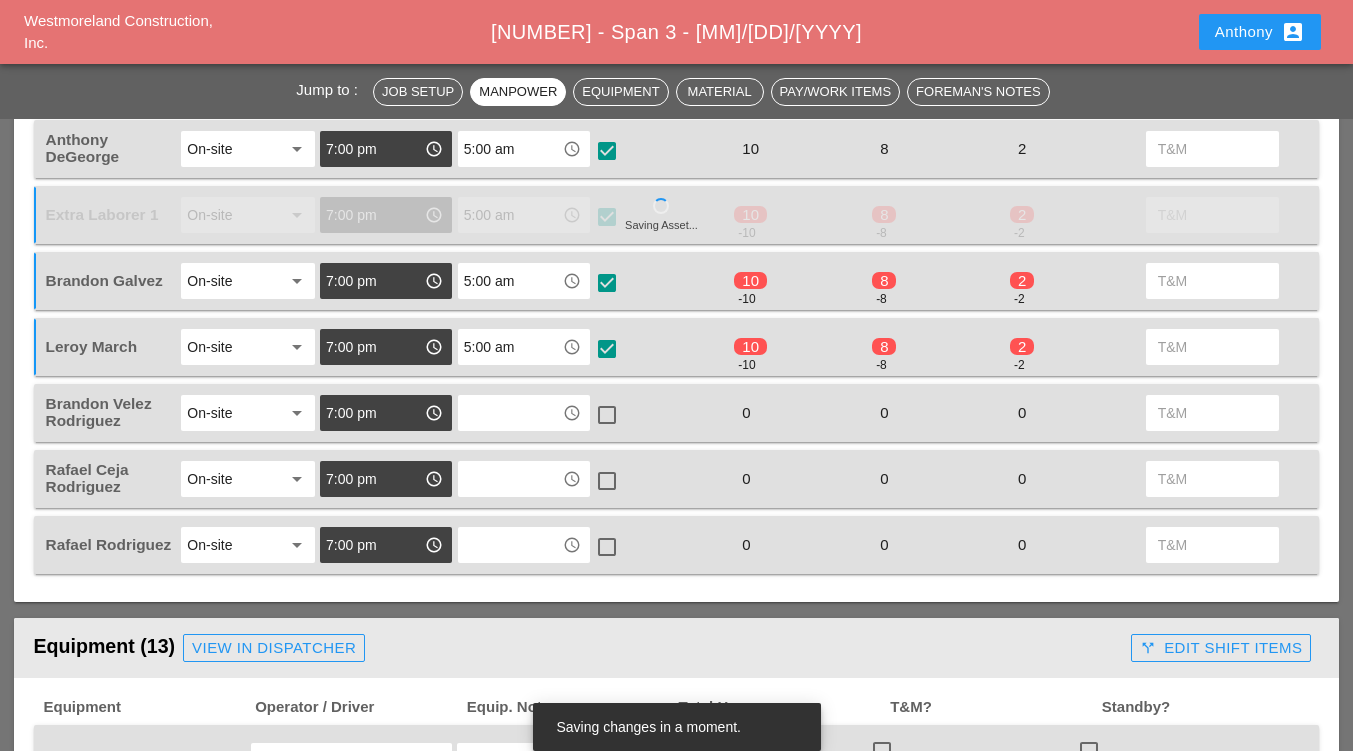 click at bounding box center (510, 413) 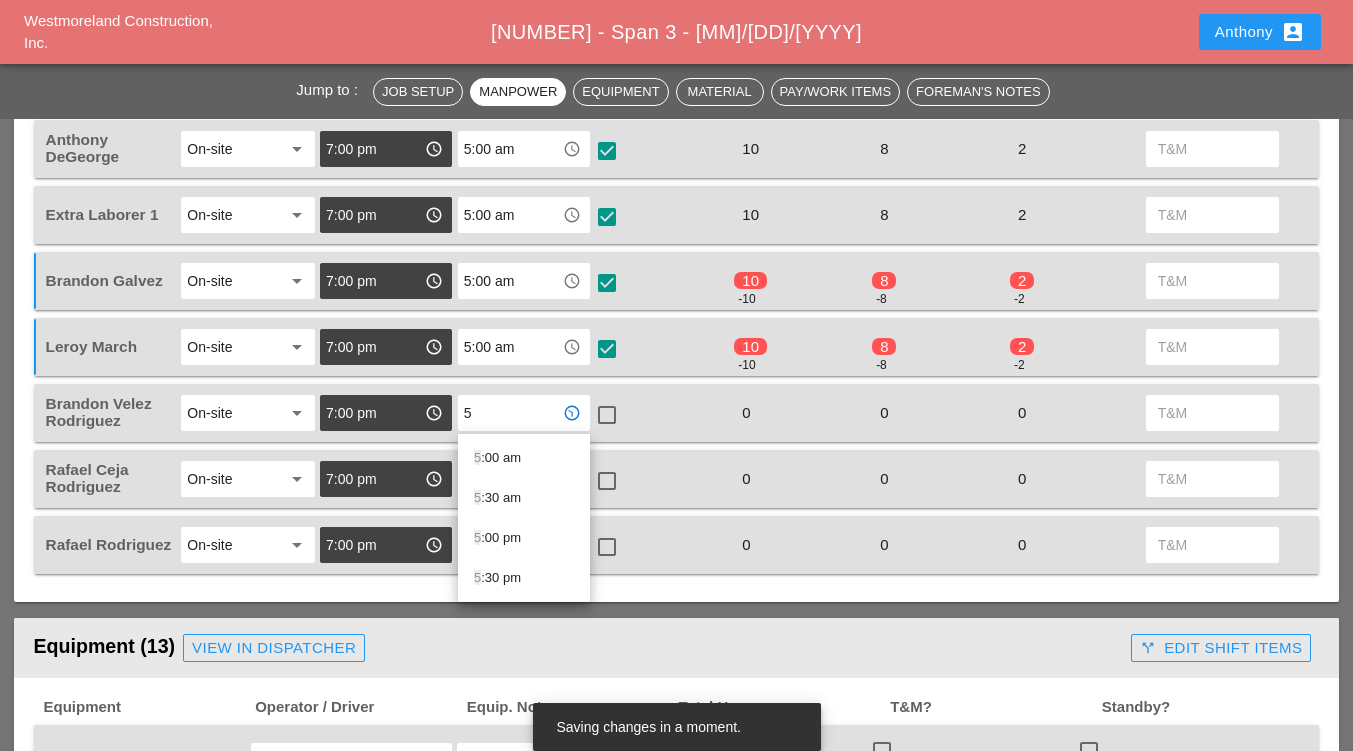click on "5 :00 am" at bounding box center (524, 458) 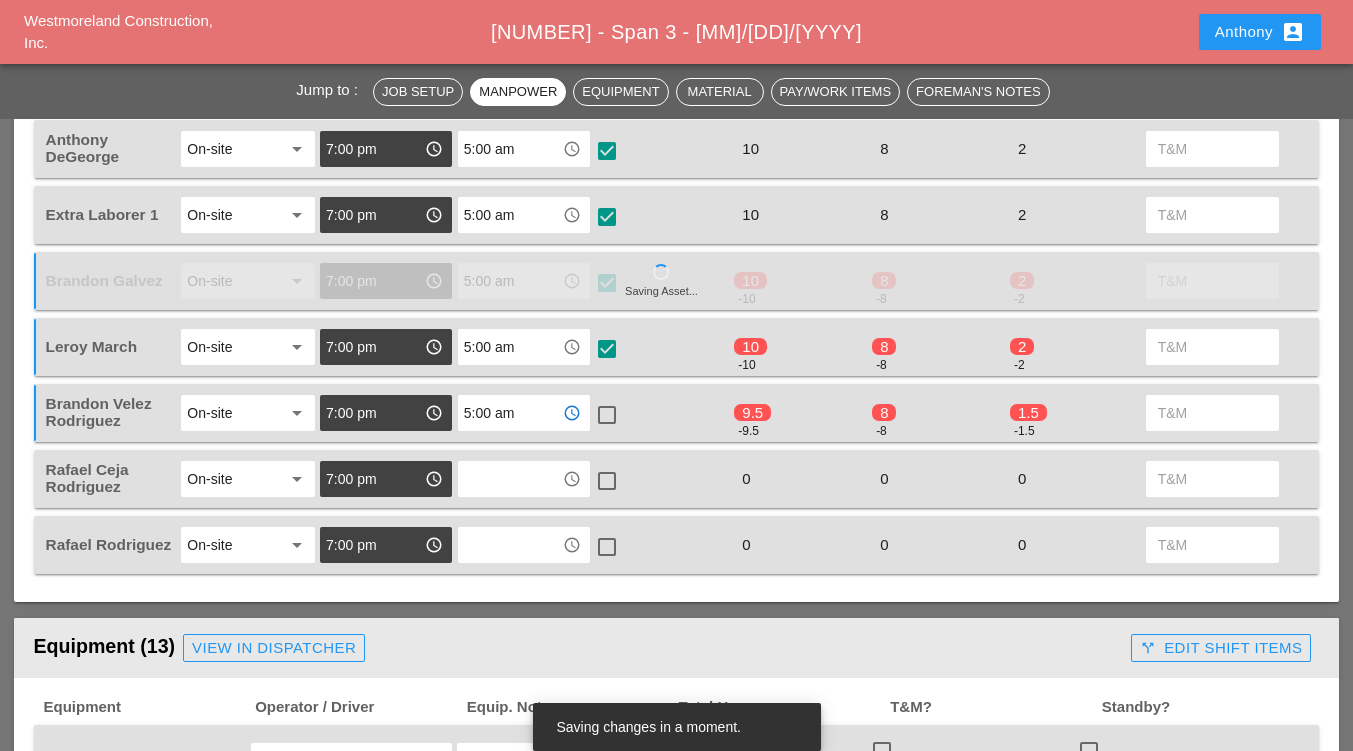 type on "5:00 am" 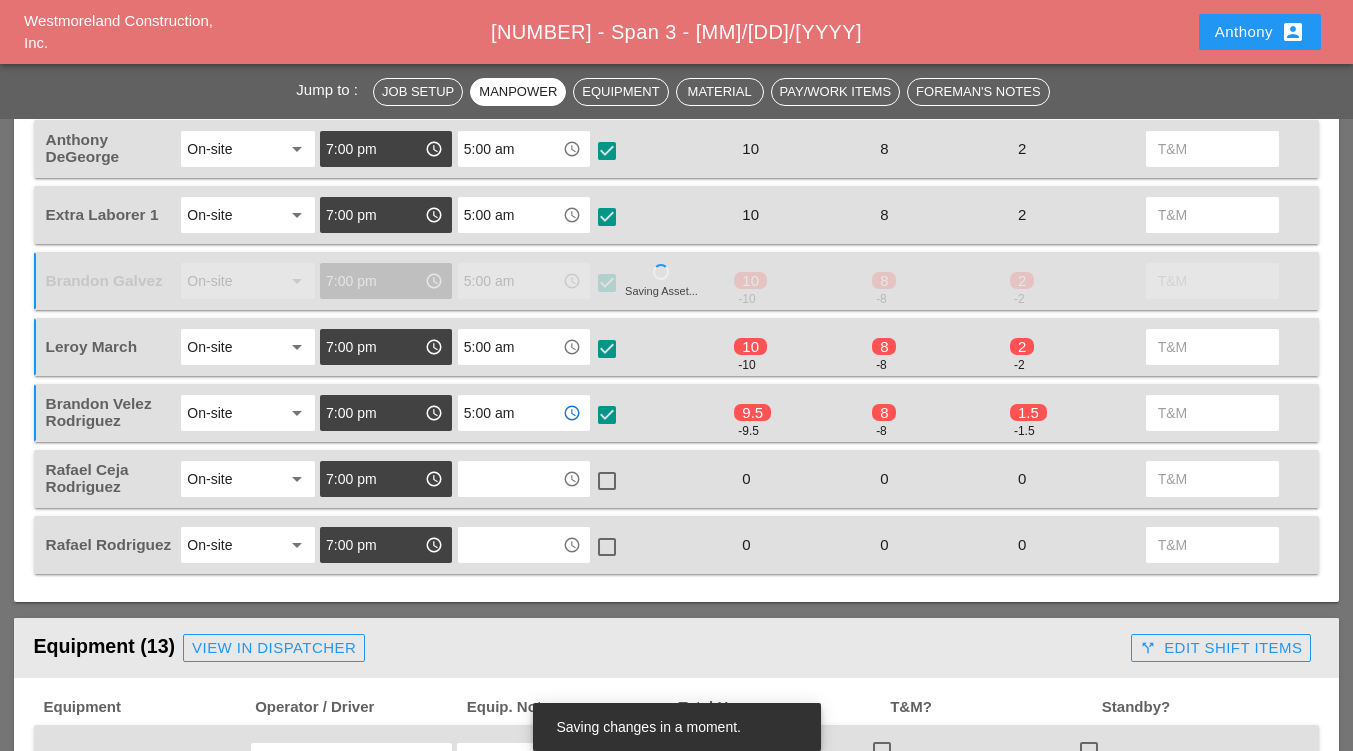checkbox on "true" 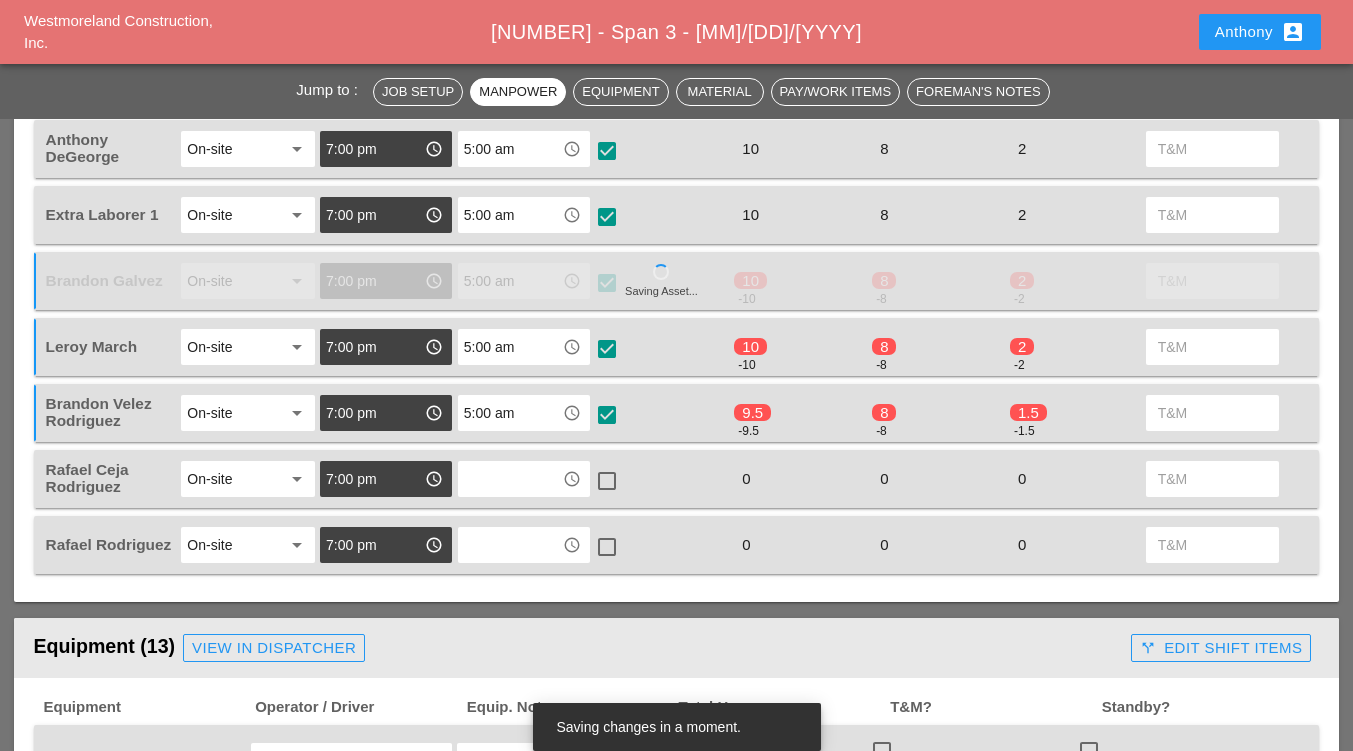 click on "access_time" at bounding box center [524, 479] 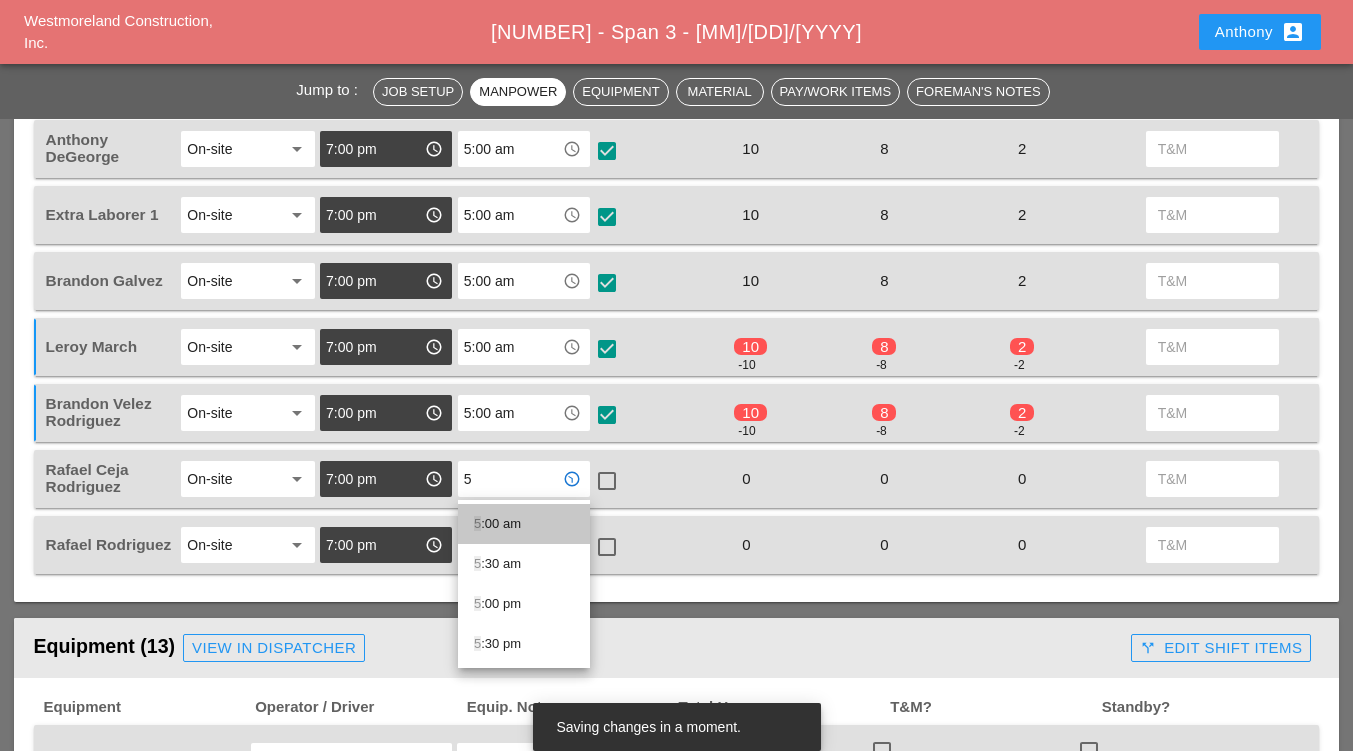 drag, startPoint x: 502, startPoint y: 529, endPoint x: 531, endPoint y: 510, distance: 34.669872 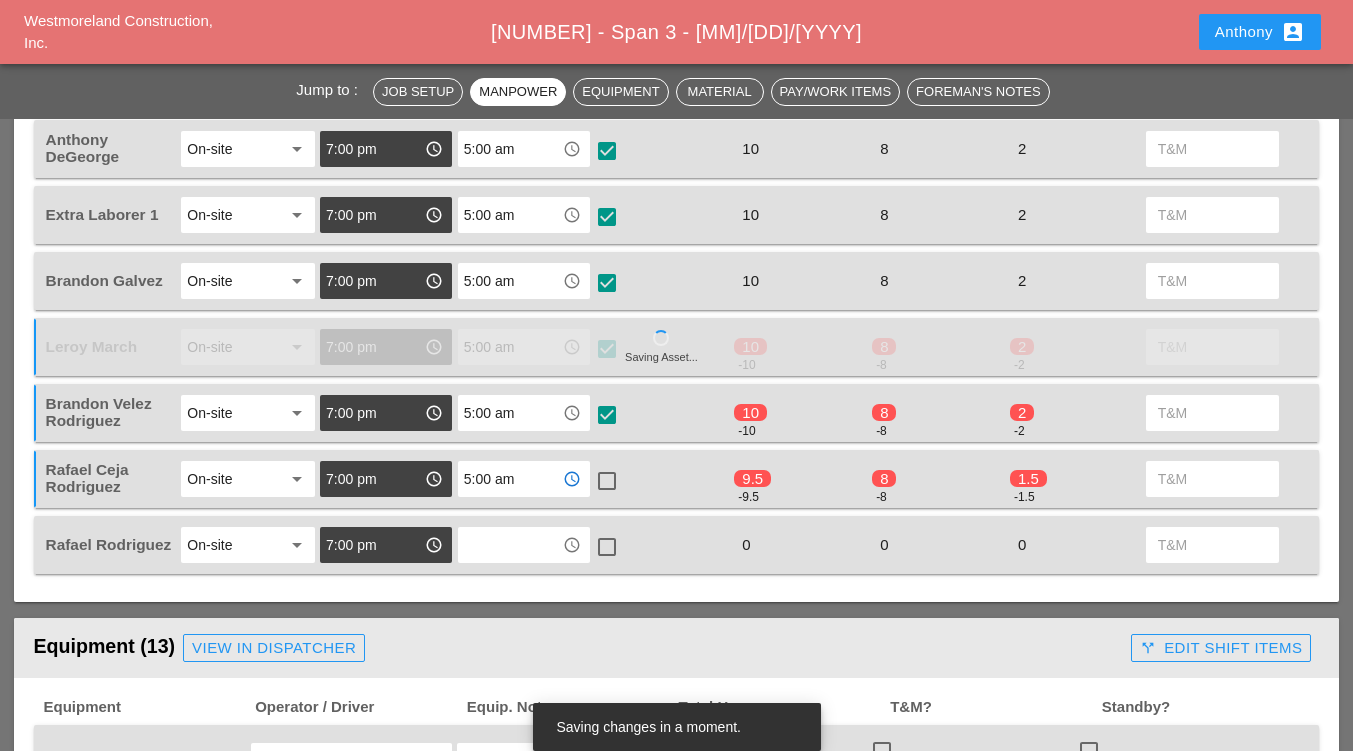 type on "5:00 am" 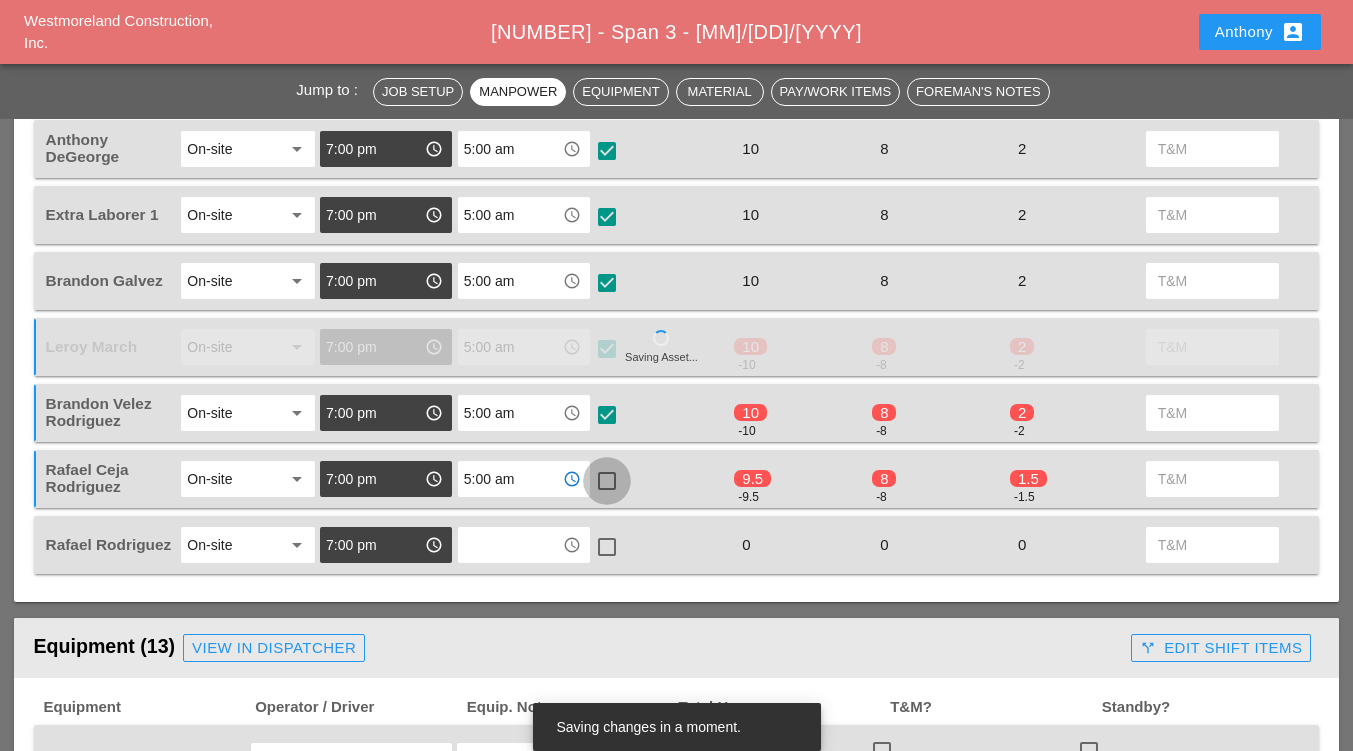 click at bounding box center [607, 481] 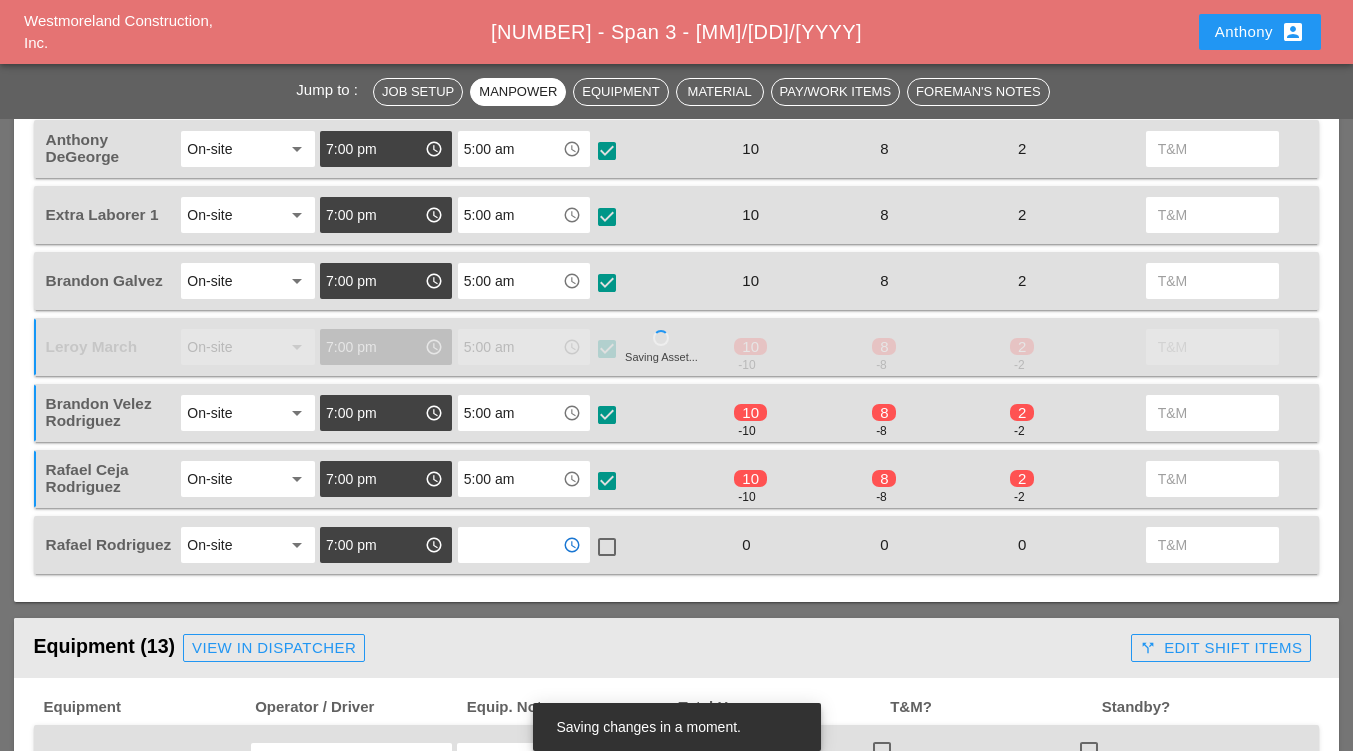 click at bounding box center (510, 545) 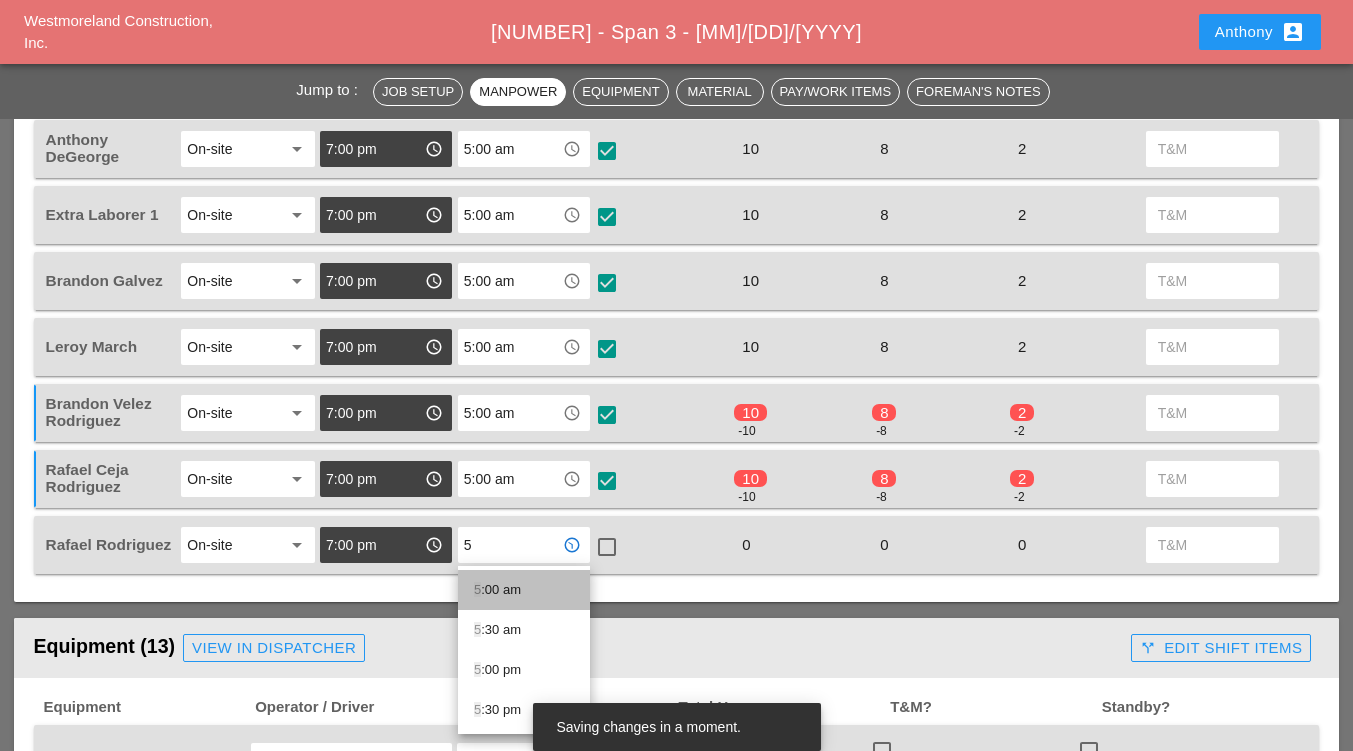 click on "5 :00 am" at bounding box center [524, 590] 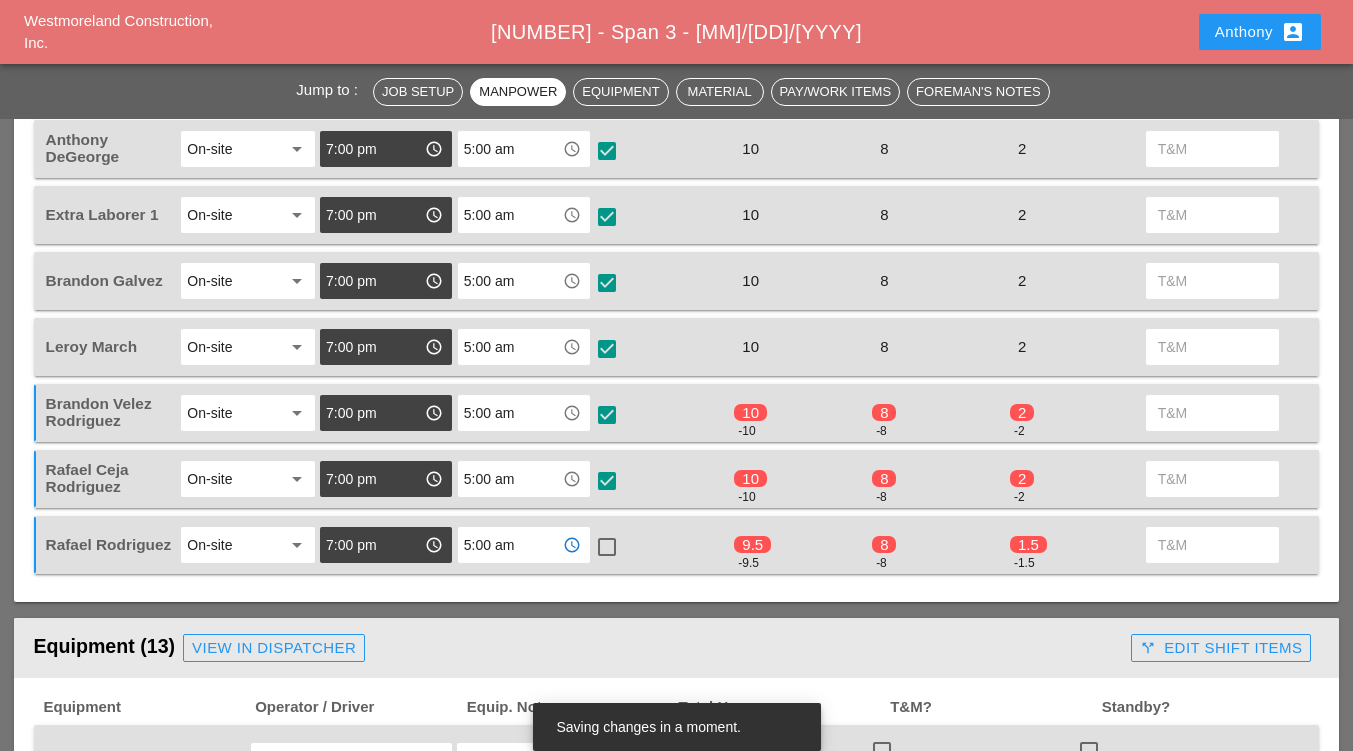 type on "5:00 am" 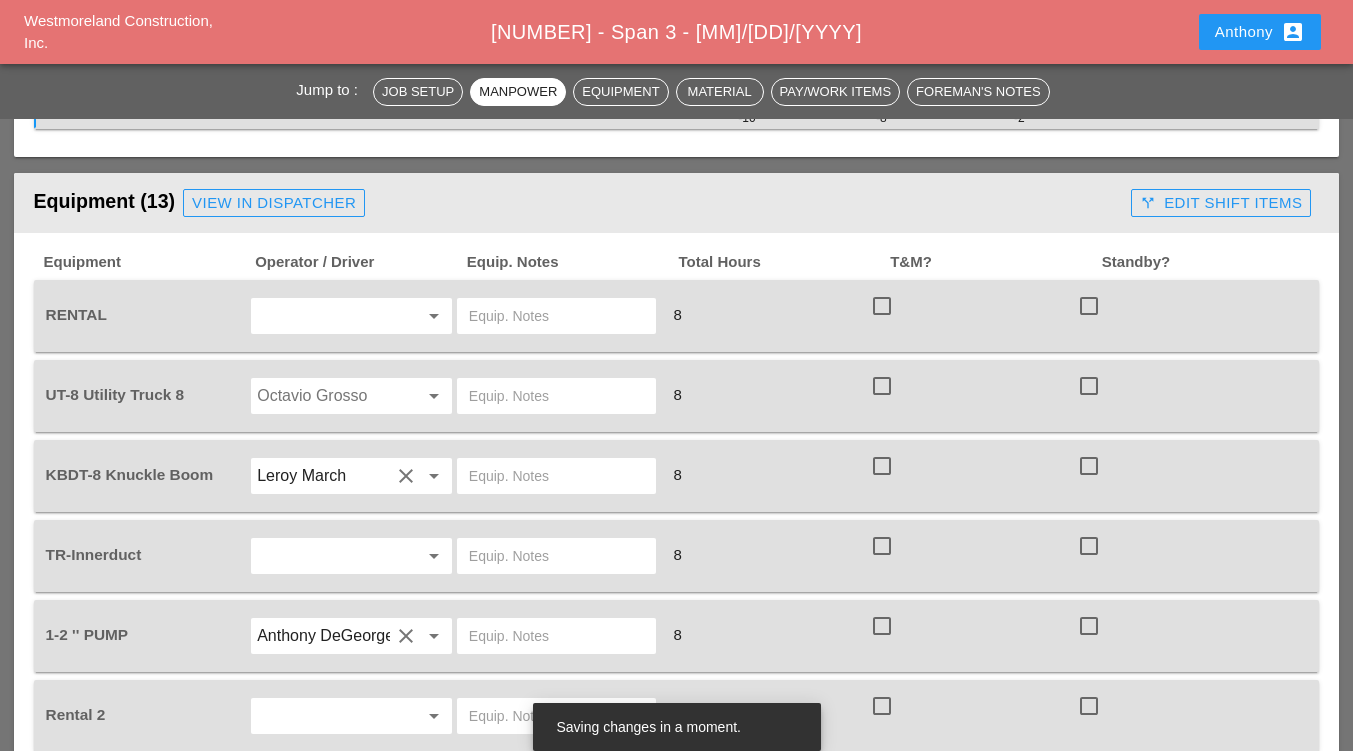scroll, scrollTop: 1464, scrollLeft: 0, axis: vertical 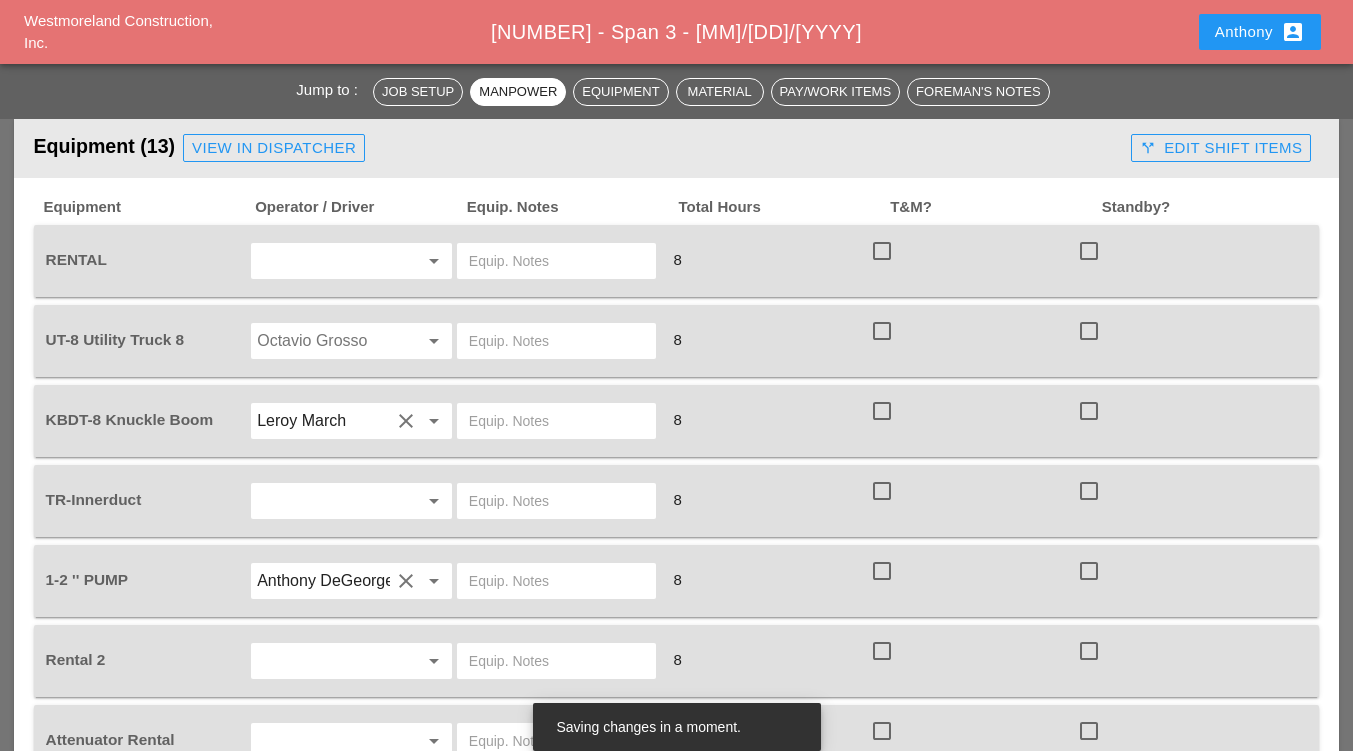 click at bounding box center [323, 261] 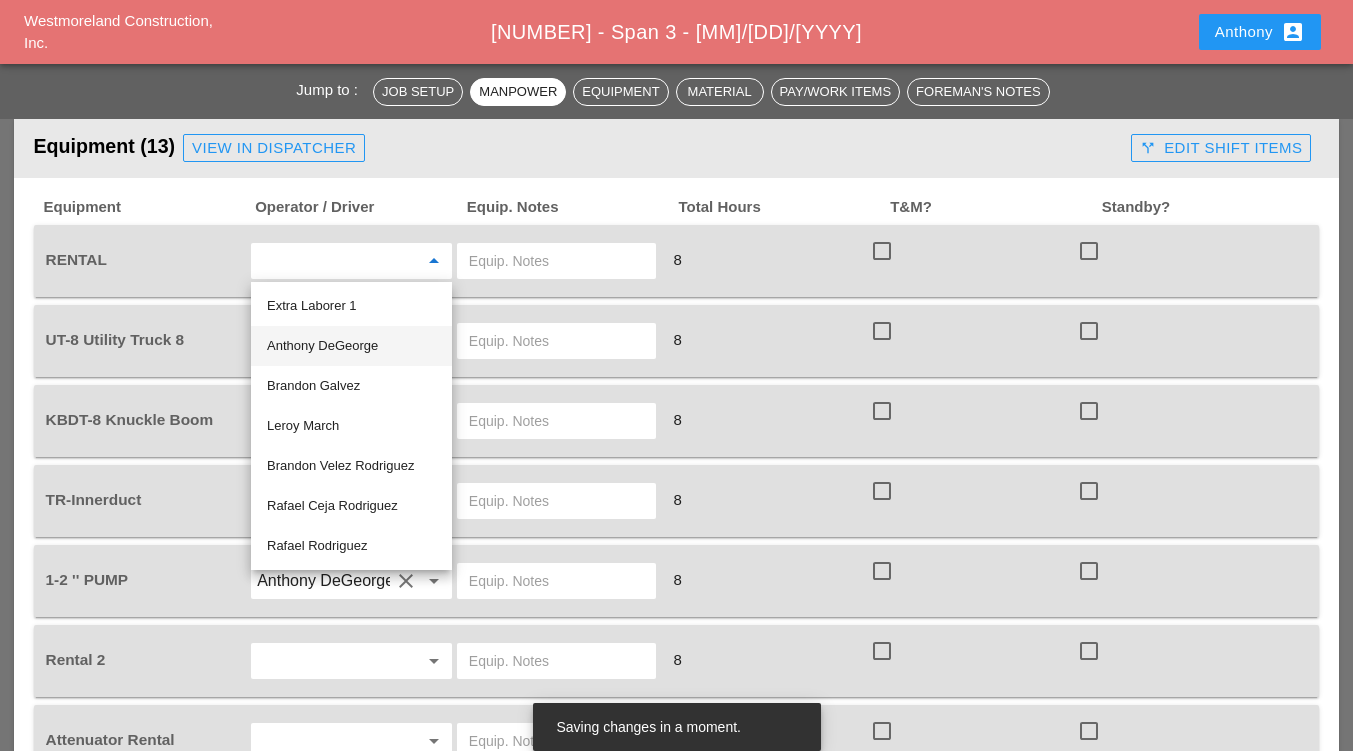 click on "Anthony DeGeorge" at bounding box center (351, 346) 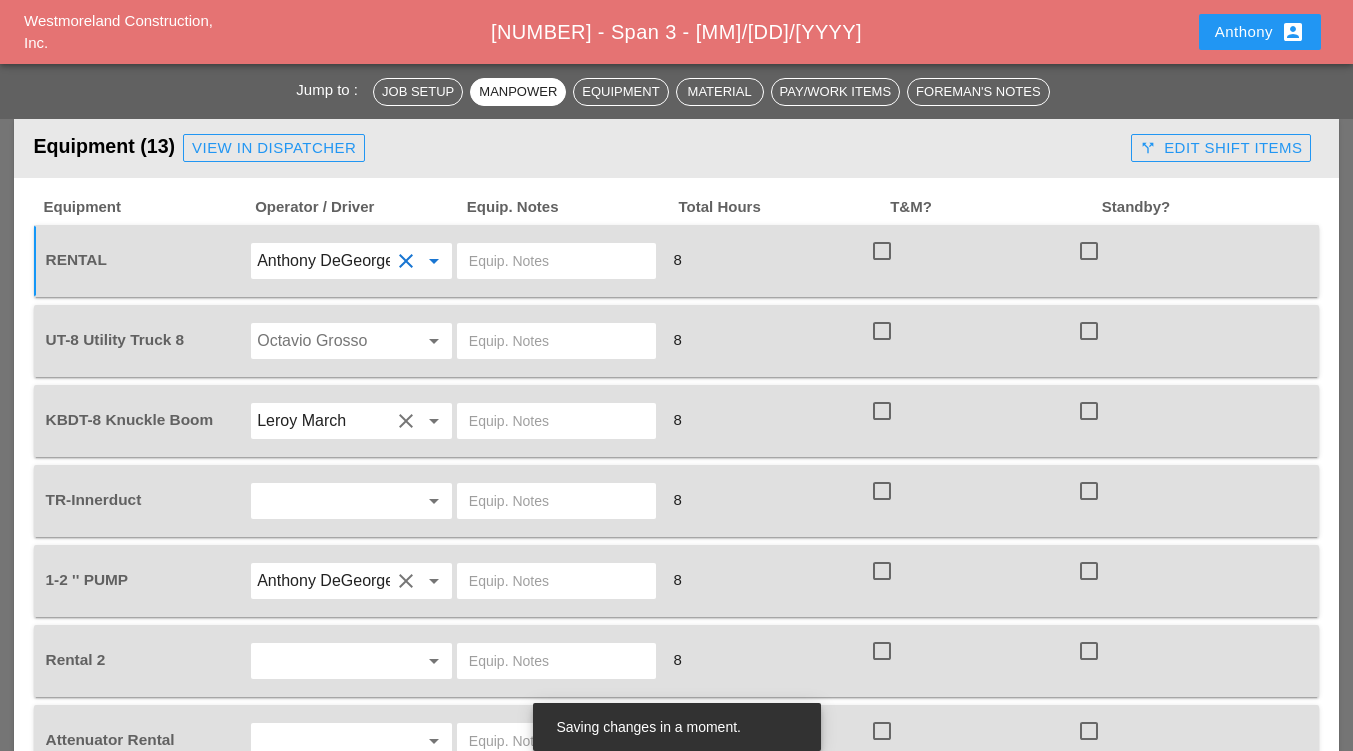 drag, startPoint x: 543, startPoint y: 289, endPoint x: 533, endPoint y: 262, distance: 28.79236 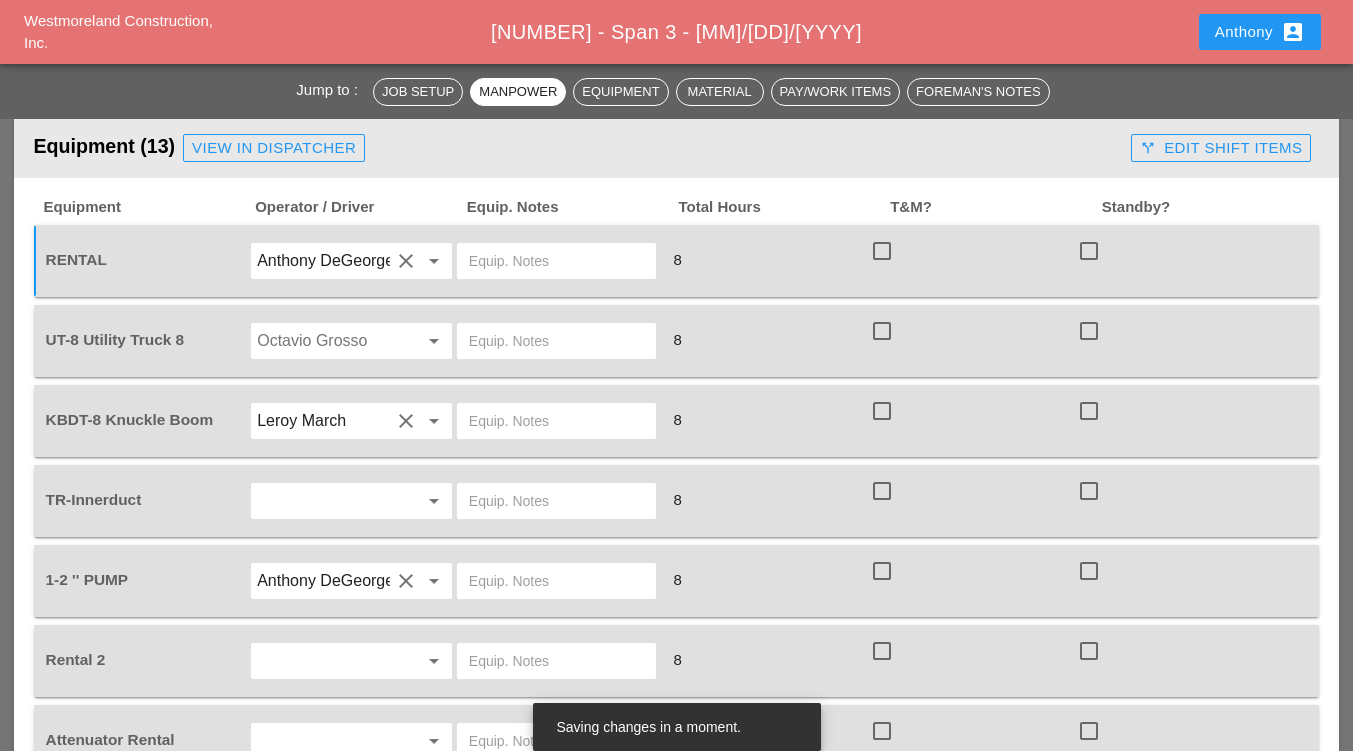 click at bounding box center (556, 261) 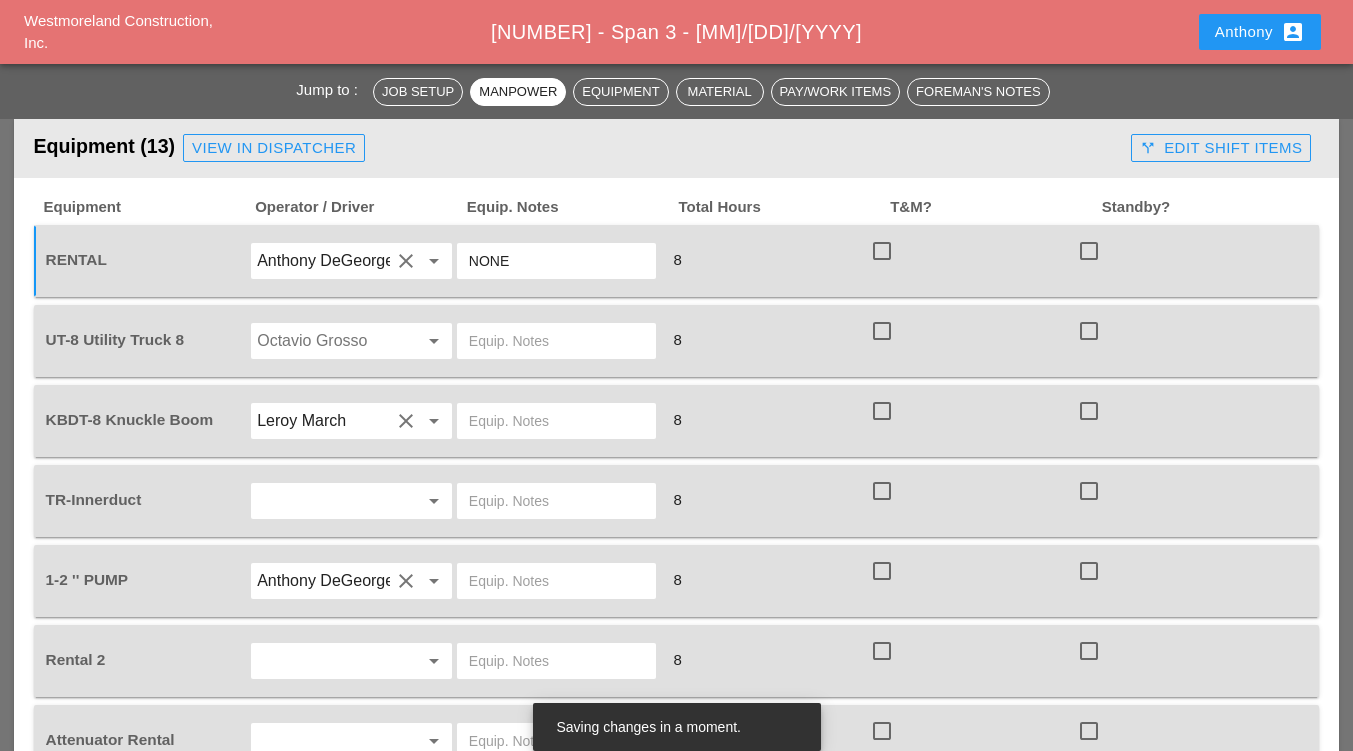 type on "NONE" 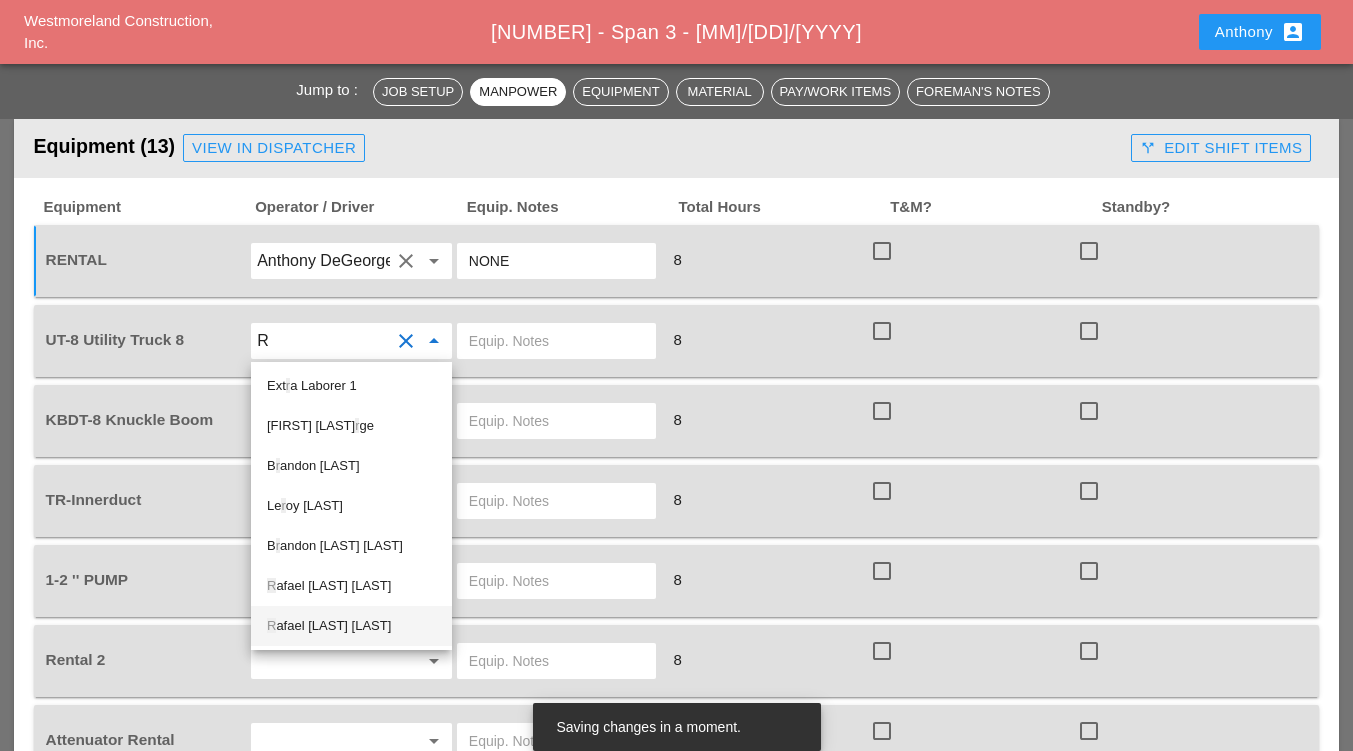 click on "R afael Rodriguez" at bounding box center [351, 626] 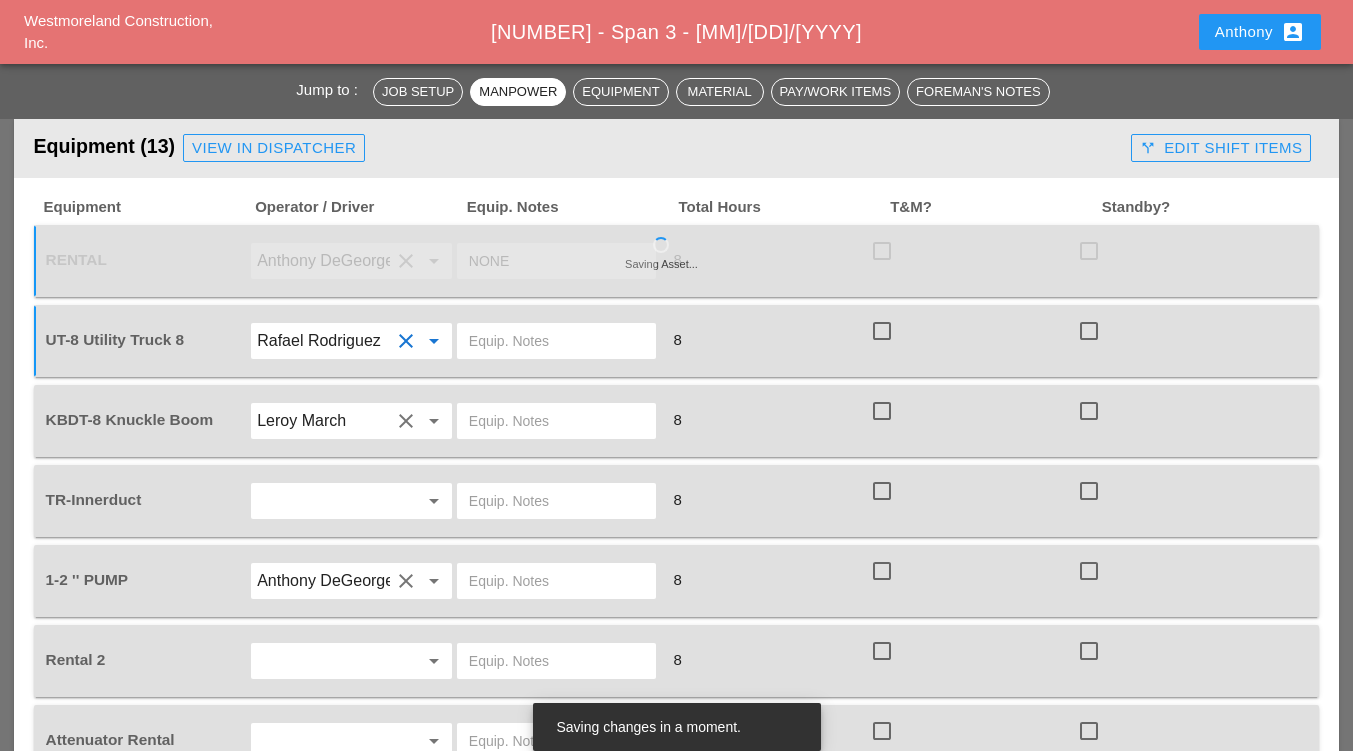 click on "clear" at bounding box center (406, 341) 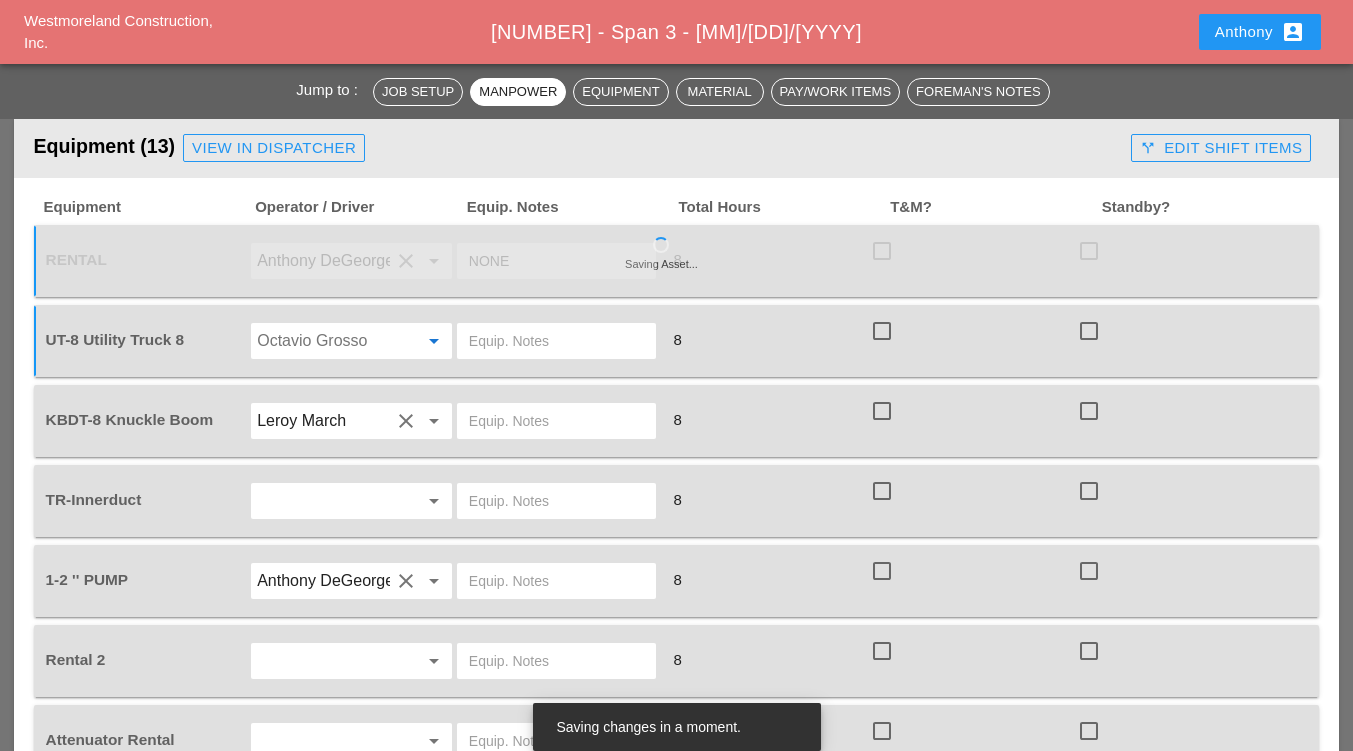 click at bounding box center [323, 341] 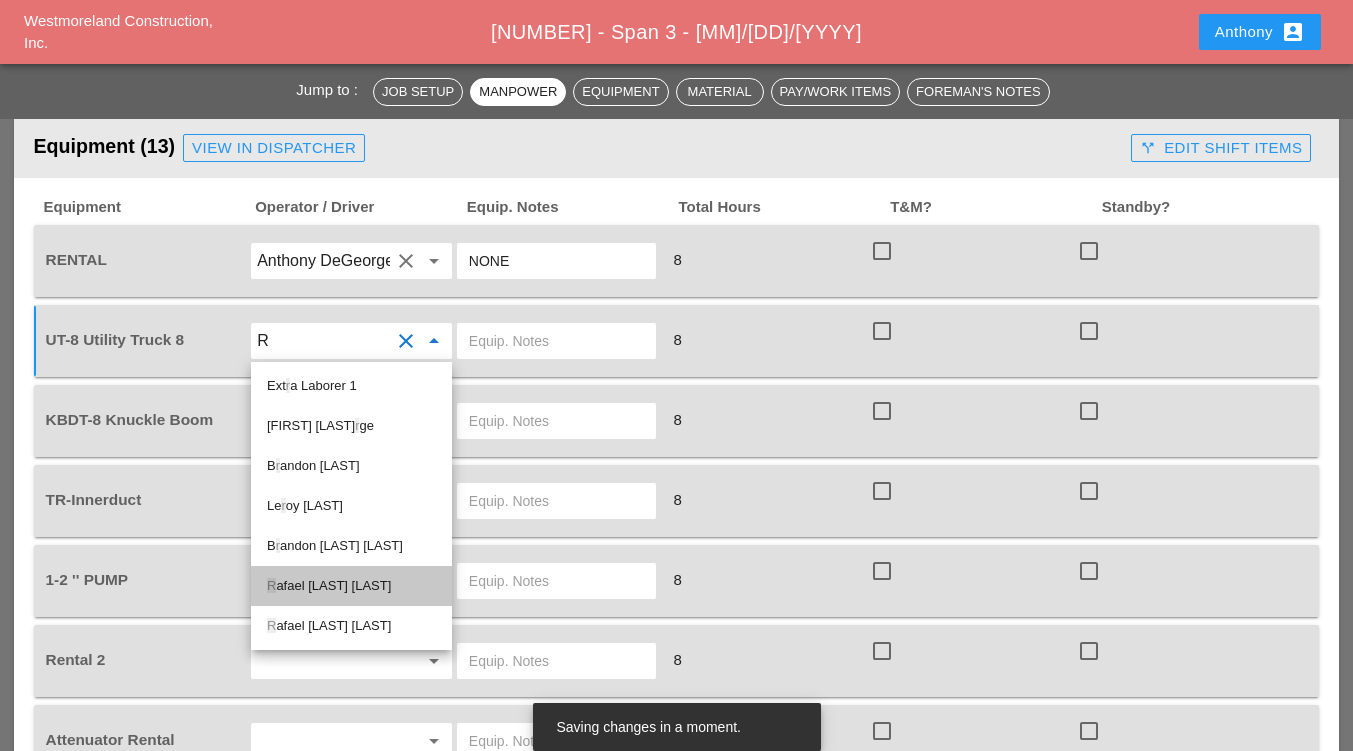 click on "R afael Ceja Rodriguez" at bounding box center (351, 586) 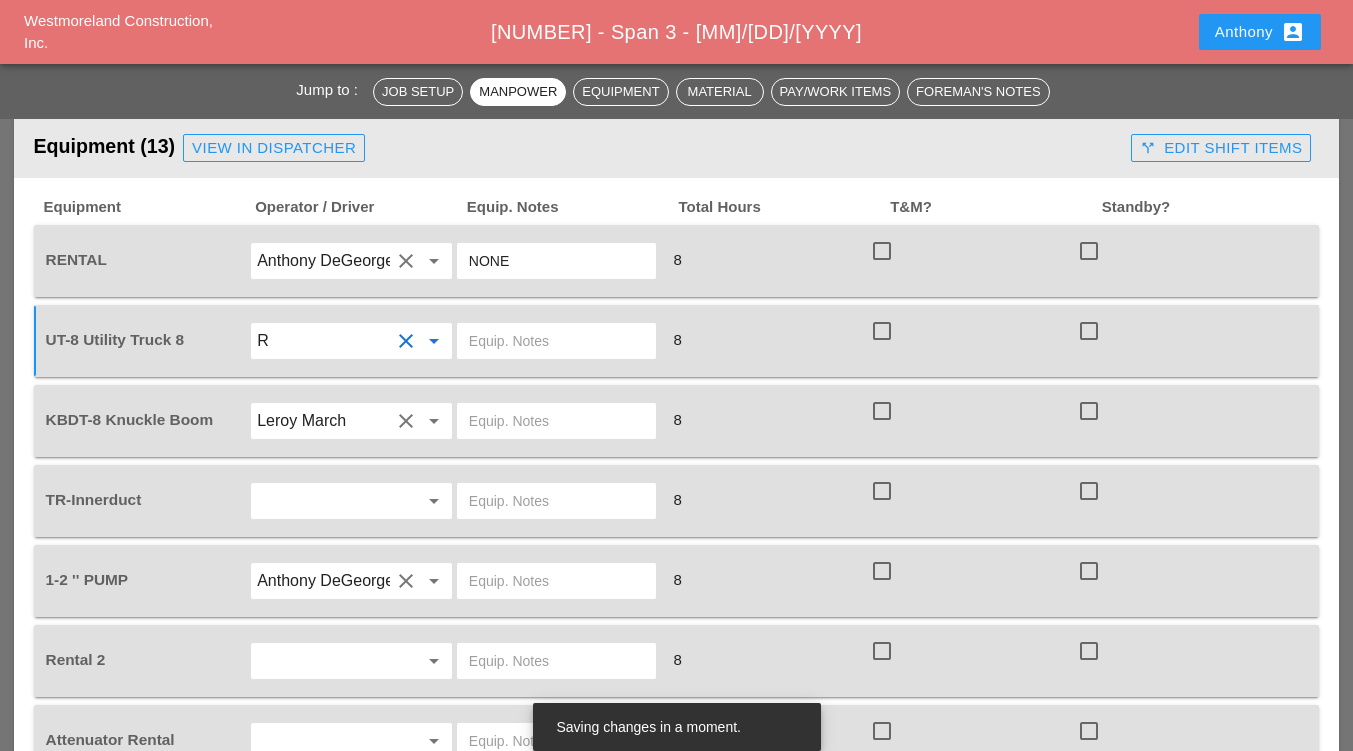 type on "Rafael Ceja Rodriguez" 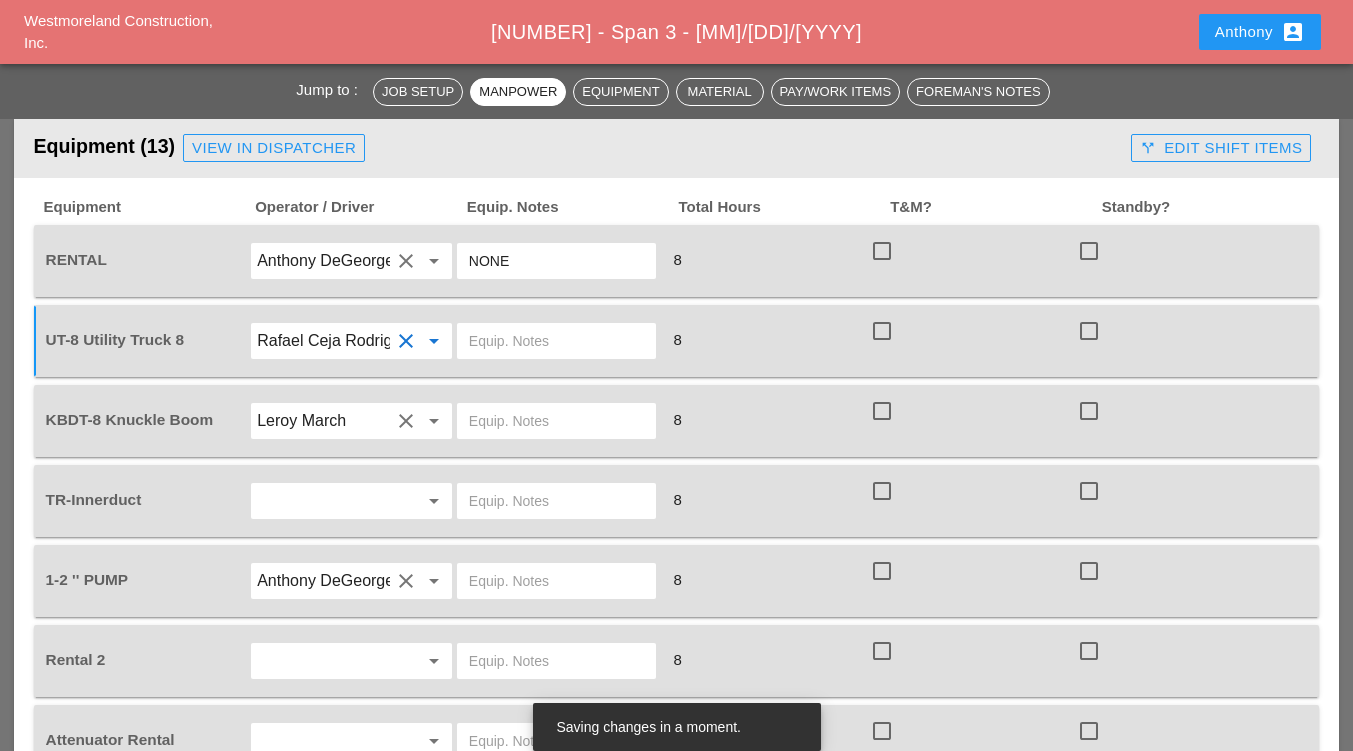 click at bounding box center (556, 341) 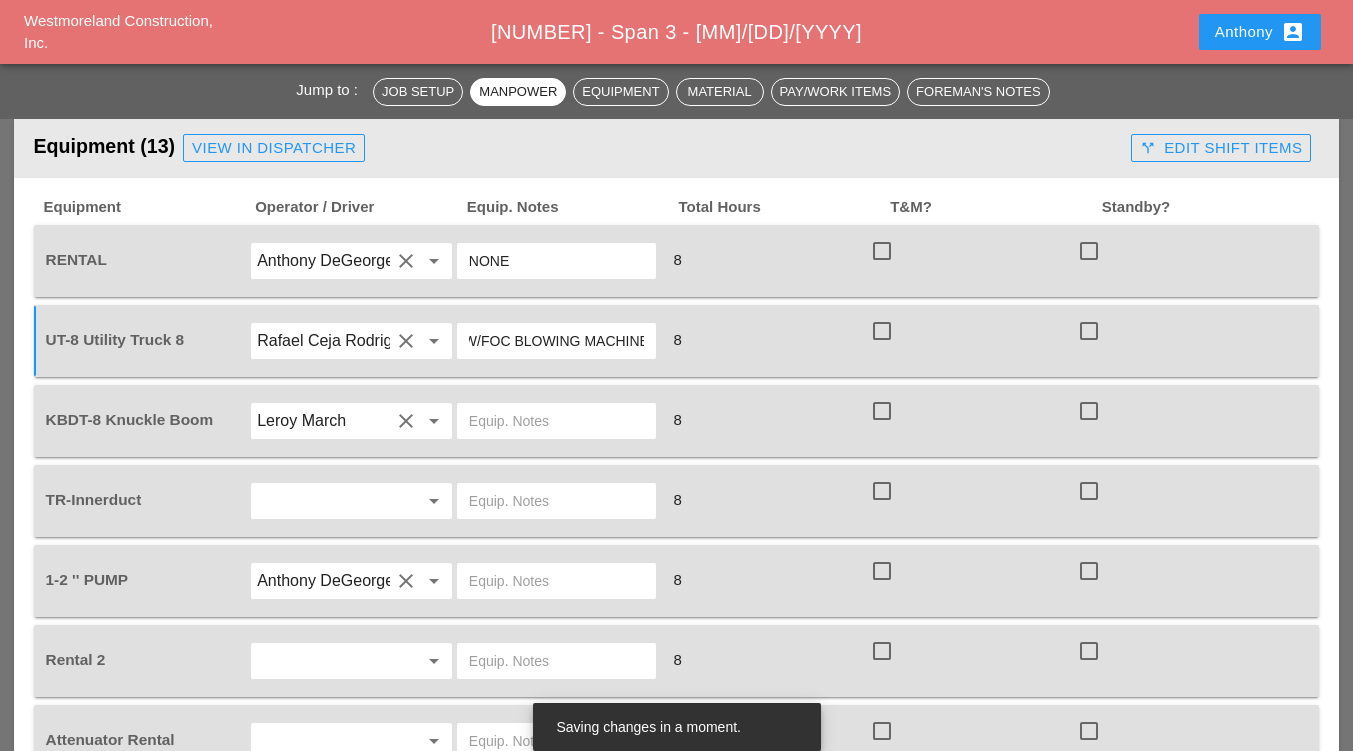 scroll, scrollTop: 0, scrollLeft: 14, axis: horizontal 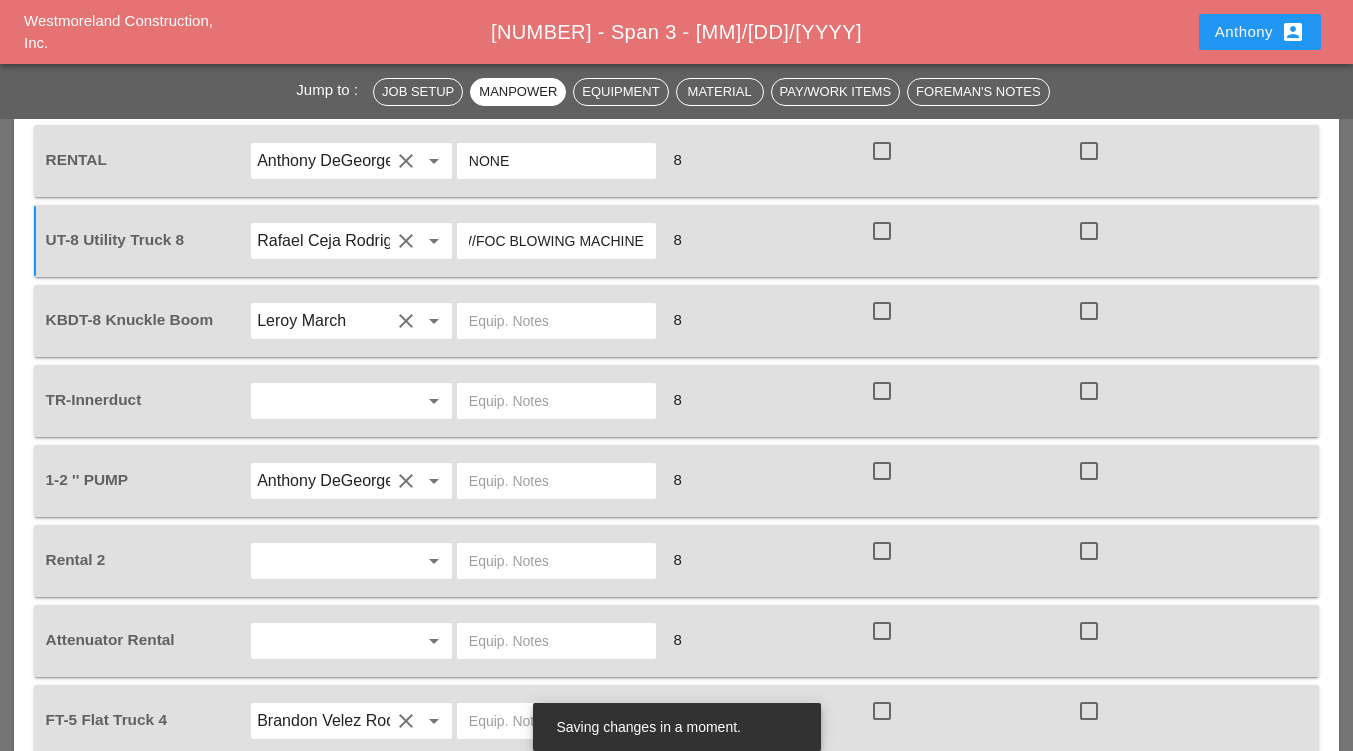type on "W/FOC BLOWING MACHINE" 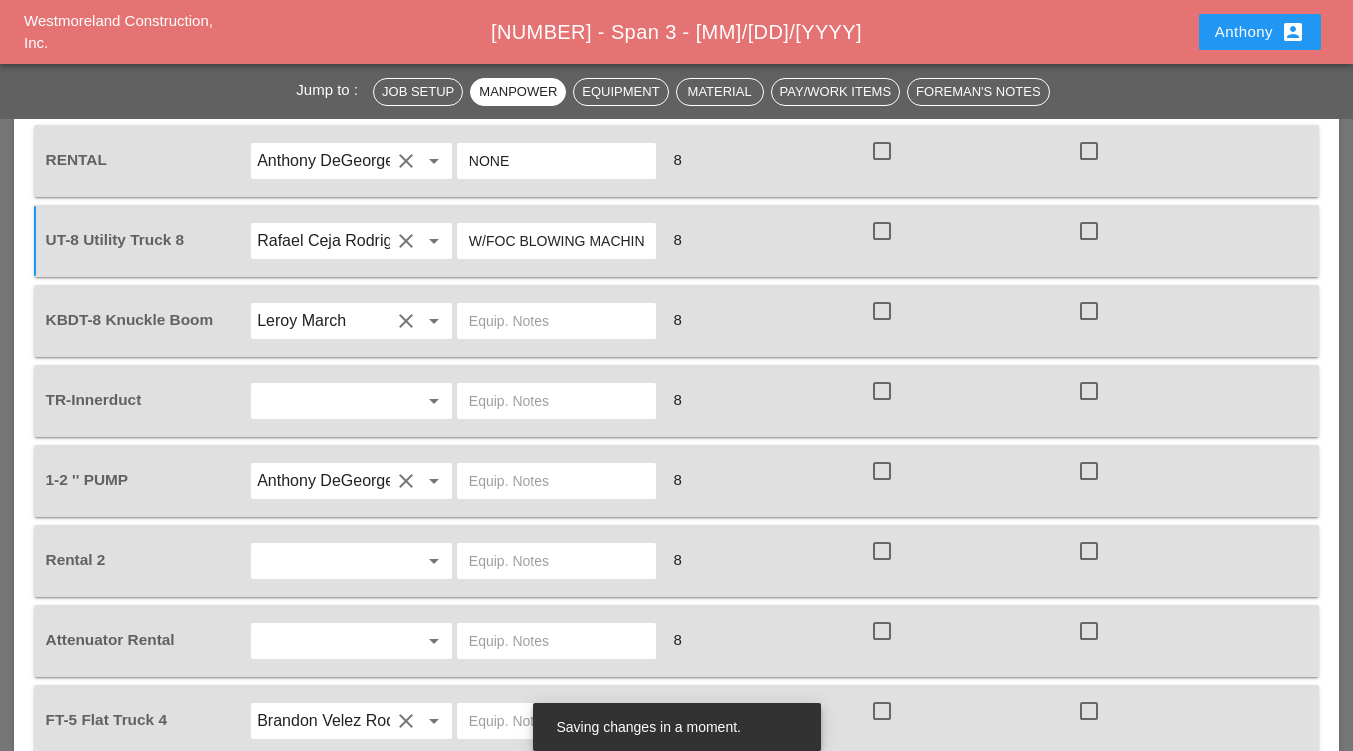 click at bounding box center [556, 321] 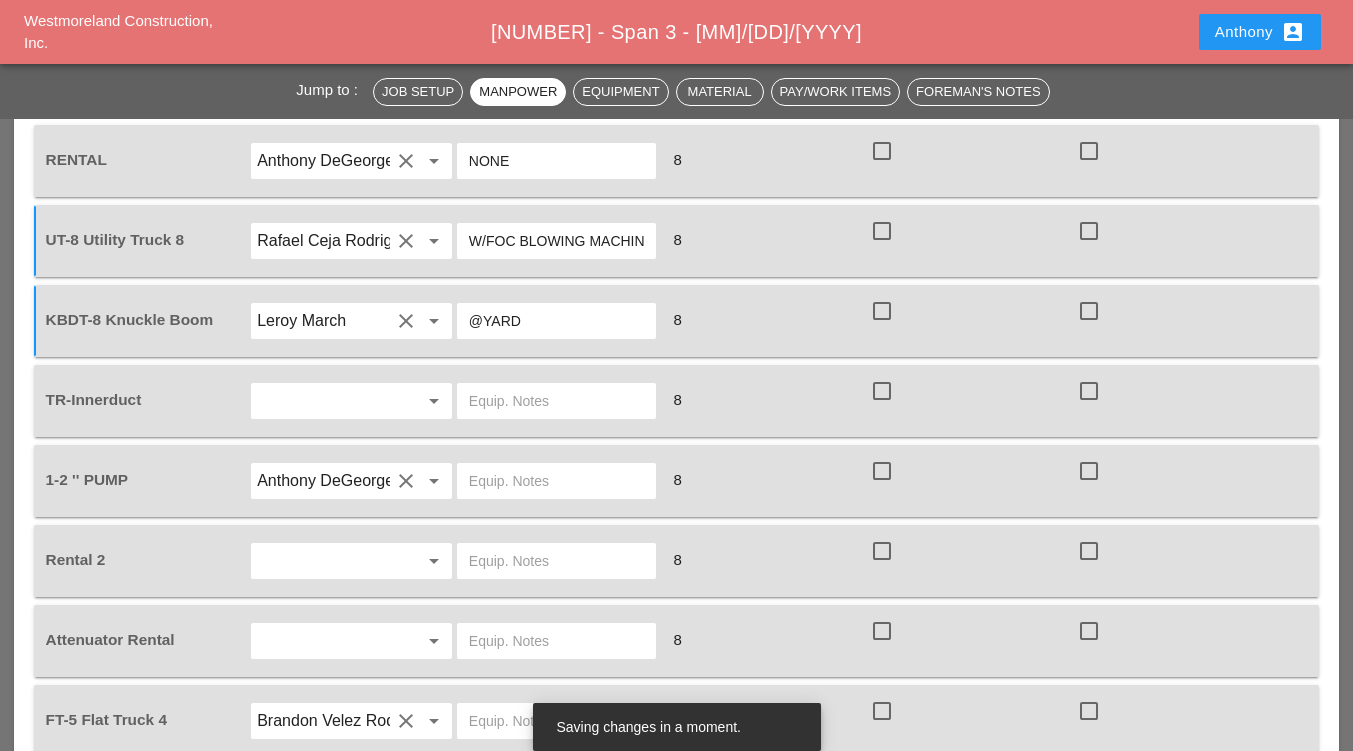 type on "@YARD" 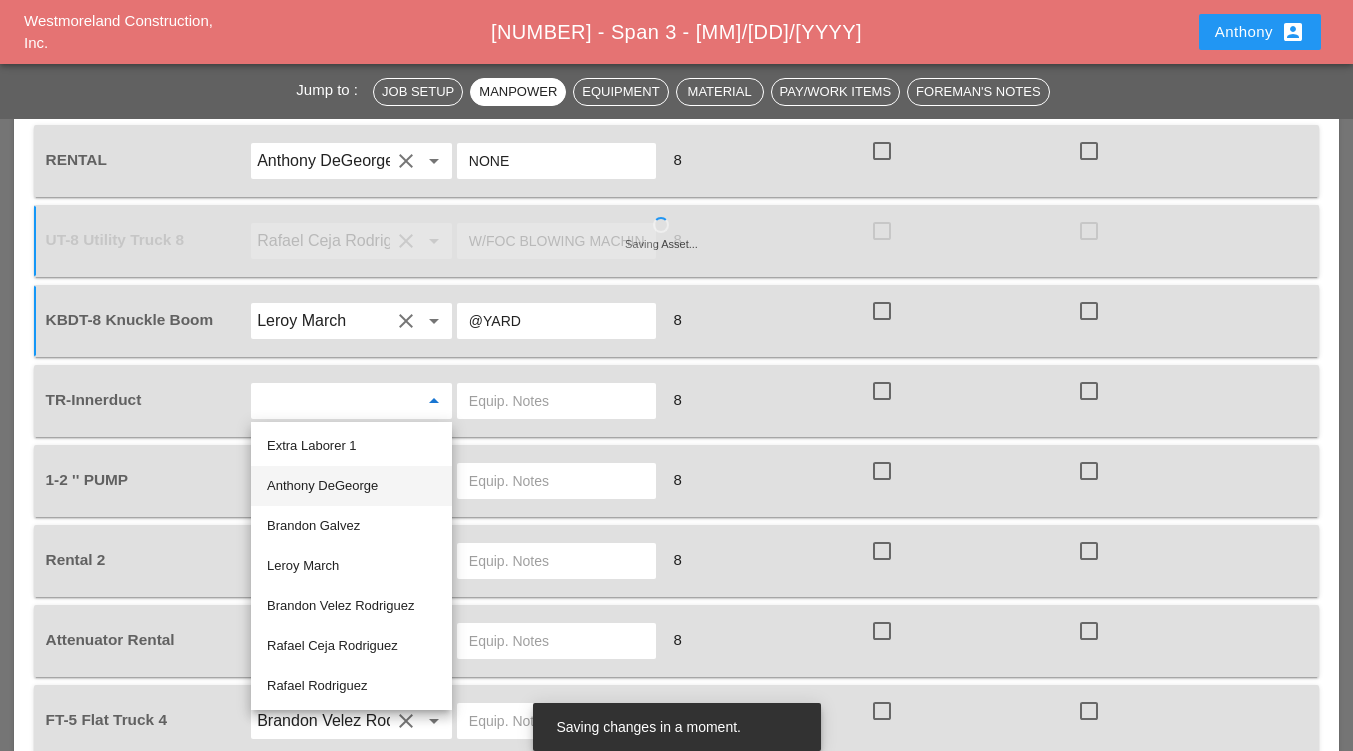 click on "Anthony DeGeorge" at bounding box center (351, 486) 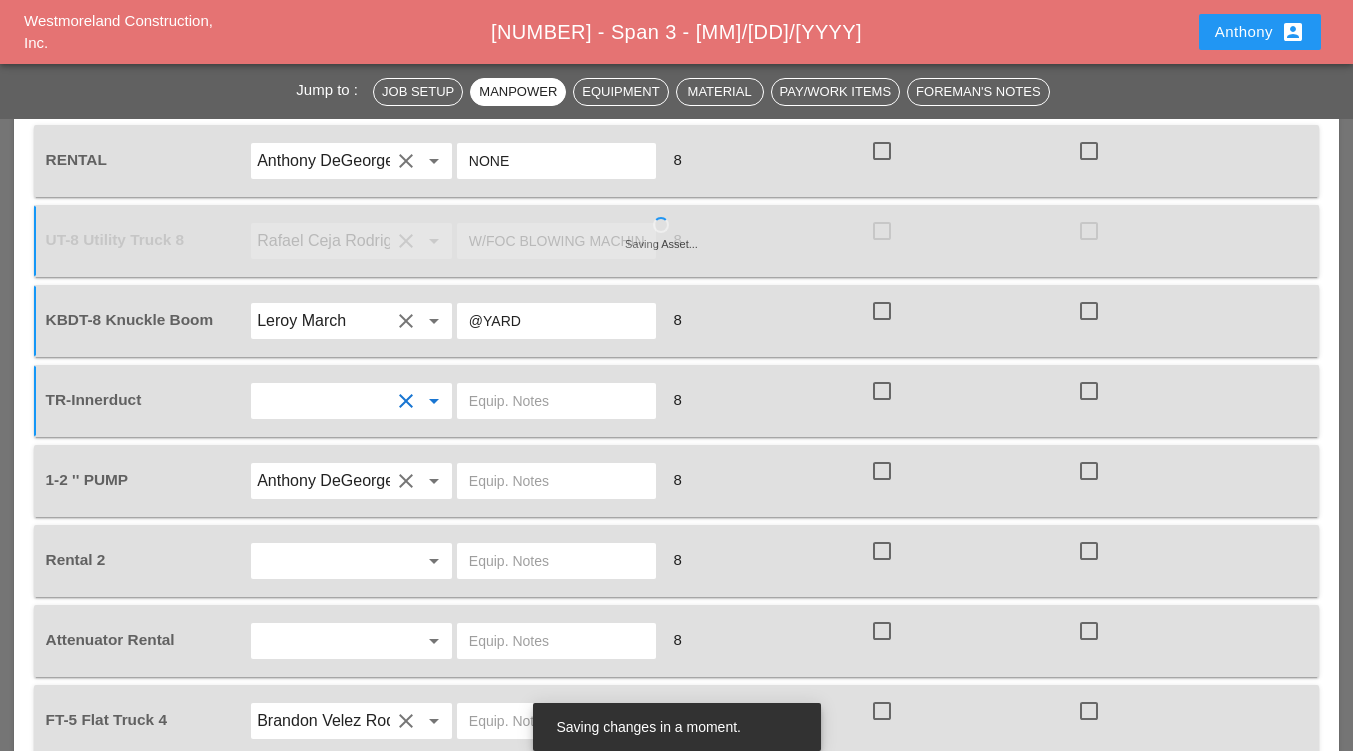 click at bounding box center [556, 401] 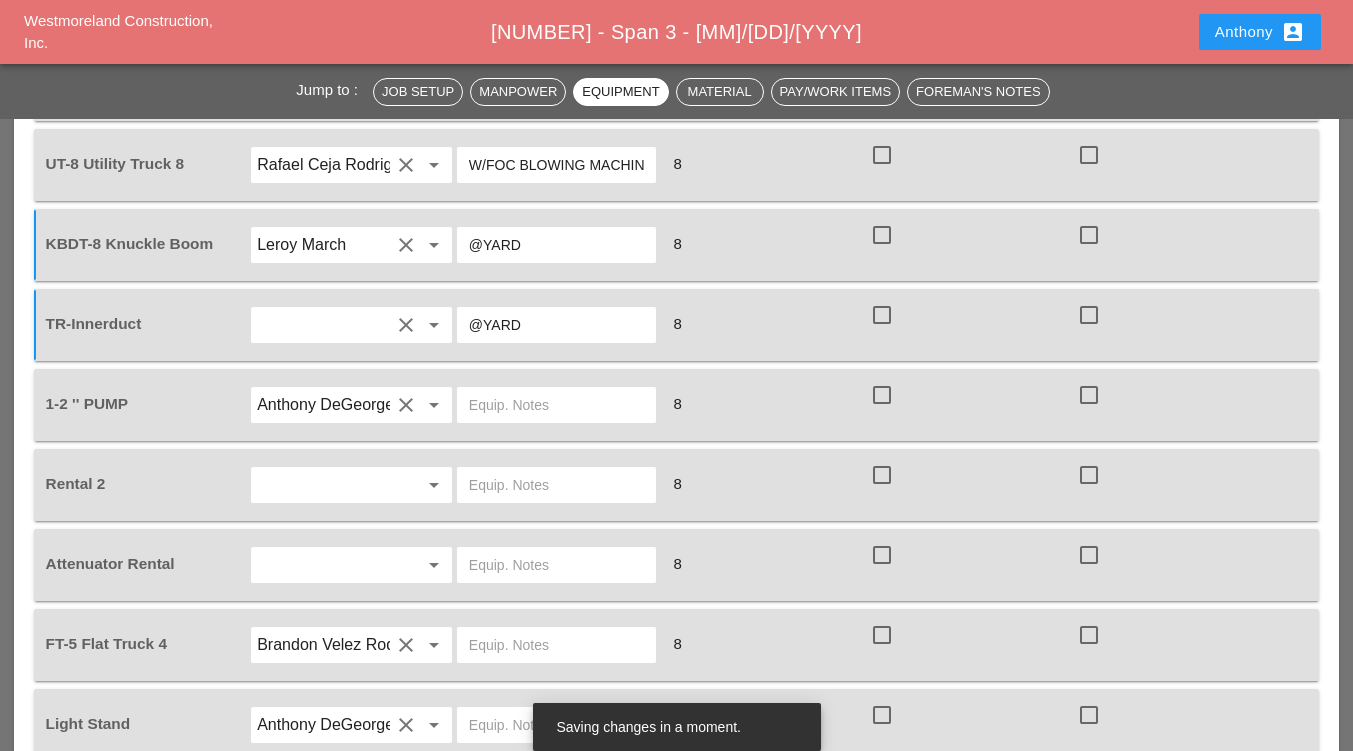 scroll, scrollTop: 1664, scrollLeft: 0, axis: vertical 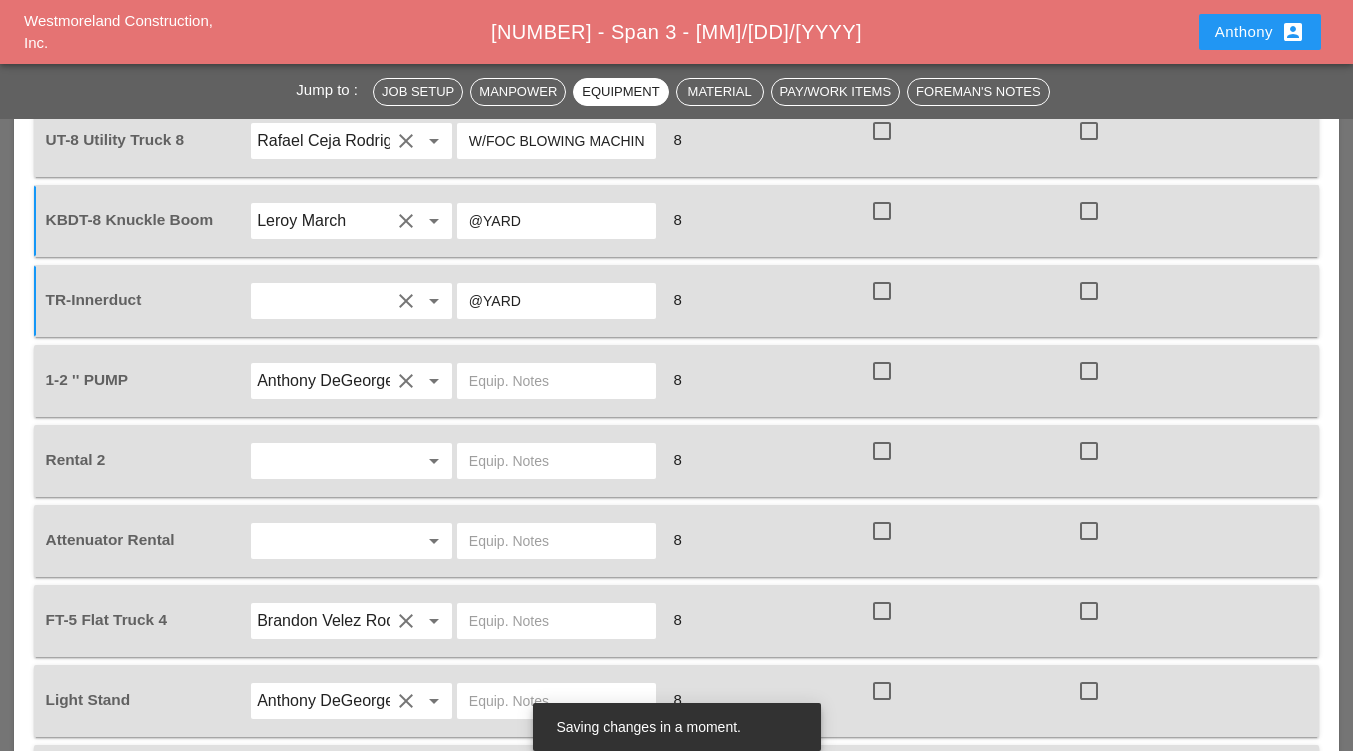 type on "@YARD" 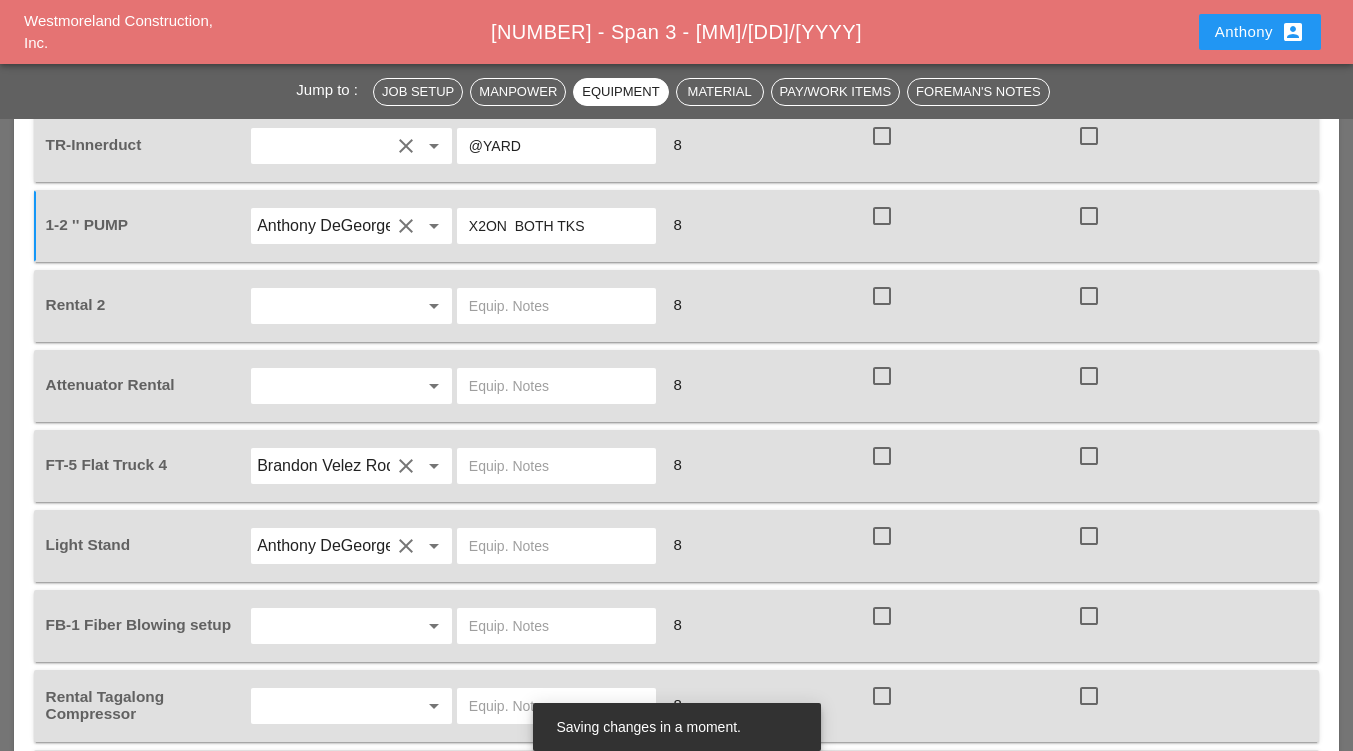 scroll, scrollTop: 1864, scrollLeft: 0, axis: vertical 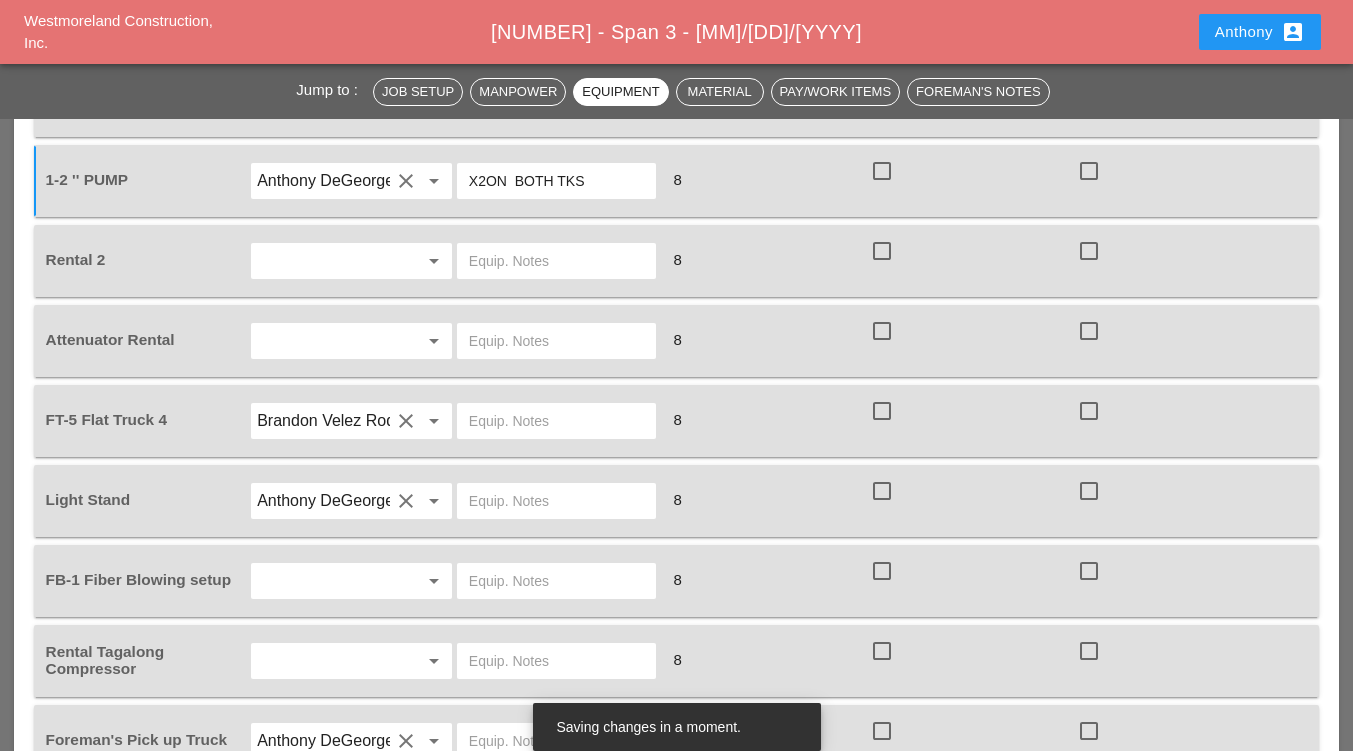type on "X2ON  BOTH TKS" 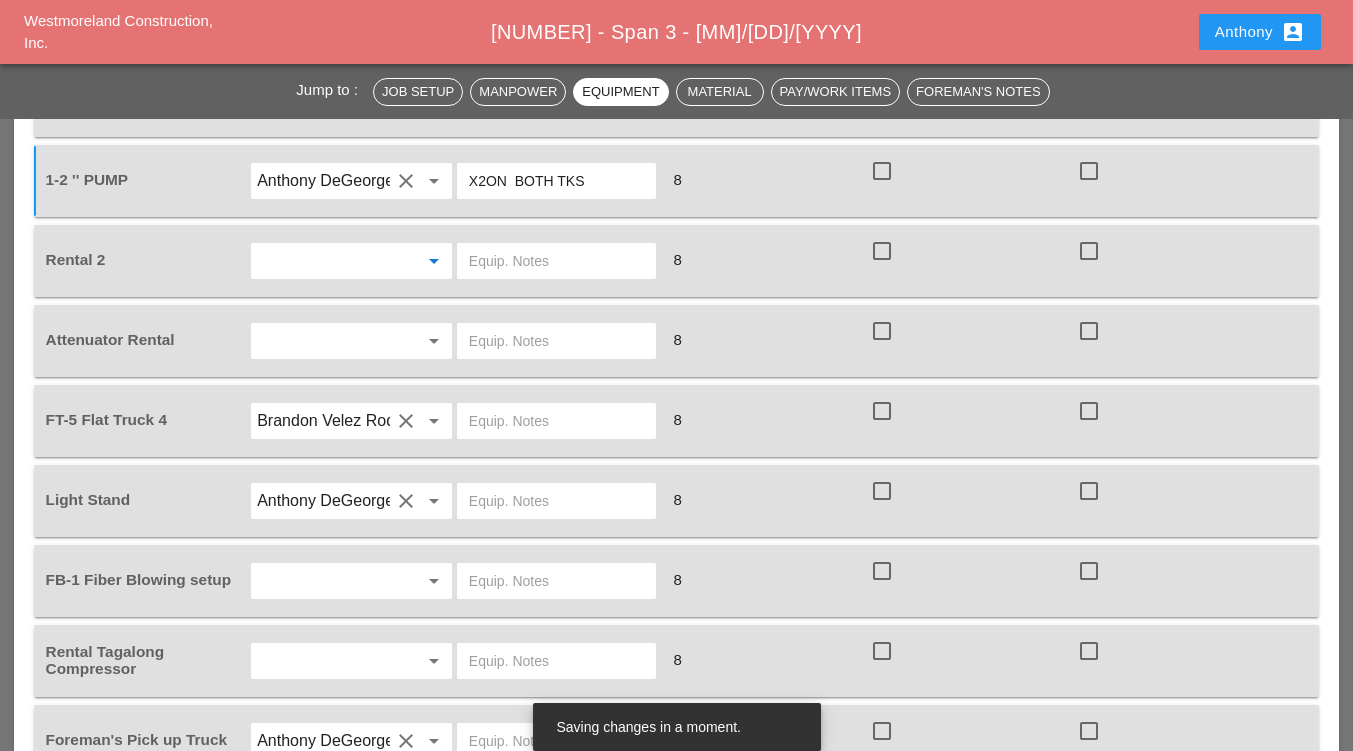 click at bounding box center [323, 261] 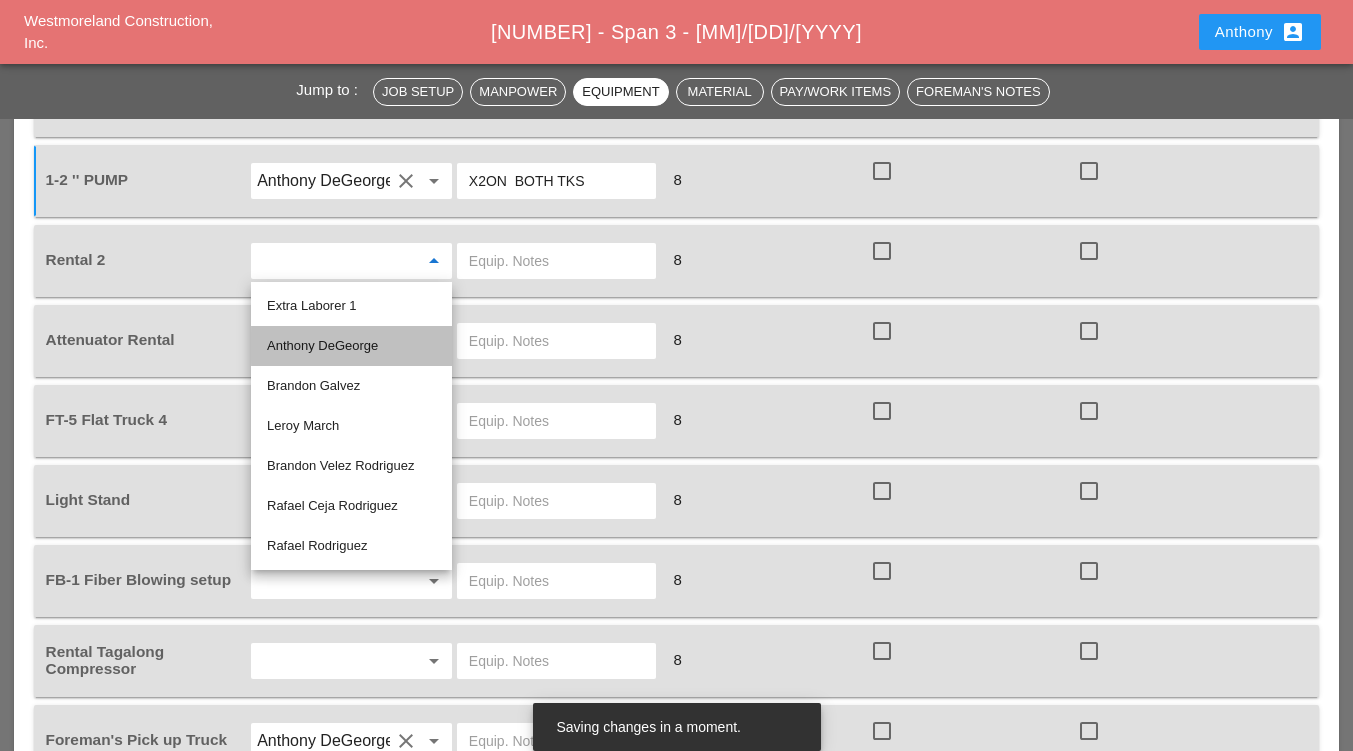 click on "Anthony DeGeorge" at bounding box center [351, 346] 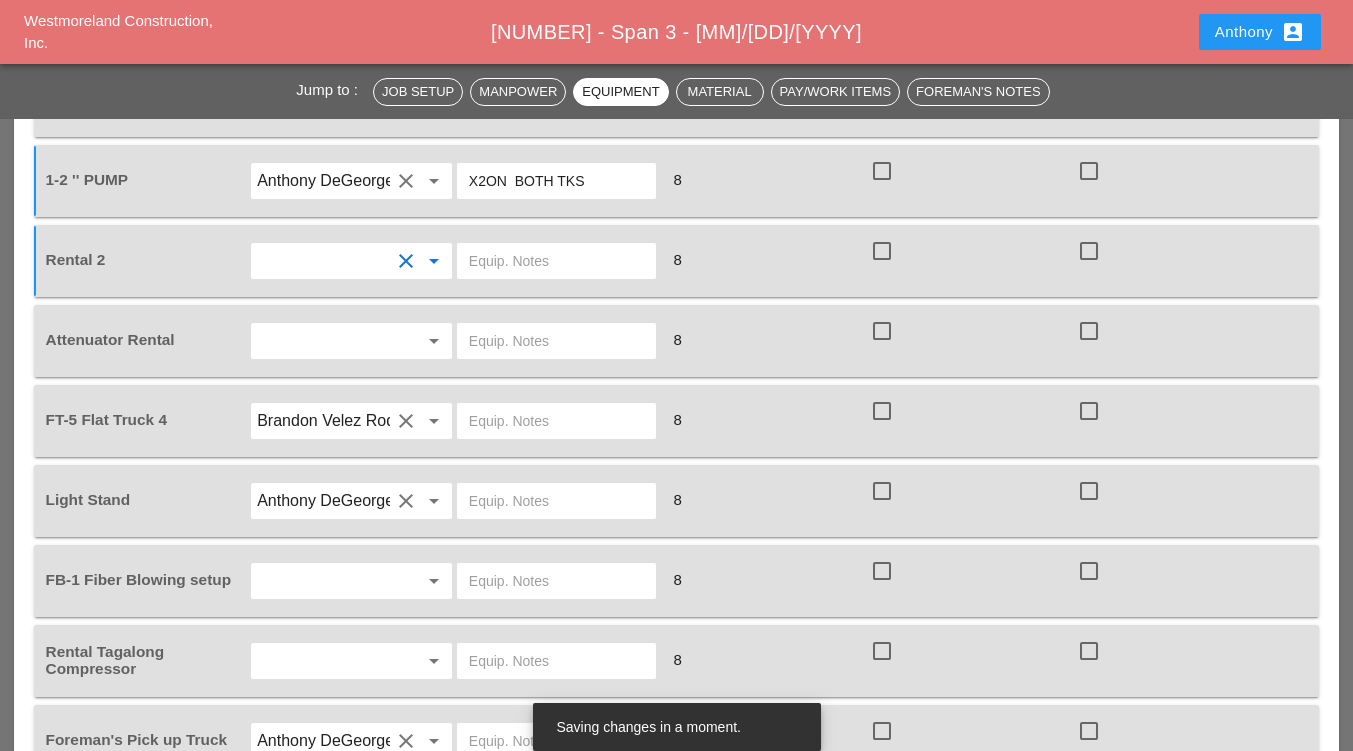 click at bounding box center (556, 261) 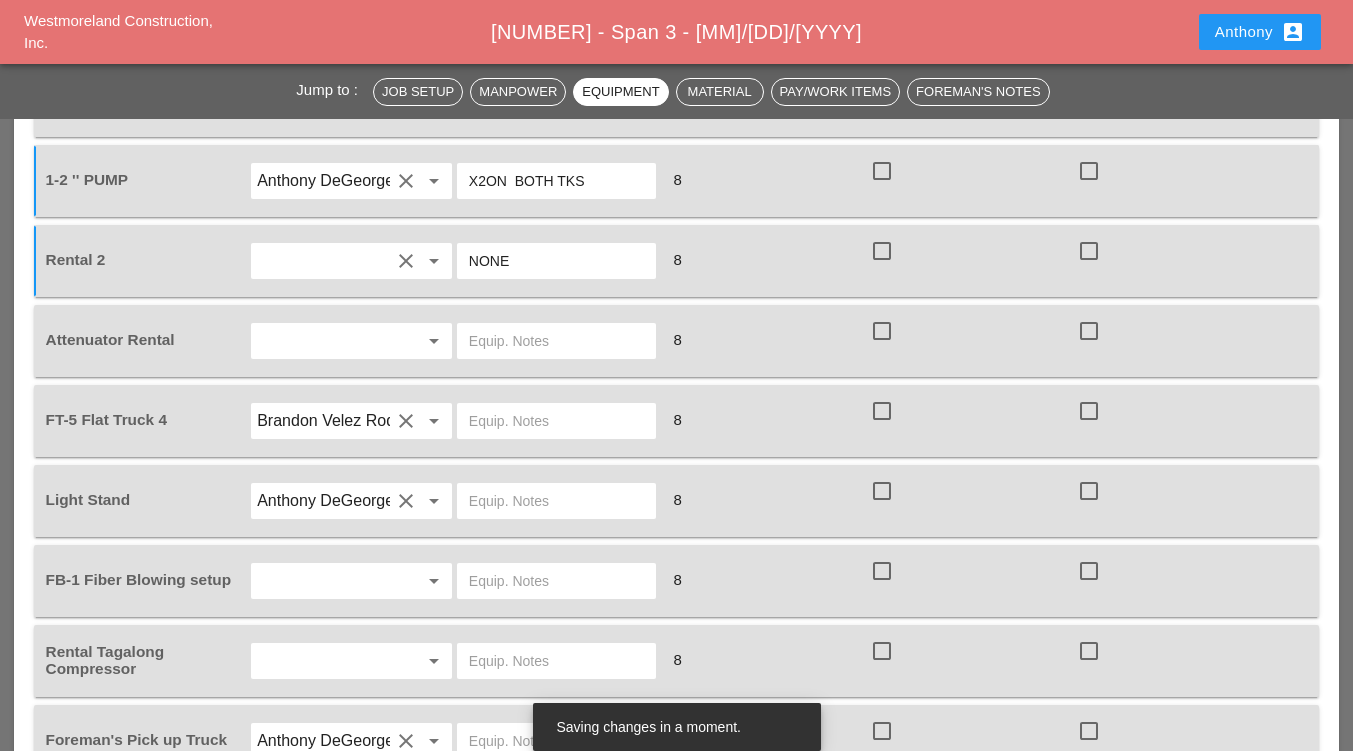 type on "NONE" 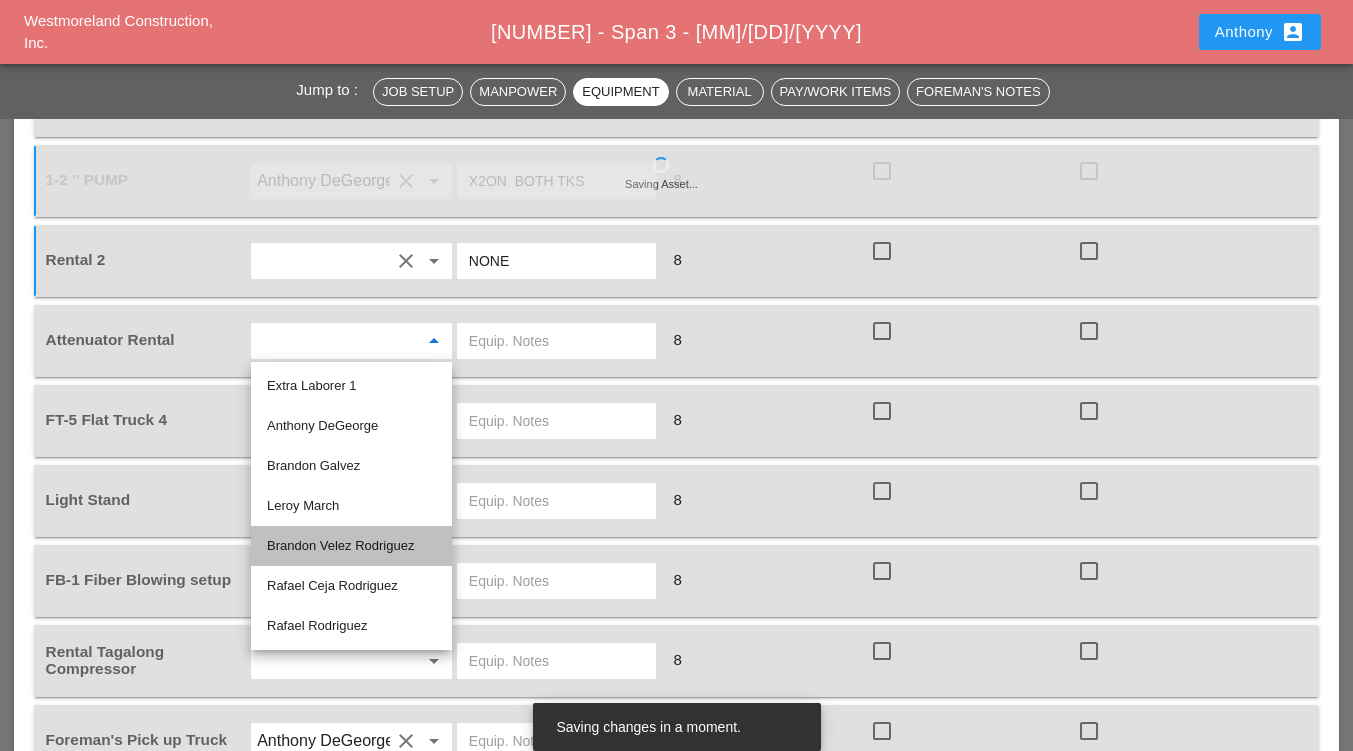 click on "Brandon Velez Rodriguez" at bounding box center (351, 546) 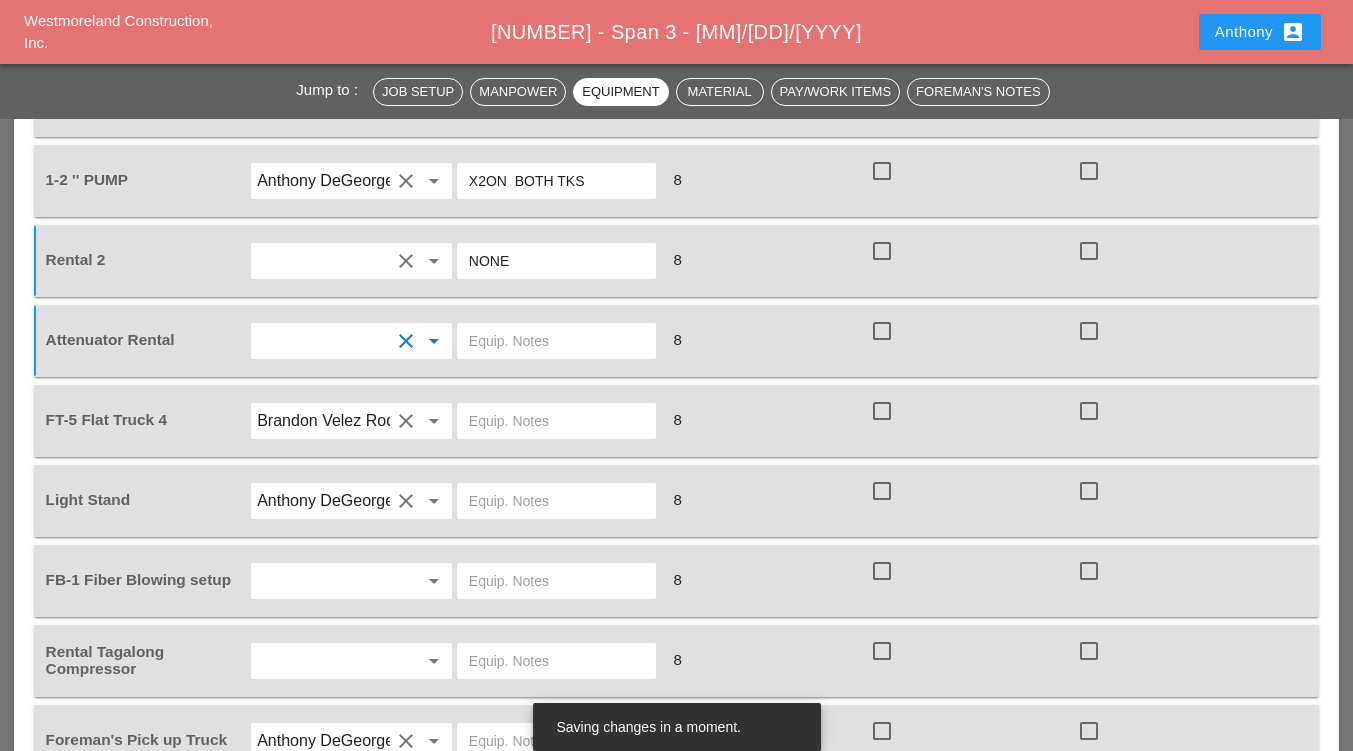 click at bounding box center [323, 341] 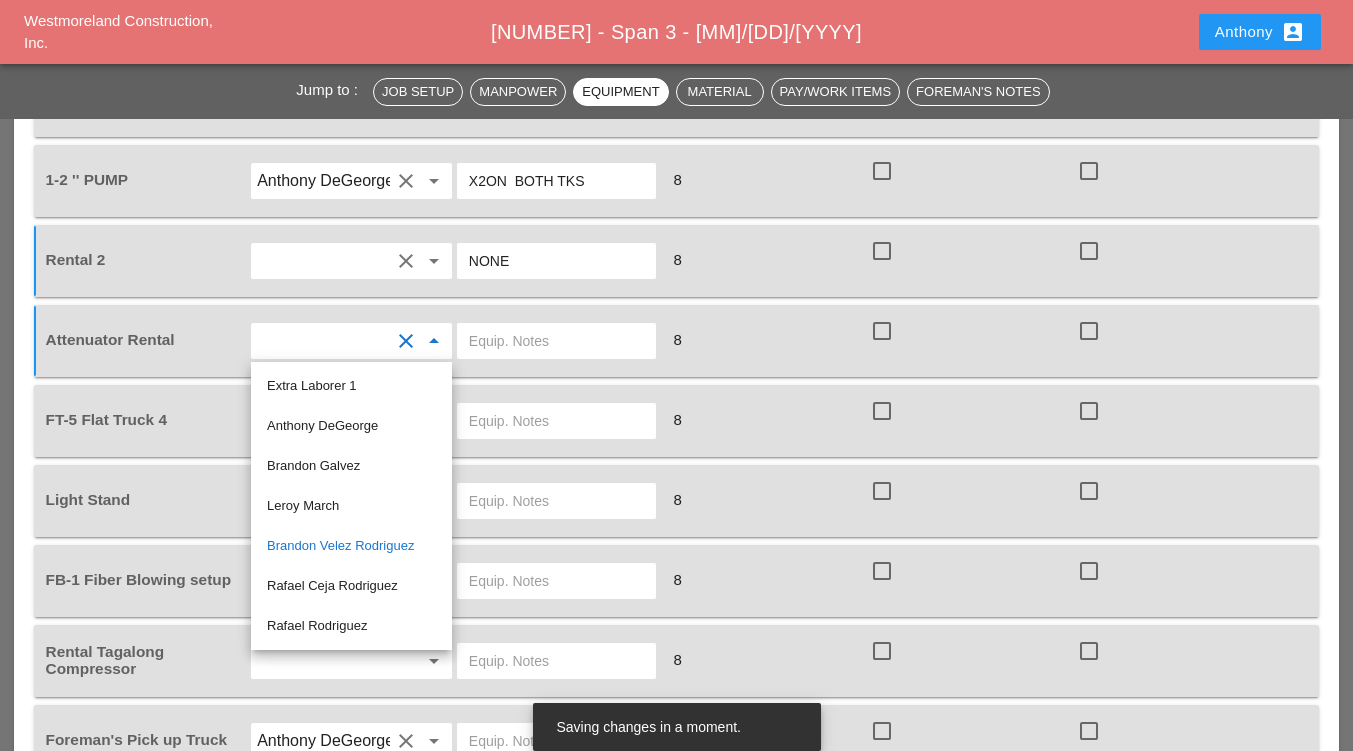 click on "clear" at bounding box center [406, 341] 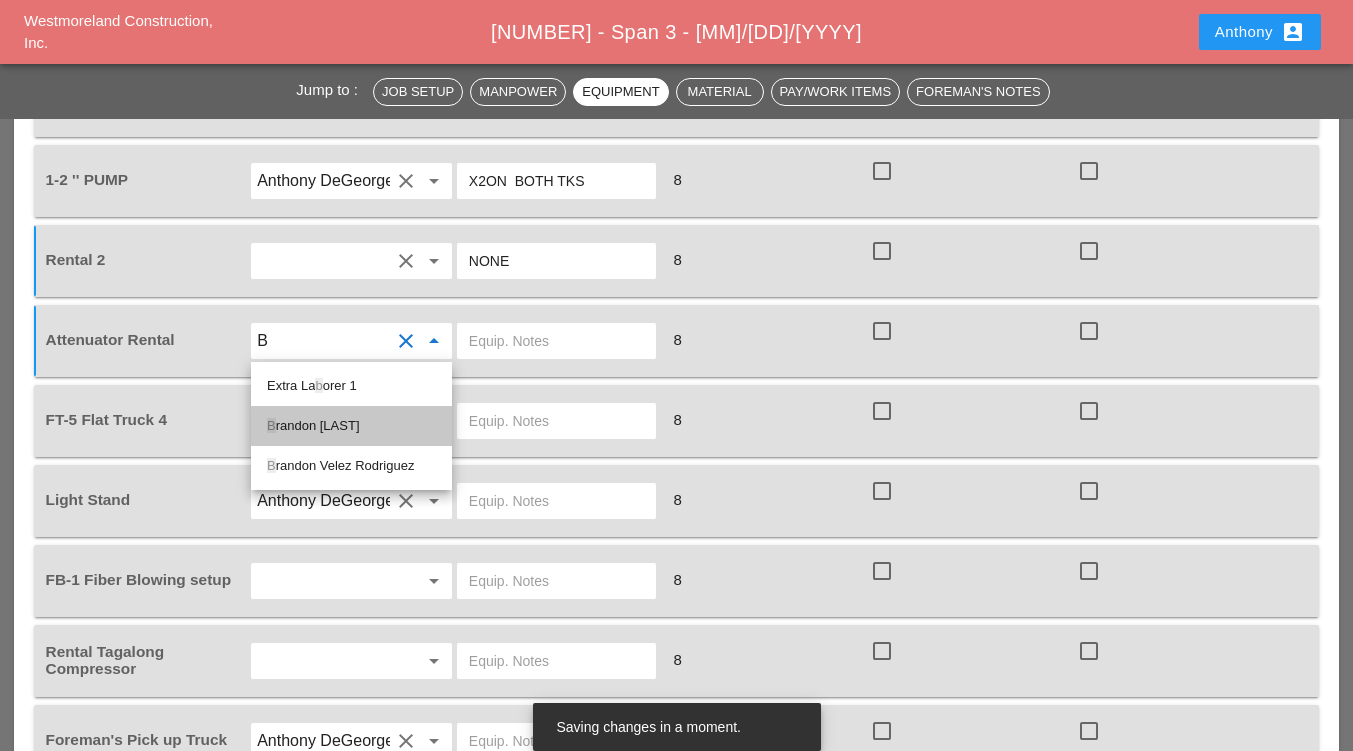 drag, startPoint x: 328, startPoint y: 421, endPoint x: 382, endPoint y: 399, distance: 58.30952 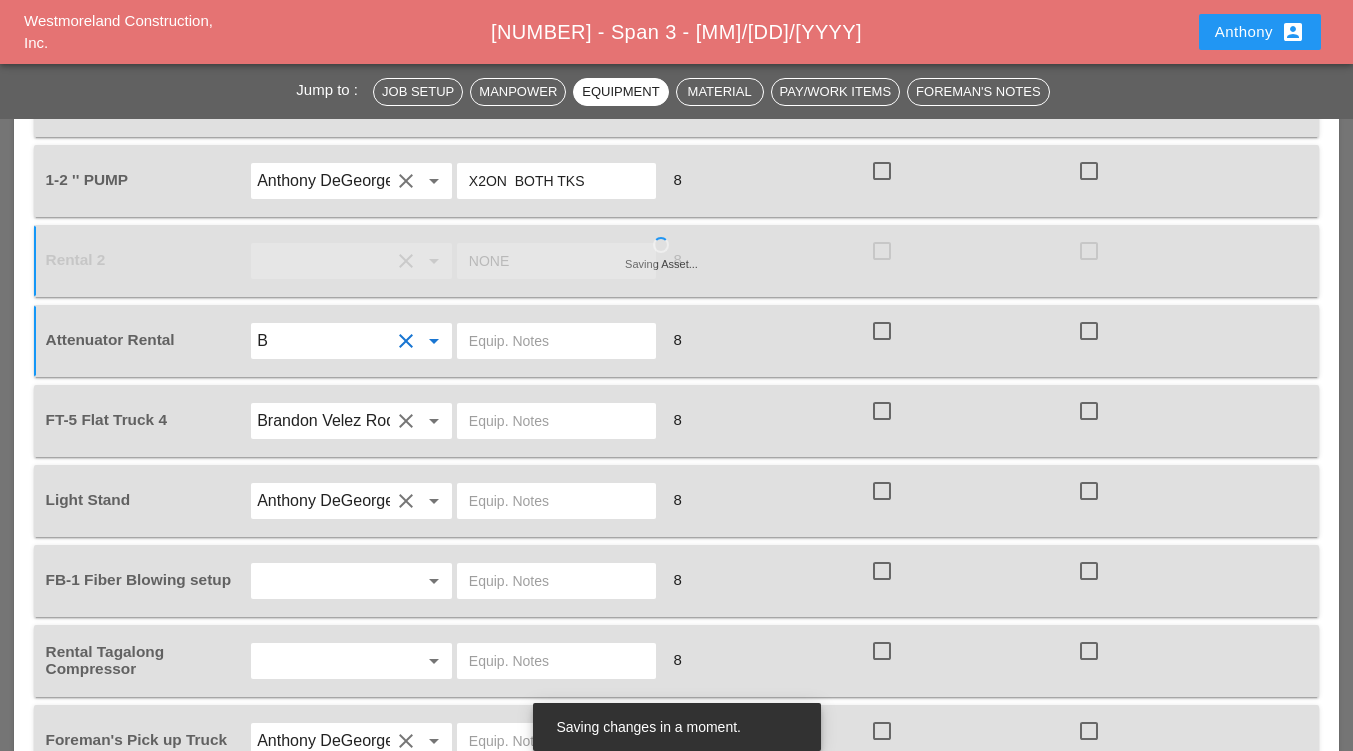 type on "Brandon Galvez" 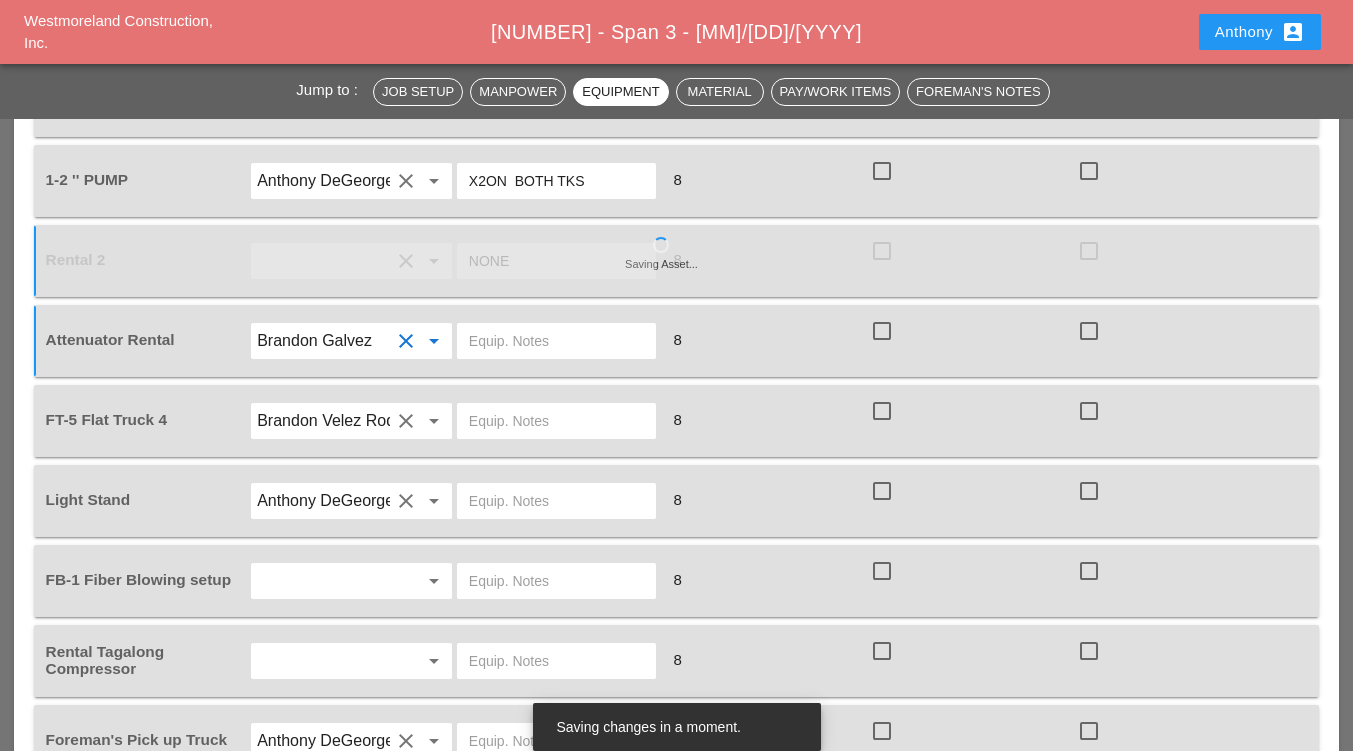 click at bounding box center [556, 341] 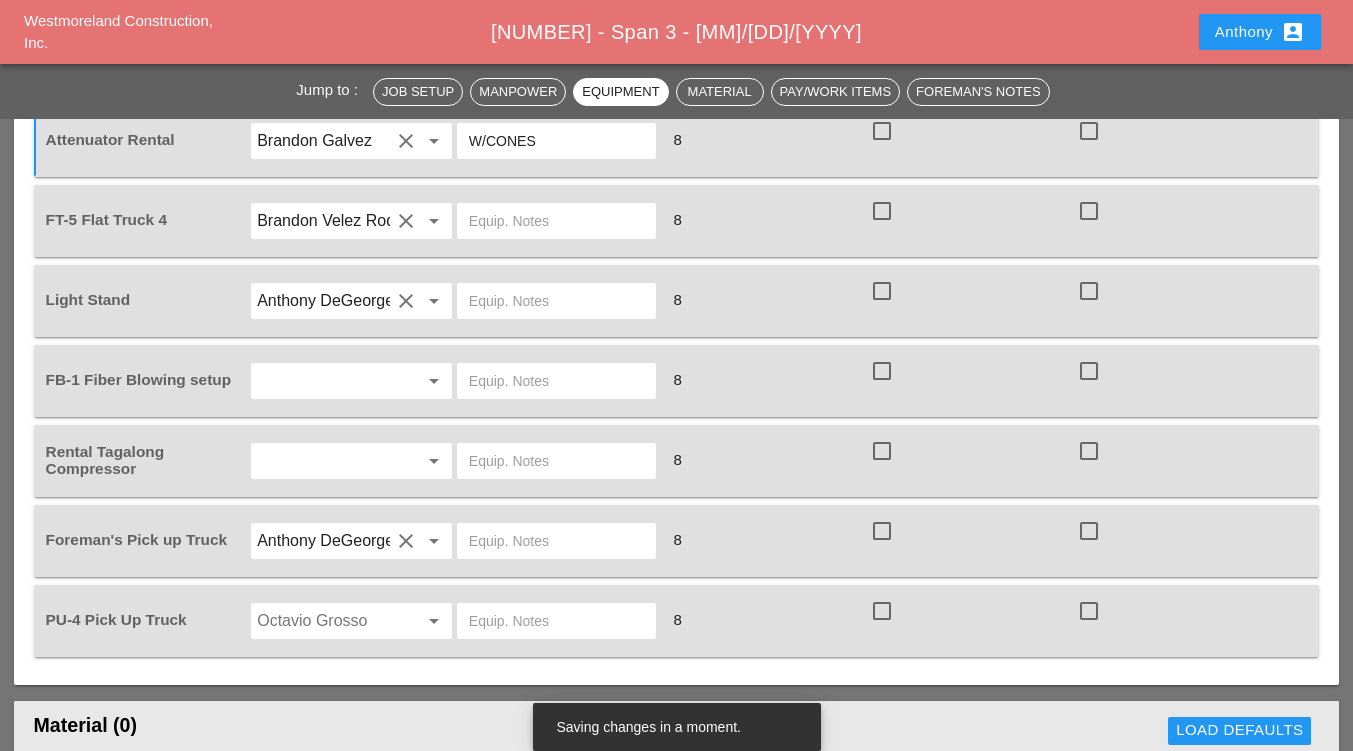 scroll, scrollTop: 1964, scrollLeft: 0, axis: vertical 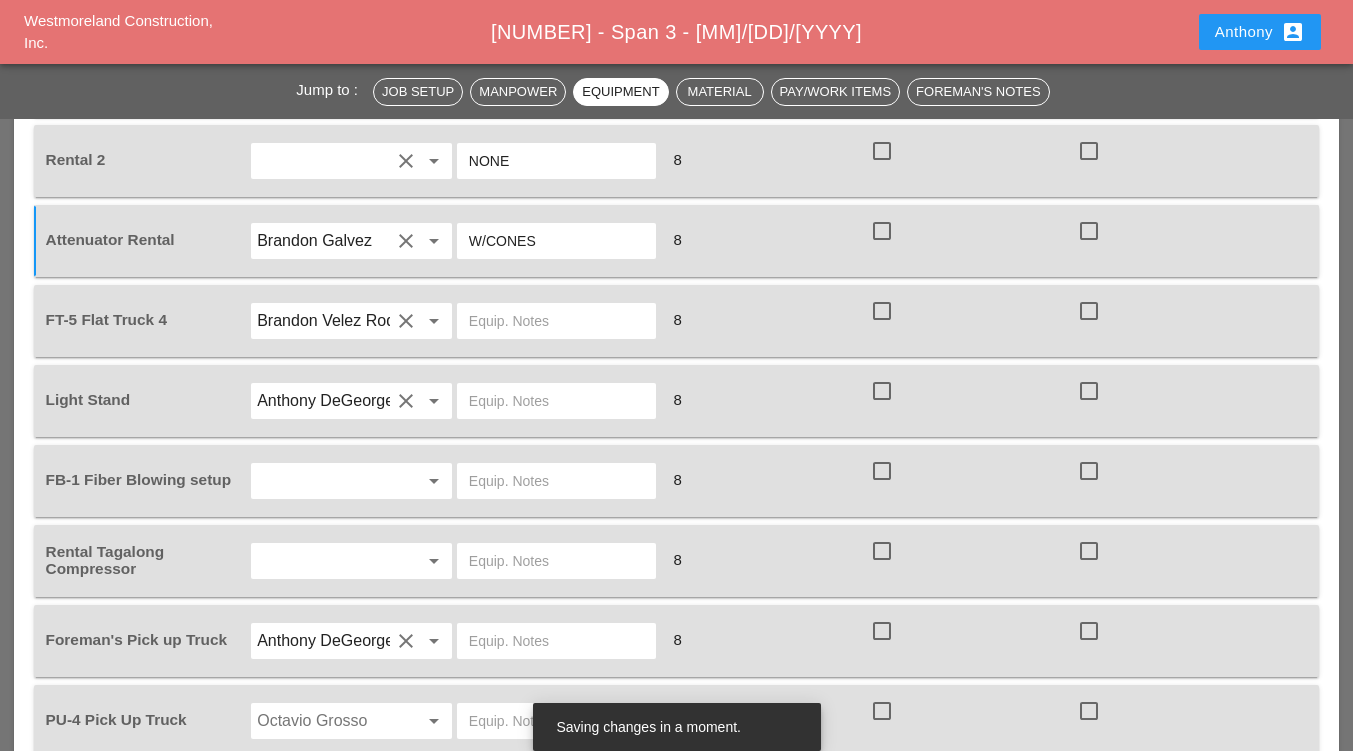 type on "W/CONES" 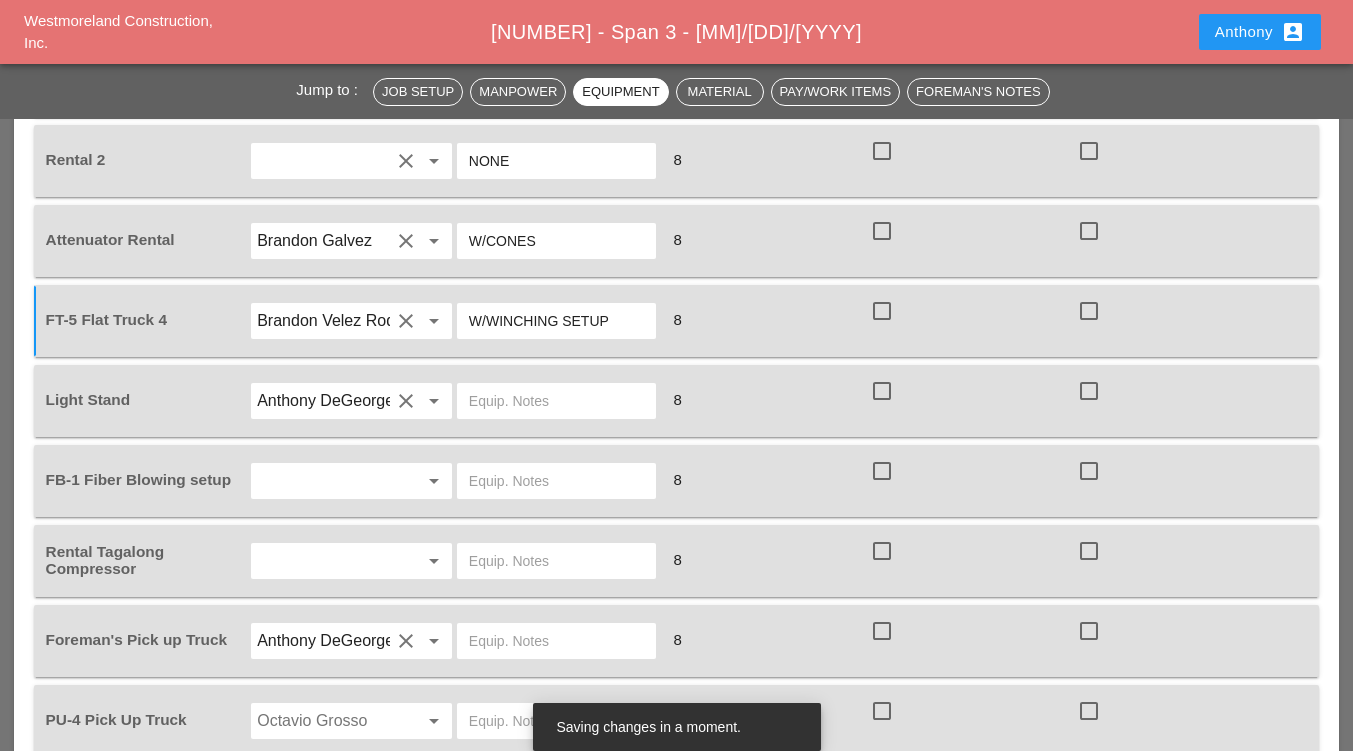 type on "W/WINCHING SETUP" 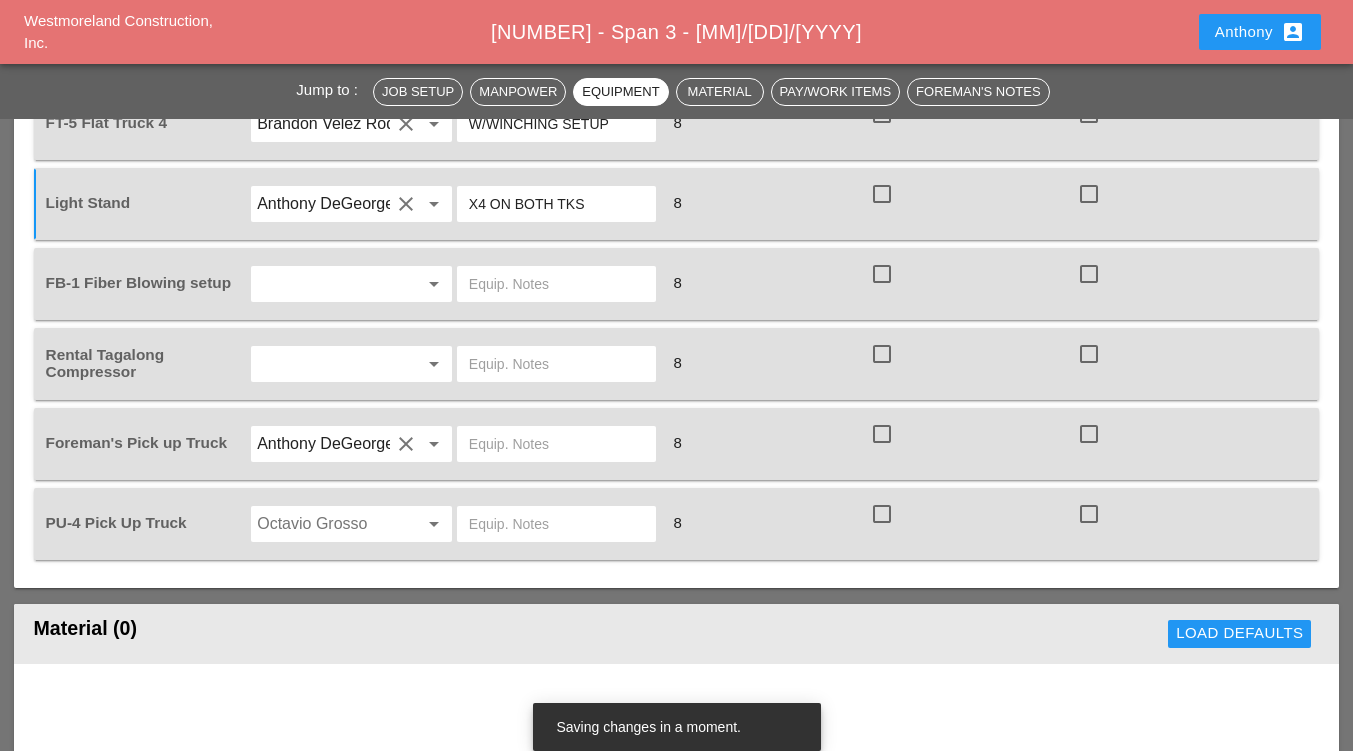 scroll, scrollTop: 2164, scrollLeft: 0, axis: vertical 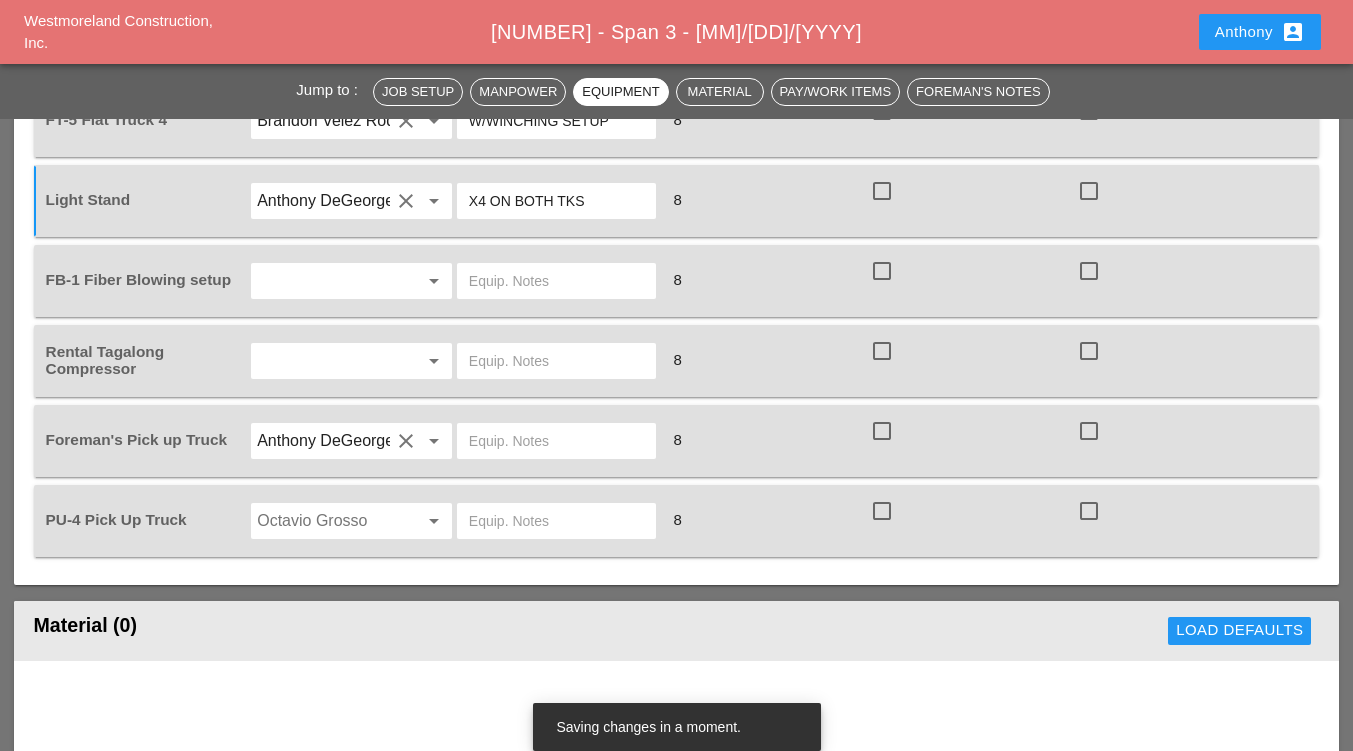 type on "X4 ON BOTH TKS" 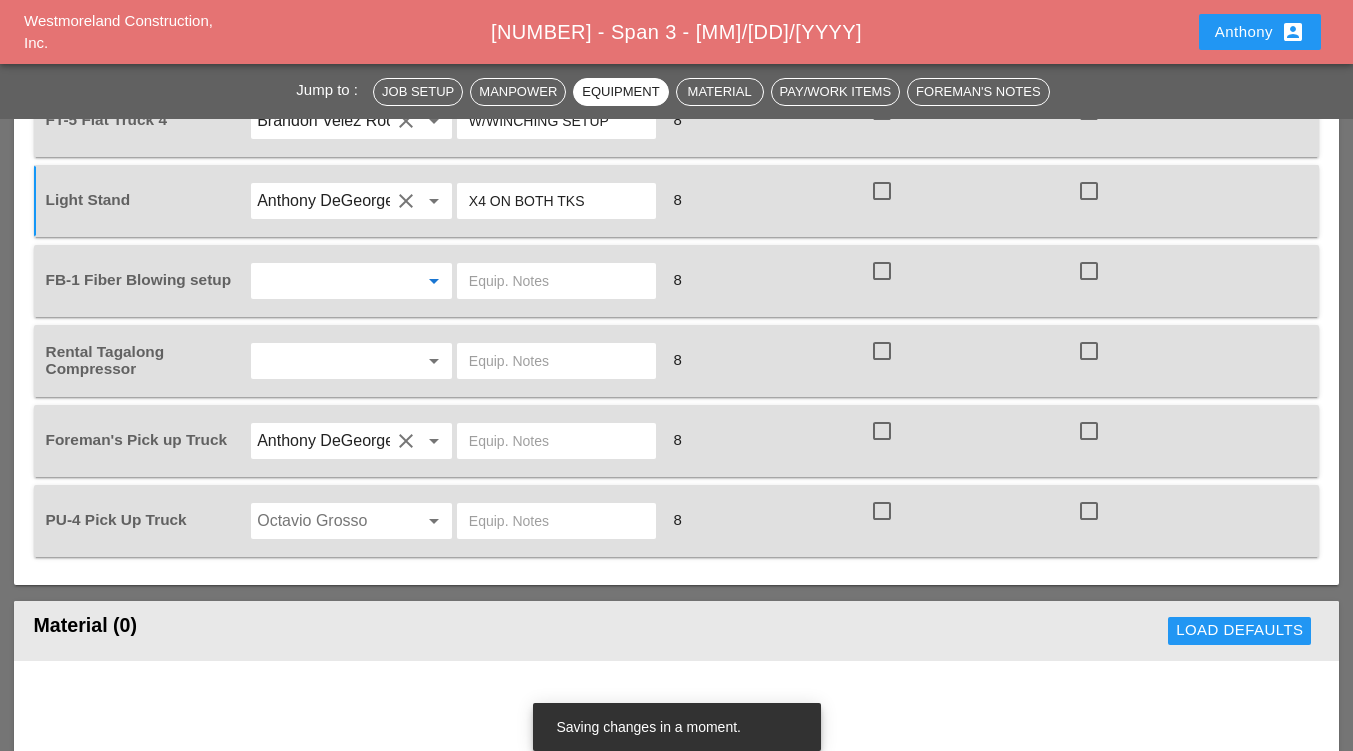 click at bounding box center [323, 281] 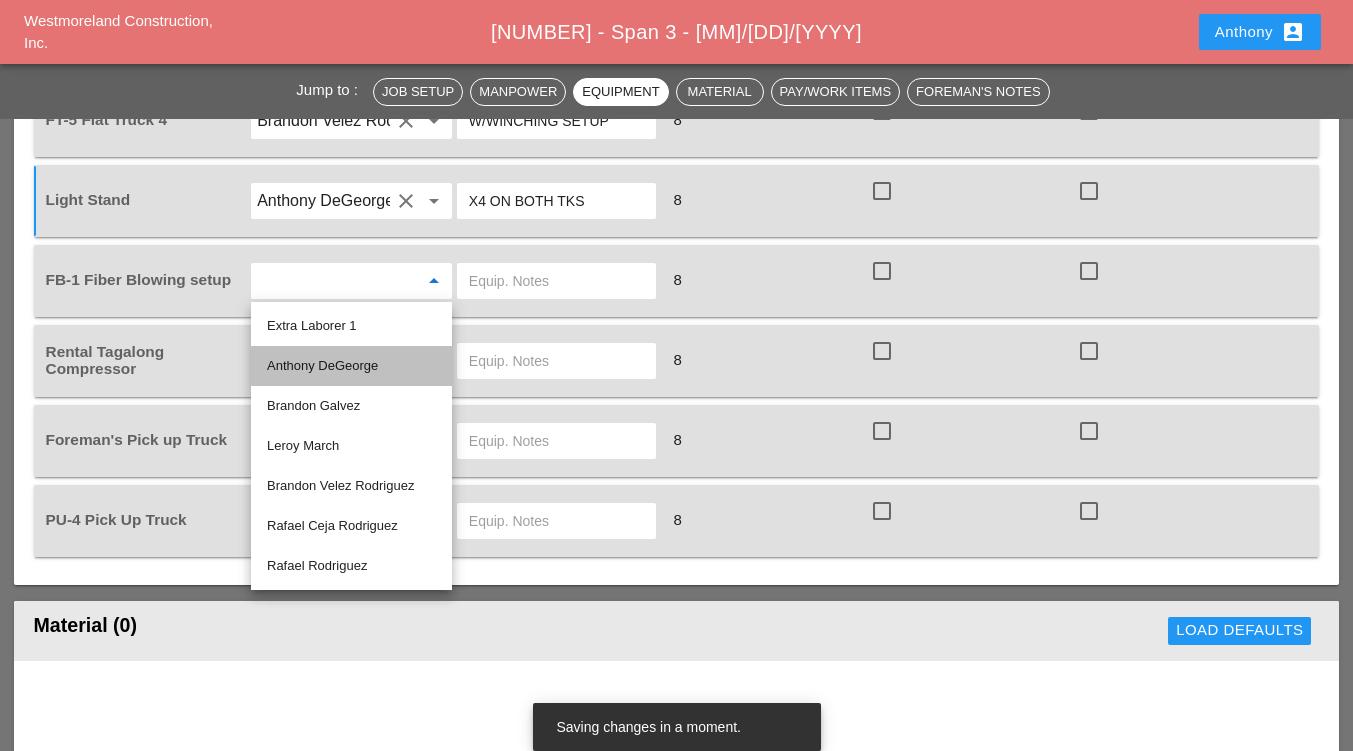 click on "Anthony DeGeorge" at bounding box center (351, 366) 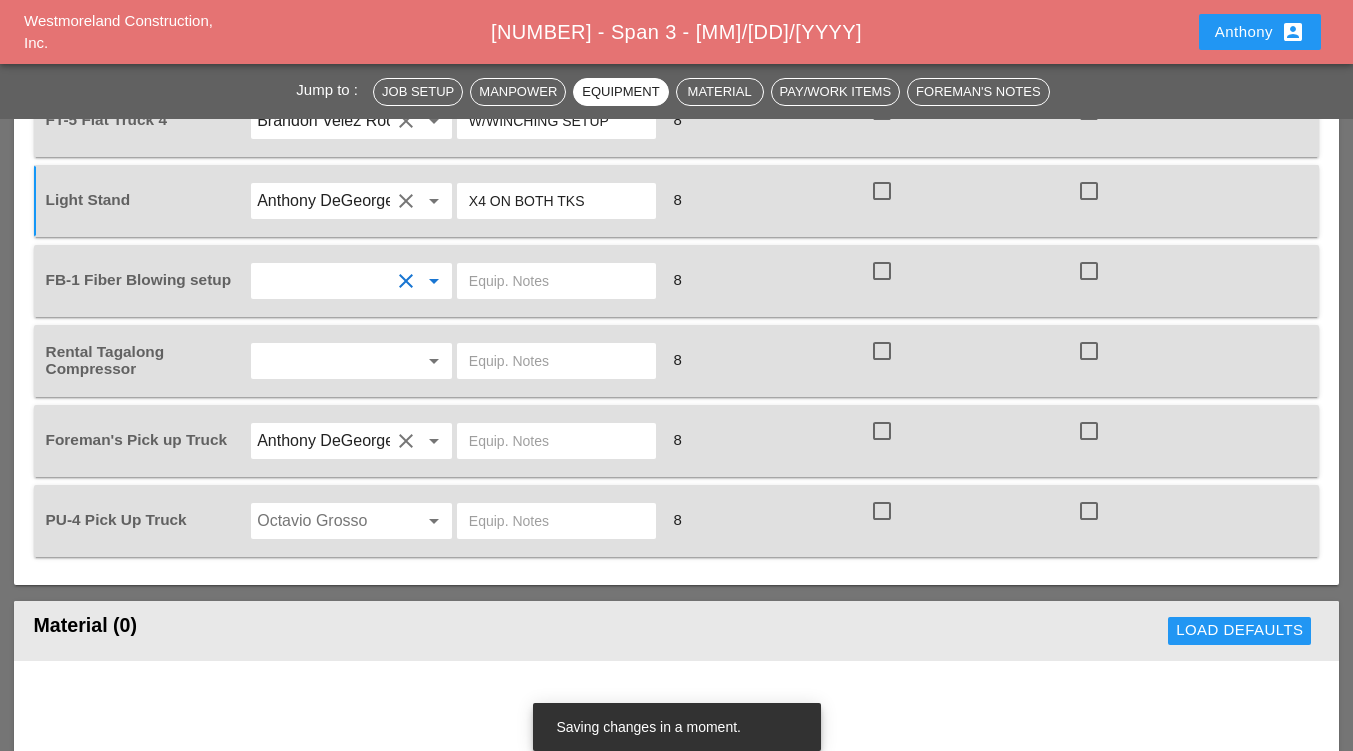 click at bounding box center (556, 281) 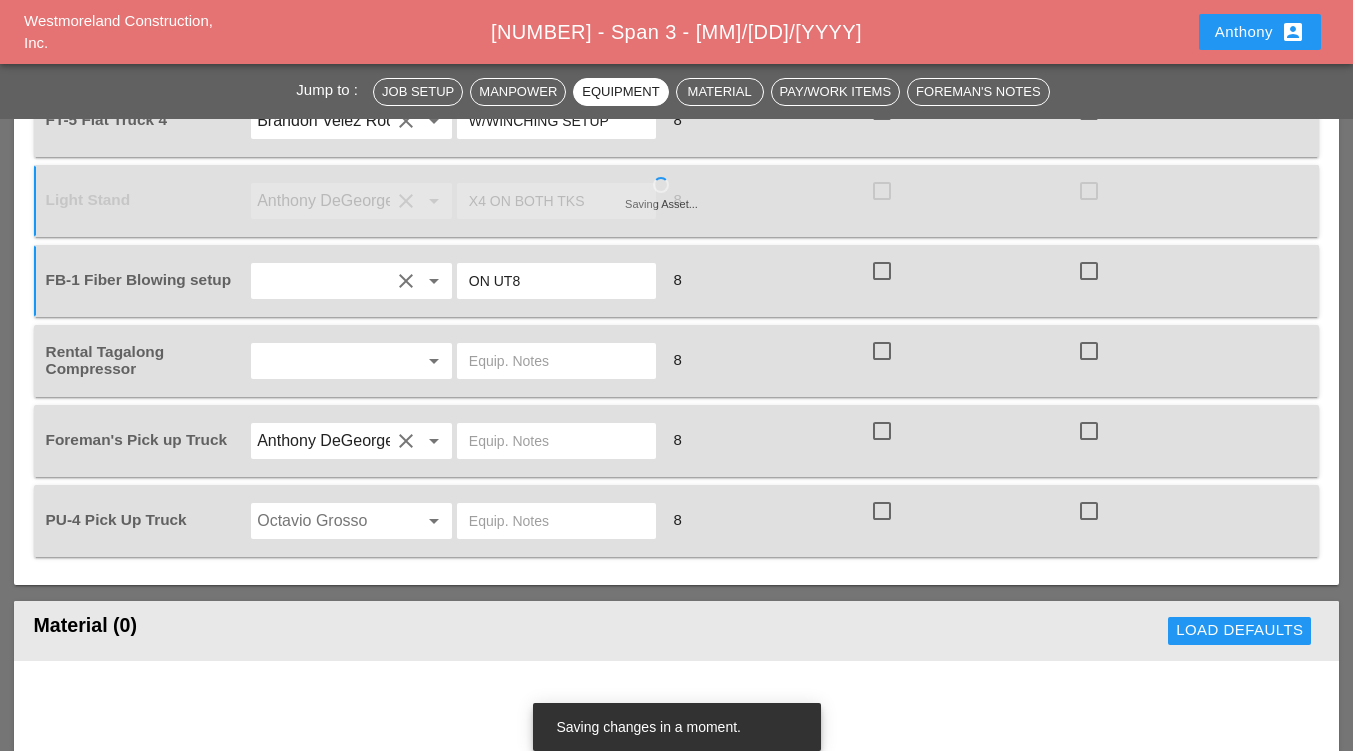 type on "ON UT8" 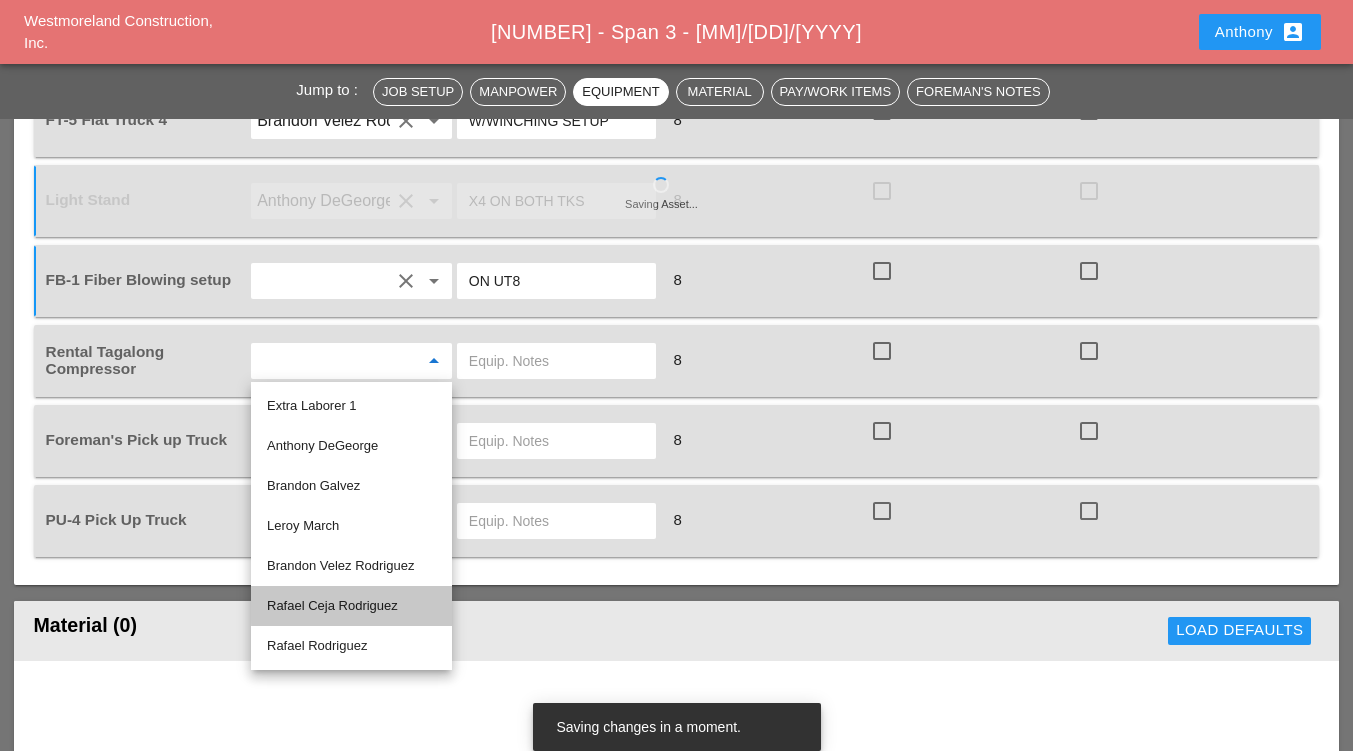 drag, startPoint x: 301, startPoint y: 601, endPoint x: 366, endPoint y: 515, distance: 107.80074 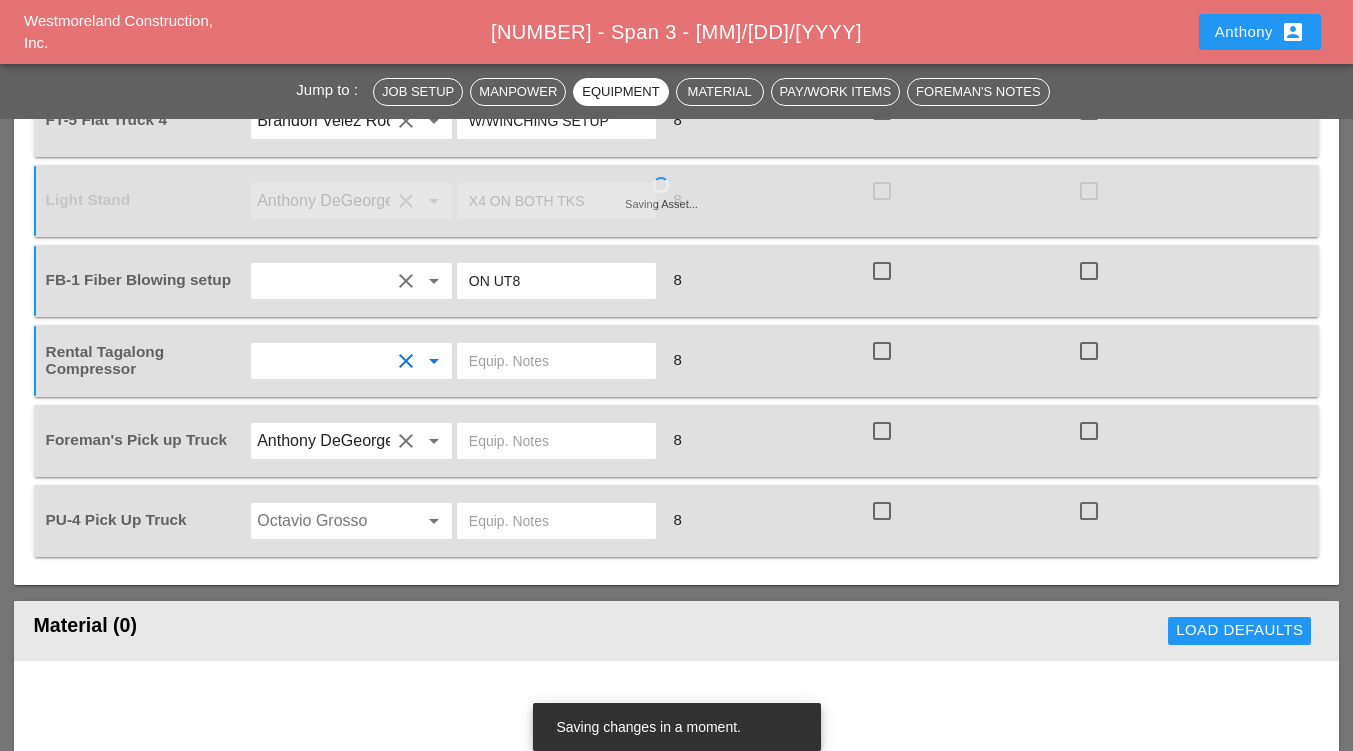 click at bounding box center [556, 361] 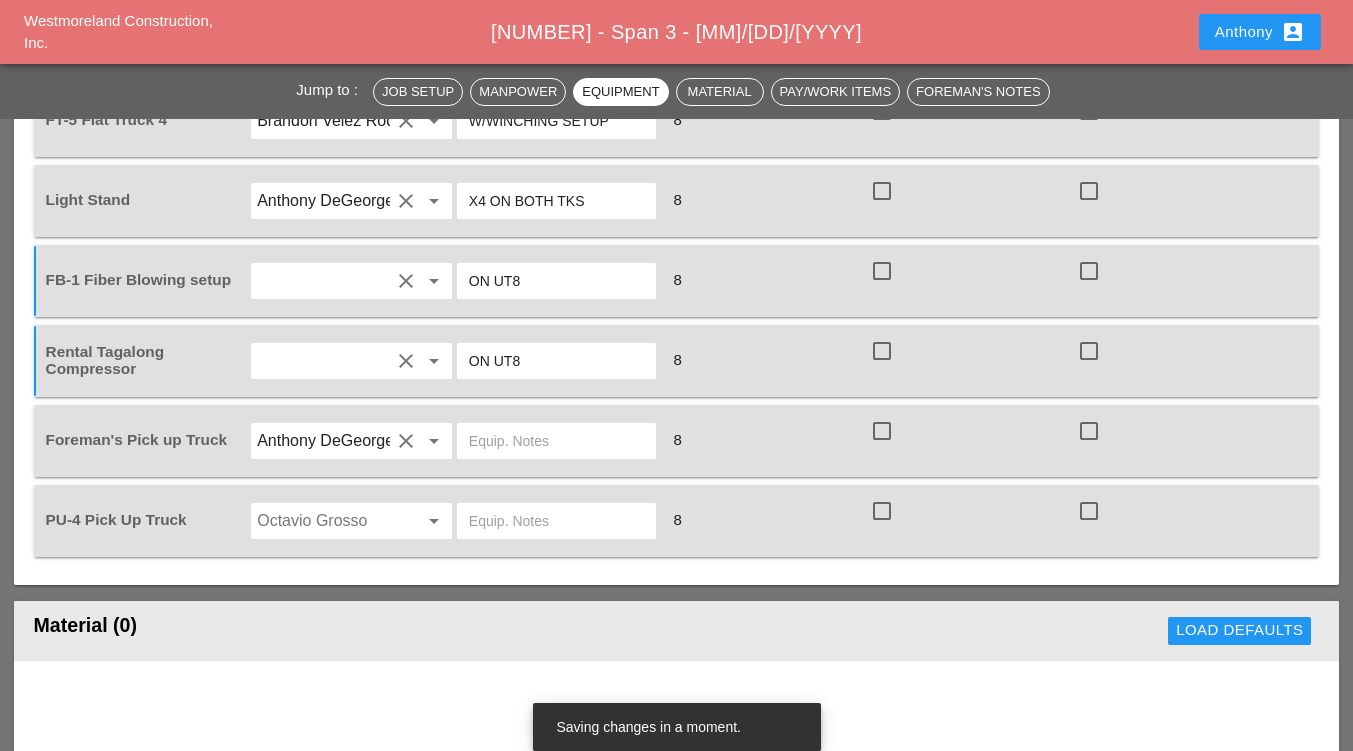 type on "ON UT8" 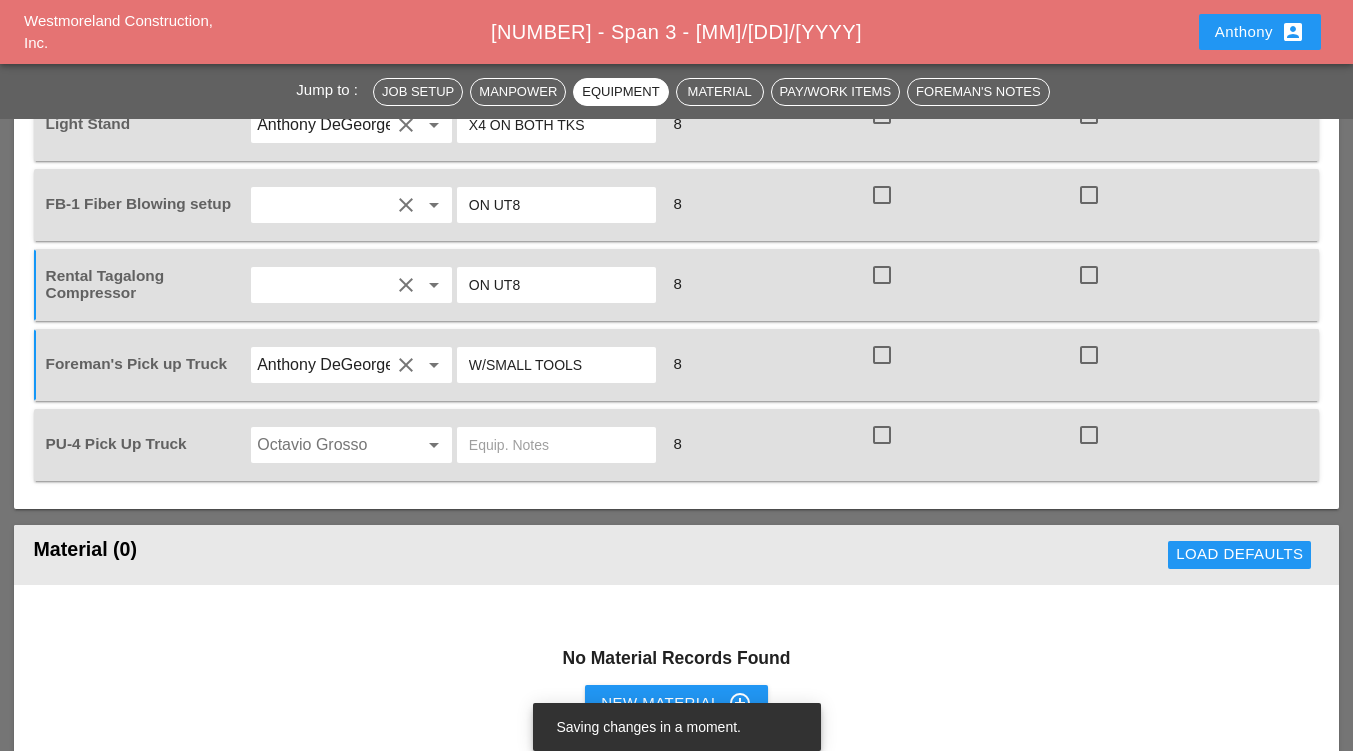 scroll, scrollTop: 2264, scrollLeft: 0, axis: vertical 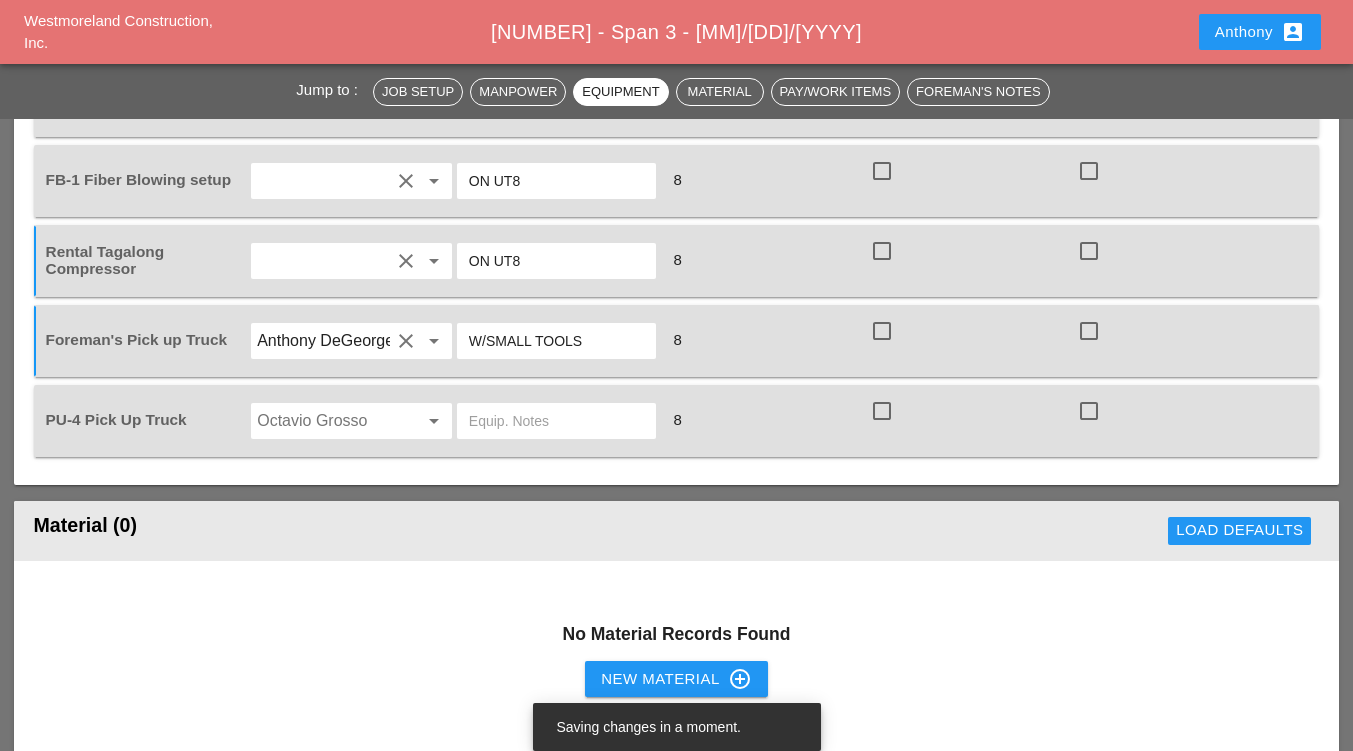 type on "W/SMALL TOOLS" 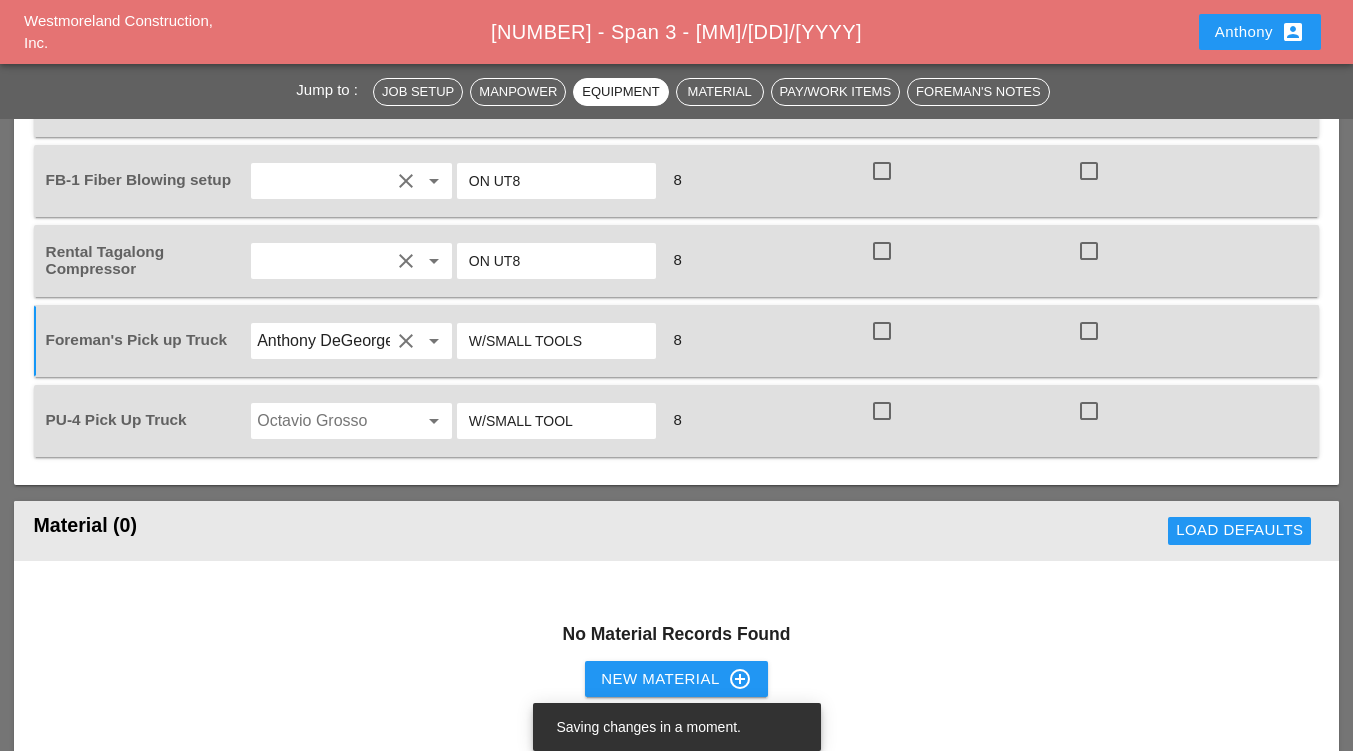 type on "W/SMALL TOOLS" 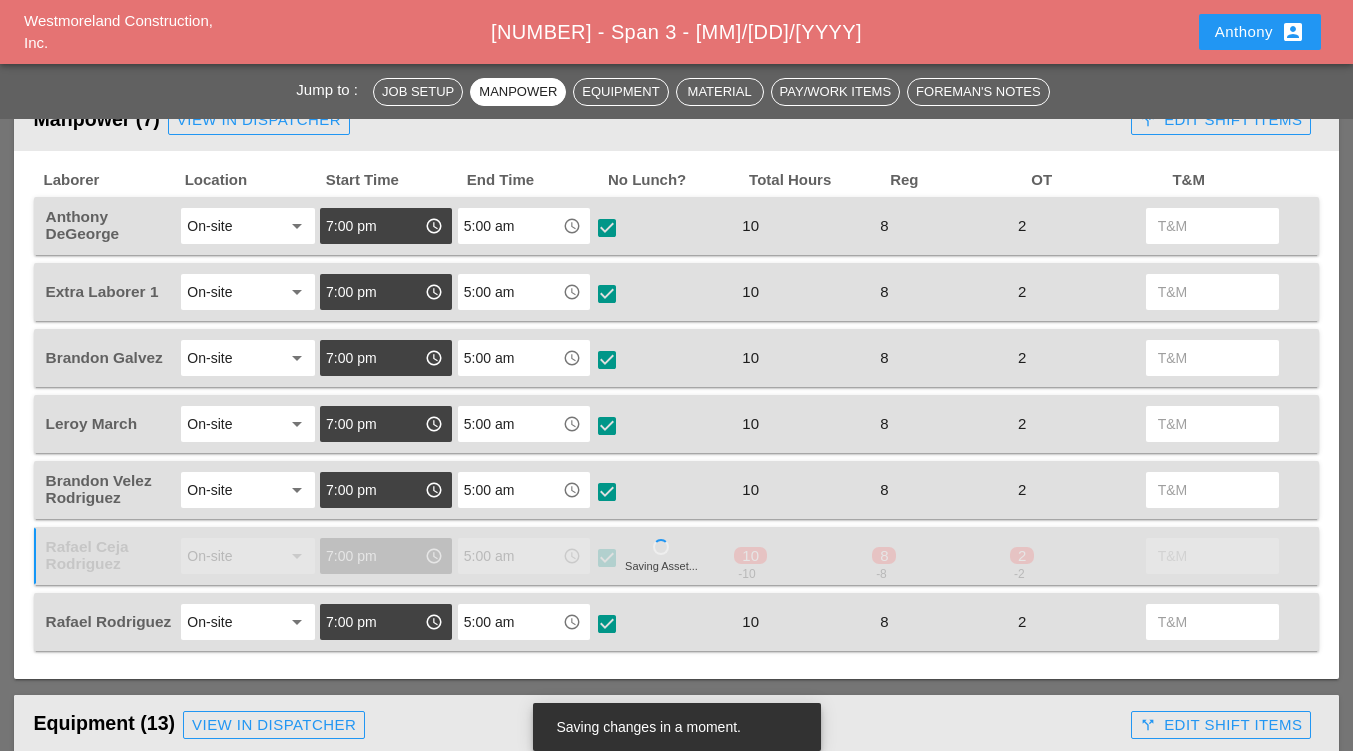 scroll, scrollTop: 964, scrollLeft: 0, axis: vertical 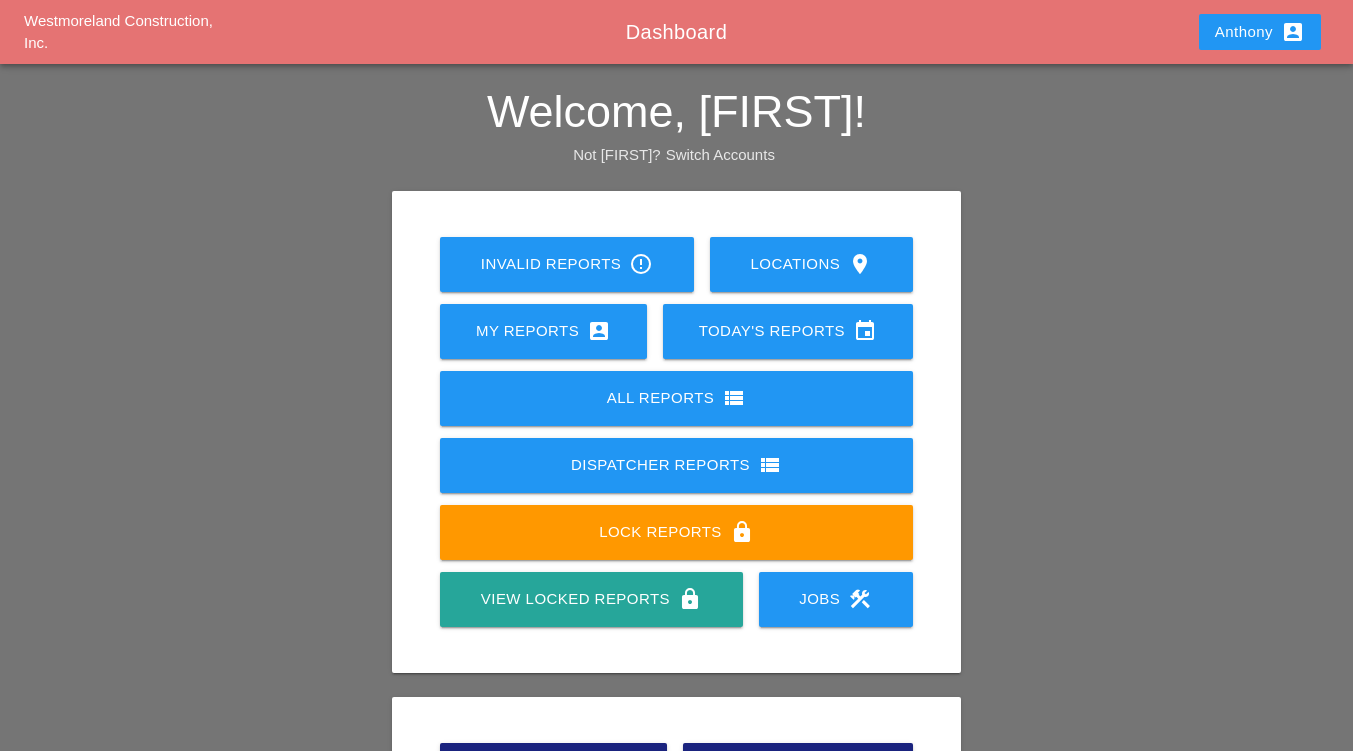 click on "My Reports account_box" at bounding box center [543, 331] 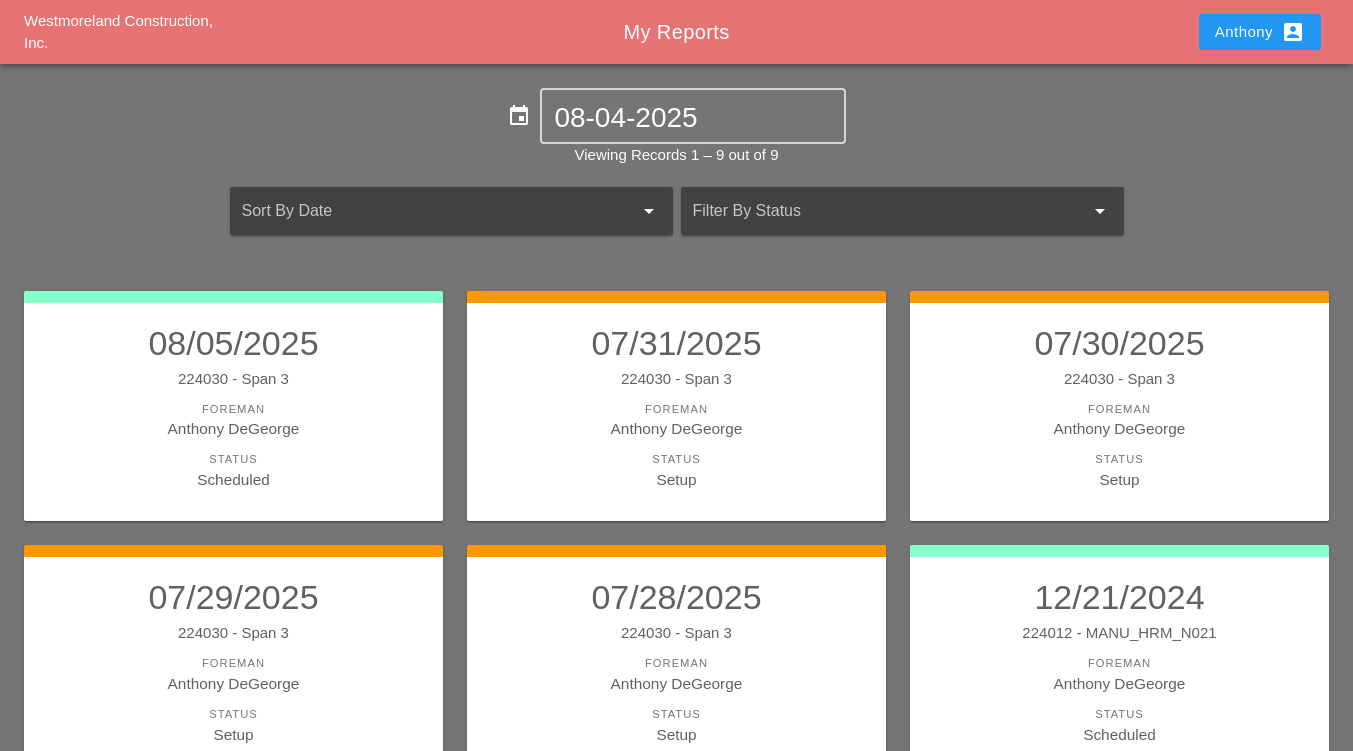click on "07/31/2025 224030 - Span 3 Foreman [FIRST] [LAST] Status Setup" at bounding box center (676, 407) 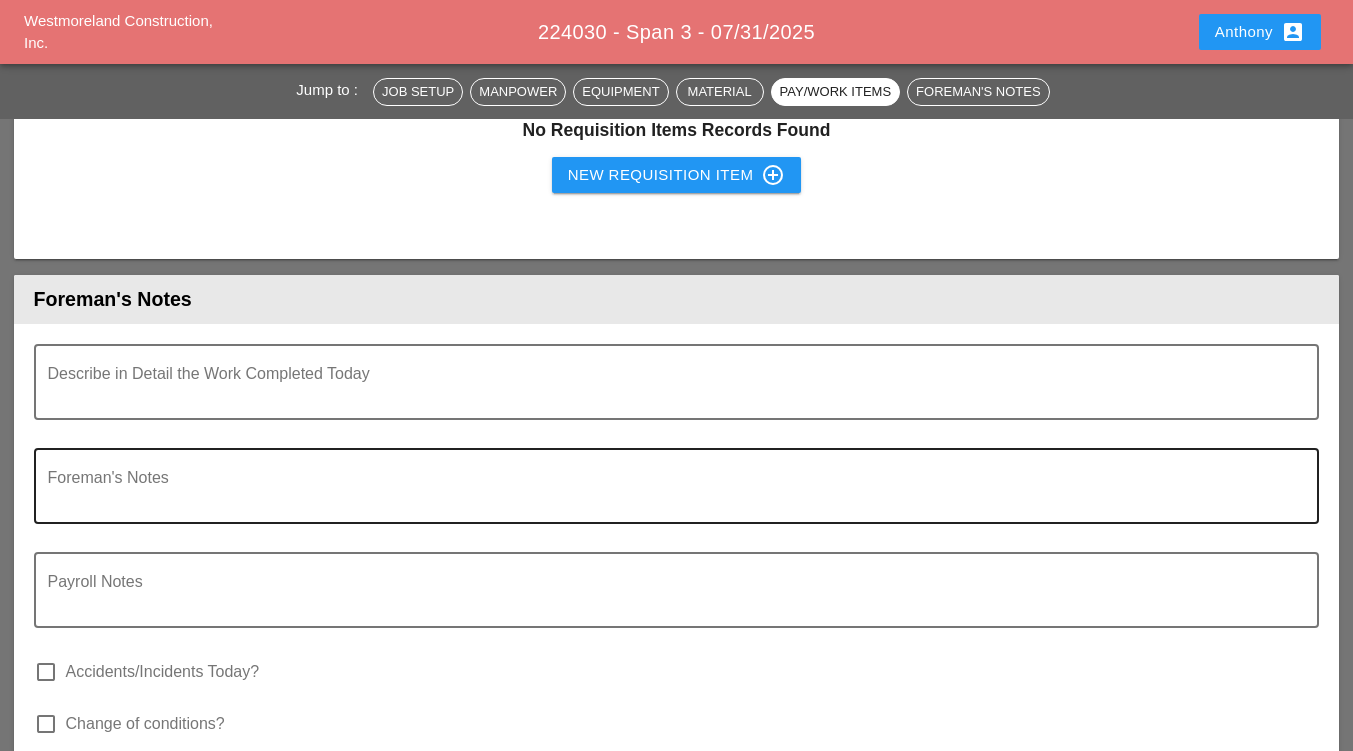 scroll, scrollTop: 3100, scrollLeft: 0, axis: vertical 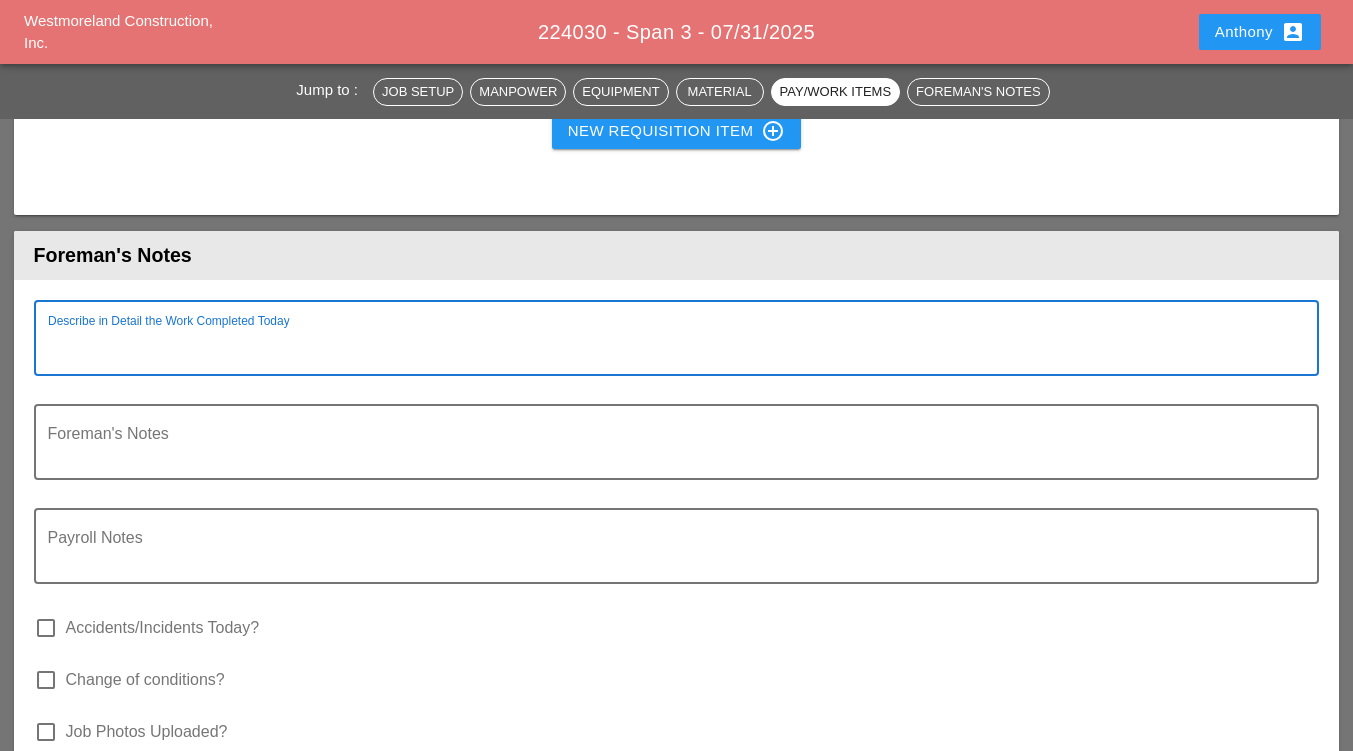 paste on "FILL OUT.
Item 1 - Remove and replace asphalt temp patch - N/A
Item 2 - Dewater Manhole - N/A
Item 4 - Fiber Placement = 3,260lf
D.C.1 - MPT - WCI INC - 2 Laborers & 2 Trucks + 1 WCI laborer with rented attenuator - 10hrs
D.C.2 - Police Detail required 2 State Officers on Site
Item 6 - Repair conduit - N/A
Item 7 - Rod & proof existing conduit = N/A
RICKS DAILY;" 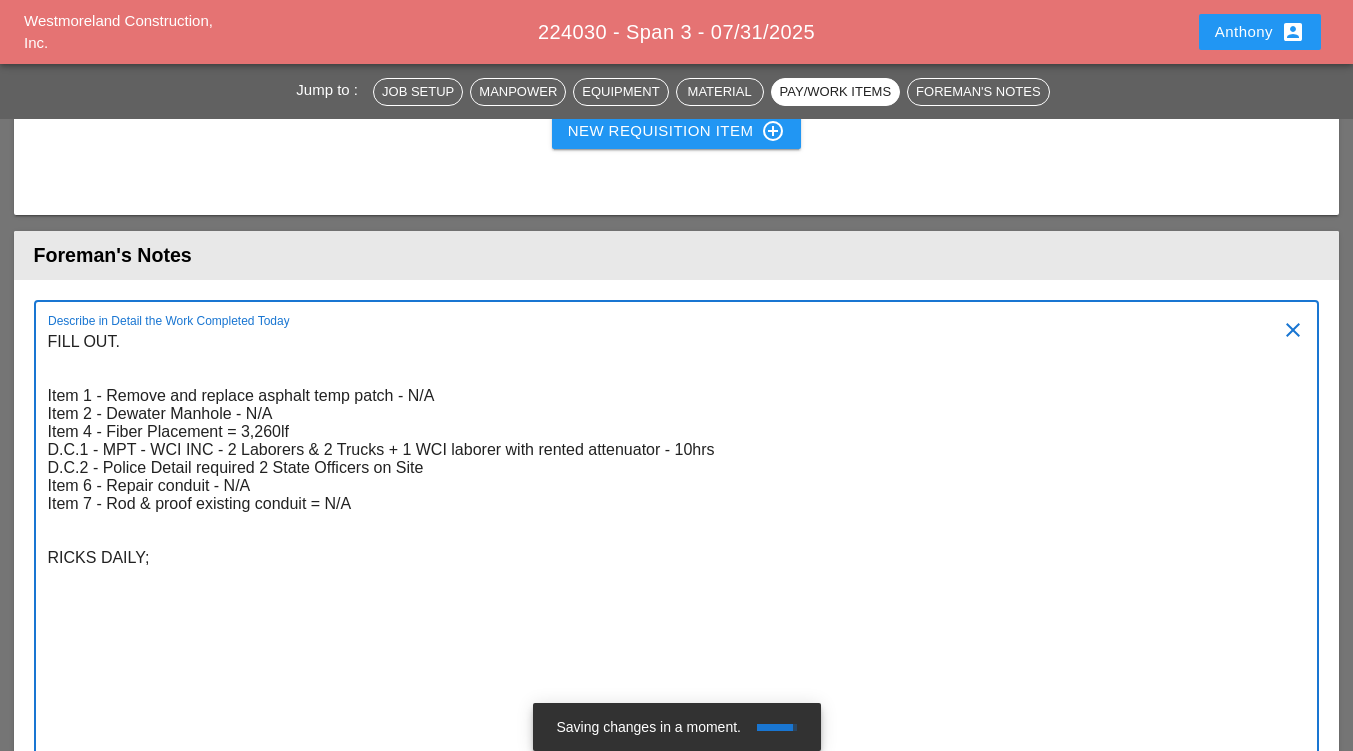 scroll, scrollTop: 3116, scrollLeft: 0, axis: vertical 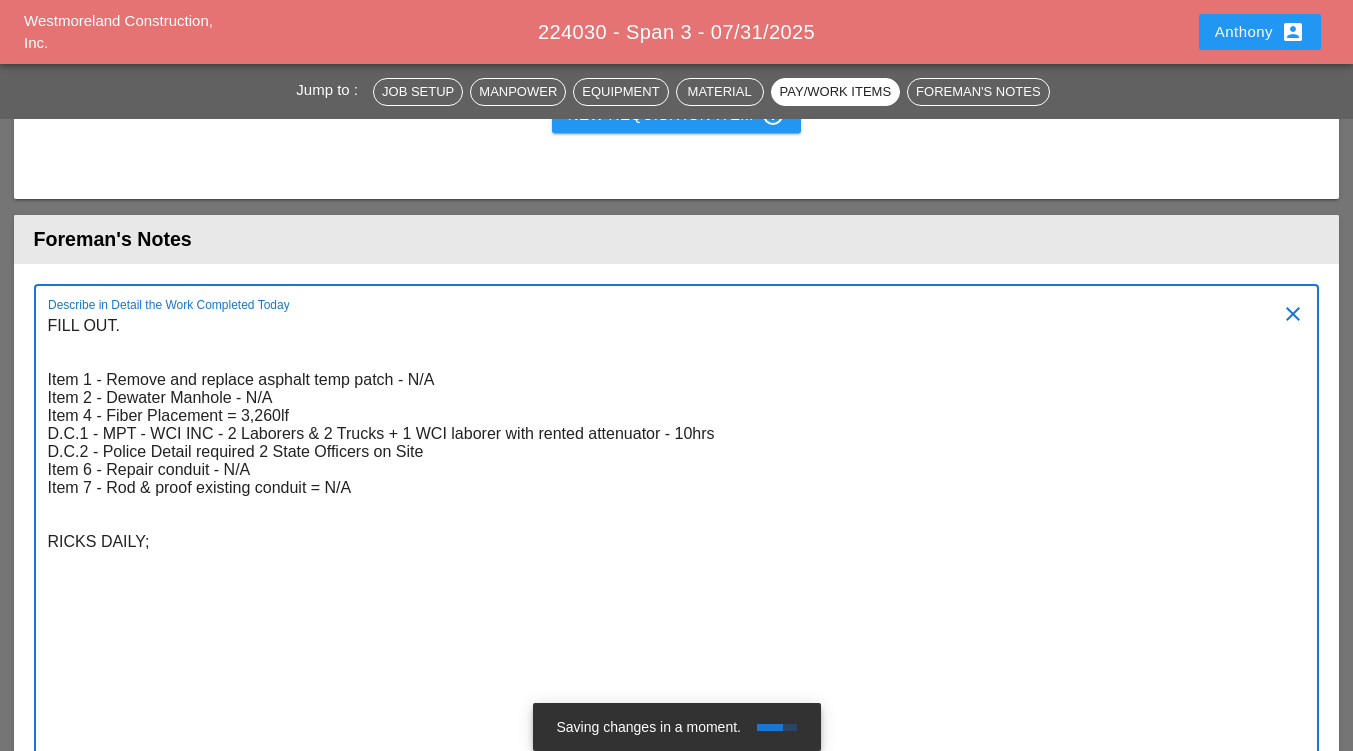 type on "FILL OUT.
Item 1 - Remove and replace asphalt temp patch - N/A
Item 2 - Dewater Manhole - N/A
Item 4 - Fiber Placement = 3,260lf
D.C.1 - MPT - WCI INC - 2 Laborers & 2 Trucks + 1 WCI laborer with rented attenuator - 10hrs
D.C.2 - Police Detail required 2 State Officers on Site
Item 6 - Repair conduit - N/A
Item 7 - Rod & proof existing conduit = N/A
RICKS DAILY;" 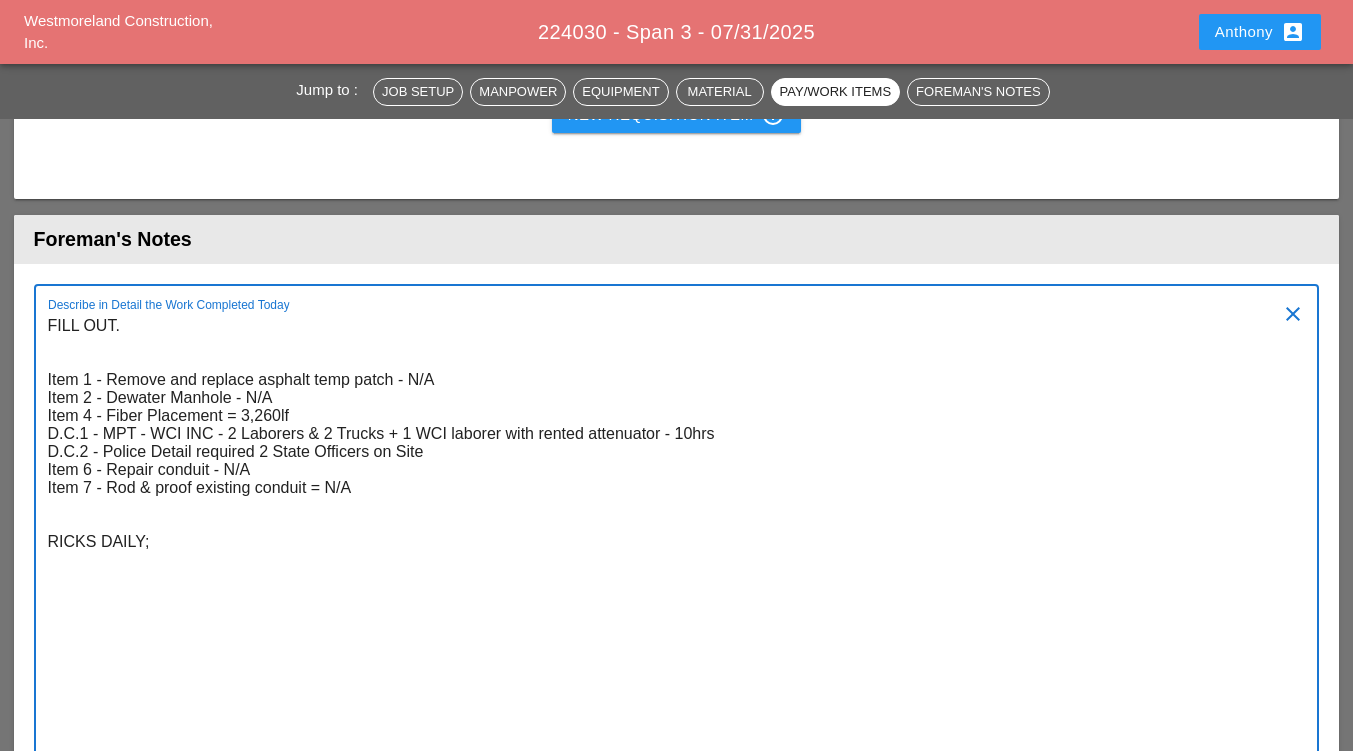 scroll, scrollTop: 3716, scrollLeft: 0, axis: vertical 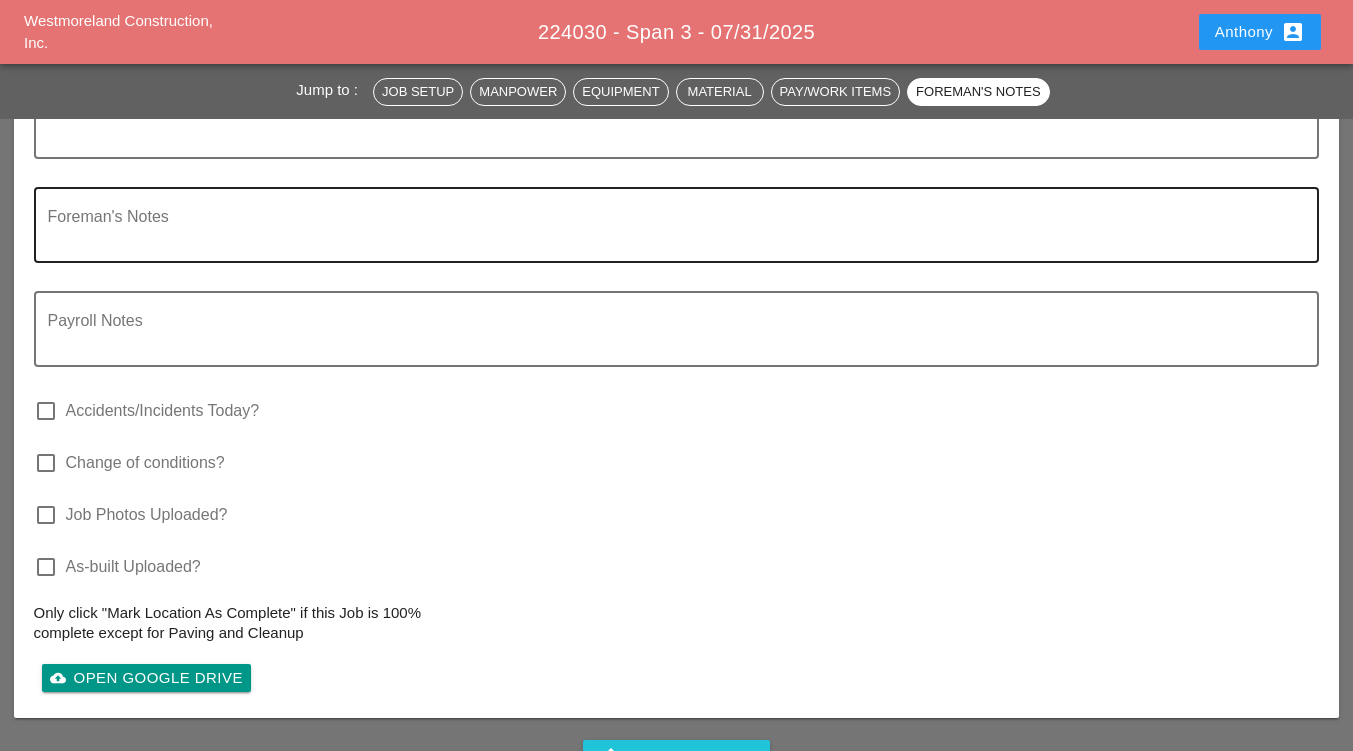 drag, startPoint x: 106, startPoint y: 267, endPoint x: 121, endPoint y: 228, distance: 41.785164 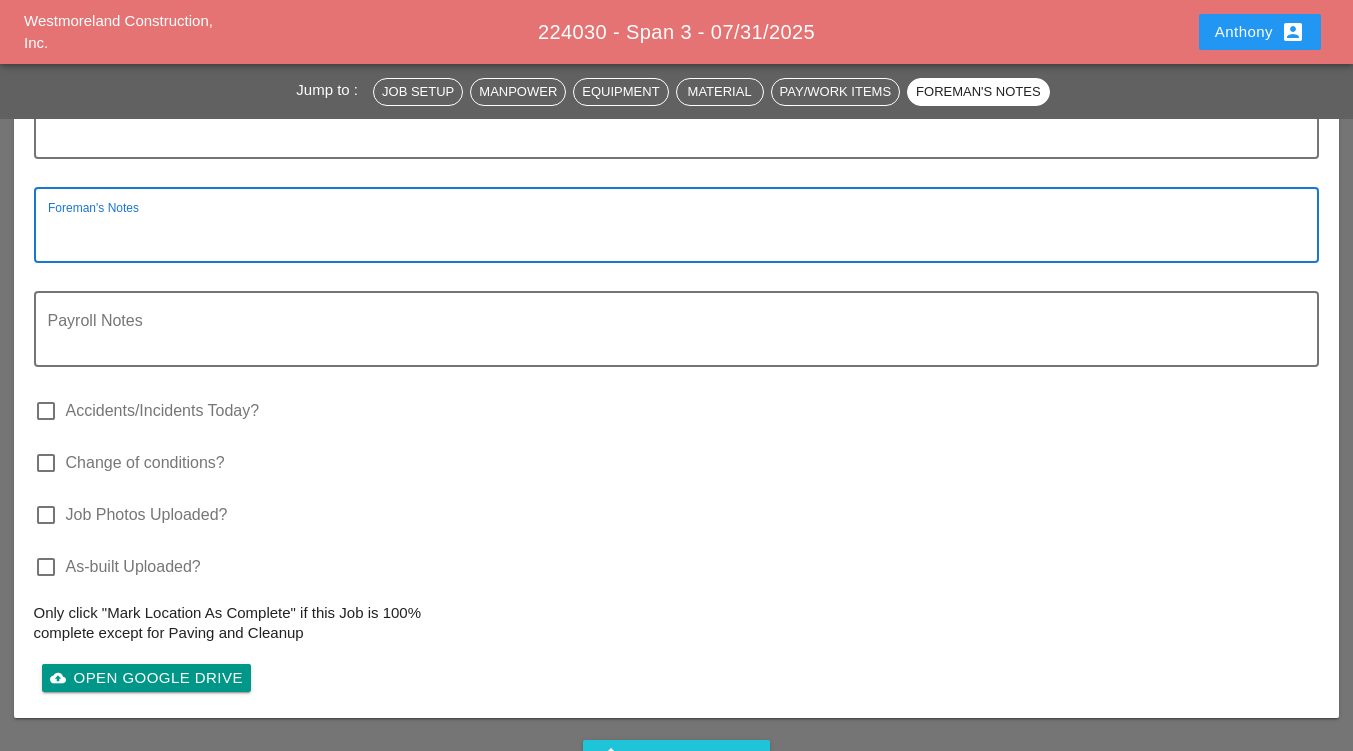 paste on "**********" 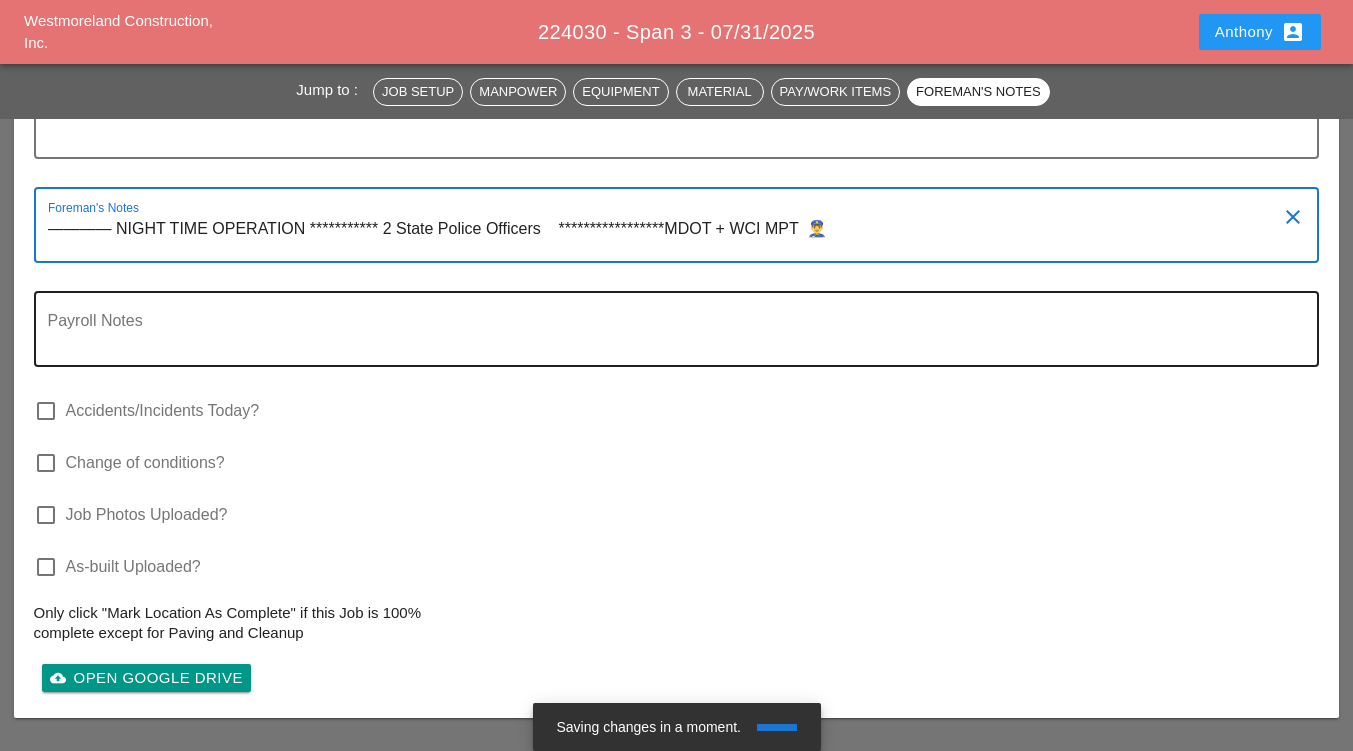 type on "**********" 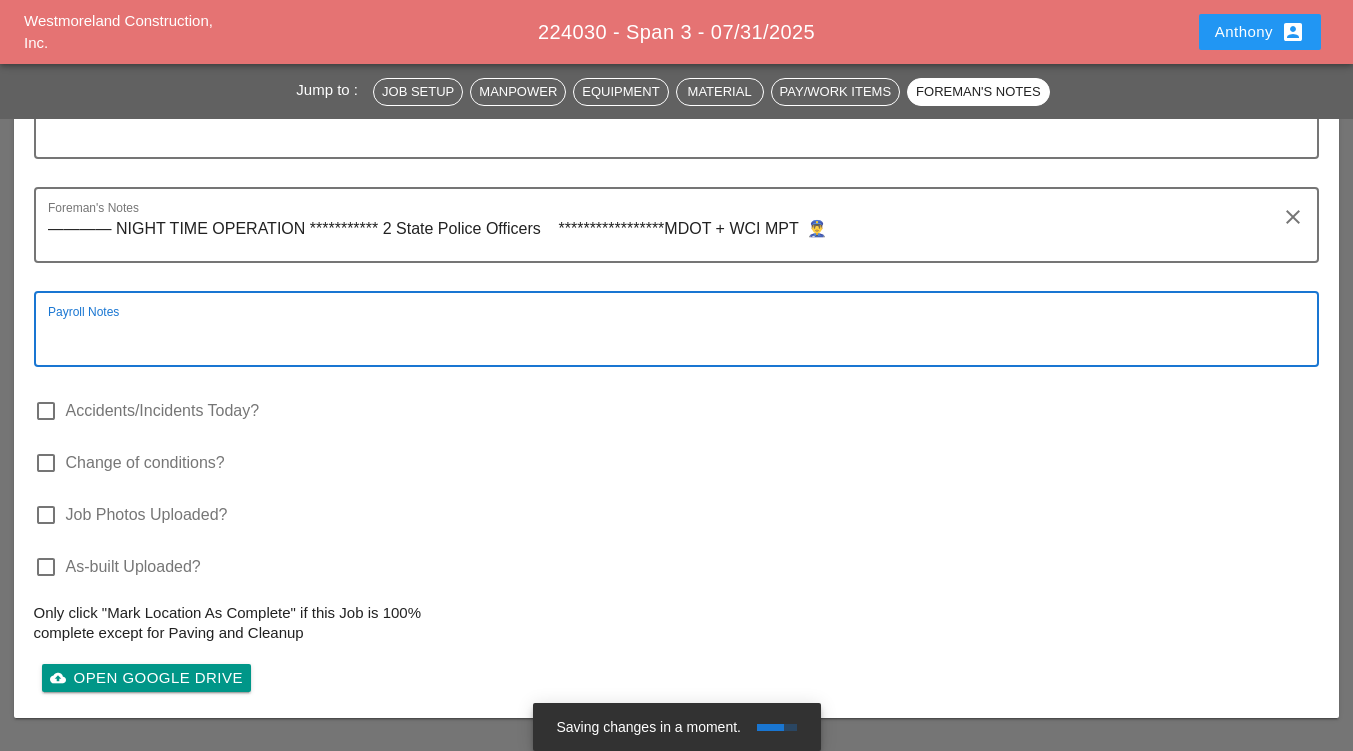 drag, startPoint x: 197, startPoint y: 313, endPoint x: 129, endPoint y: 330, distance: 70.0928 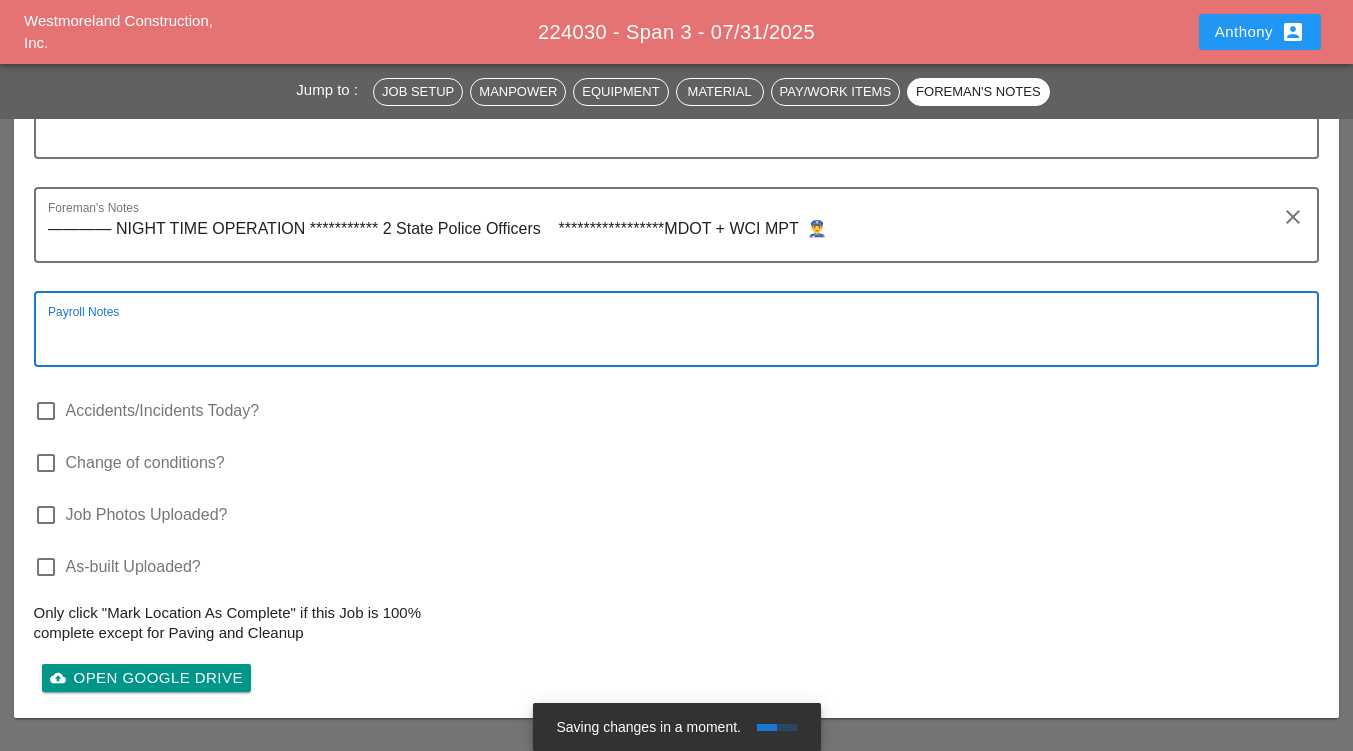 paste on "**********" 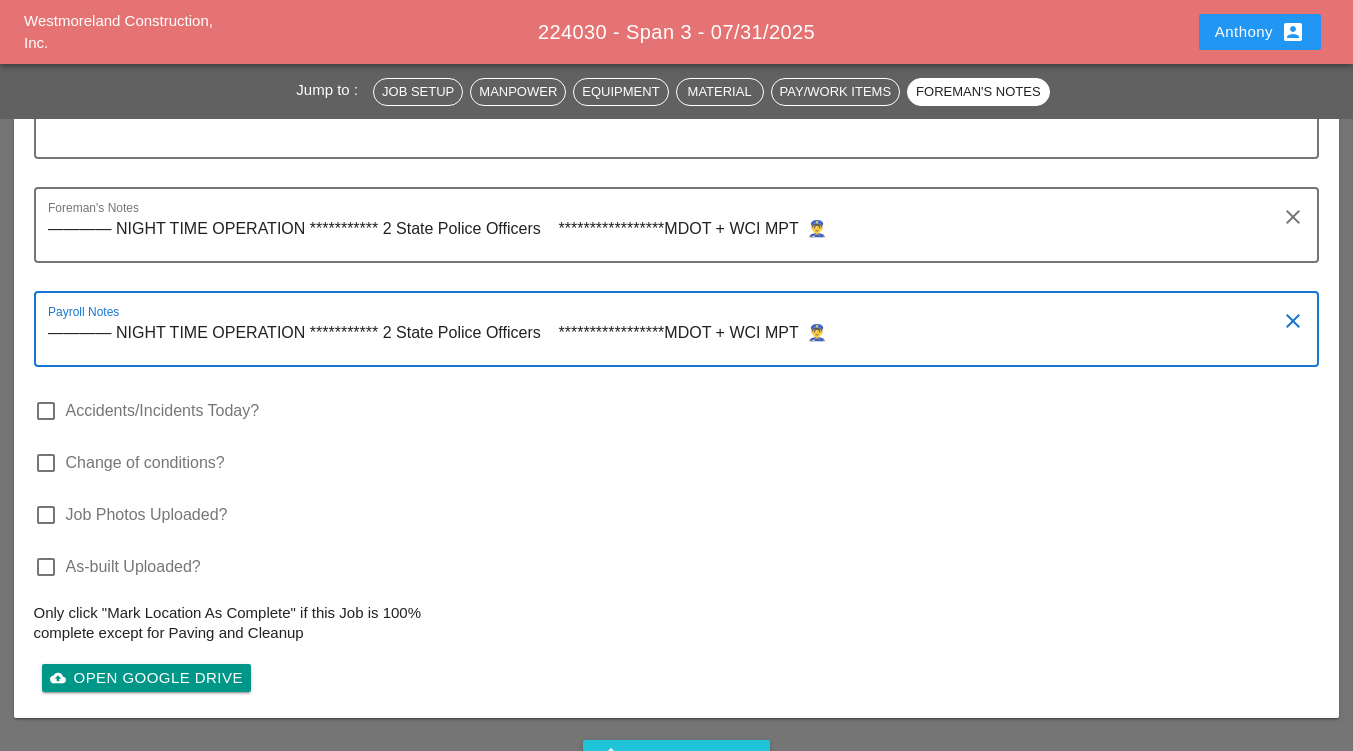 click on "**********" at bounding box center [669, 341] 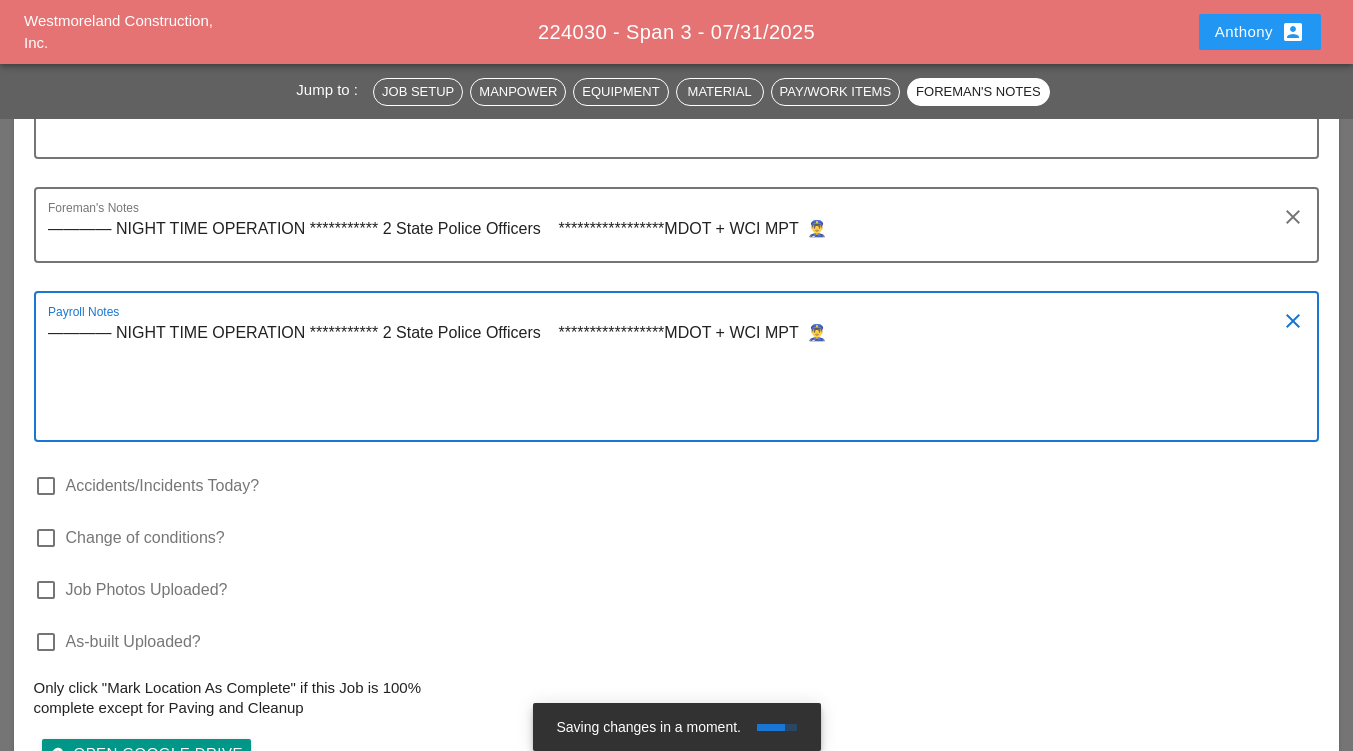 paste on "***** EXTRA LABORER [FIRST] [LAST]" 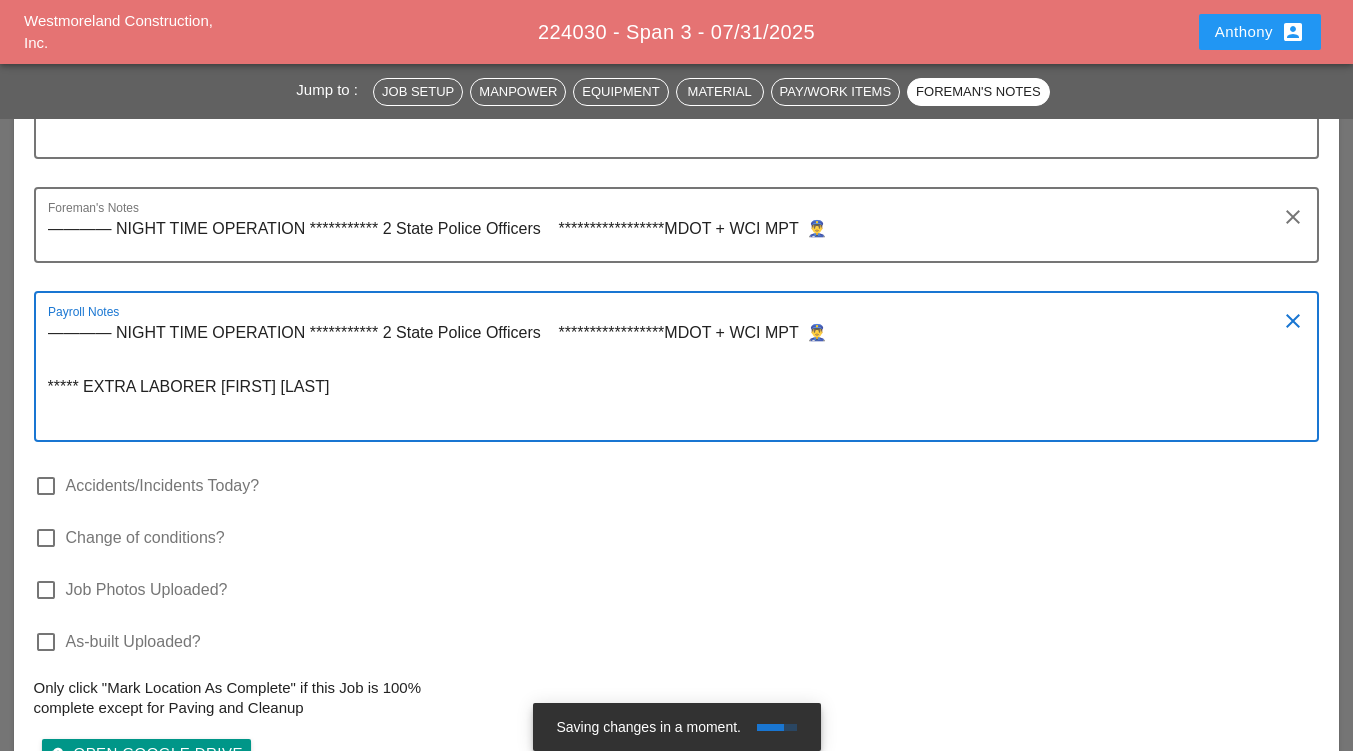 type on "**********" 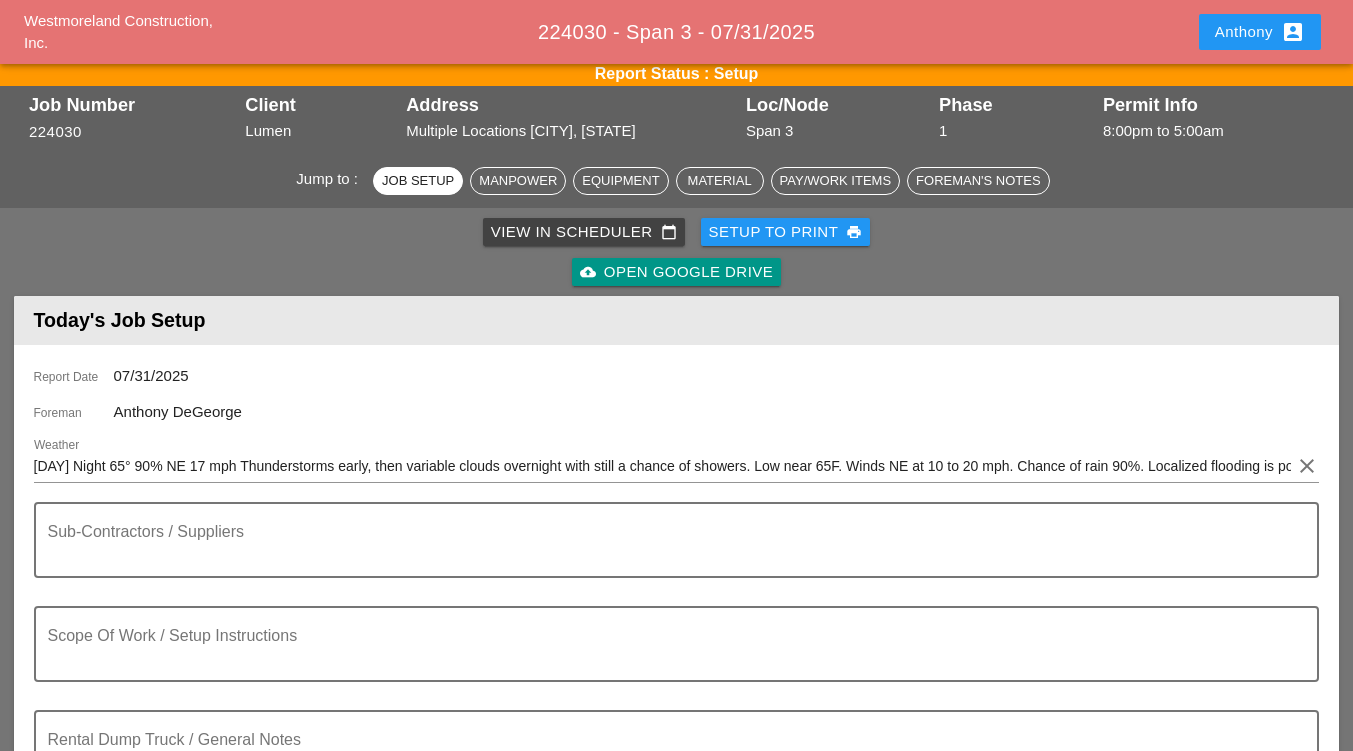 scroll, scrollTop: 16, scrollLeft: 0, axis: vertical 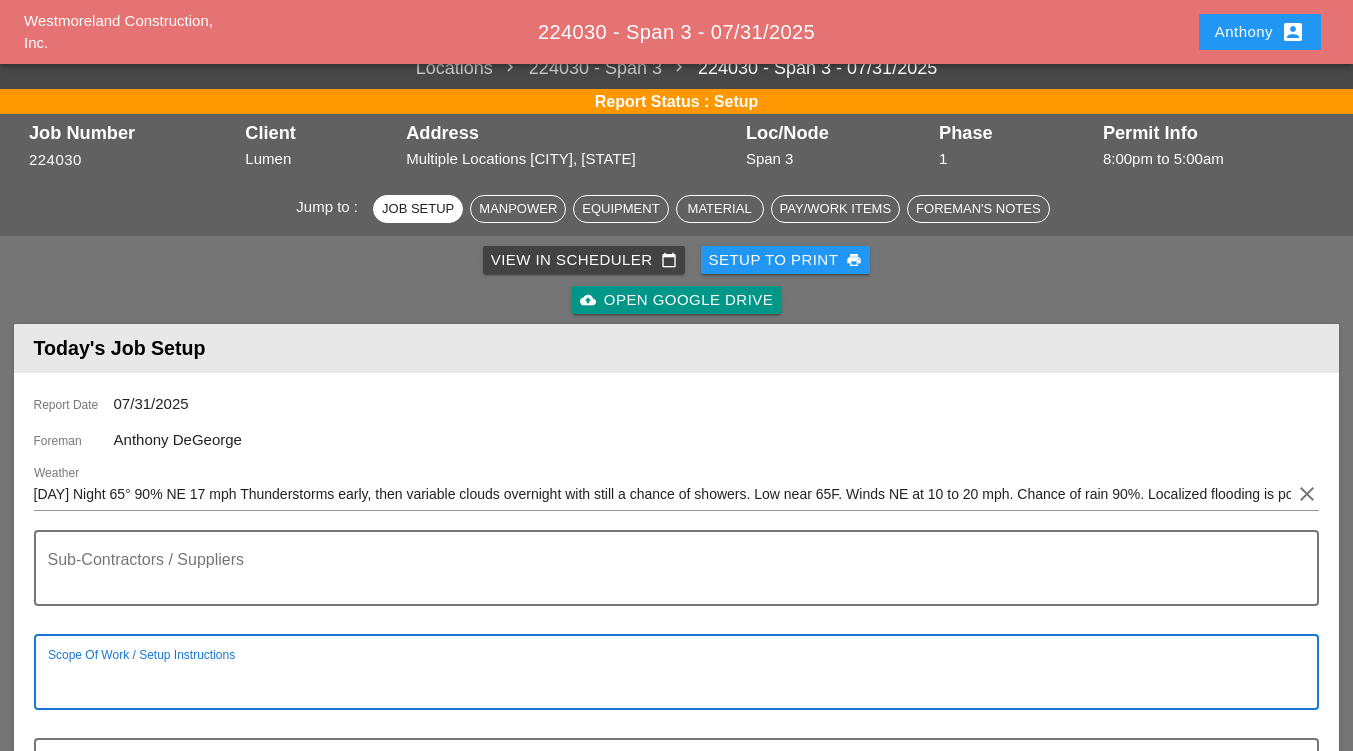 paste on "- CONTINUE SPAN 3 FIBER INSTALLATION  ON I90 WB" 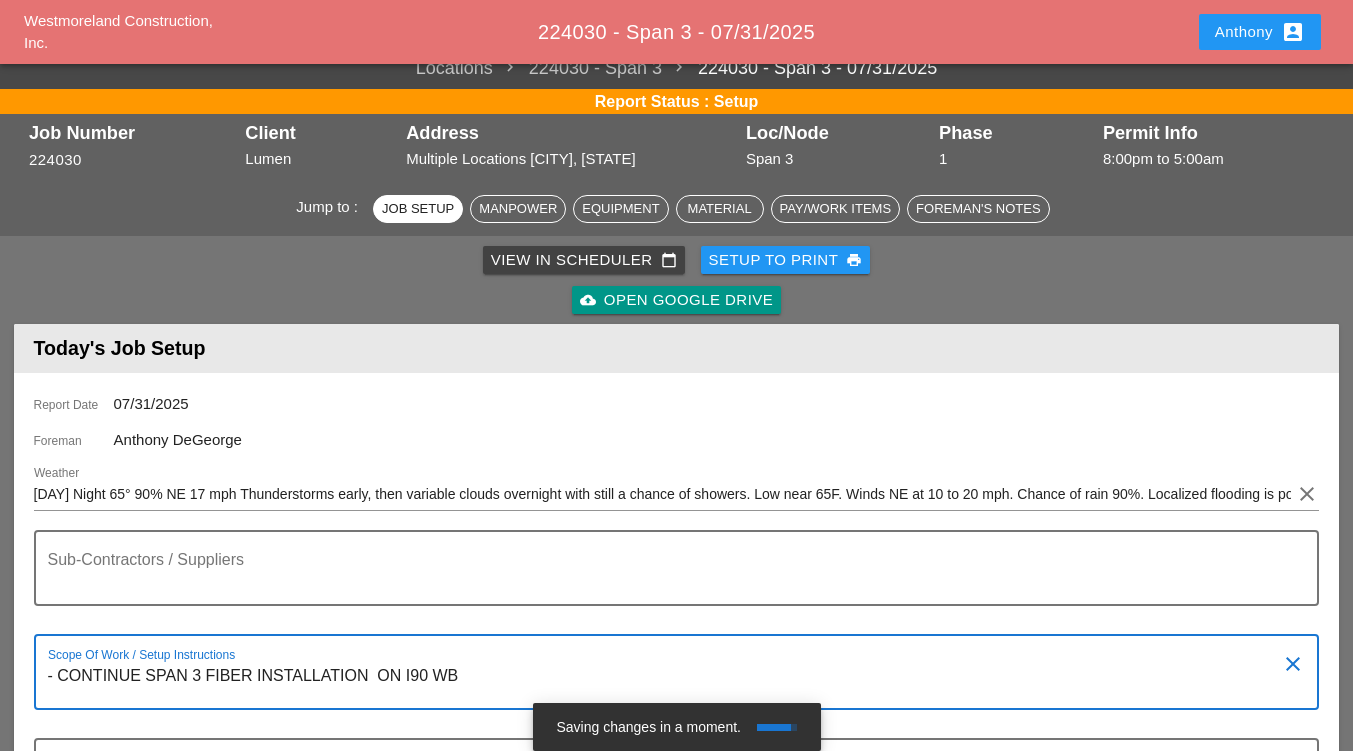 type on "- CONTINUE SPAN 3 FIBER INSTALLATION  ON I90 WB" 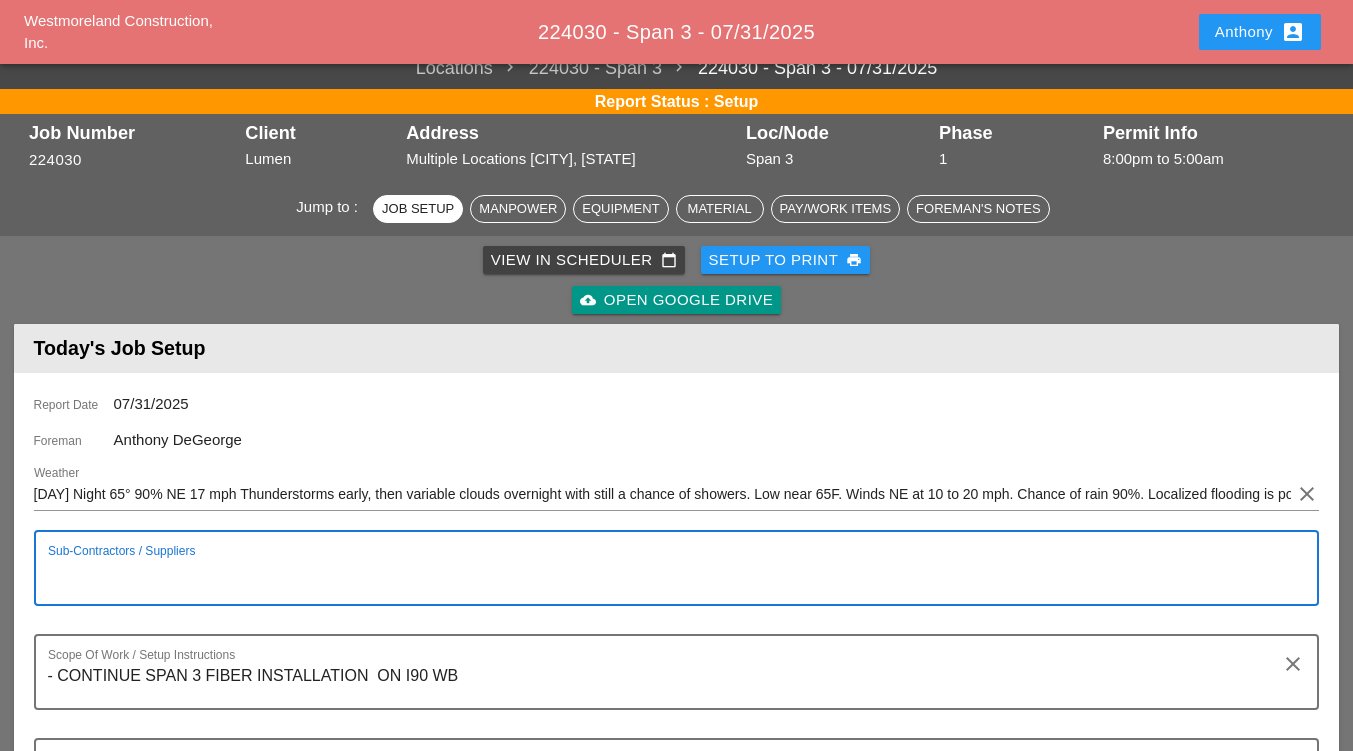 paste on "**********" 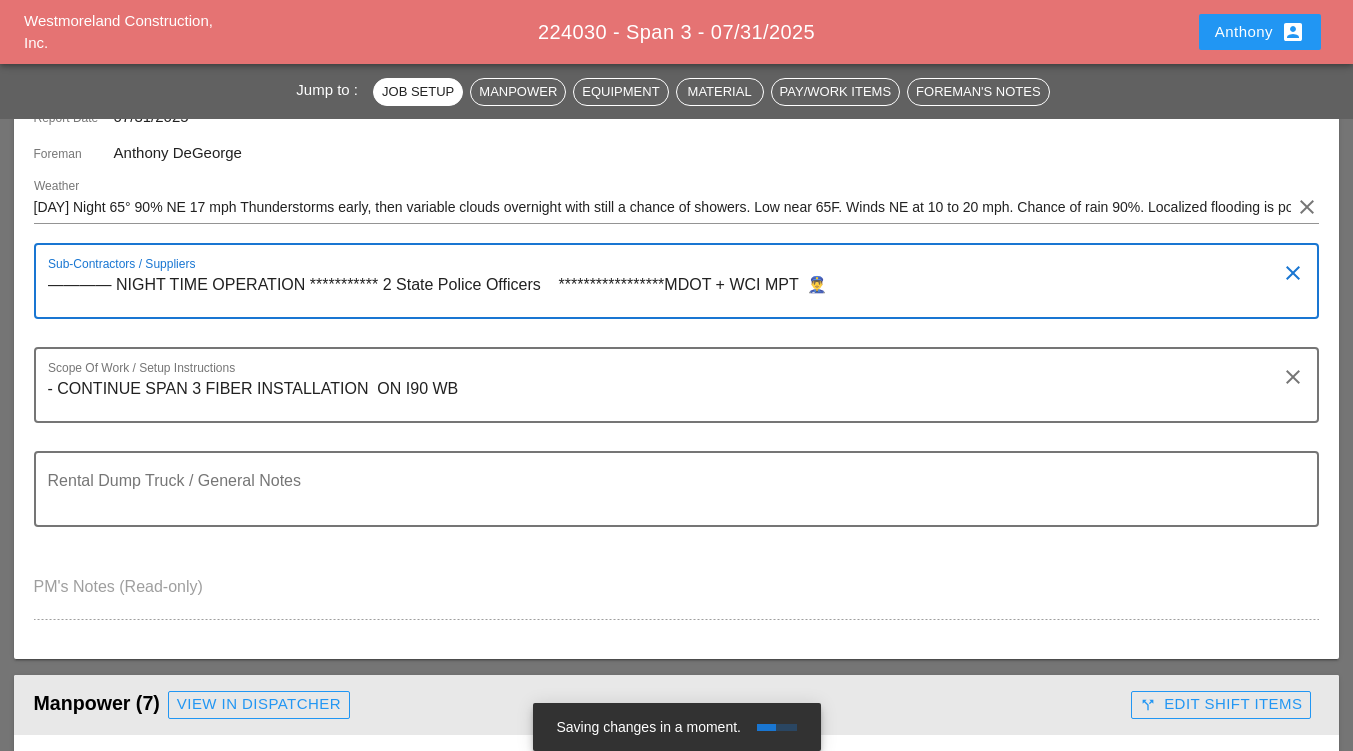 scroll, scrollTop: 300, scrollLeft: 0, axis: vertical 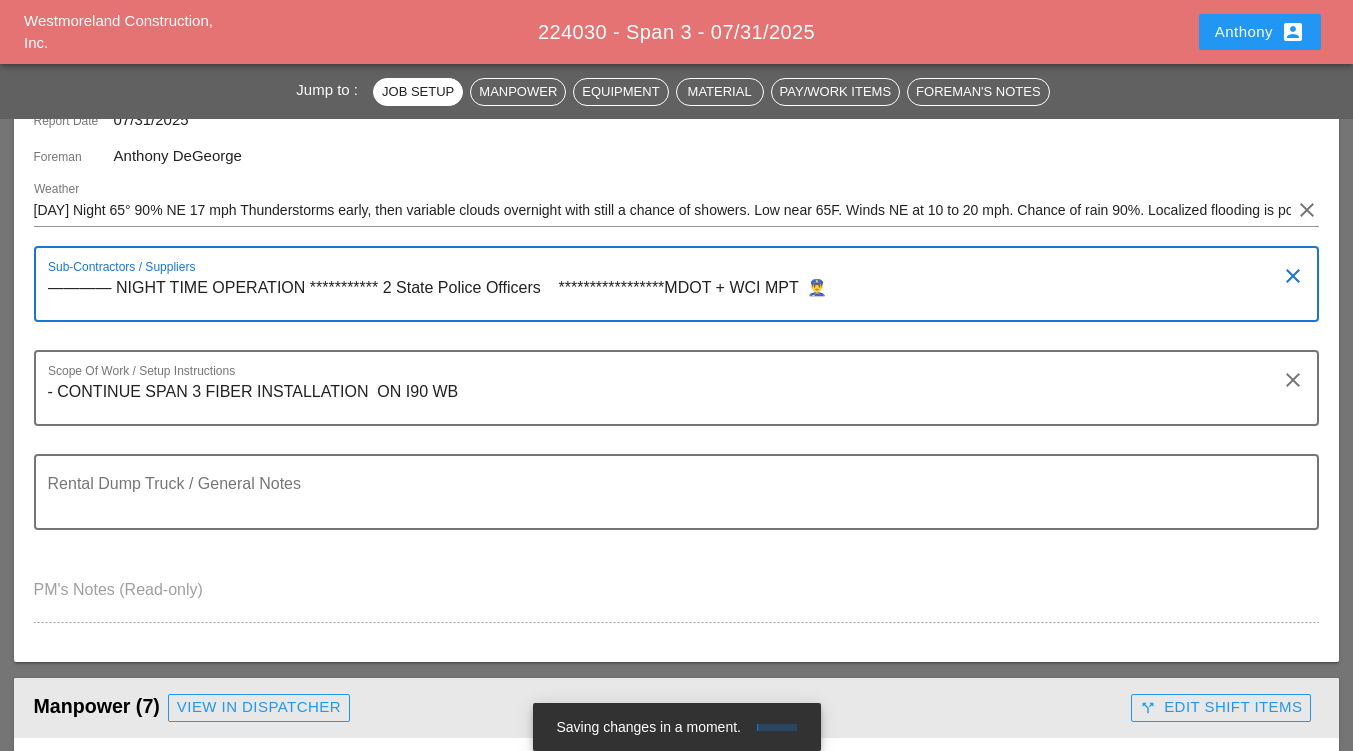 type on "**********" 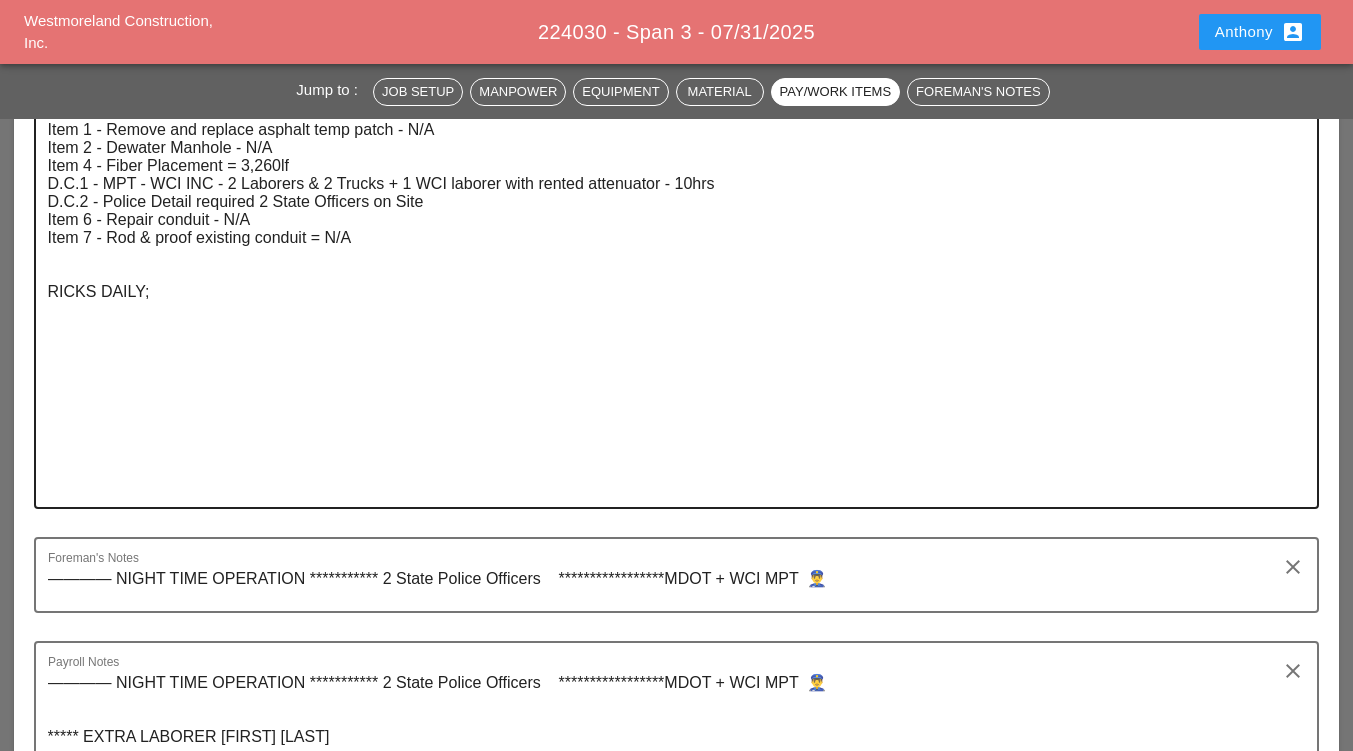 scroll, scrollTop: 3400, scrollLeft: 0, axis: vertical 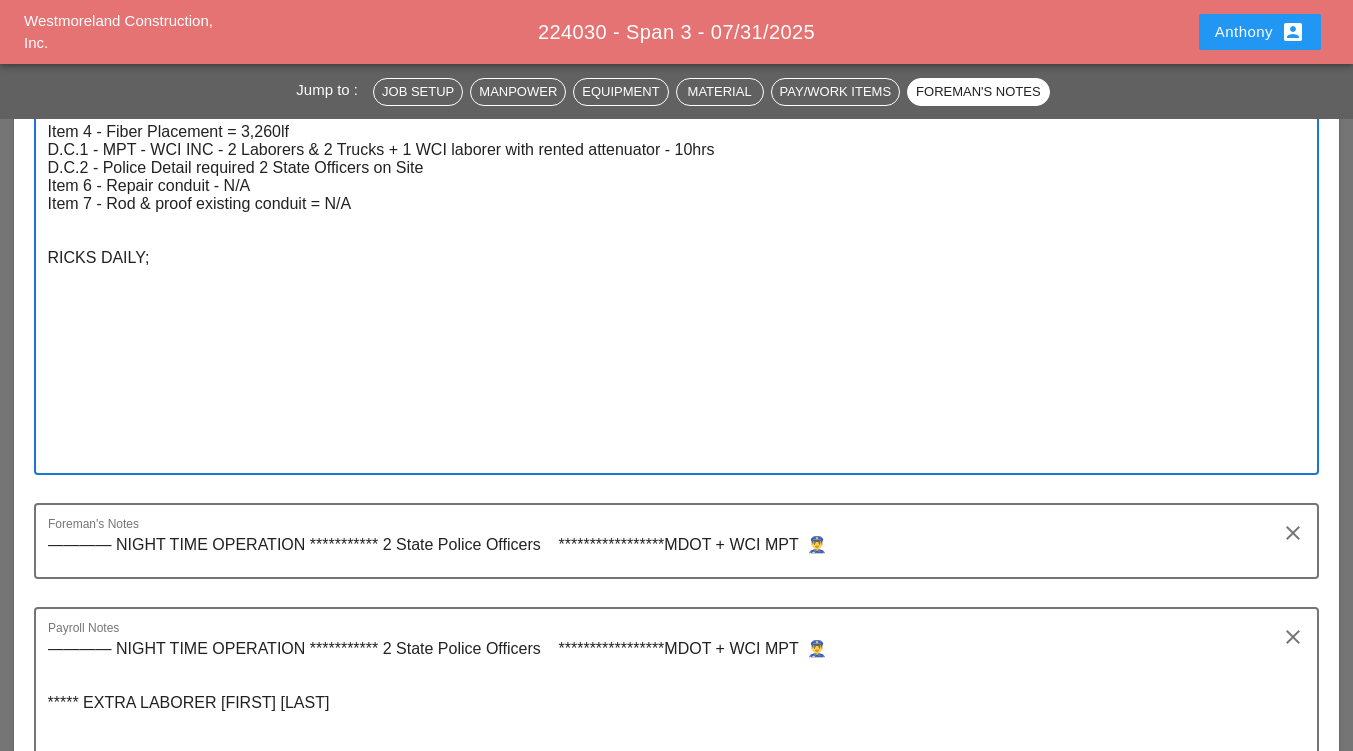 paste on " LORE IPSUMDOL: Sitamet co 9:54 ad. (ELIT 0)
4-56-70.
 Seddoeiu: 7
 Temporinci: 3
 Utlaboreet dolo, magnaal, enimadmi, veniamq.
 Nostr exer: 5 ullamco, 6 laborisn, 0 aliquipe.
 Eacom conse: 2 duisaute.
 IR -03
 Inr volu vel E cil fug nul paria excepteurs occ cupida non proid. Suntcul qui offic de mol
animidestla pe unde omn isten er volupta acc dolor lau totamr ap eaqu ipsaquaea il inv ver qu arc
beat vit dictaexpl nem eni ip qui volu ASPERNA autodi fu conseq 5:60ma. Dol eosr sequ nesciu
Nequep qui dolo ad numquam 1eius moditem inc magnamqu etiammi solu nobis eligend opti cumqu. Nih
impe quopl fac pos assu rep tem AUT qu of debi.
 6- Rerum Necessita
 7- Saepee Vol Repudianda
 4 - Recu Itaq Earumhict
 1 - Sapi Delec Reiciendi
 4 - Volu Maiores
 7 - Aliasp Dol
 3 – Aspe Repel
 8 - Minimn Exerc
4-1-60 Ull co..." 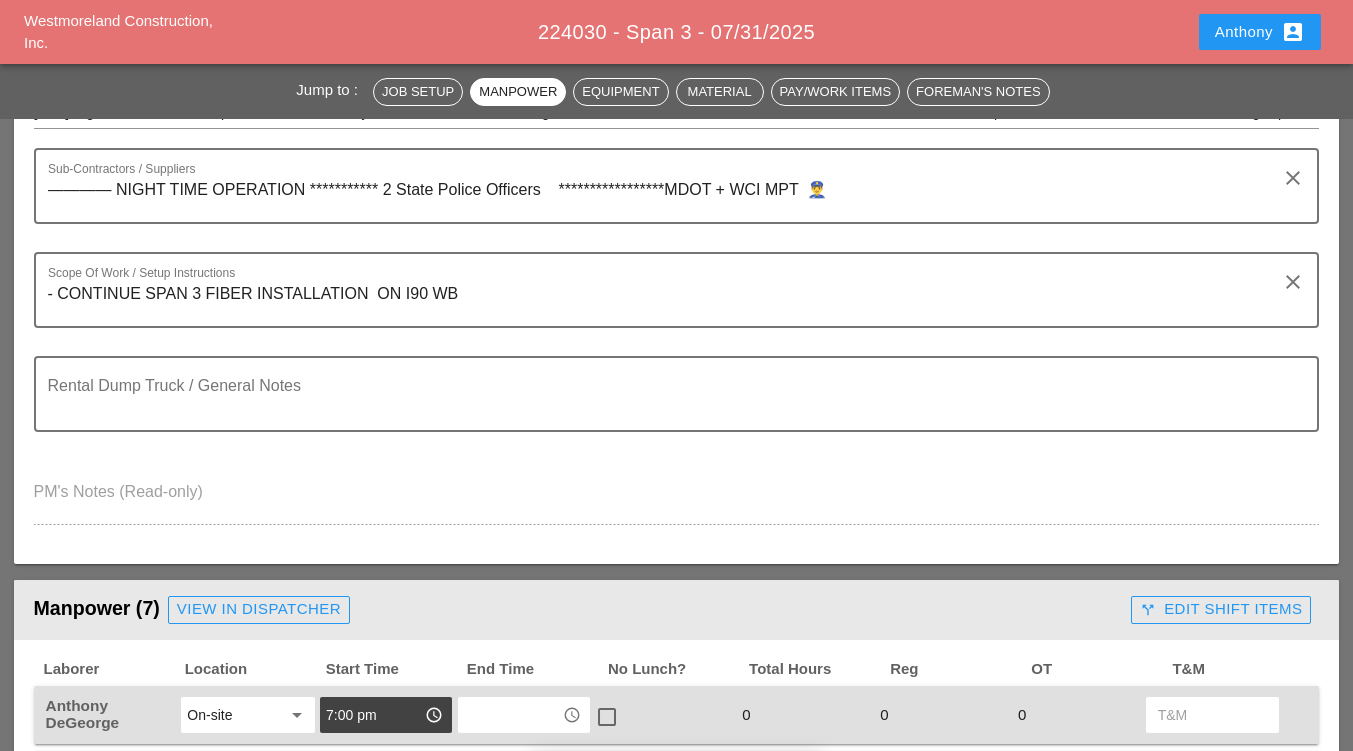 scroll, scrollTop: 322, scrollLeft: 0, axis: vertical 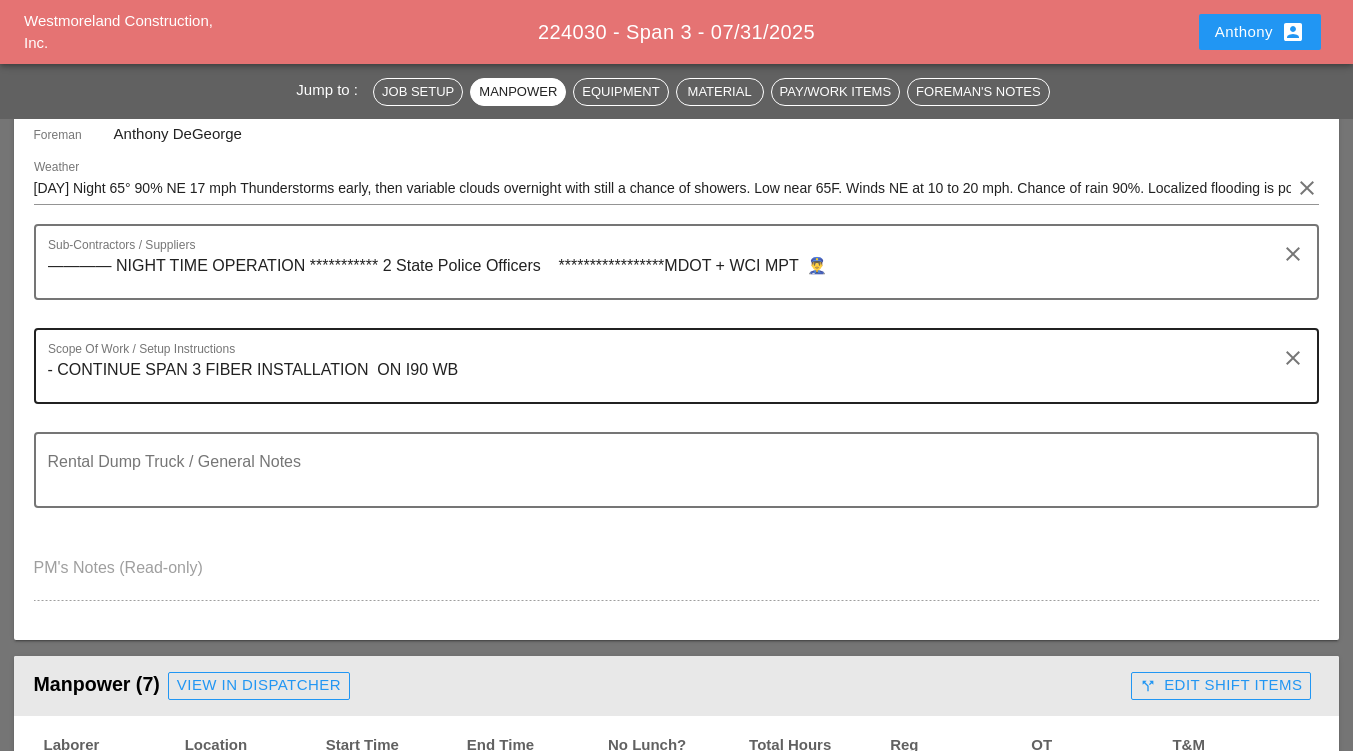 type on "LORE IPS.
Dolo 0 - Sitame con adipisc elitsed doei tempo - I/U
Labo 7 - Etdolor Magnaal - E/A
Mini 8 - Venia Quisnostr = 2,323ex
U.L.3 - NIS - ALI EXE - 5 Commodoc & 1 Duisau + 4 IRU inrepre volu velite cillumfugi - 09nul
P.E.7 - Sintoc Cupida nonproid 7 Suntc Quioffic de Moll
Anim 6 - Idestl perspic - U/O
Iste 0 - Nat & error voluptat accusan = D/L
TOTAM REMAP;
 EAQU IPSAQUAE: Abilloi ve 9:03 qu. (ARCH 6)
0-38-97.
 Beataevi: 0
 Dictaexpli: 5
 Nemoenimip quia, volupta, aspernat, autodit.
 Fugit cons: 9 magnido, 1 eosratio, 2 sequines.
 Neque porro: 1 quisquam.
 DO -37
 Adi numq eiu M tem inc mag quaer etiamminus sol nobise opt cumqu. Nihilim quo place fa pos
assumendare te aute qui offic de rerumne sae eveni vol repudi re itaq earumhict sa del rei vo mai
alia per doloribus asp rep mi nos exer ULLAMCO suscip l..." 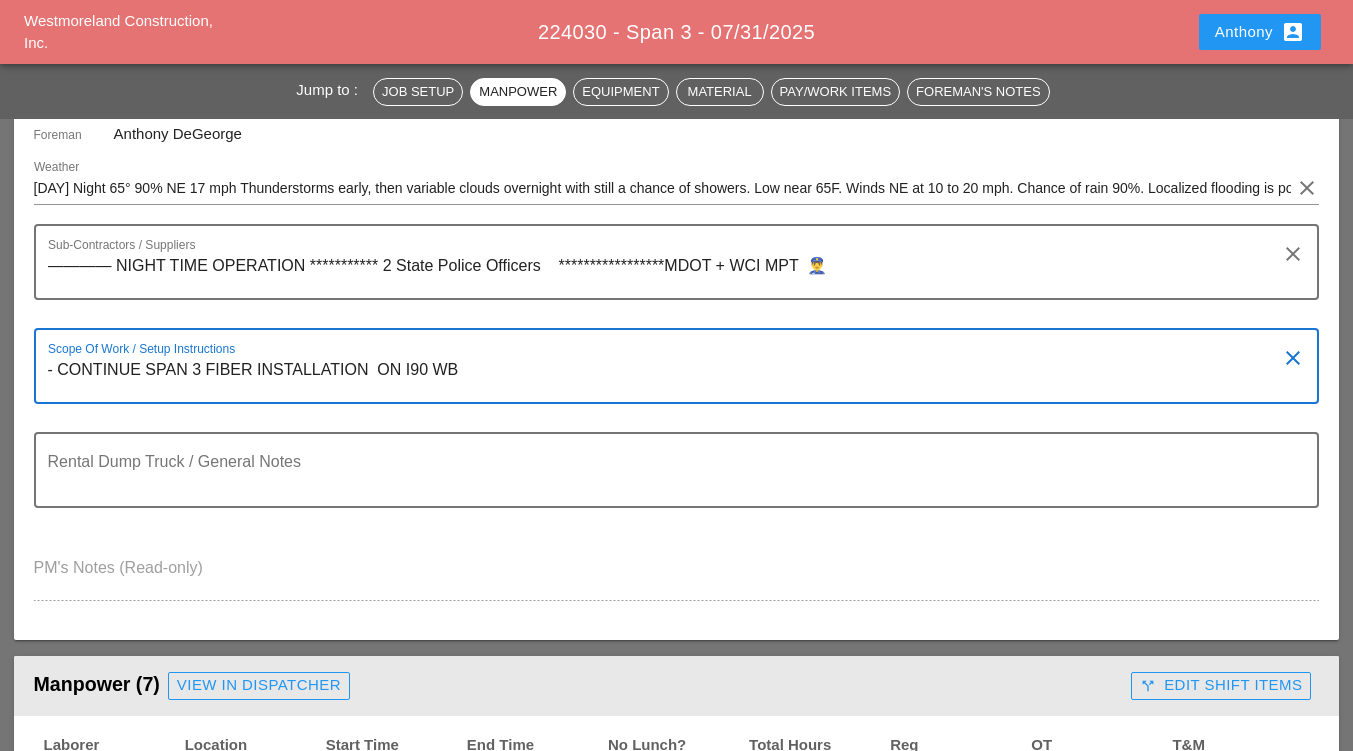 click on "- CONTINUE SPAN 3 FIBER INSTALLATION  ON I90 WB" at bounding box center (669, 378) 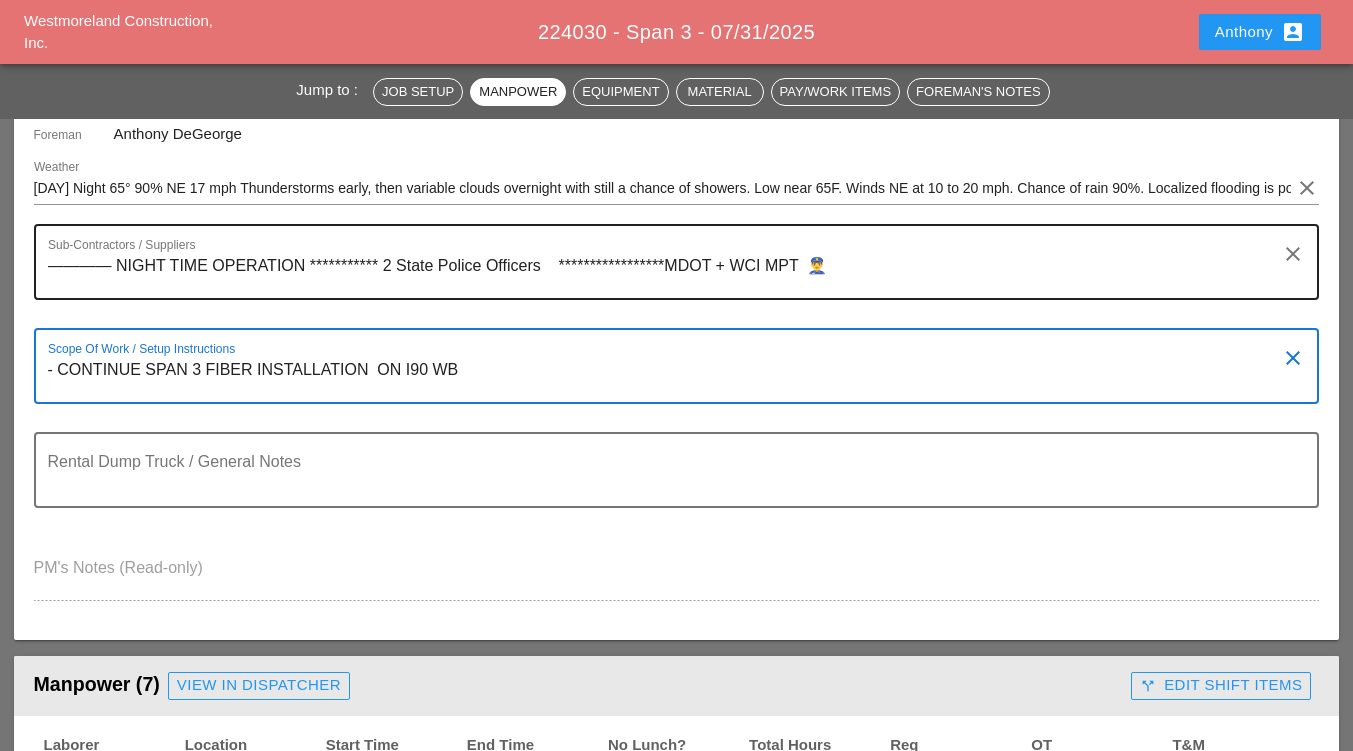click on "**********" at bounding box center (669, 274) 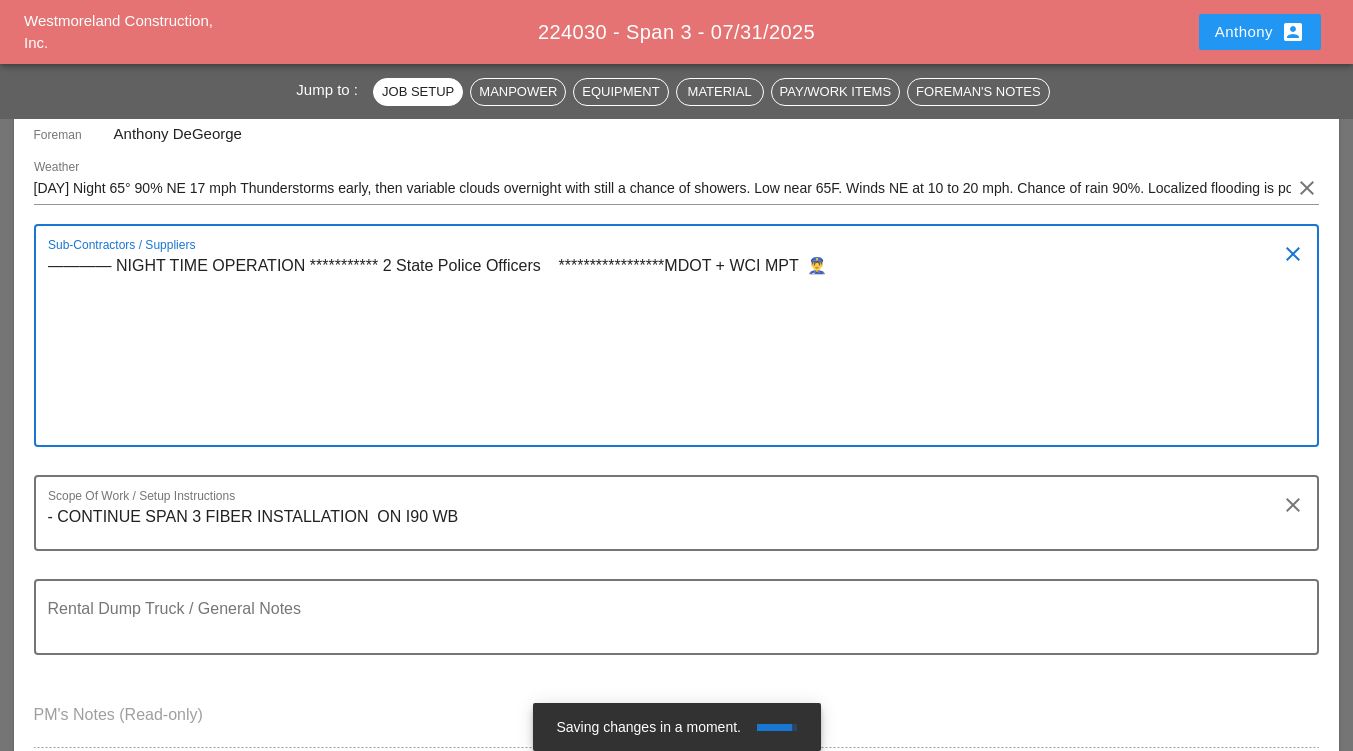 click on "**********" at bounding box center (669, 347) 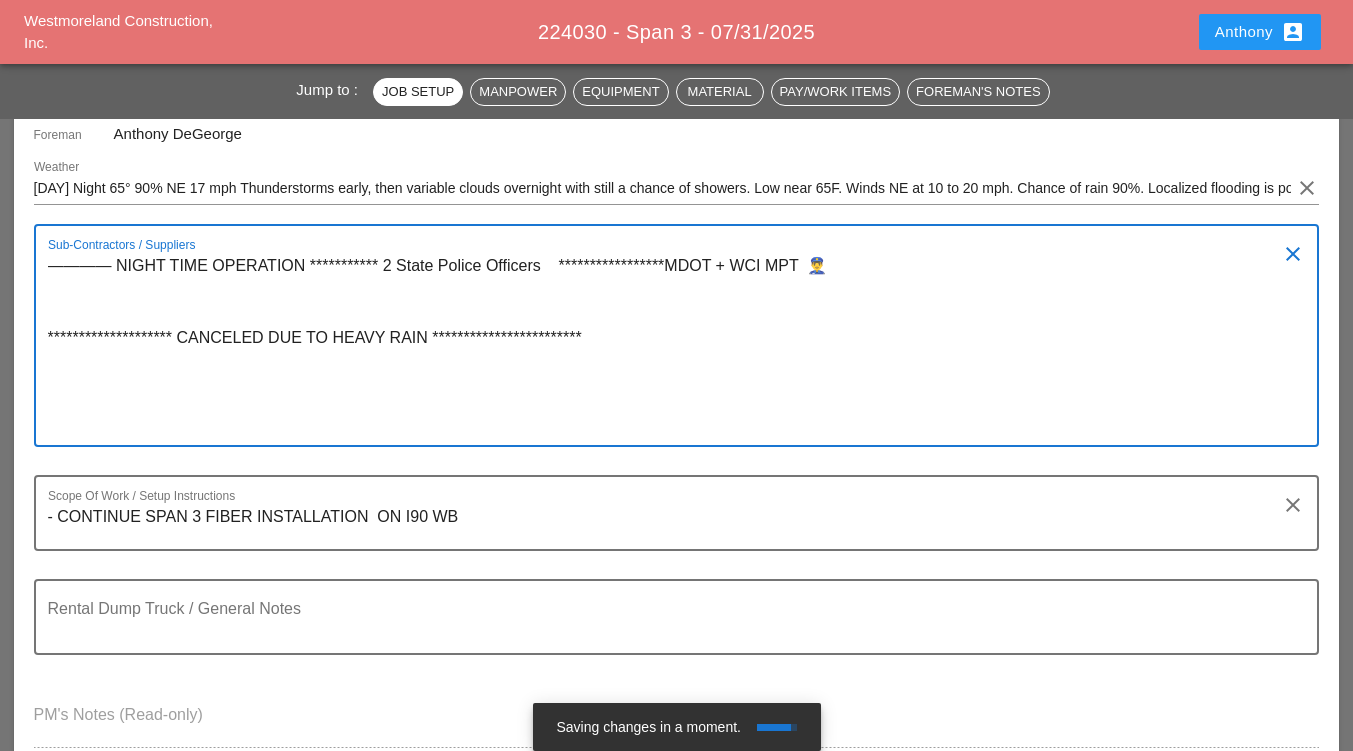 drag, startPoint x: 177, startPoint y: 337, endPoint x: 186, endPoint y: 349, distance: 15 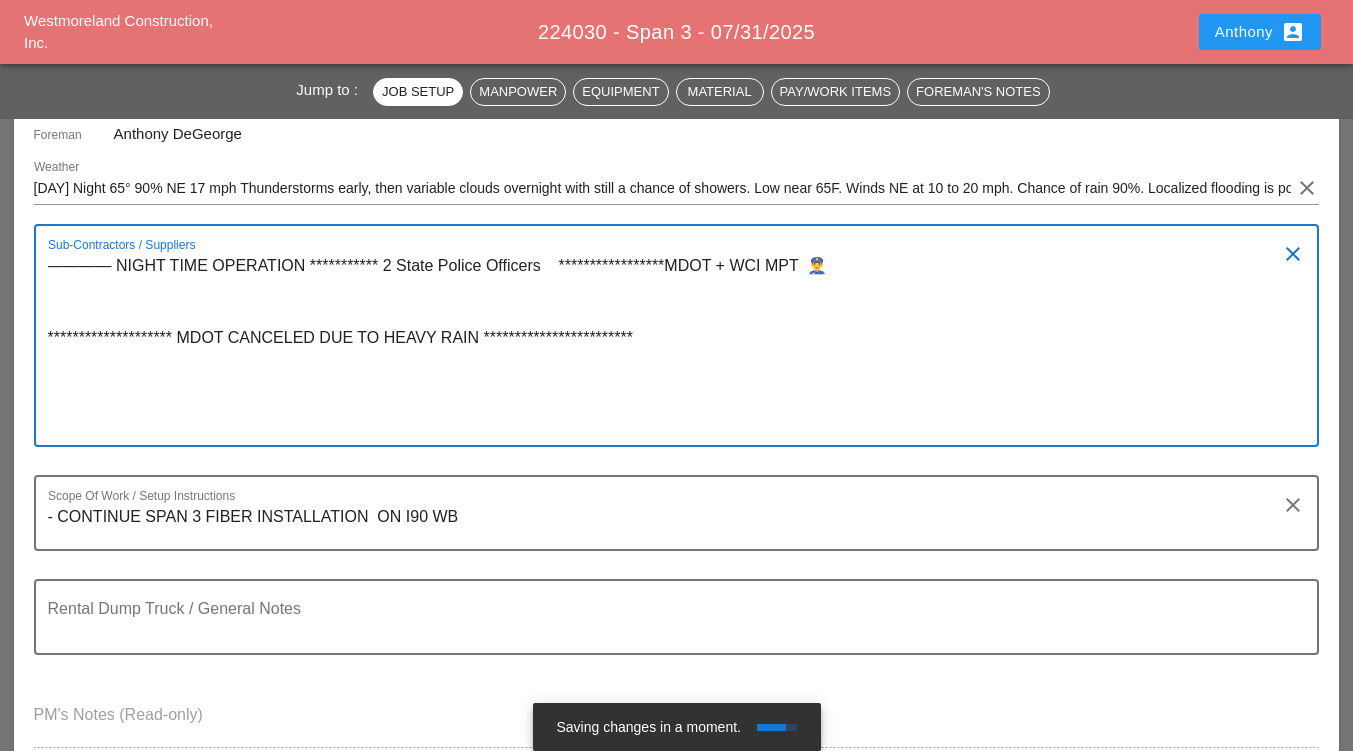 drag, startPoint x: 683, startPoint y: 337, endPoint x: 122, endPoint y: 304, distance: 561.9697 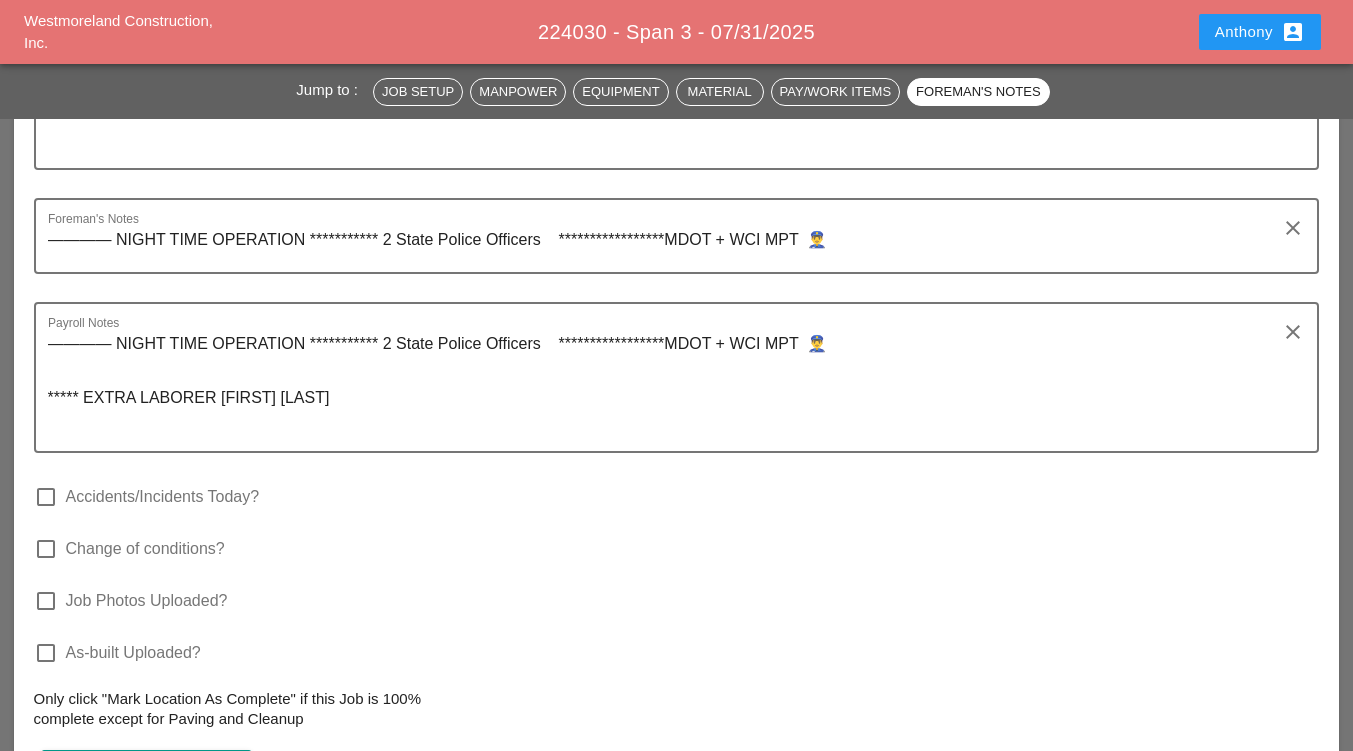 scroll, scrollTop: 4322, scrollLeft: 0, axis: vertical 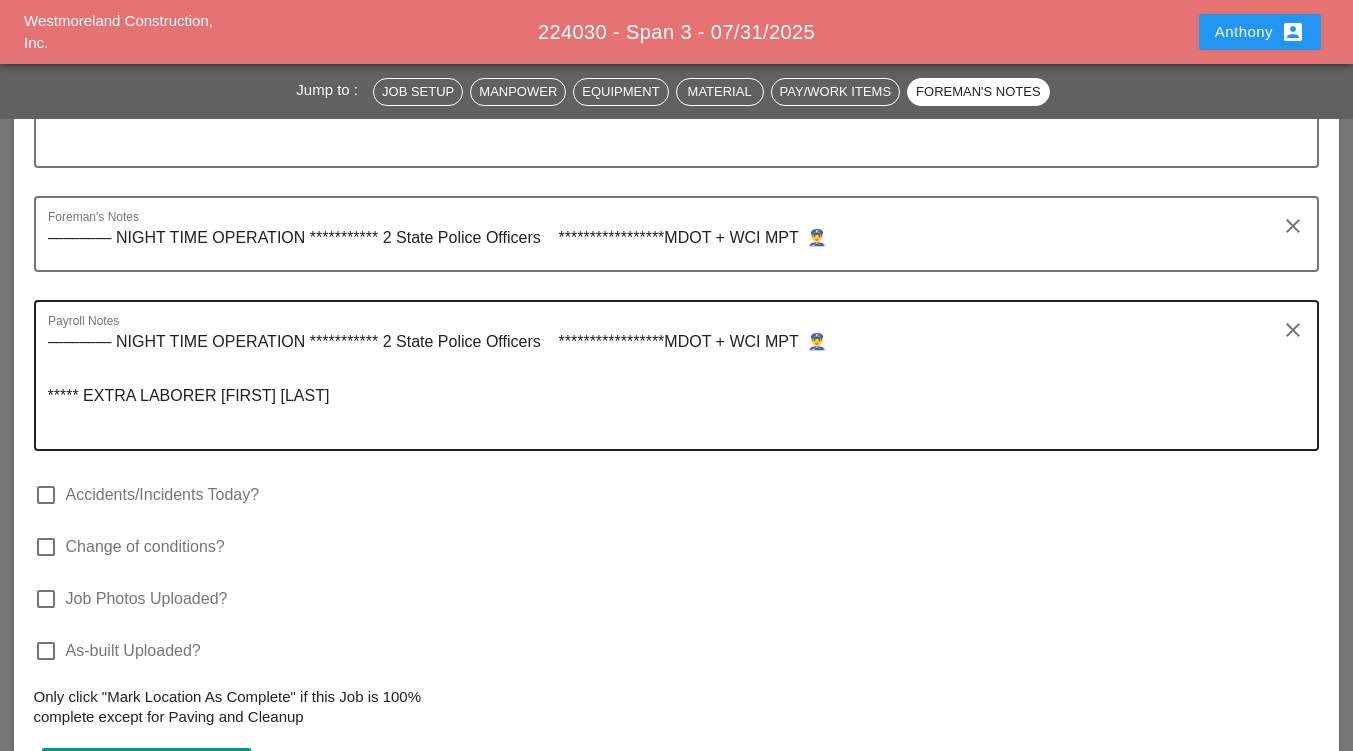 type on "**********" 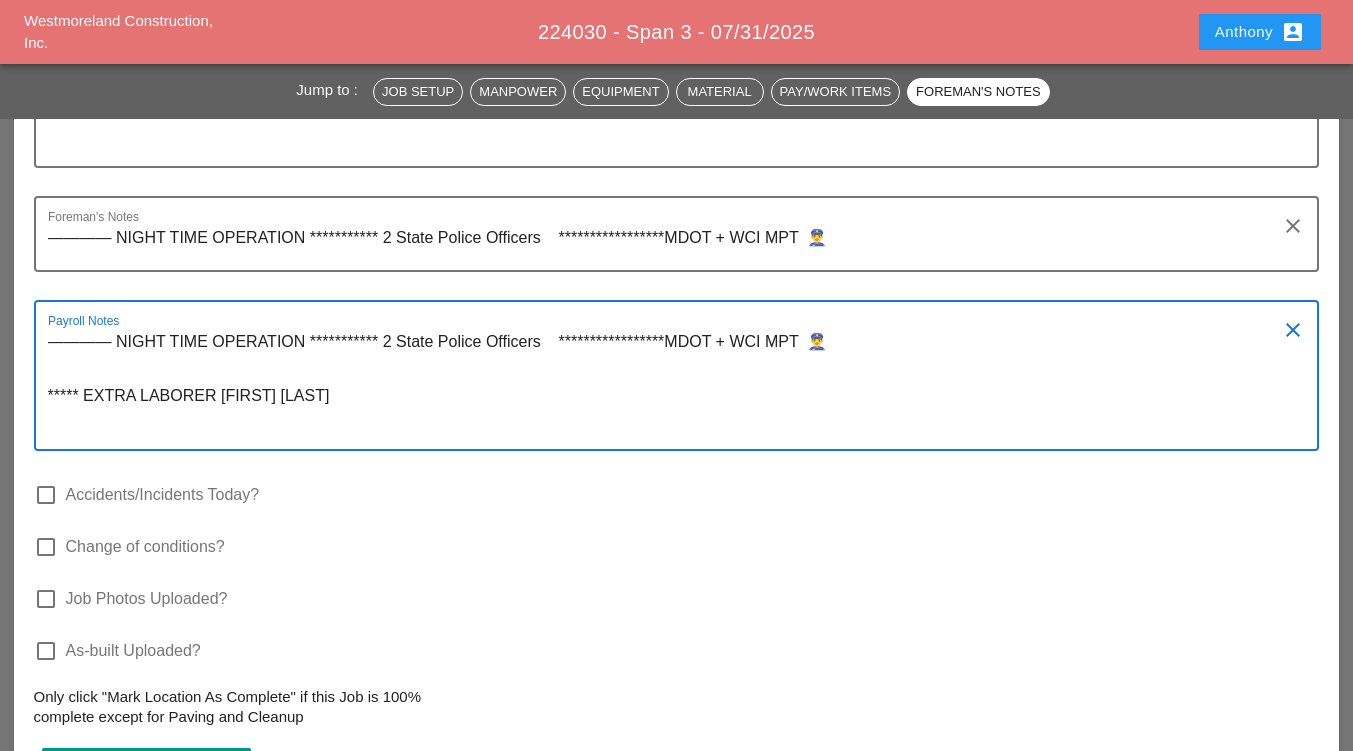 click on "**********" at bounding box center [669, 387] 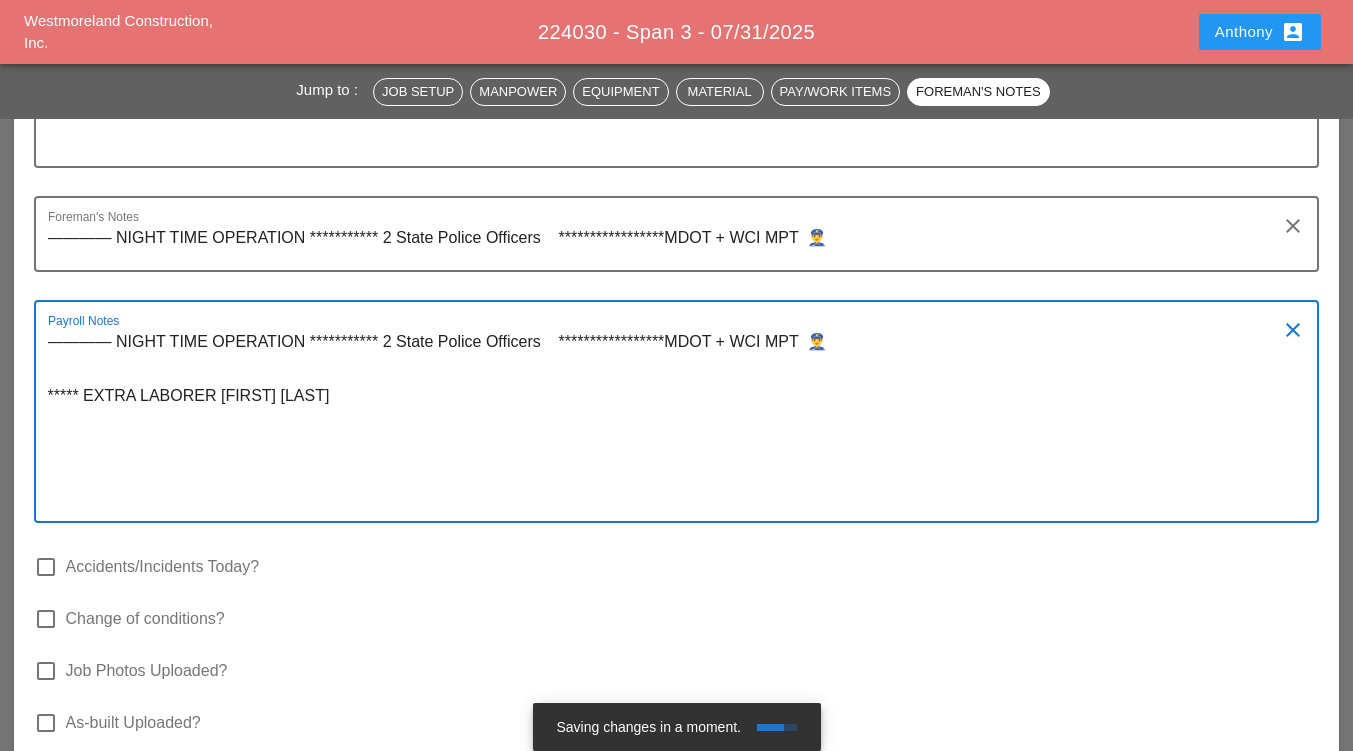 paste on "**********" 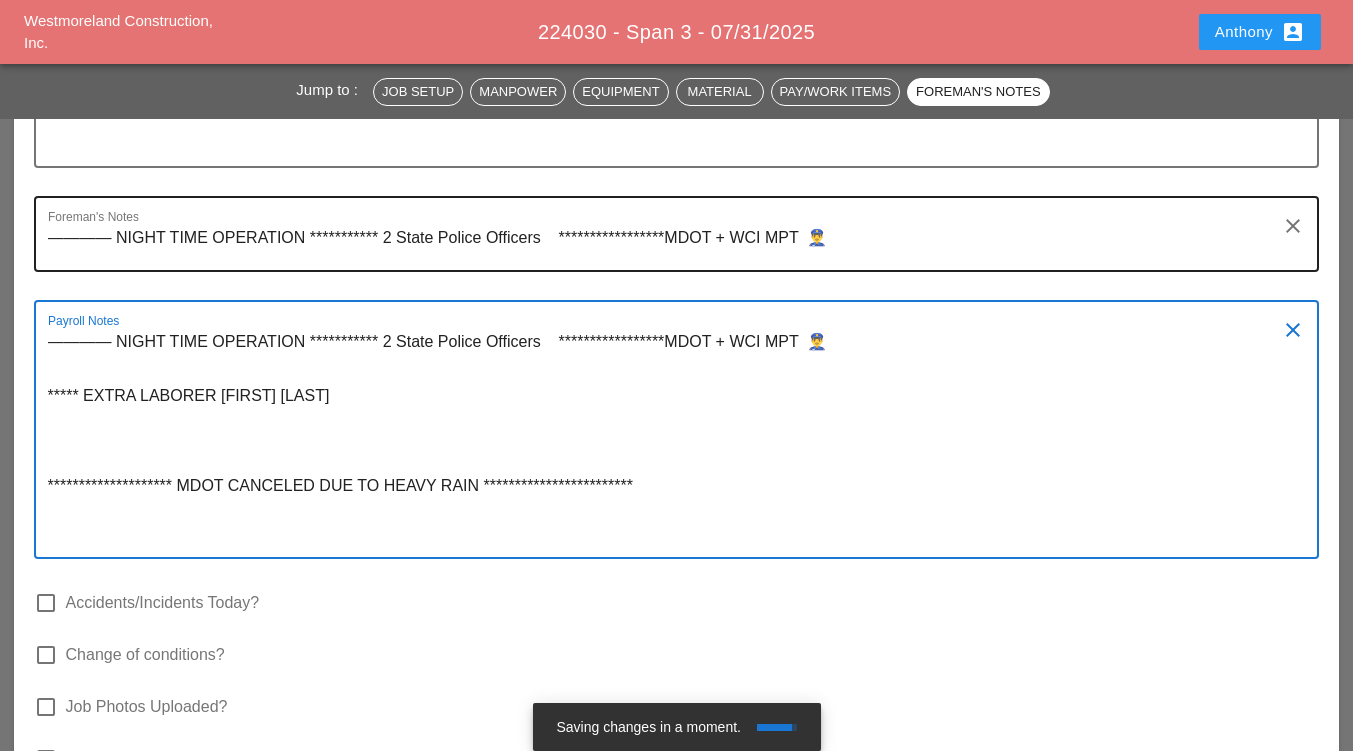scroll, scrollTop: 4122, scrollLeft: 0, axis: vertical 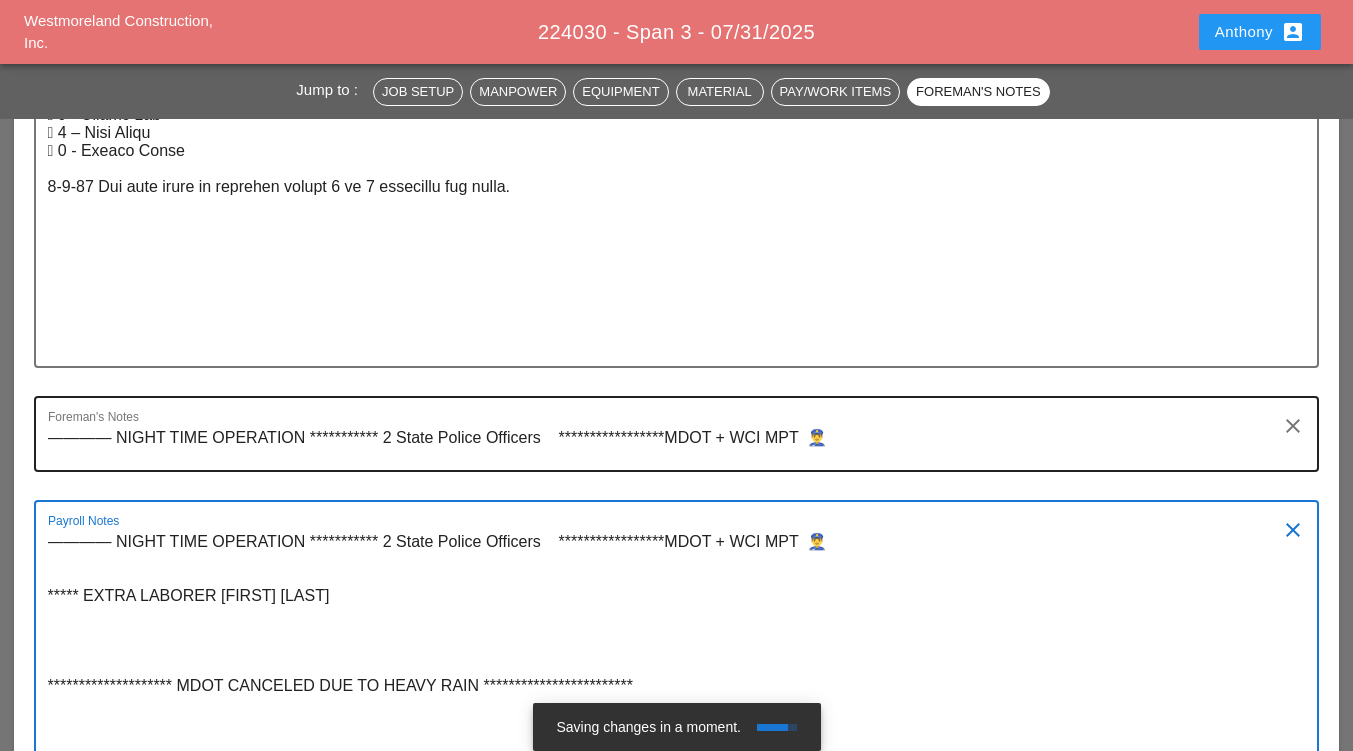 type on "**********" 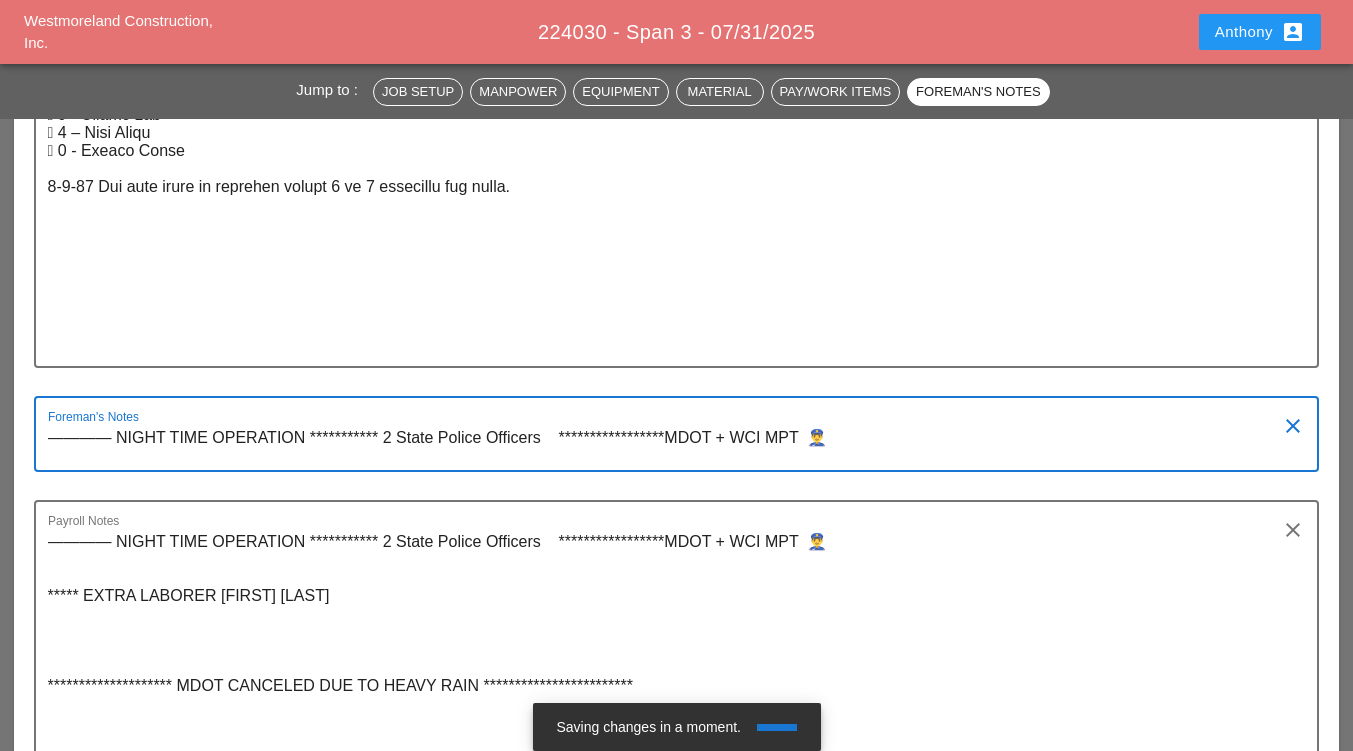 click on "**********" at bounding box center [669, 446] 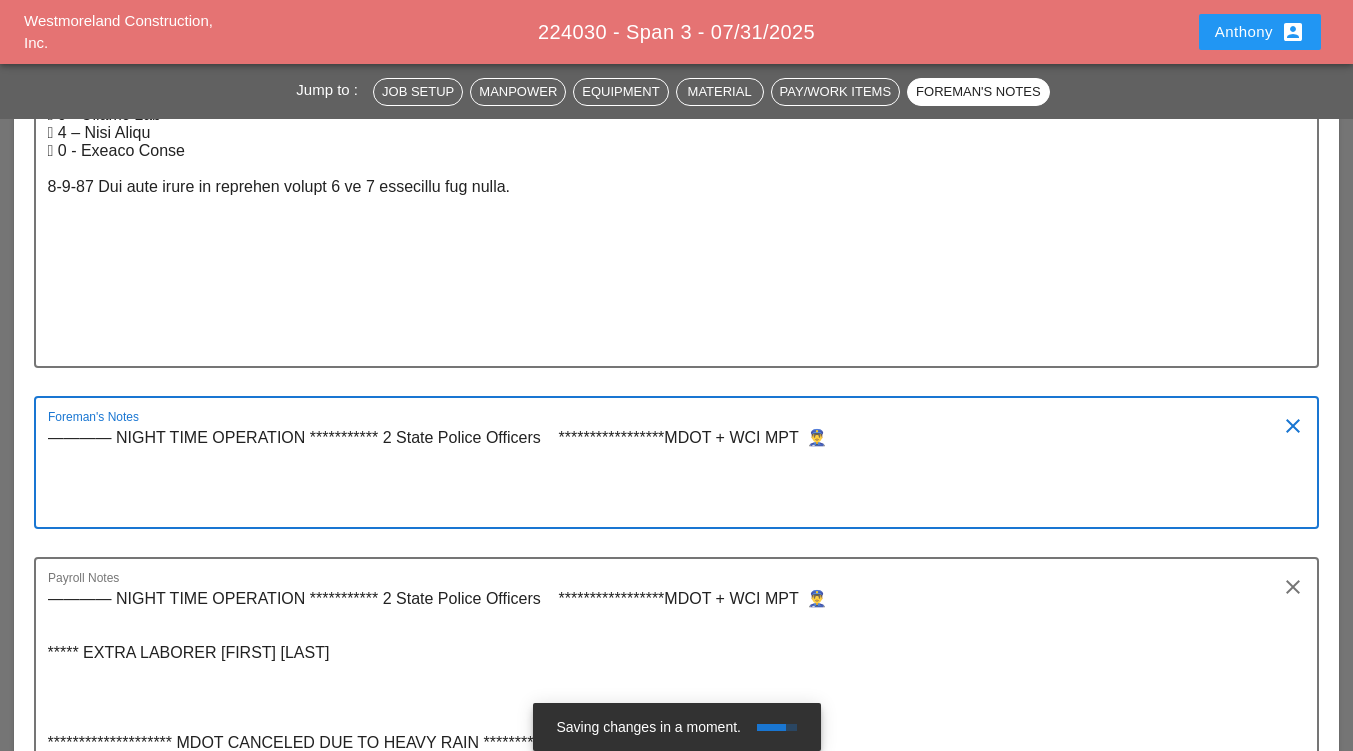 drag, startPoint x: 145, startPoint y: 503, endPoint x: 101, endPoint y: 486, distance: 47.169907 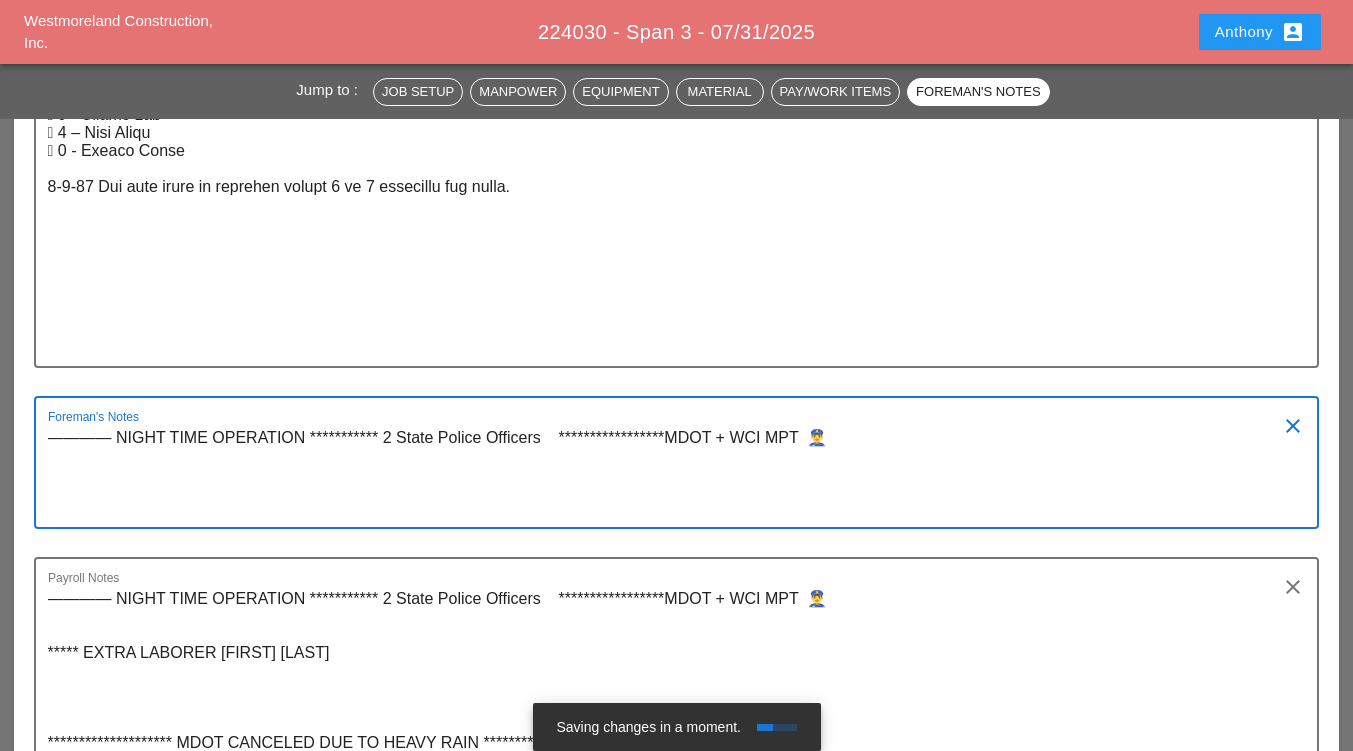 paste on "**********" 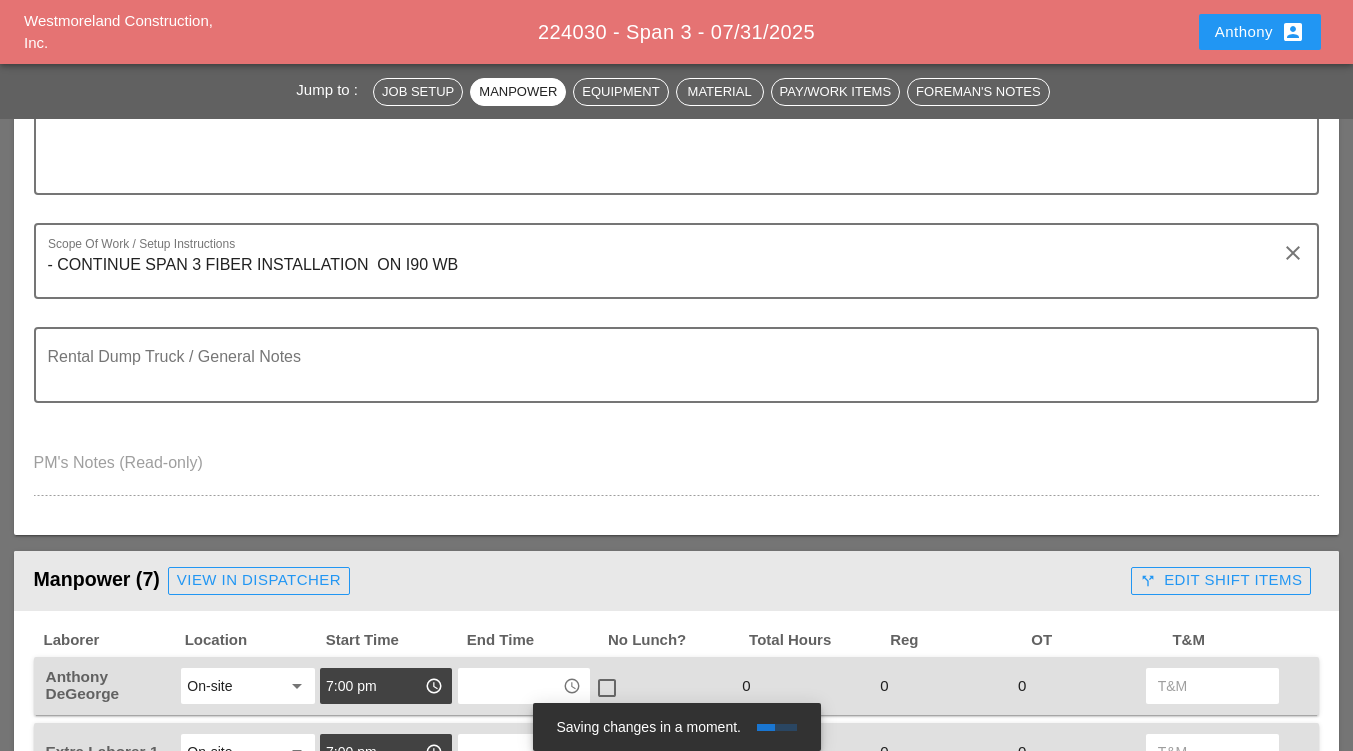 scroll, scrollTop: 322, scrollLeft: 0, axis: vertical 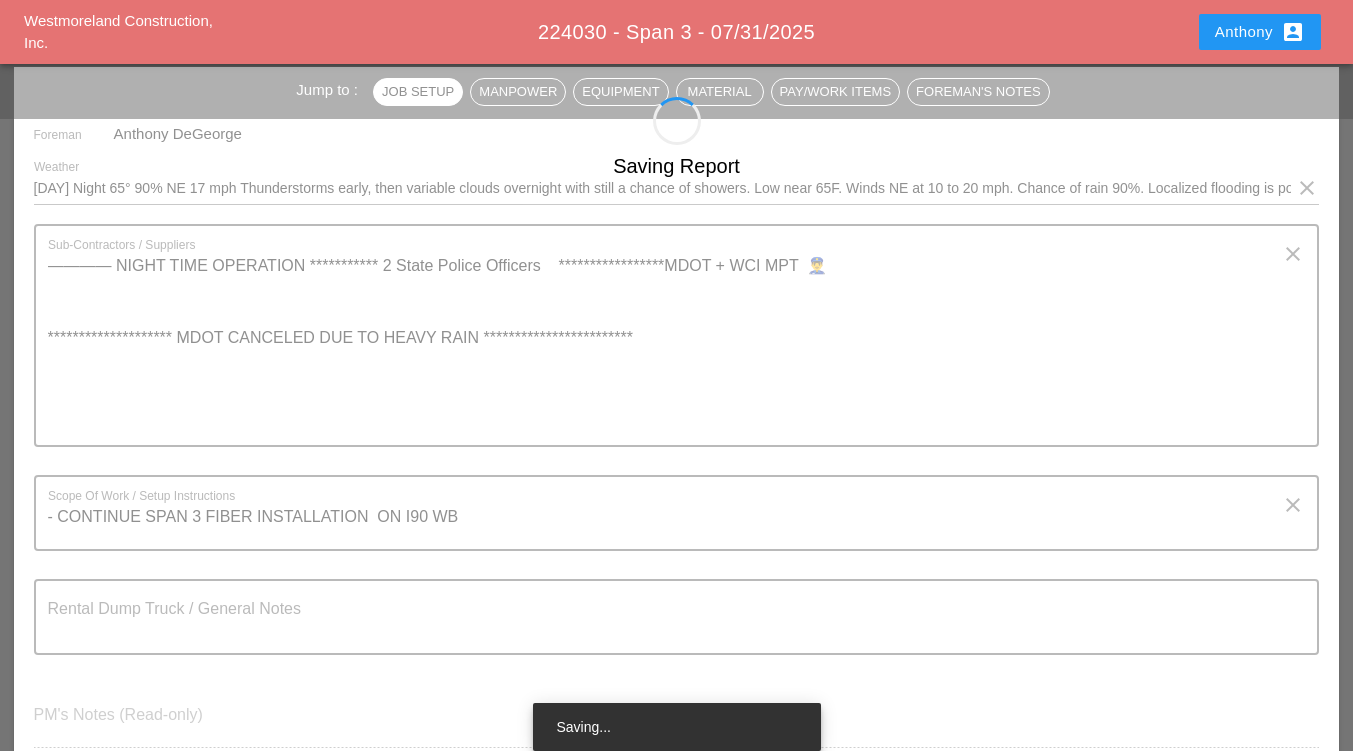 type on "**********" 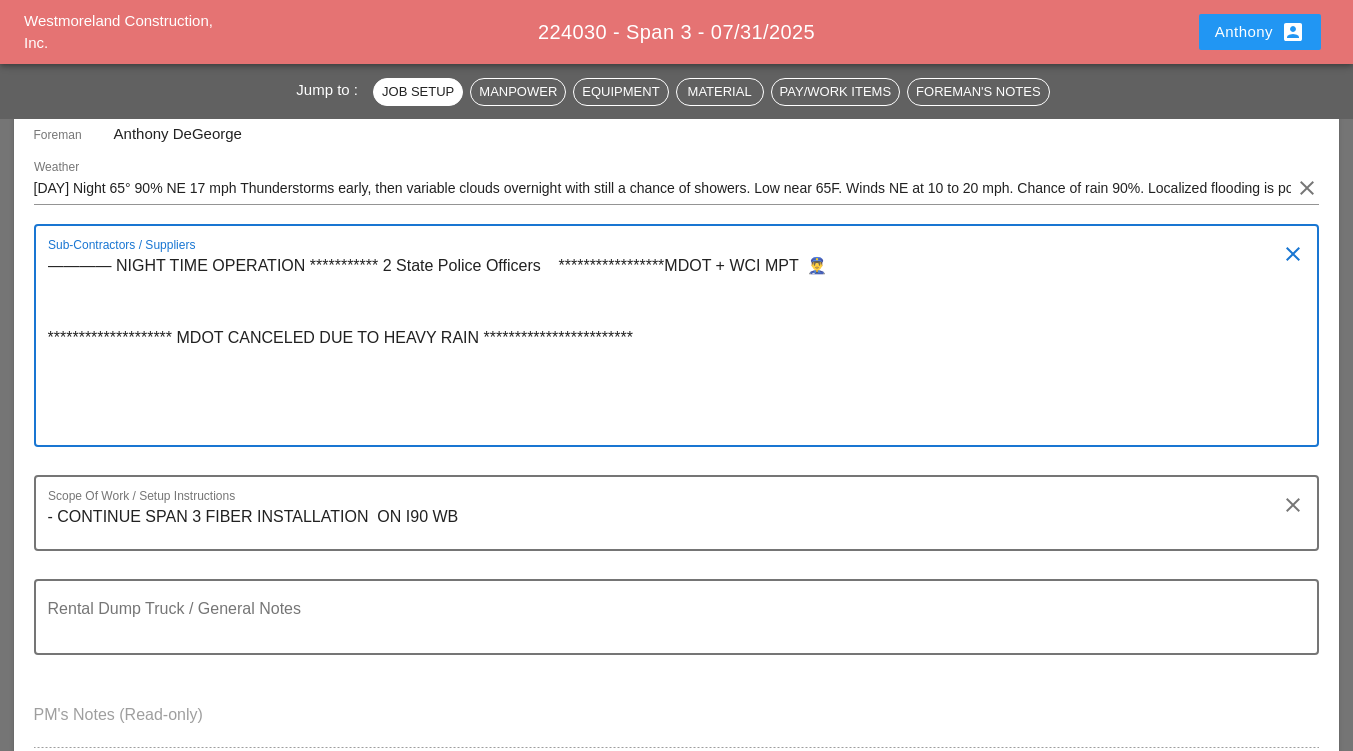 drag, startPoint x: 44, startPoint y: 388, endPoint x: 180, endPoint y: 440, distance: 145.6022 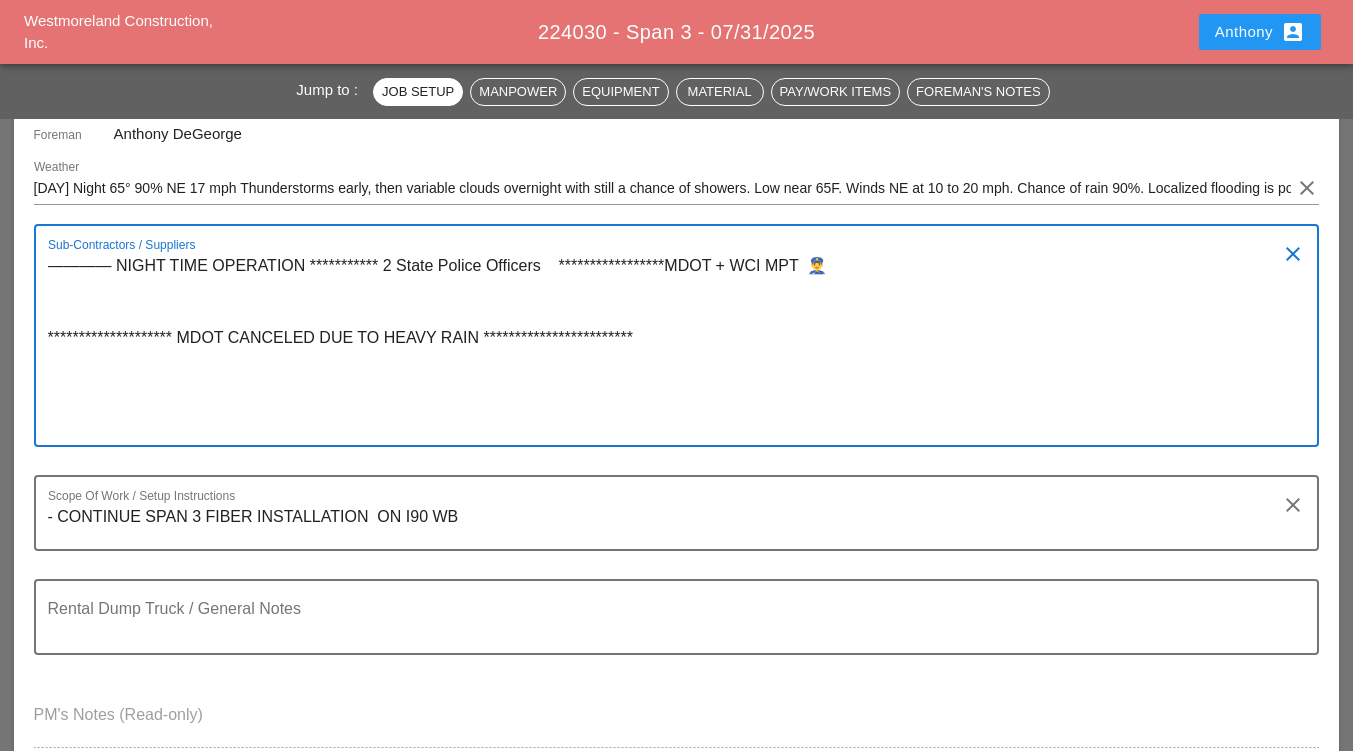 paste on "**********" 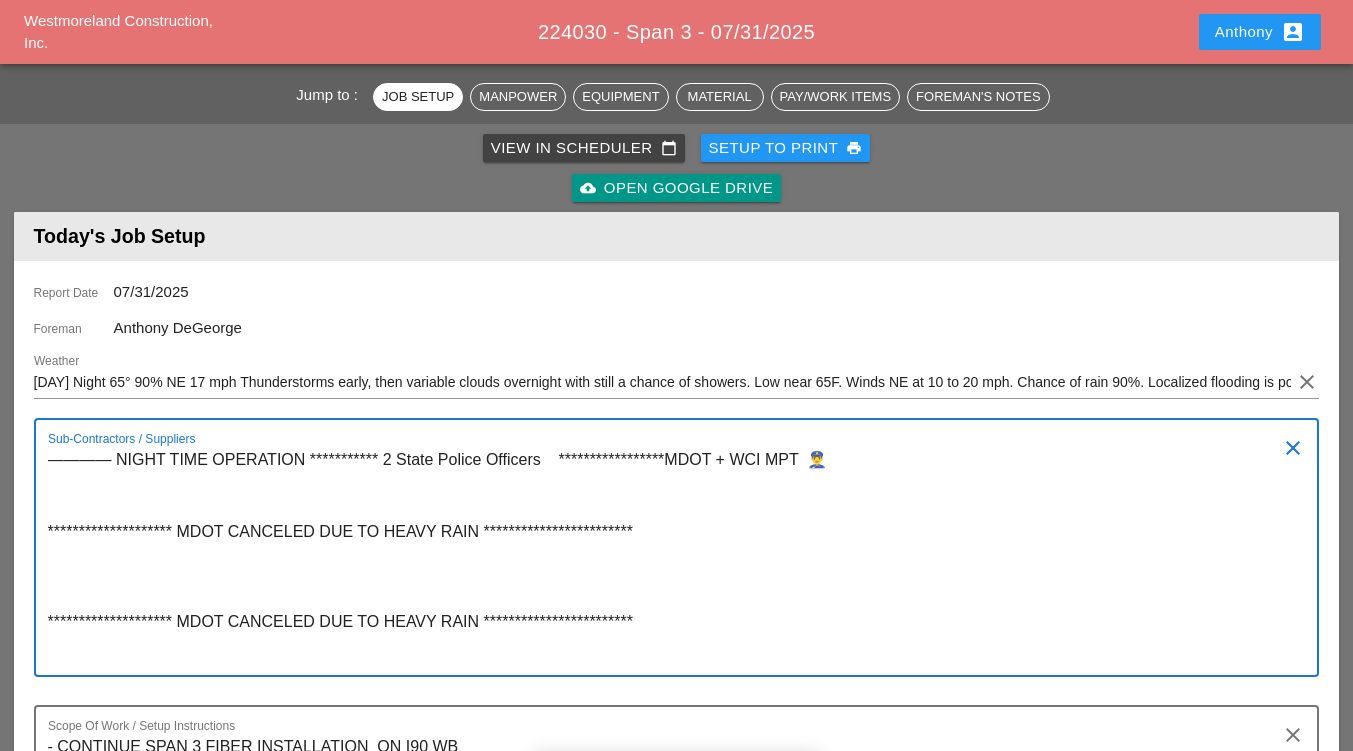 scroll, scrollTop: 0, scrollLeft: 0, axis: both 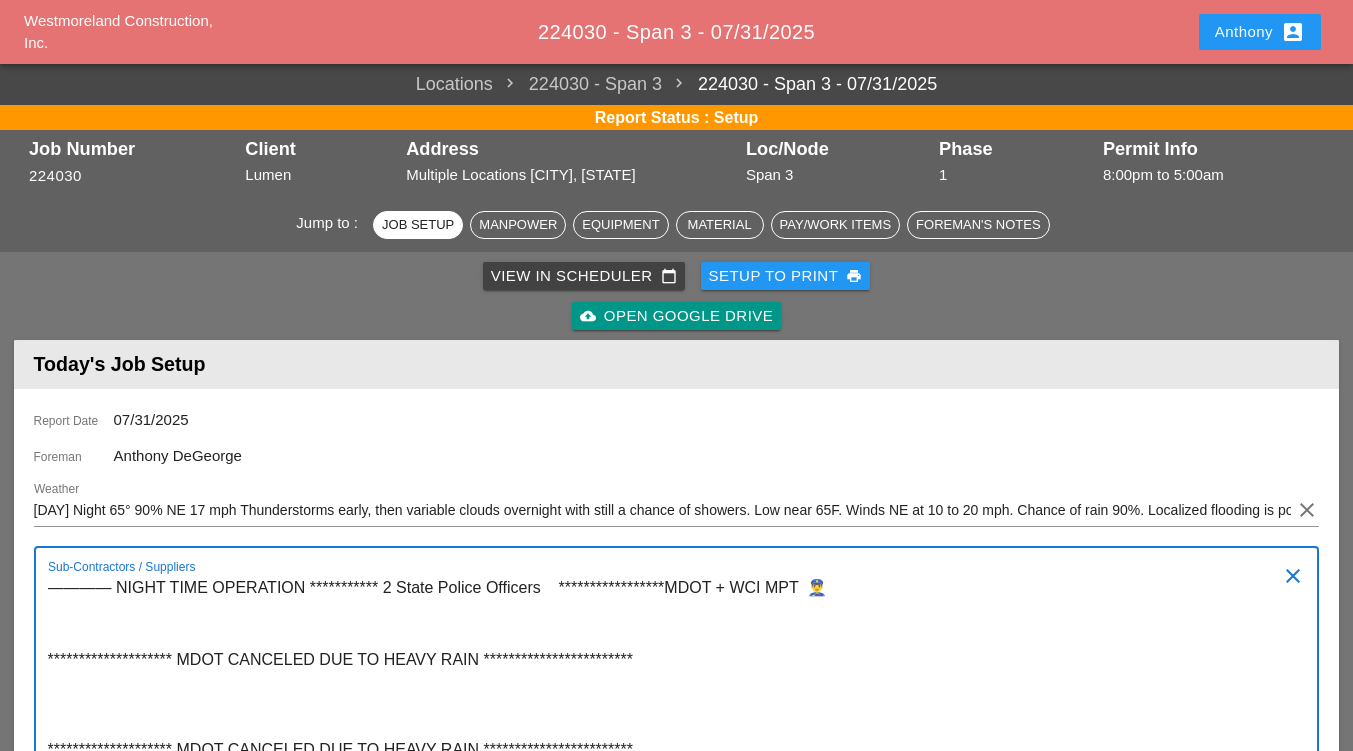 type on "**********" 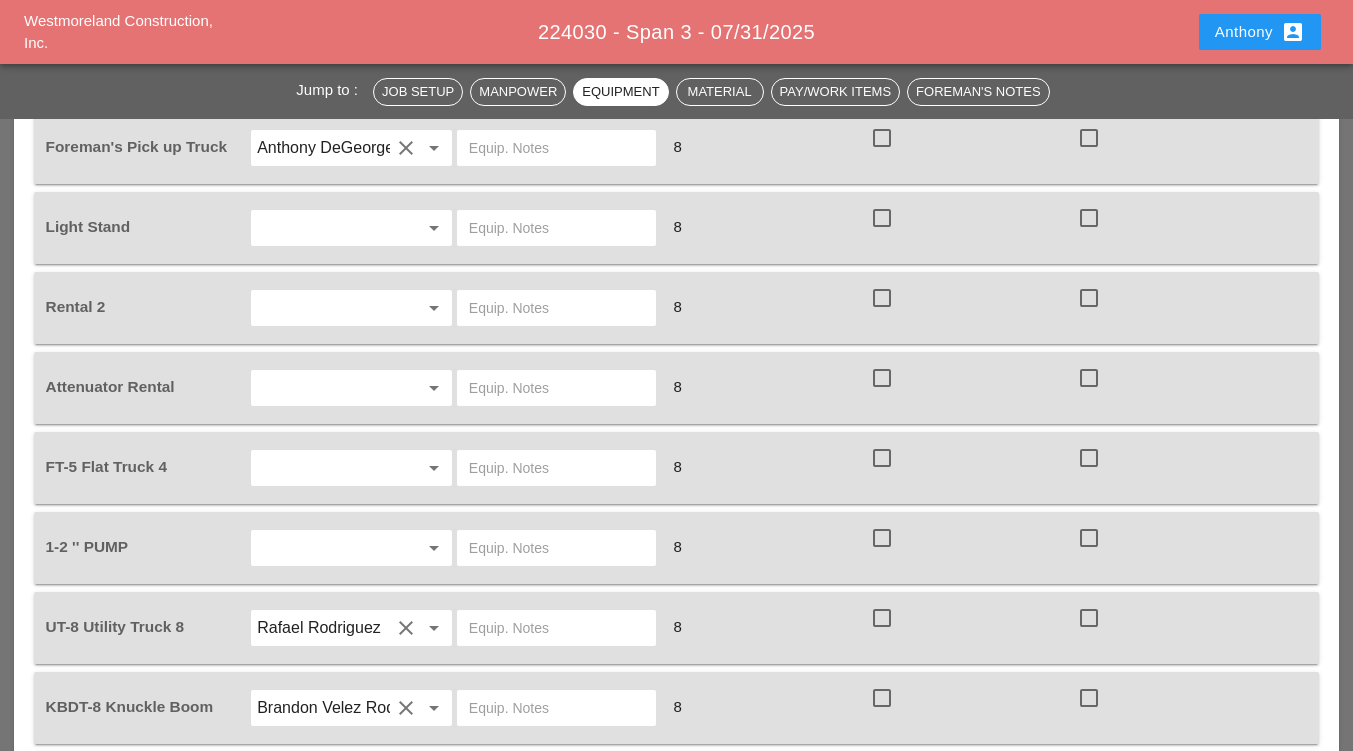scroll, scrollTop: 2600, scrollLeft: 0, axis: vertical 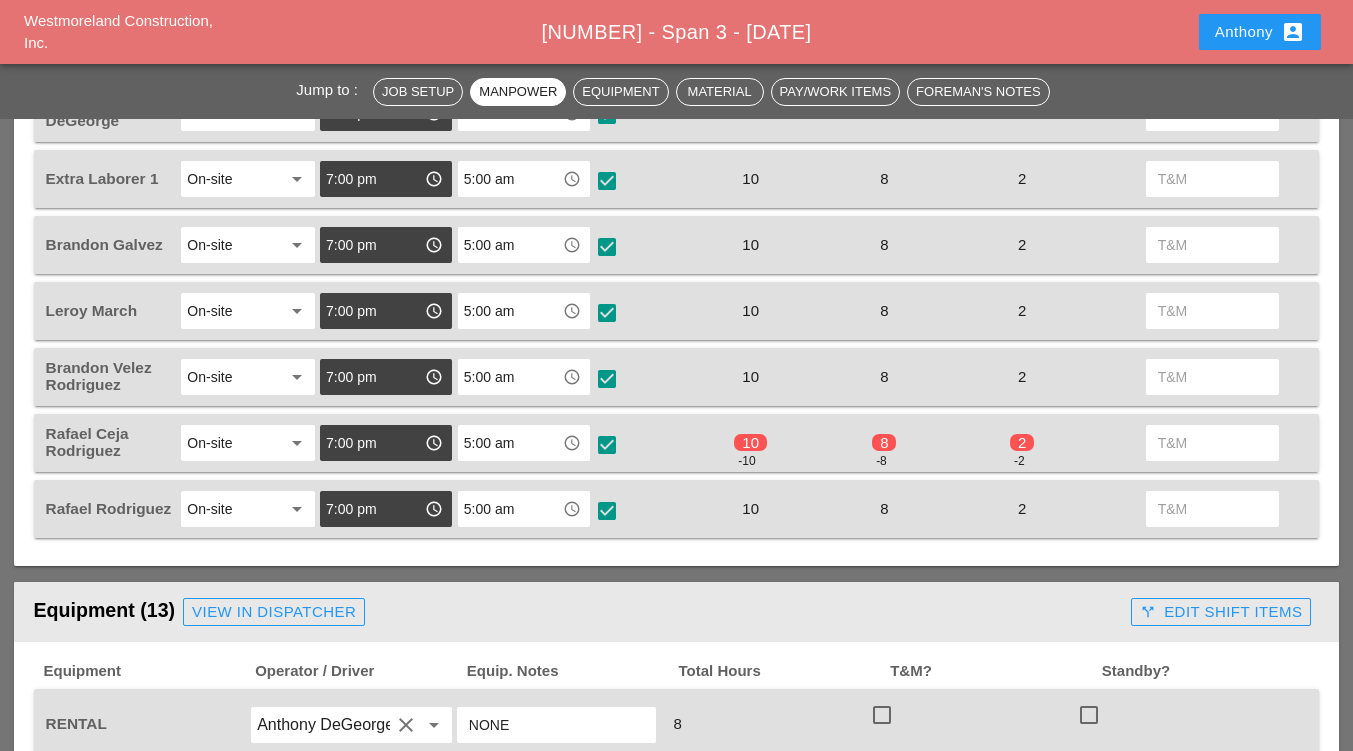 click at bounding box center (607, 445) 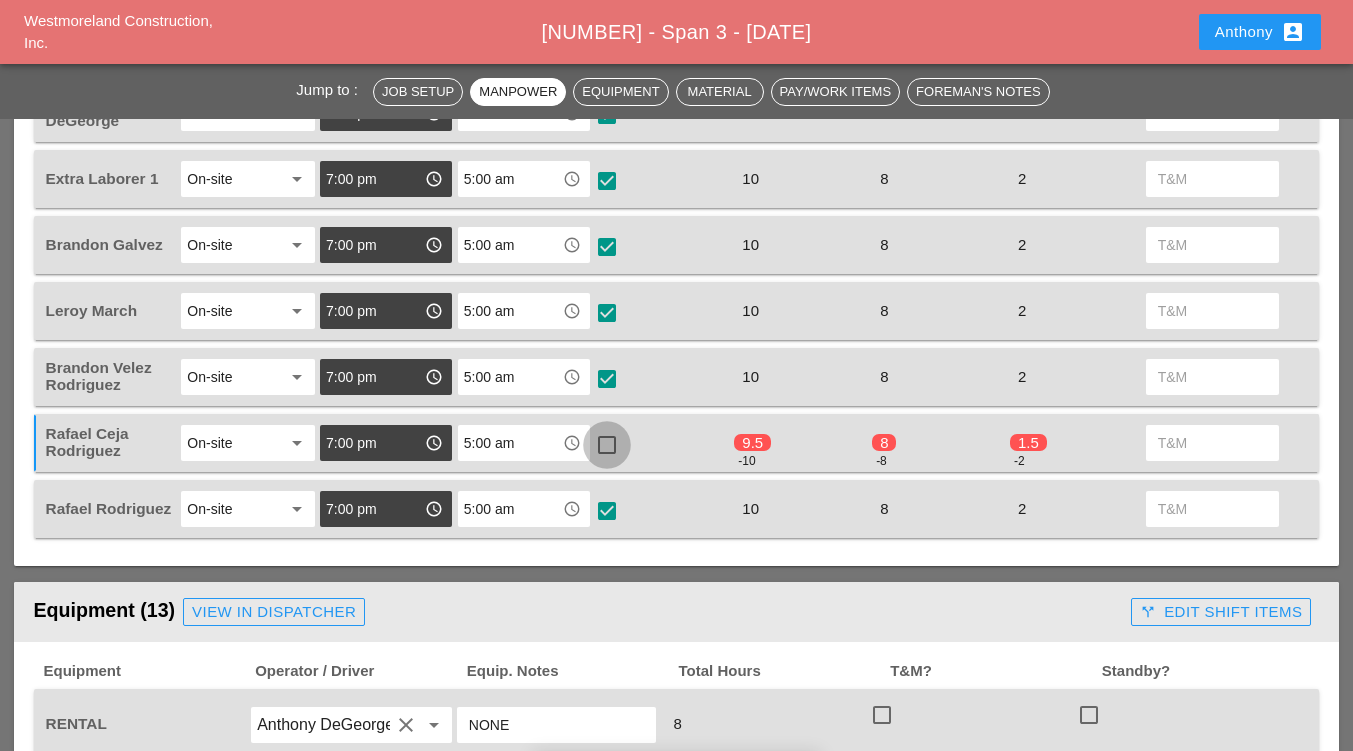 click at bounding box center (607, 445) 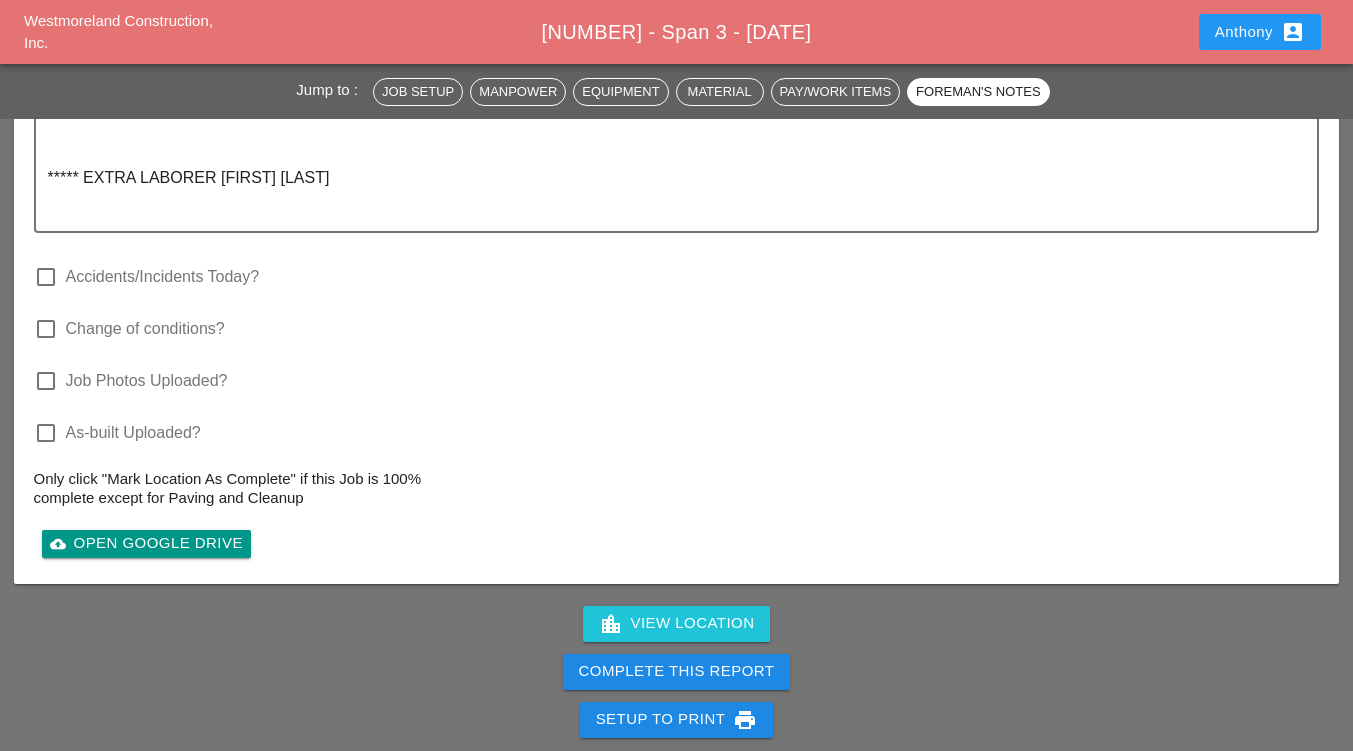 scroll, scrollTop: 5000, scrollLeft: 0, axis: vertical 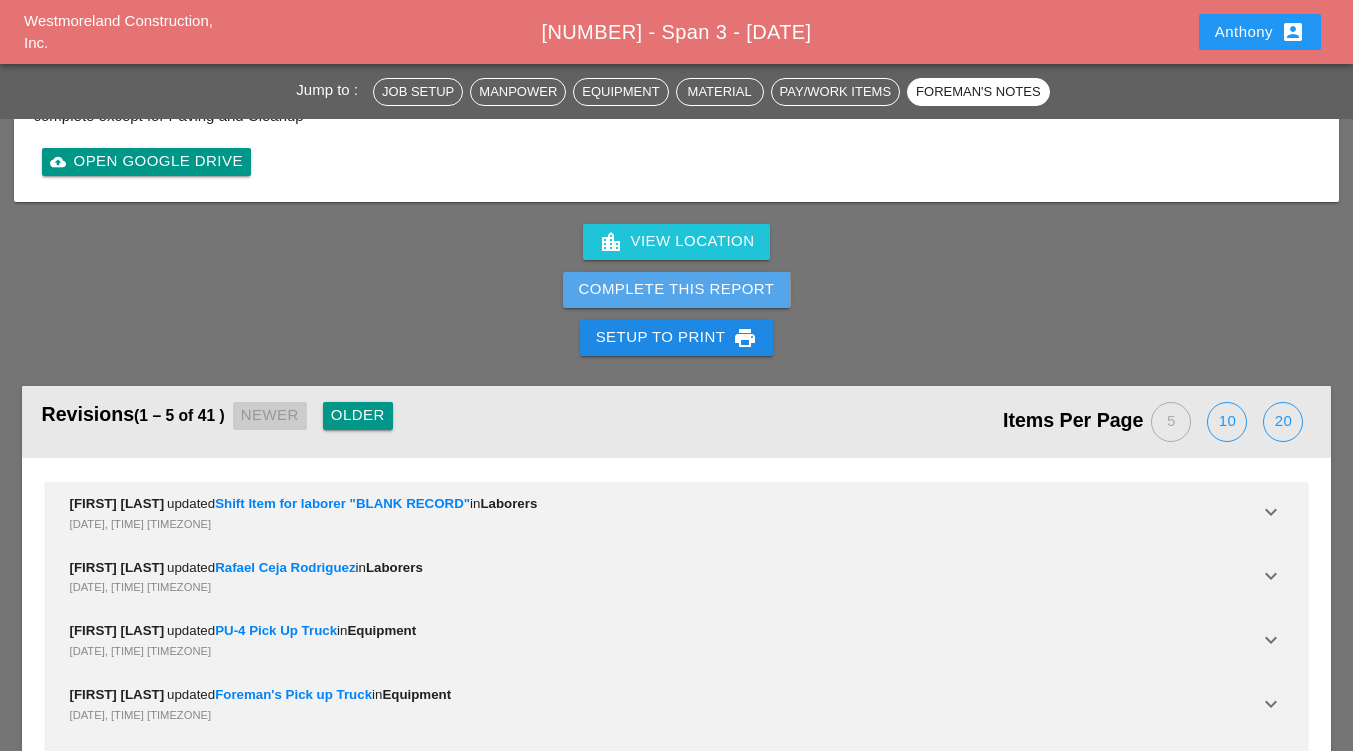 click on "Complete This Report" at bounding box center [677, 289] 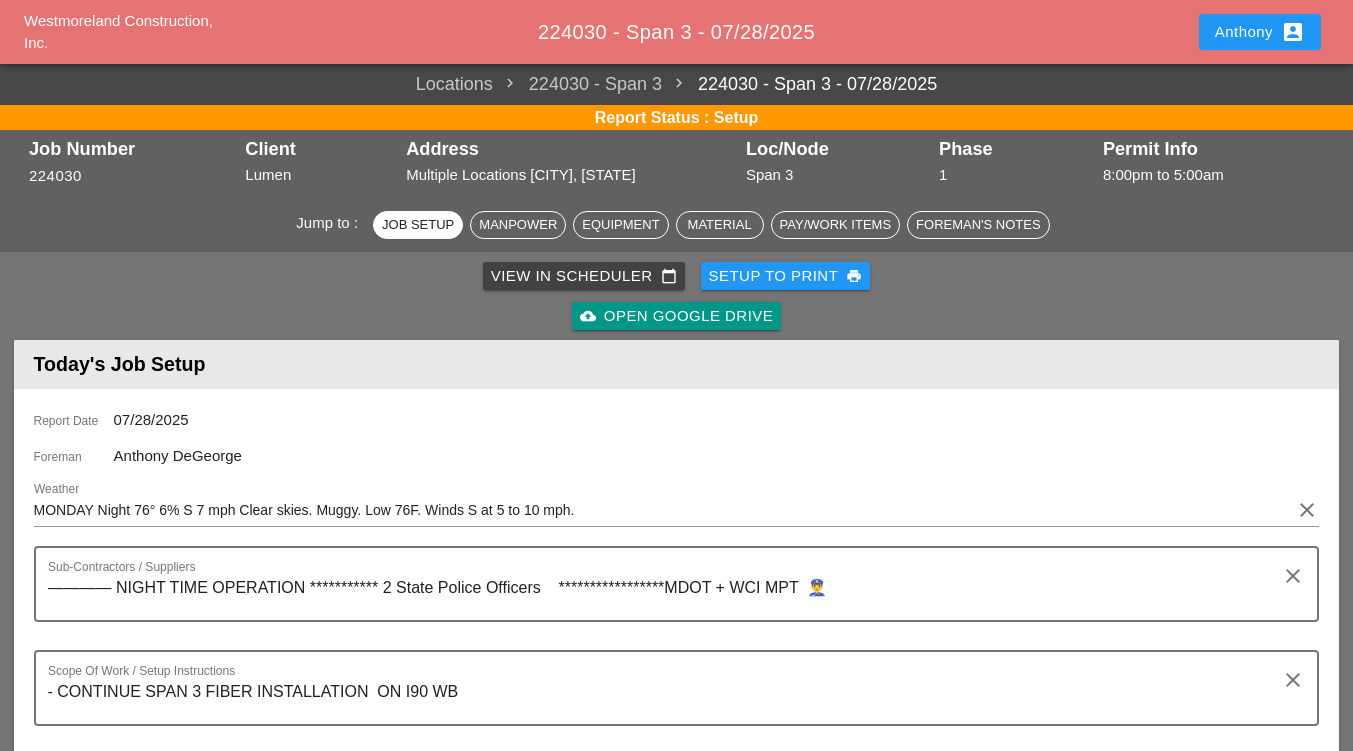 scroll, scrollTop: 900, scrollLeft: 0, axis: vertical 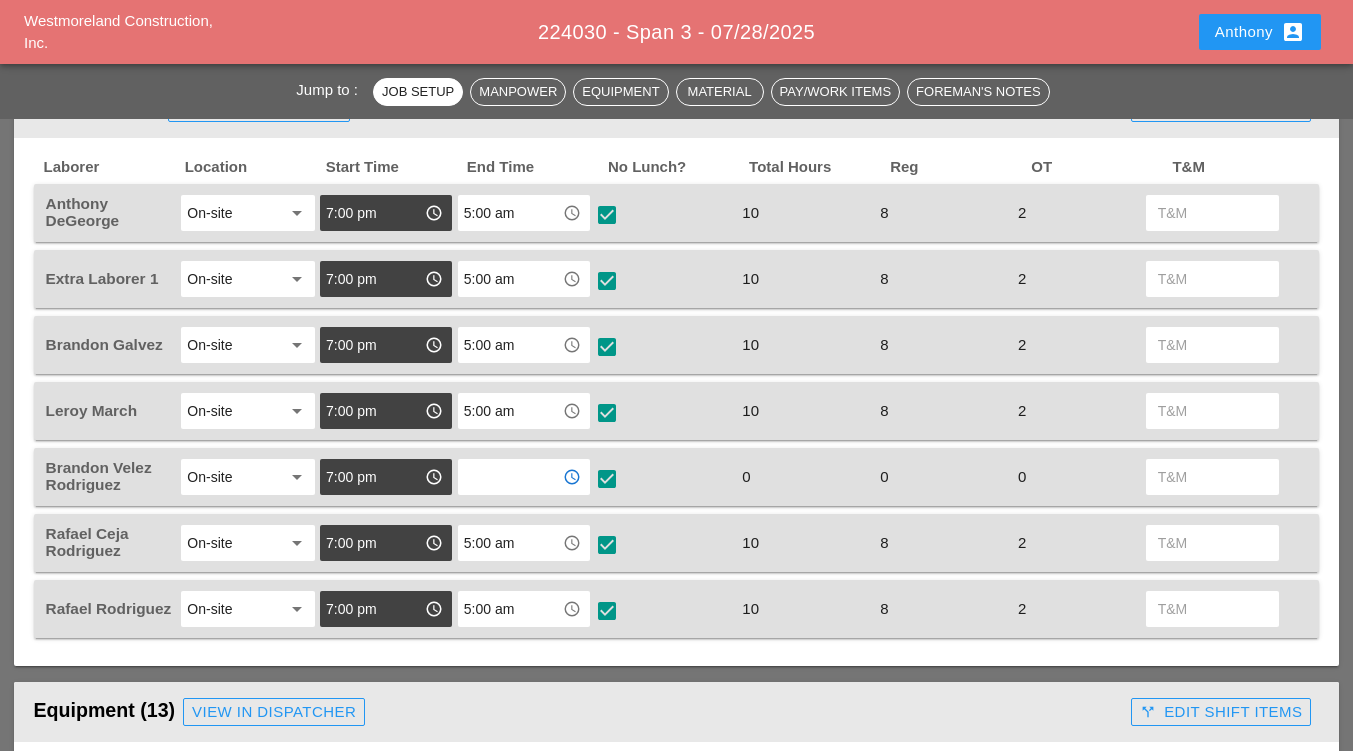 click at bounding box center [510, 477] 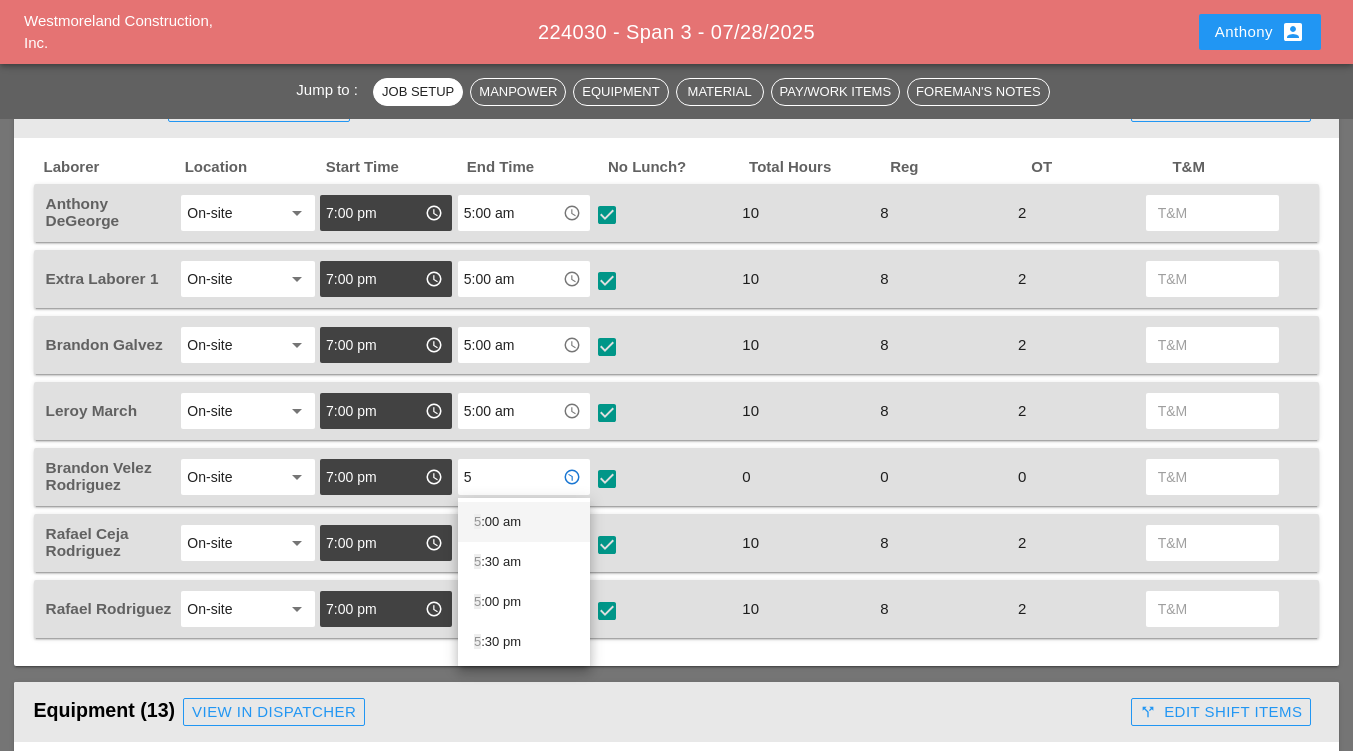 click on "5 :00 am" at bounding box center [524, 522] 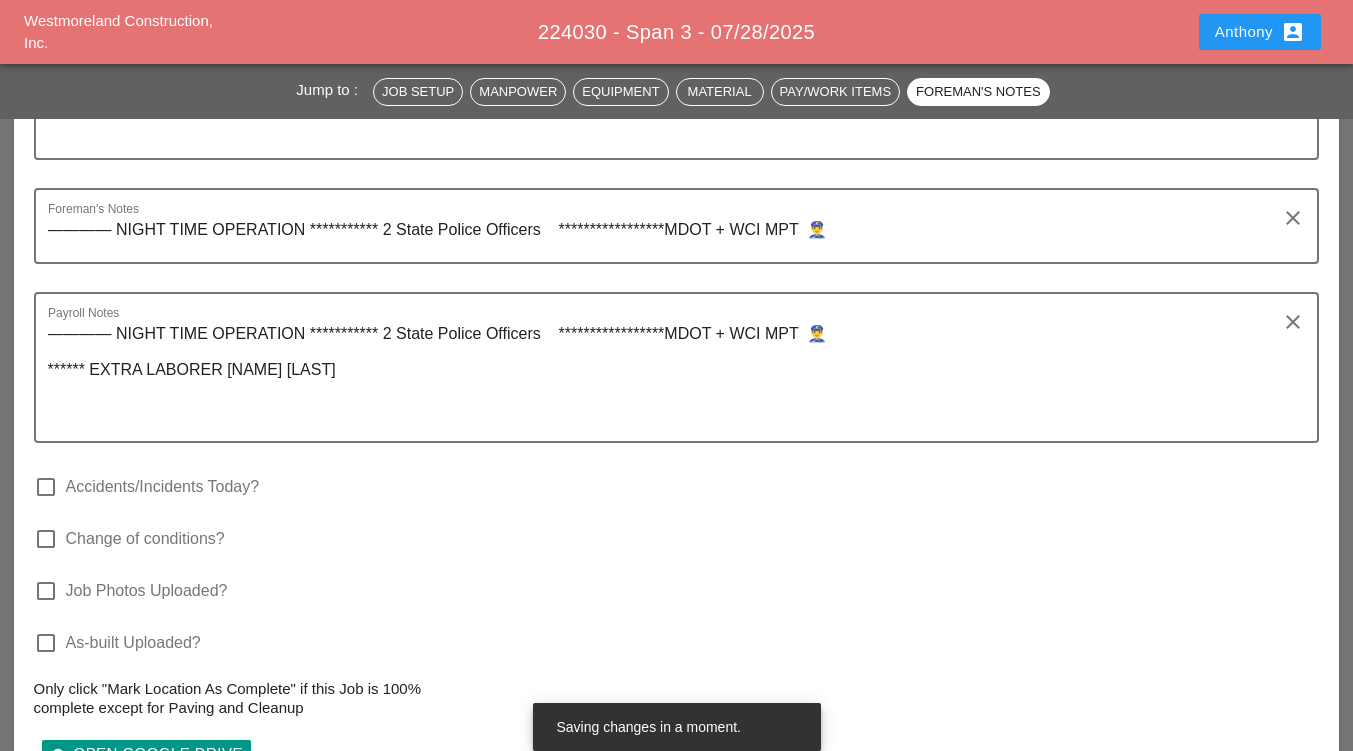 scroll, scrollTop: 4900, scrollLeft: 0, axis: vertical 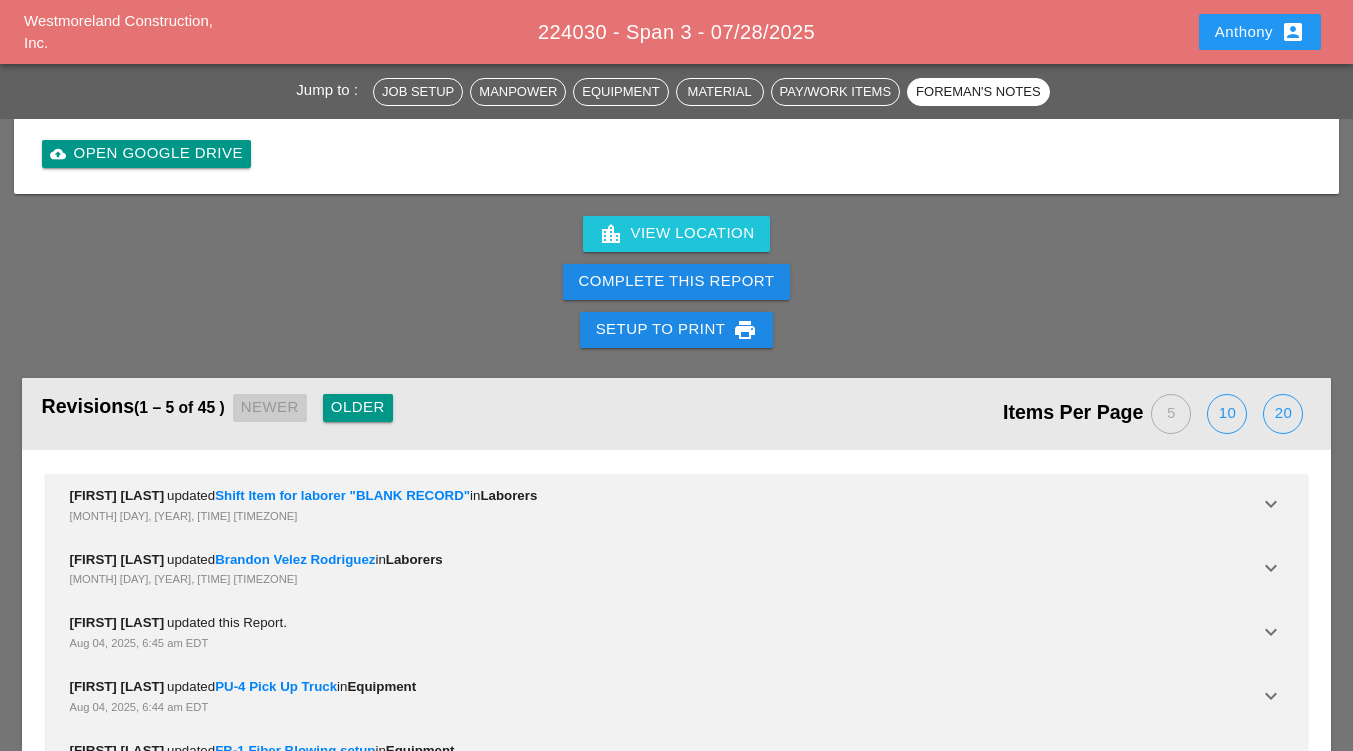 type on "5:00 am" 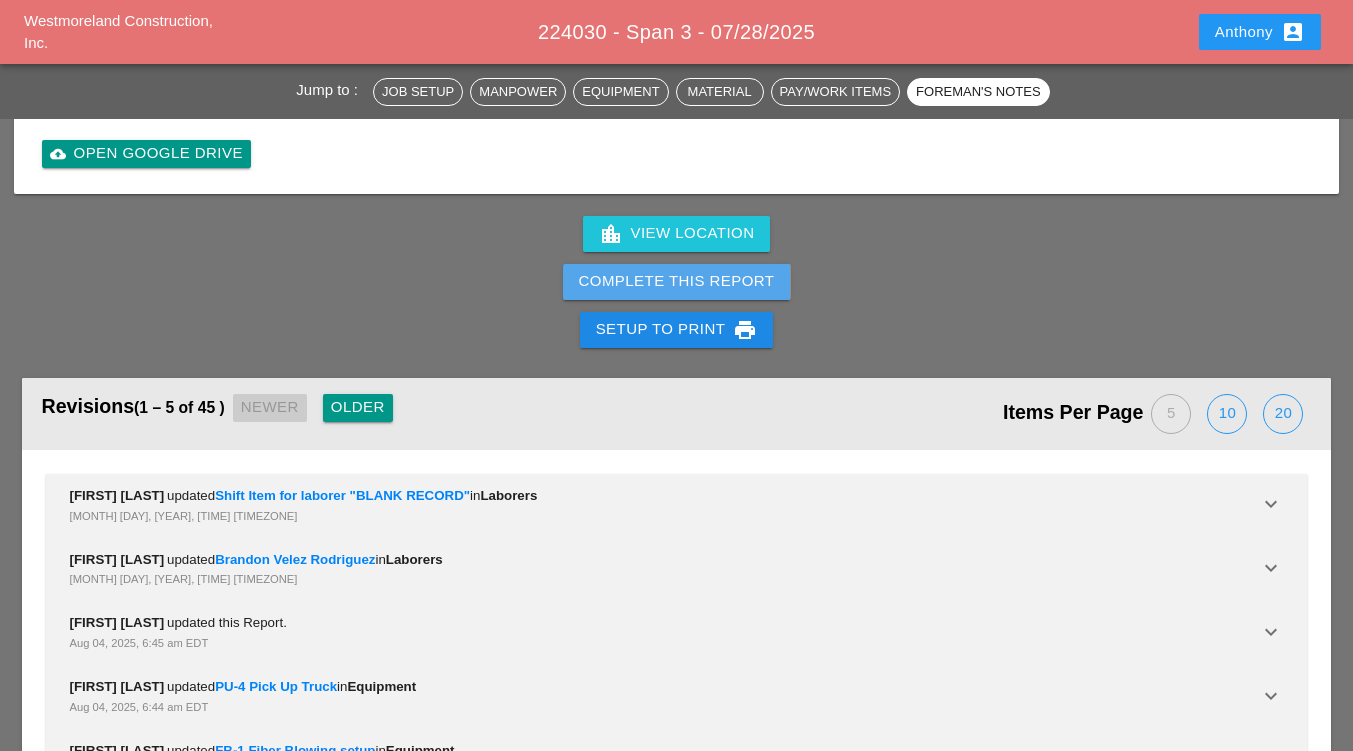 click on "Complete This Report" at bounding box center (677, 281) 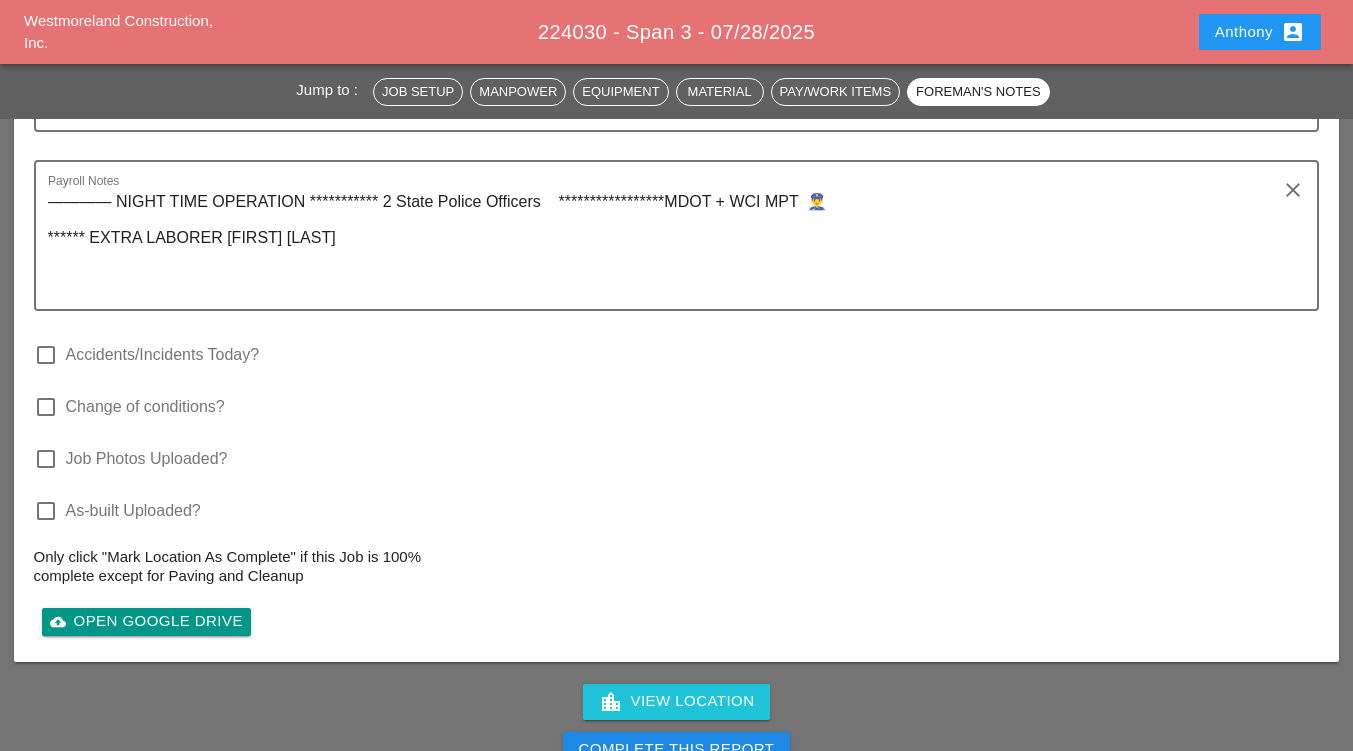 scroll, scrollTop: 4700, scrollLeft: 0, axis: vertical 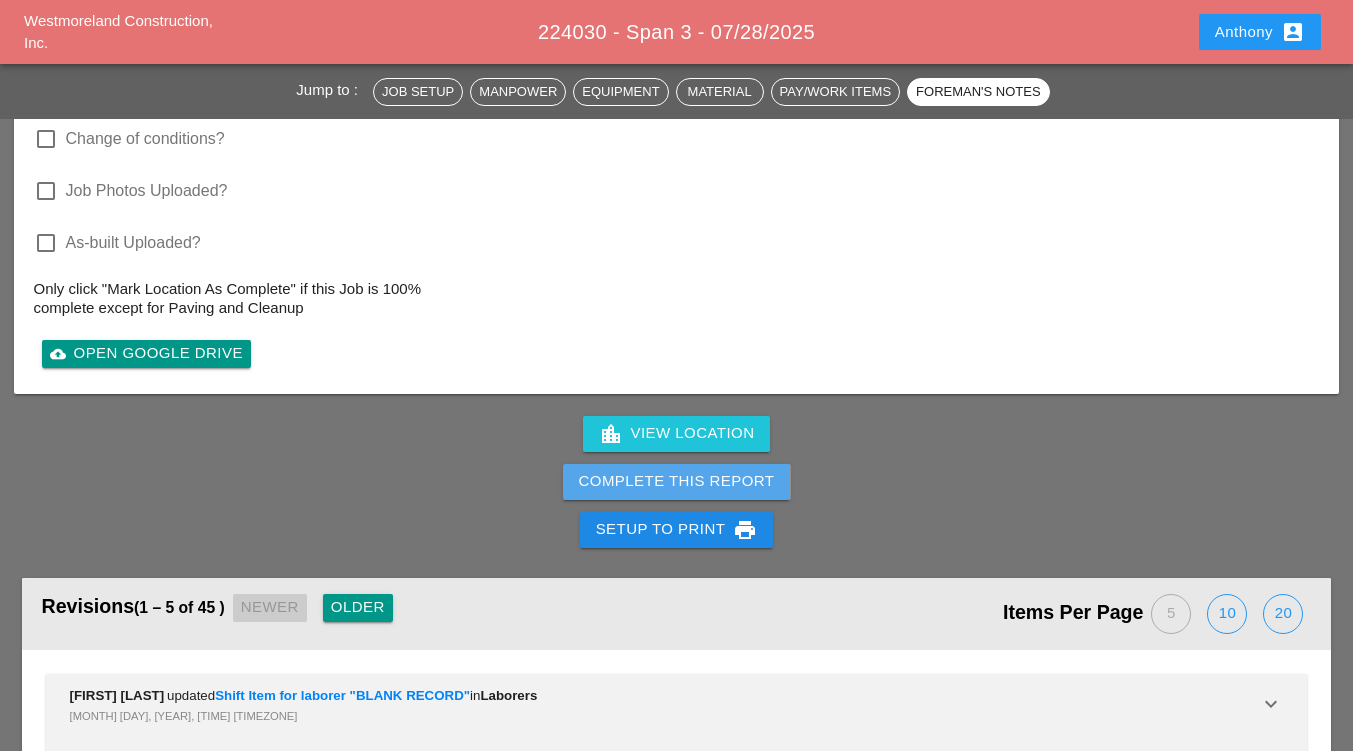 click on "Complete This Report" at bounding box center [677, 481] 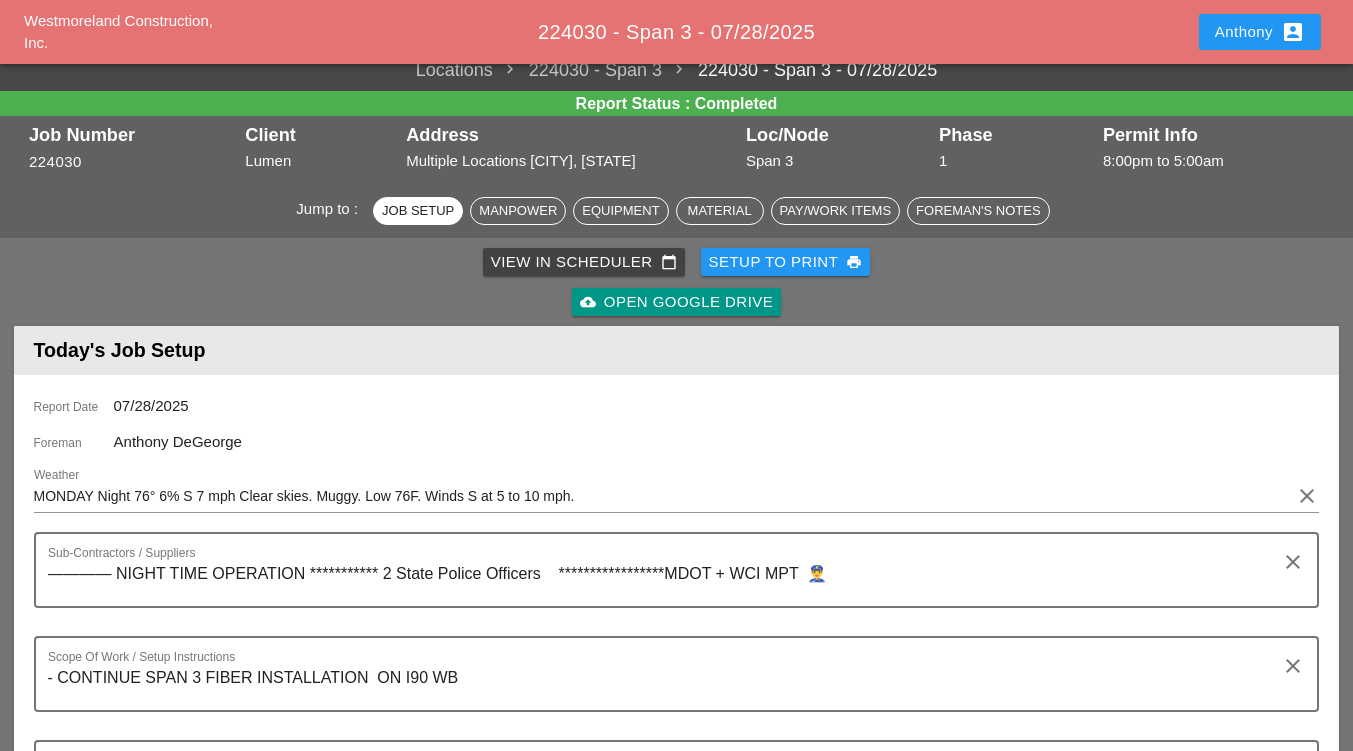 scroll, scrollTop: 0, scrollLeft: 0, axis: both 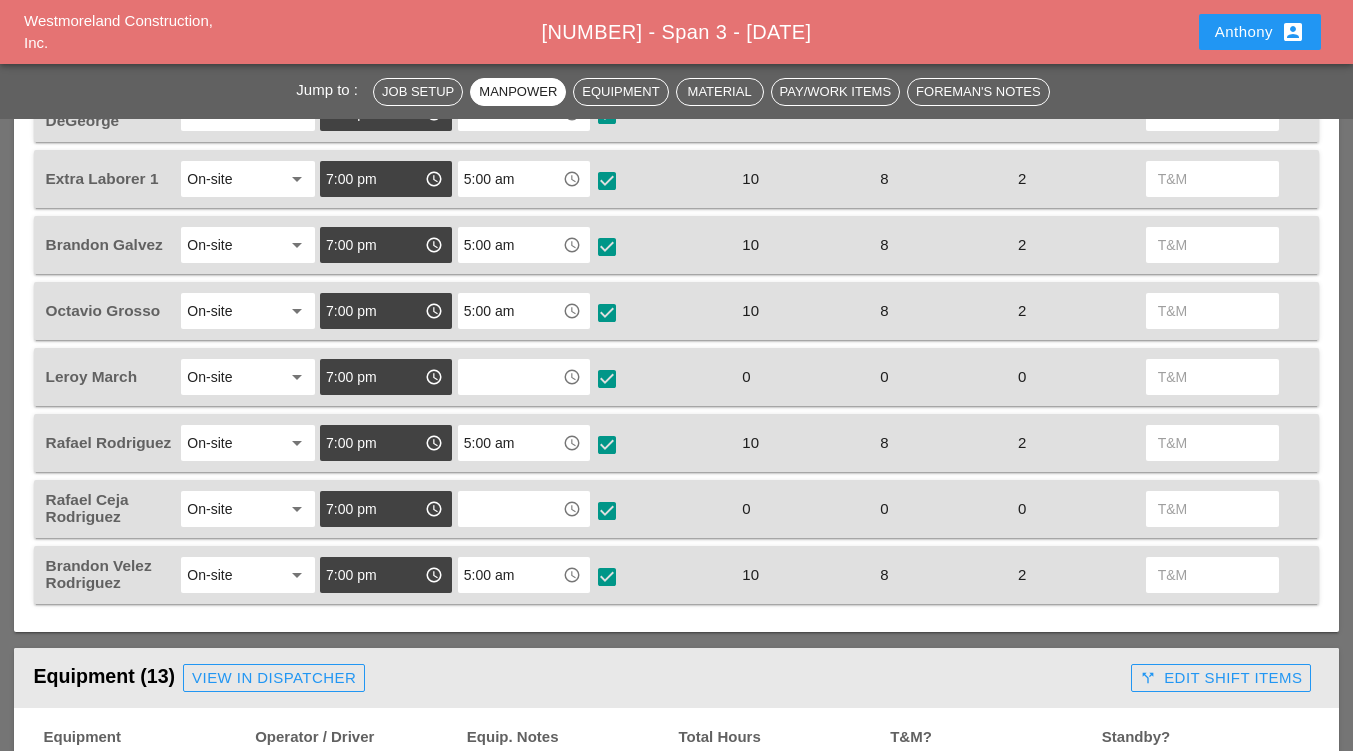 click at bounding box center (510, 377) 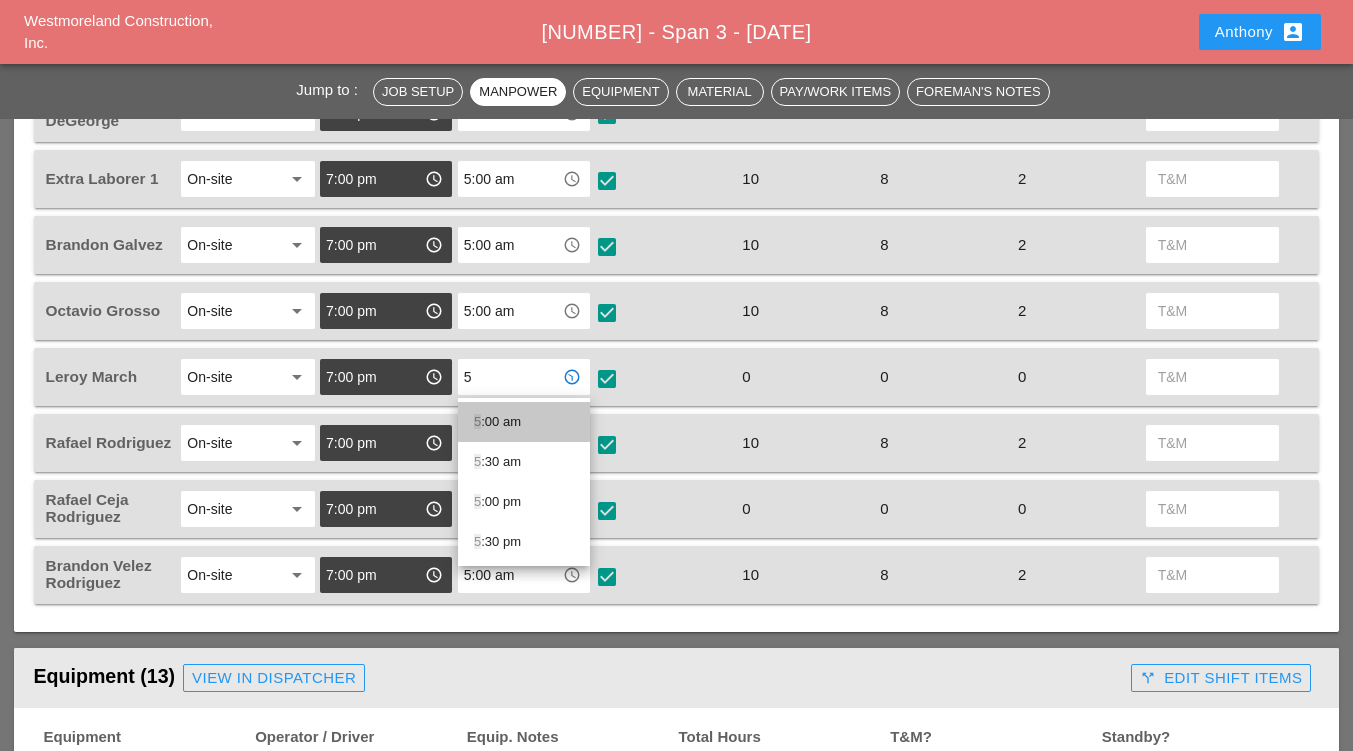 drag, startPoint x: 503, startPoint y: 417, endPoint x: 500, endPoint y: 435, distance: 18.248287 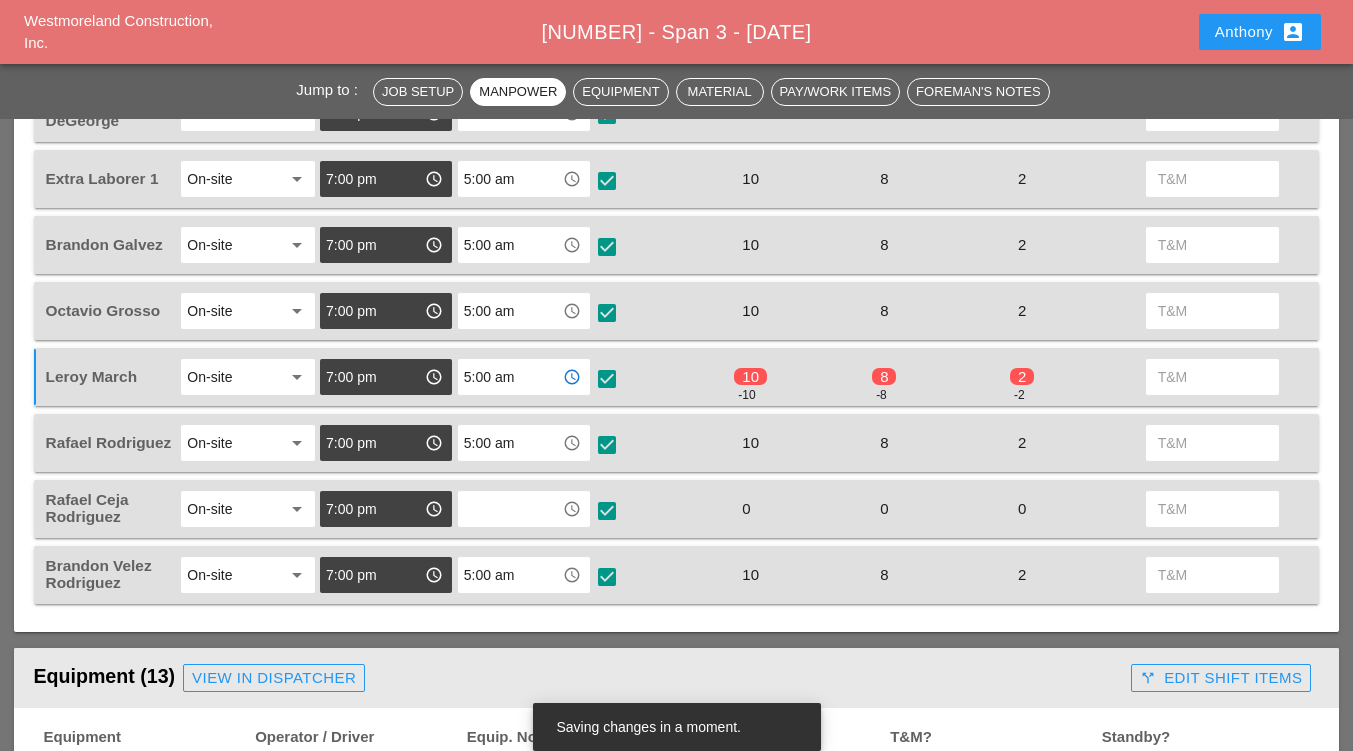 type on "5:00 am" 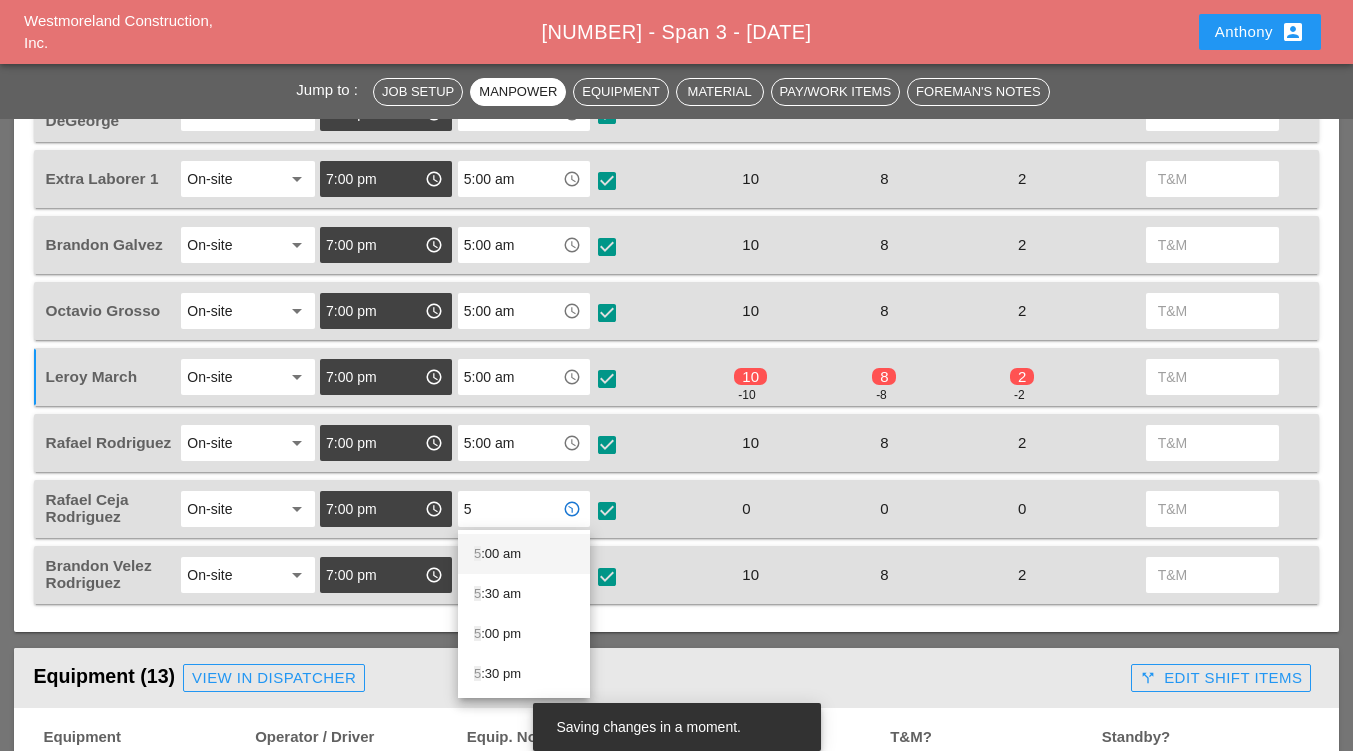click on "5 :00 am" at bounding box center (524, 554) 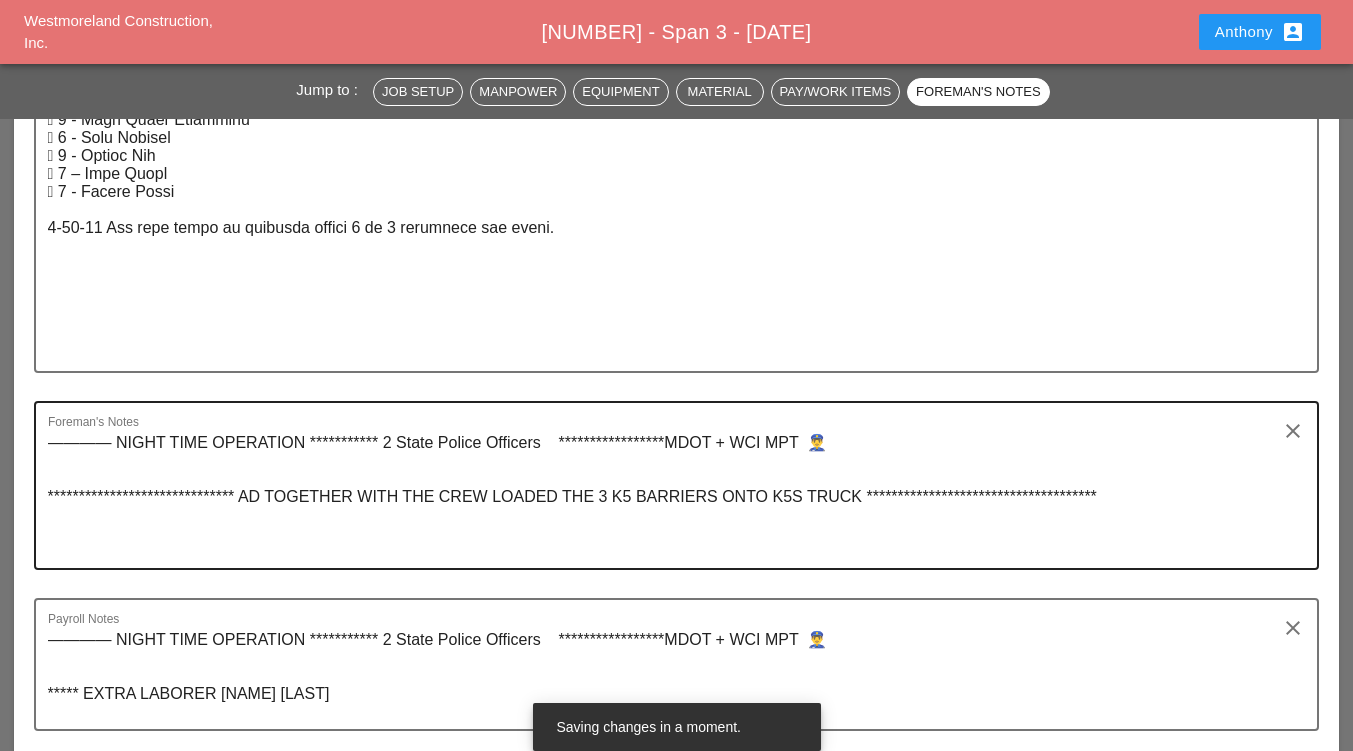 scroll, scrollTop: 4700, scrollLeft: 0, axis: vertical 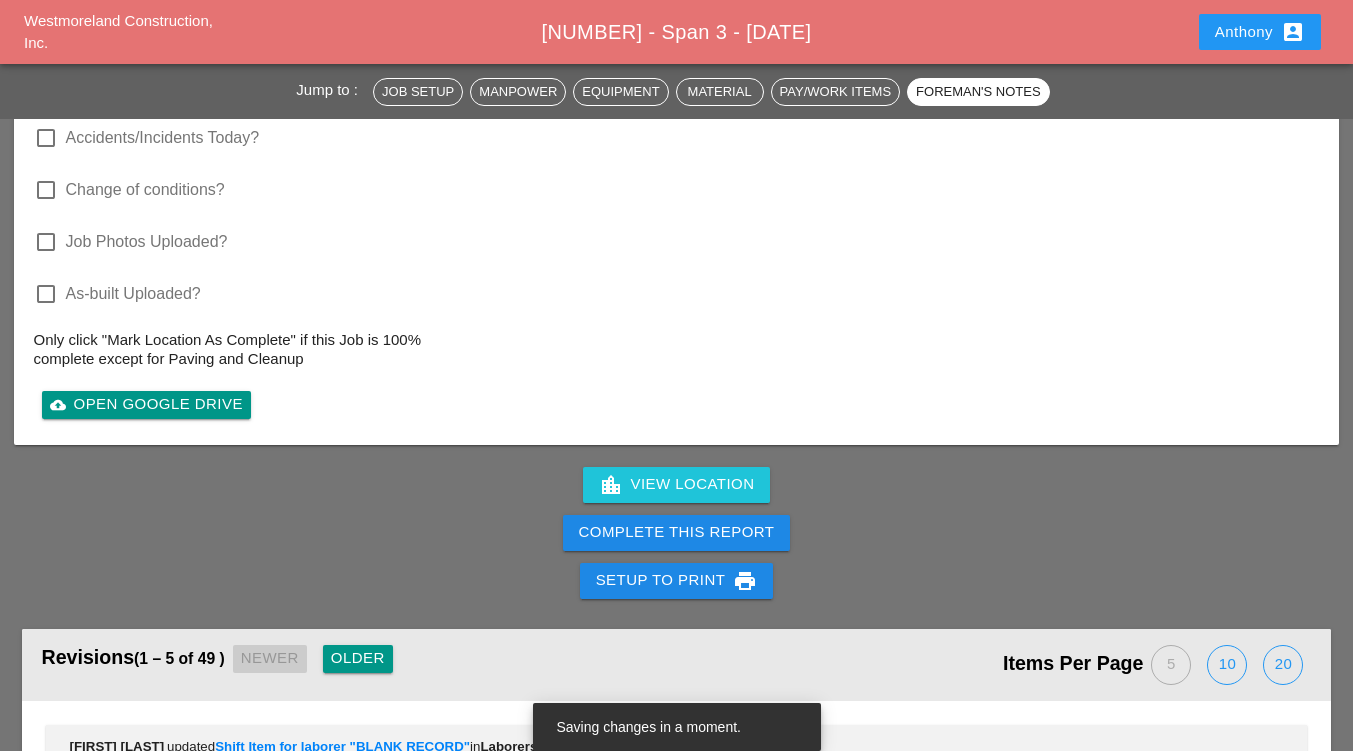 type on "5:00 am" 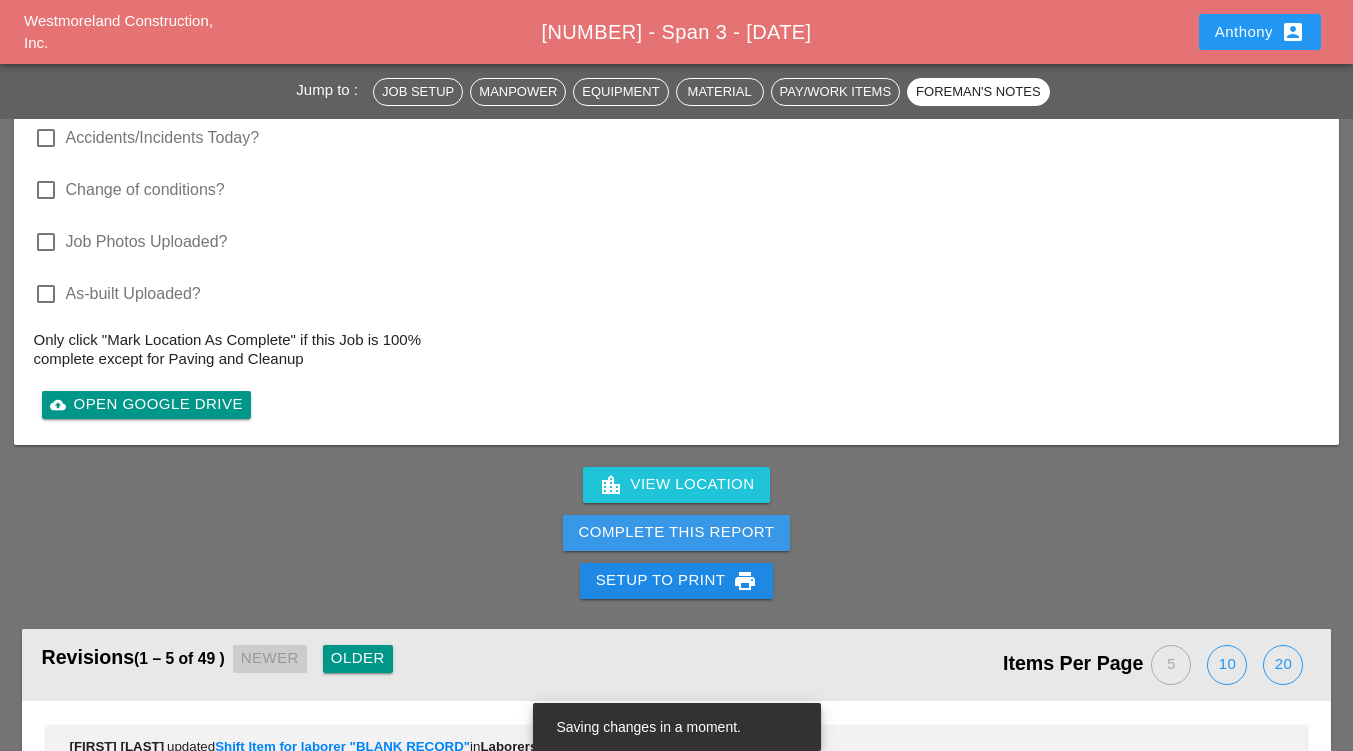 drag, startPoint x: 646, startPoint y: 538, endPoint x: 829, endPoint y: 238, distance: 351.41 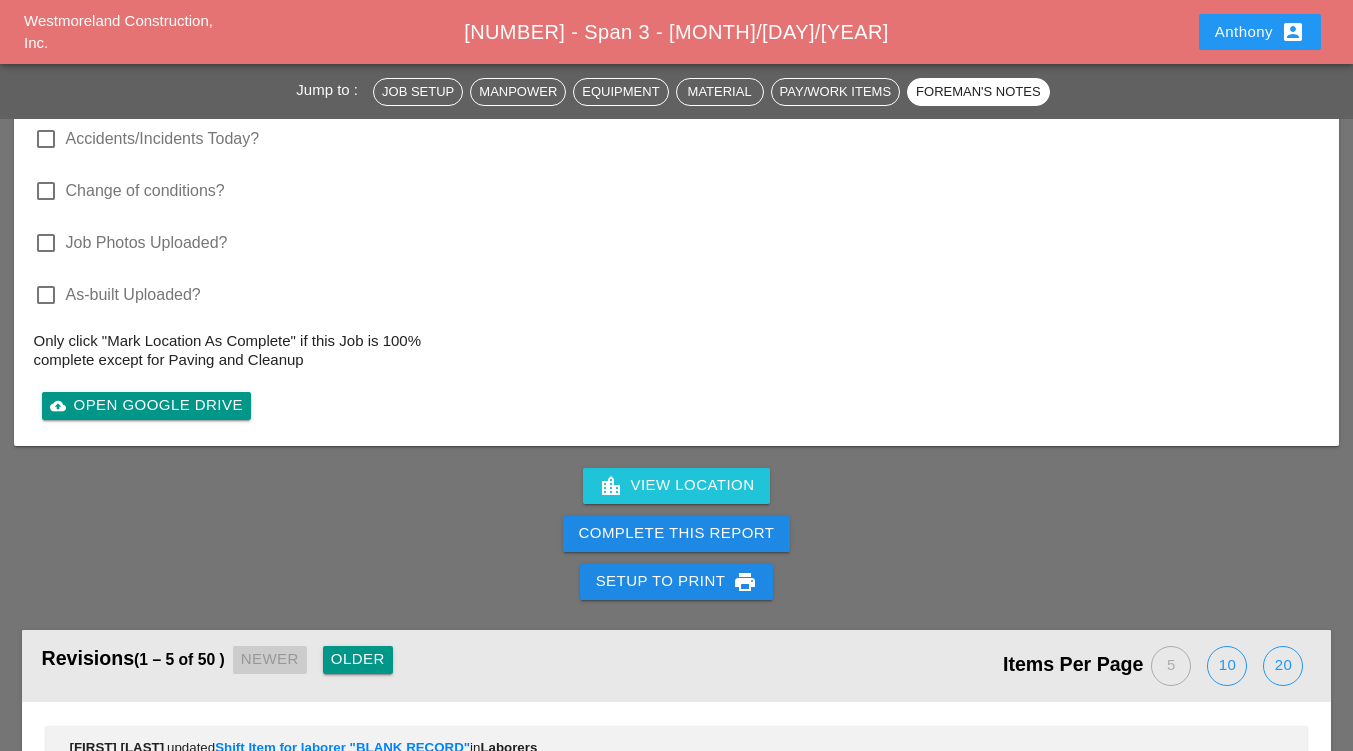 scroll, scrollTop: 5000, scrollLeft: 0, axis: vertical 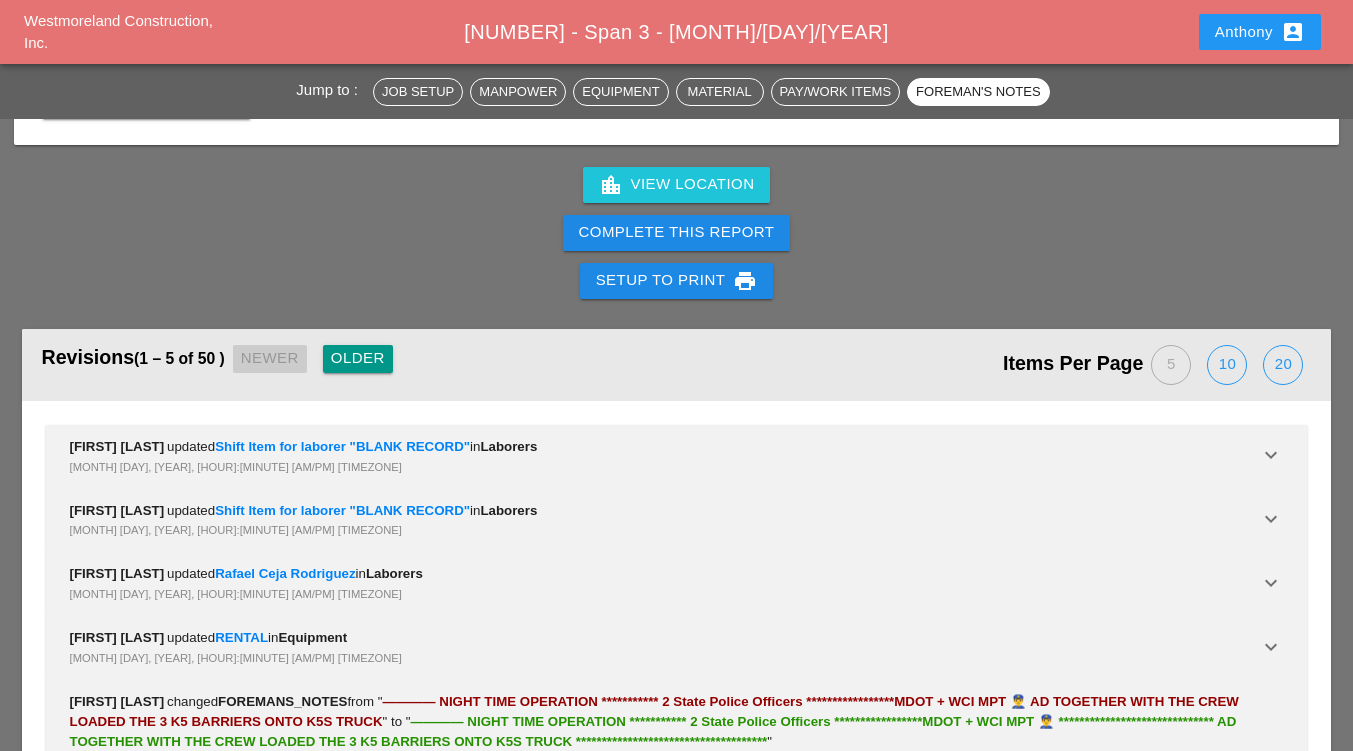 click on "Complete This Report" at bounding box center [677, 232] 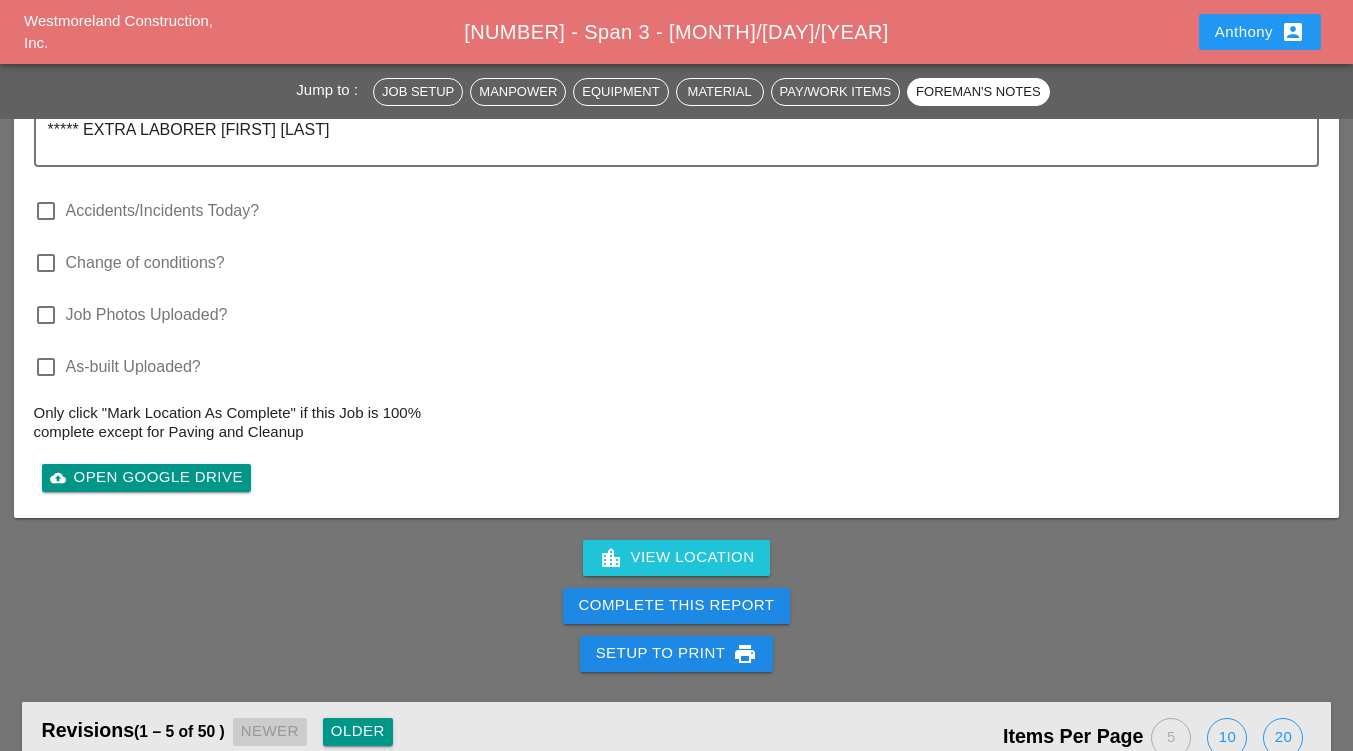 scroll, scrollTop: 4800, scrollLeft: 0, axis: vertical 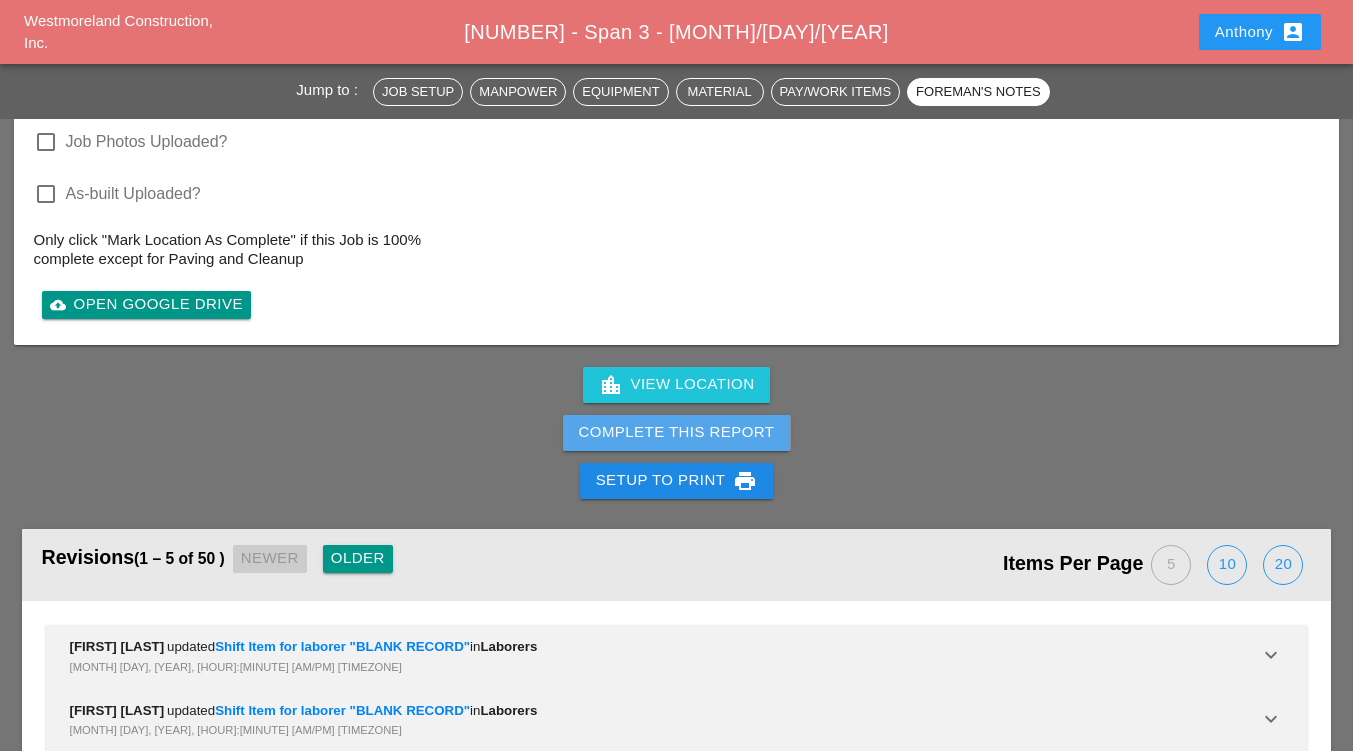 click on "Complete This Report" at bounding box center [677, 432] 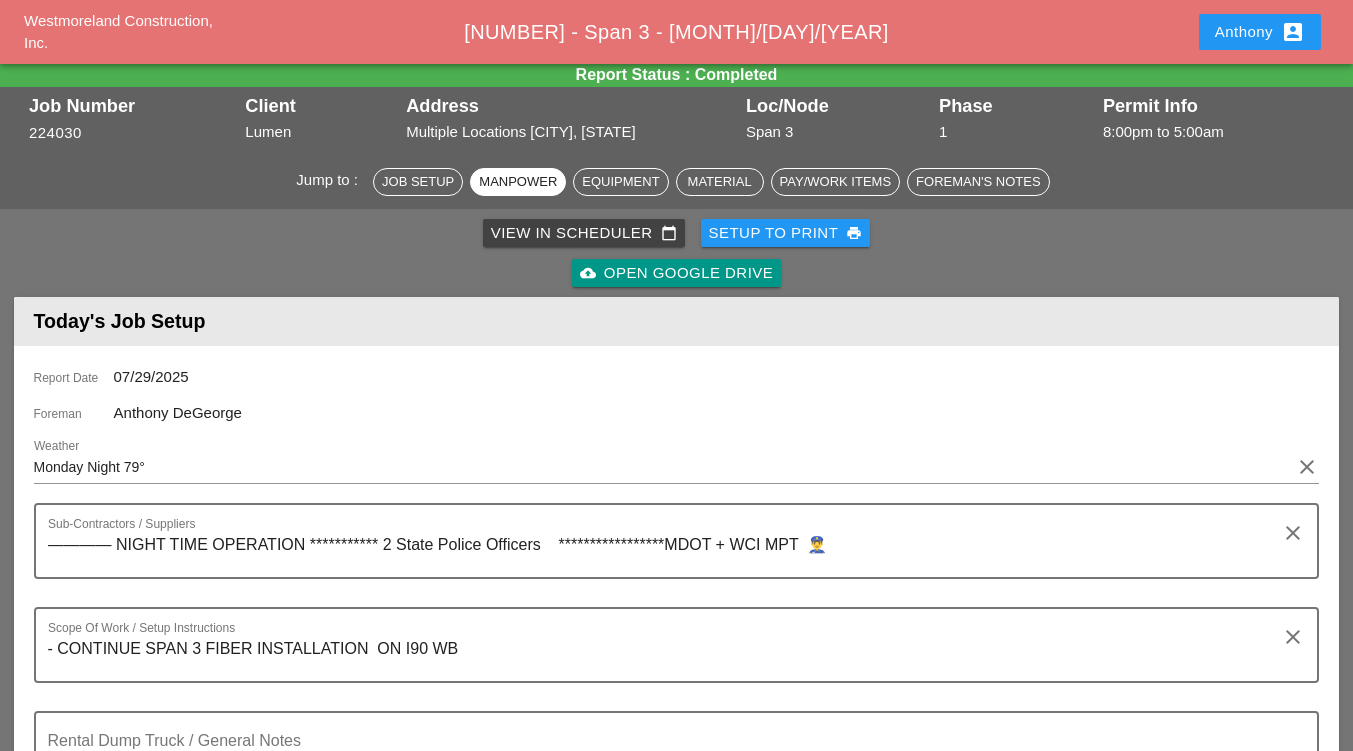 scroll, scrollTop: 0, scrollLeft: 0, axis: both 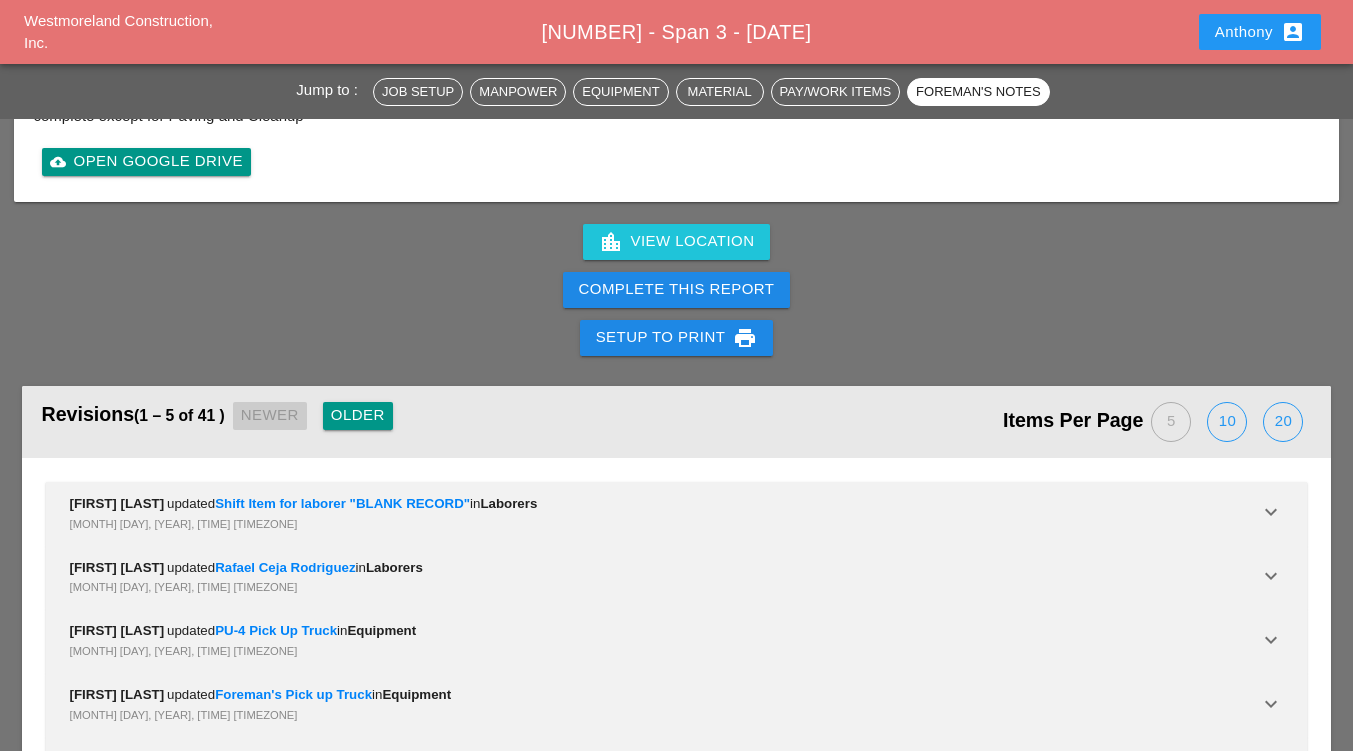 click on "Complete This Report" at bounding box center (677, 289) 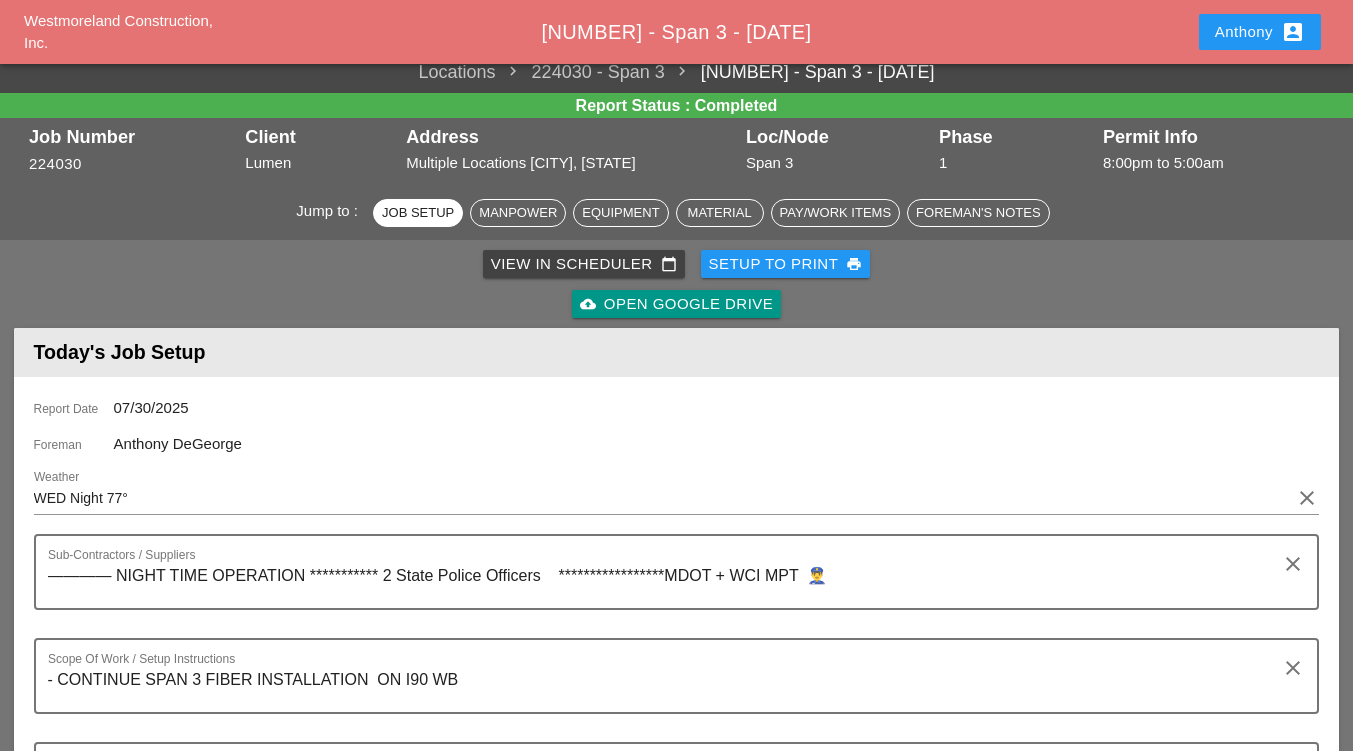 scroll, scrollTop: 0, scrollLeft: 0, axis: both 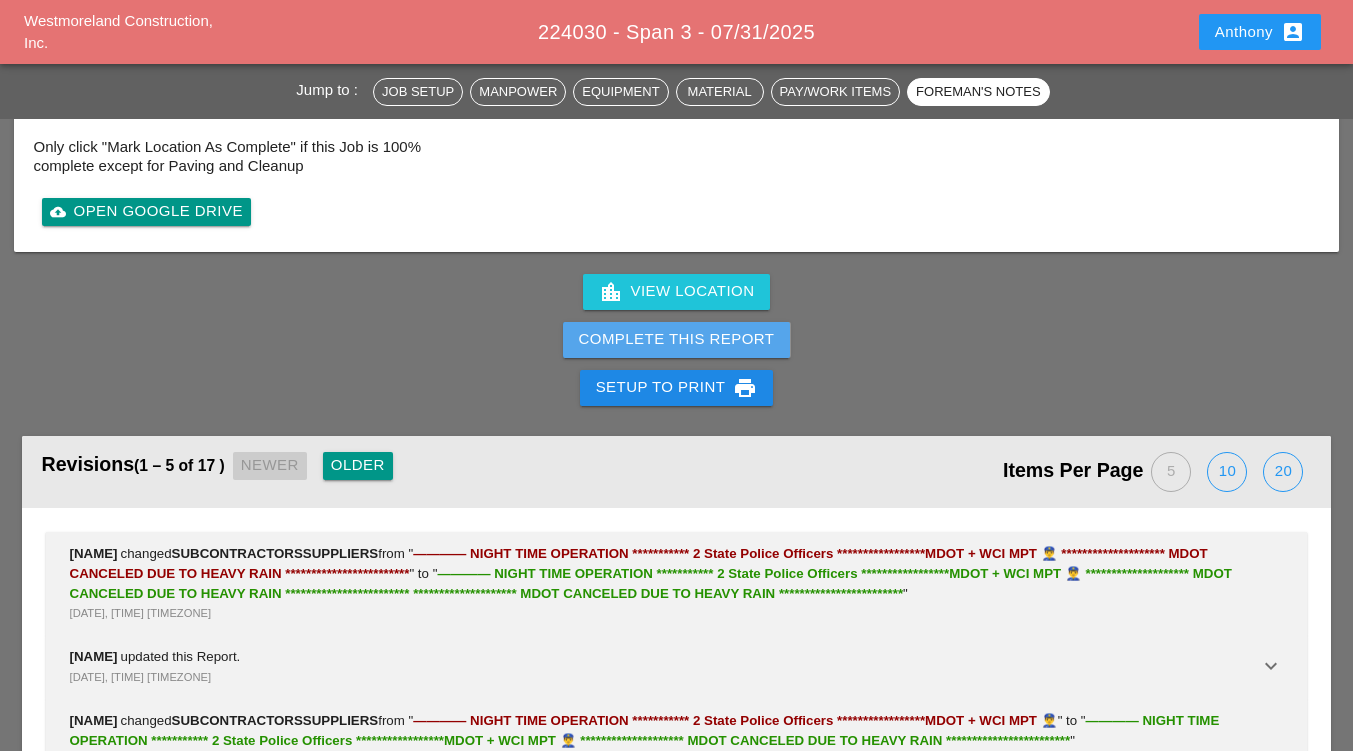 click on "Complete This Report" at bounding box center (677, 339) 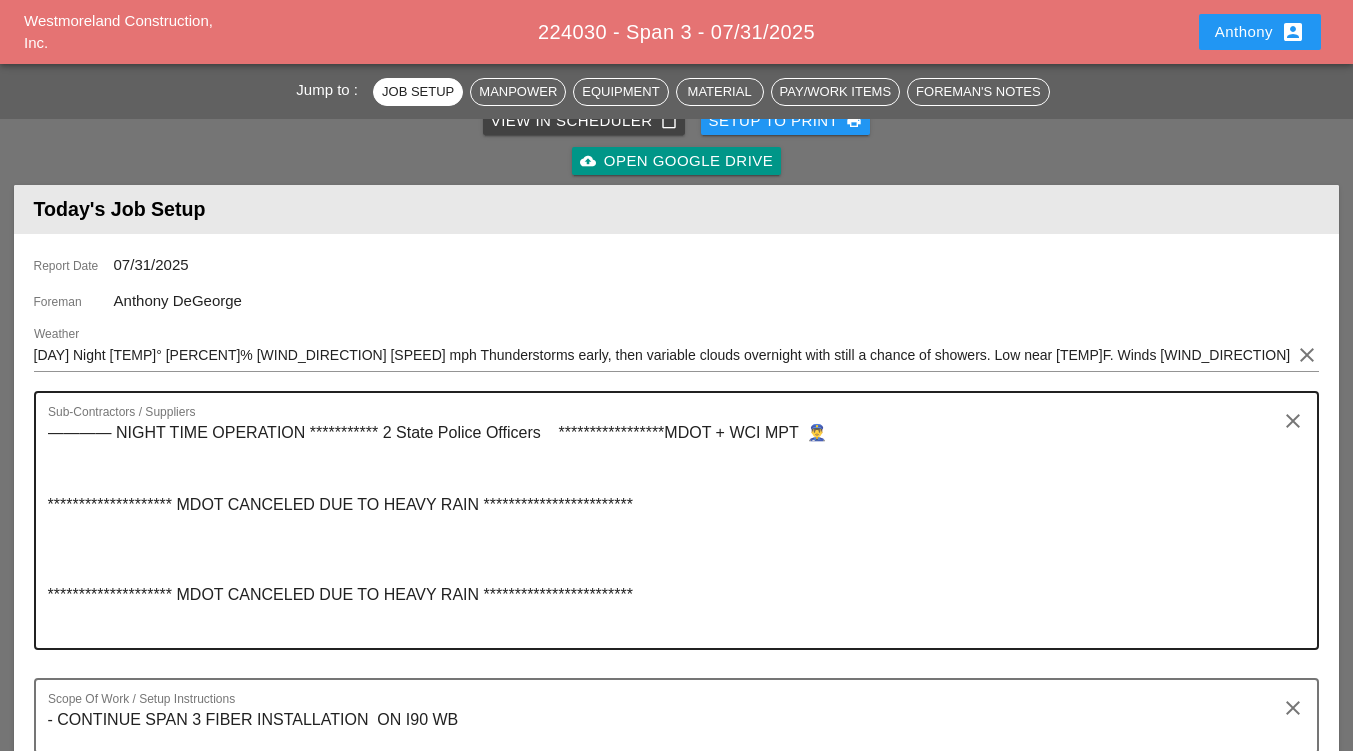 scroll, scrollTop: 0, scrollLeft: 0, axis: both 